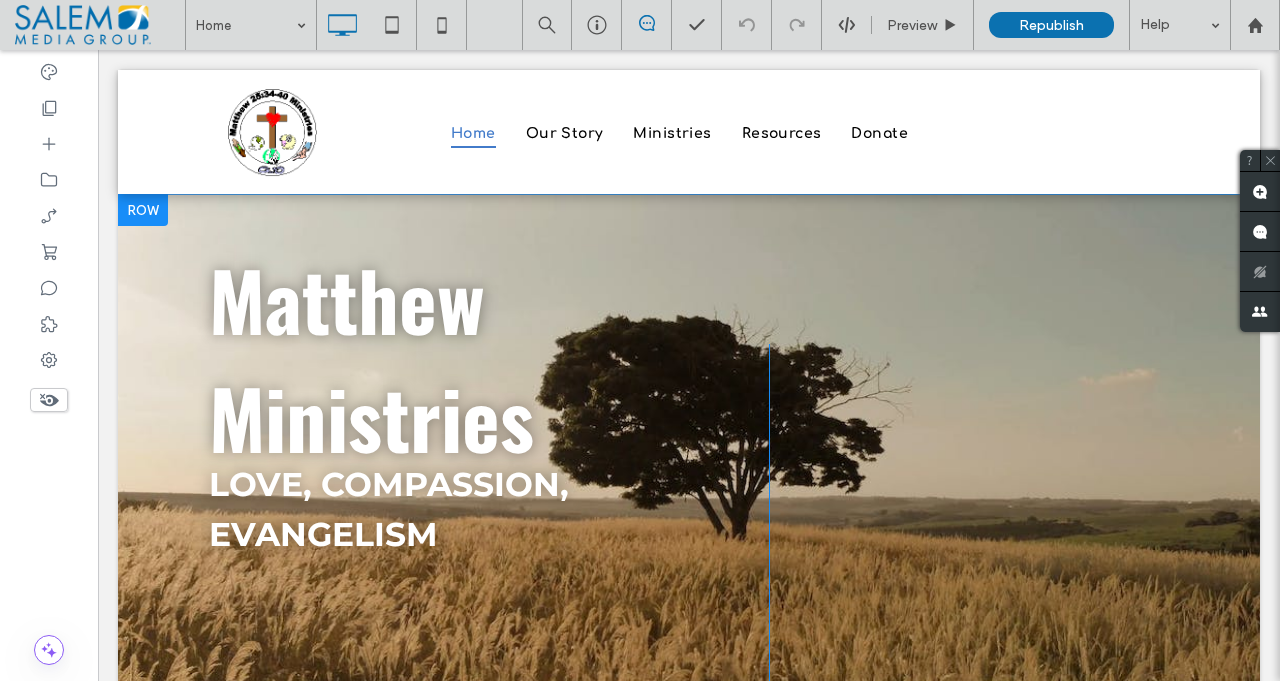 scroll, scrollTop: 0, scrollLeft: 0, axis: both 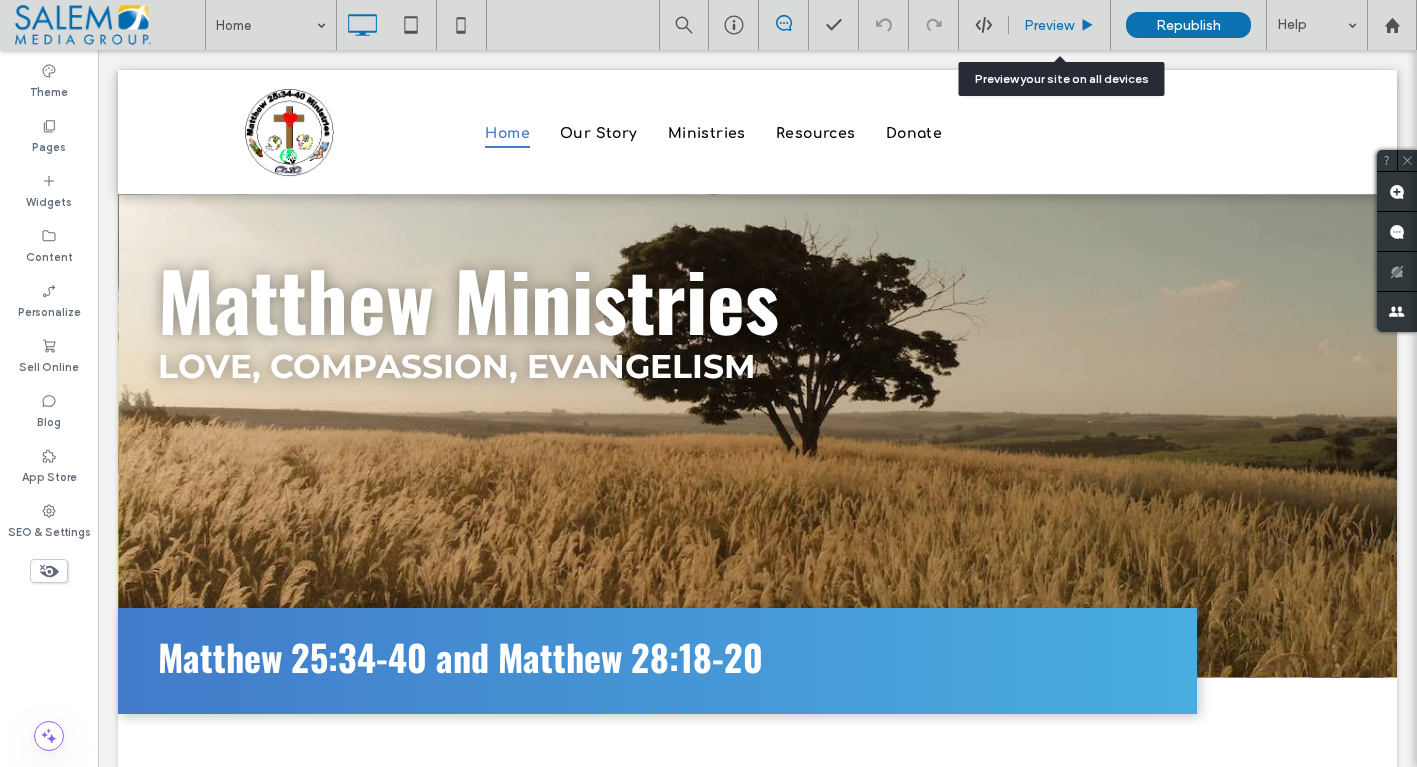 click on "Preview" at bounding box center (1049, 25) 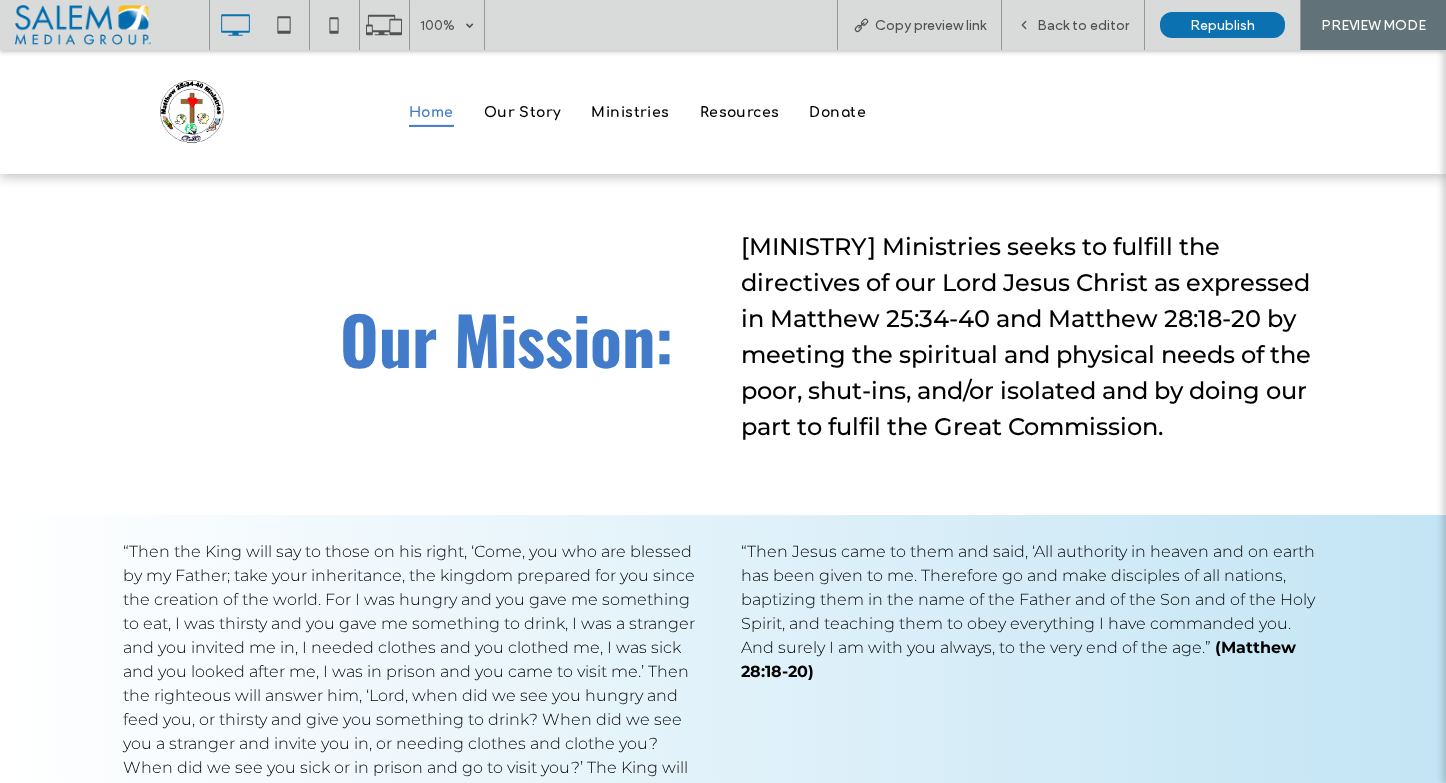 scroll, scrollTop: 572, scrollLeft: 0, axis: vertical 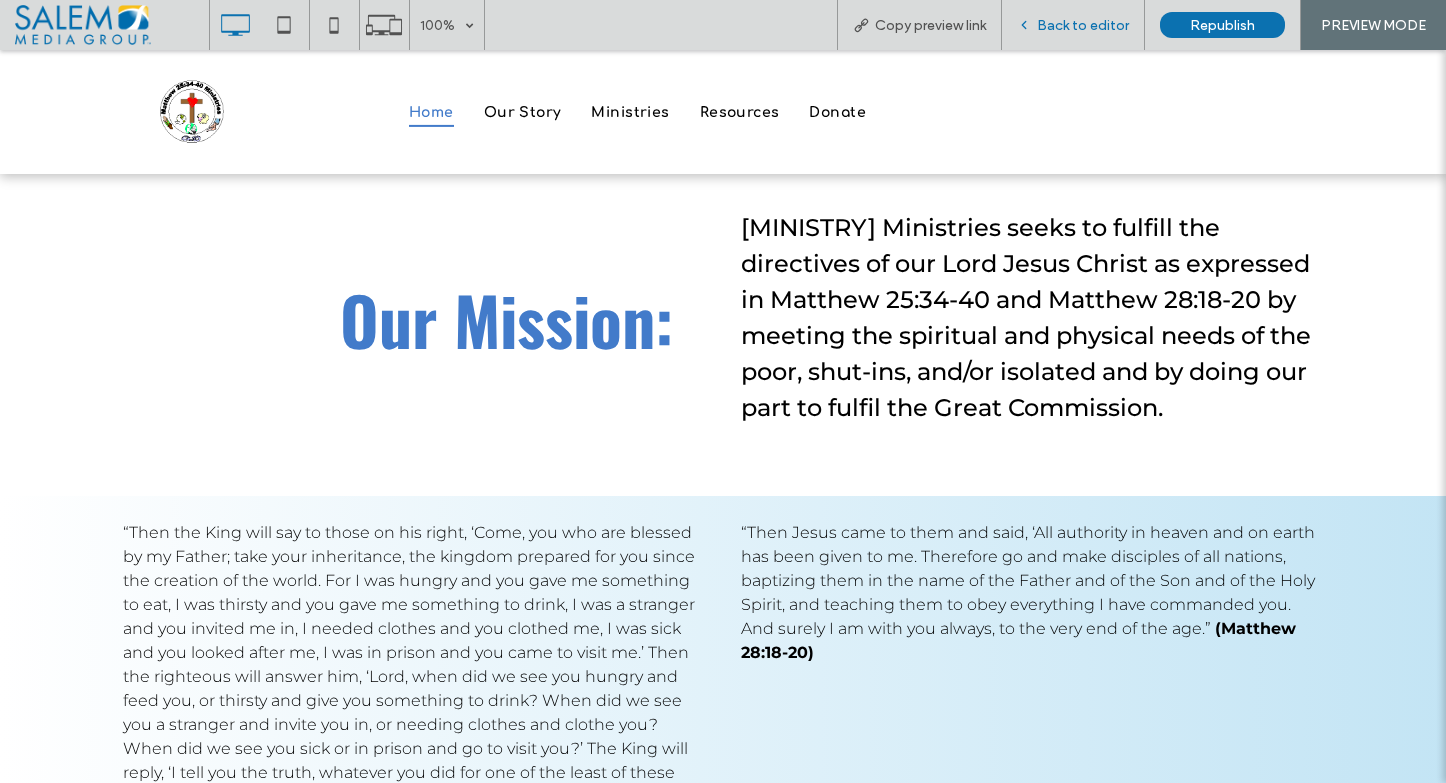 click on "Back to editor" at bounding box center [1073, 25] 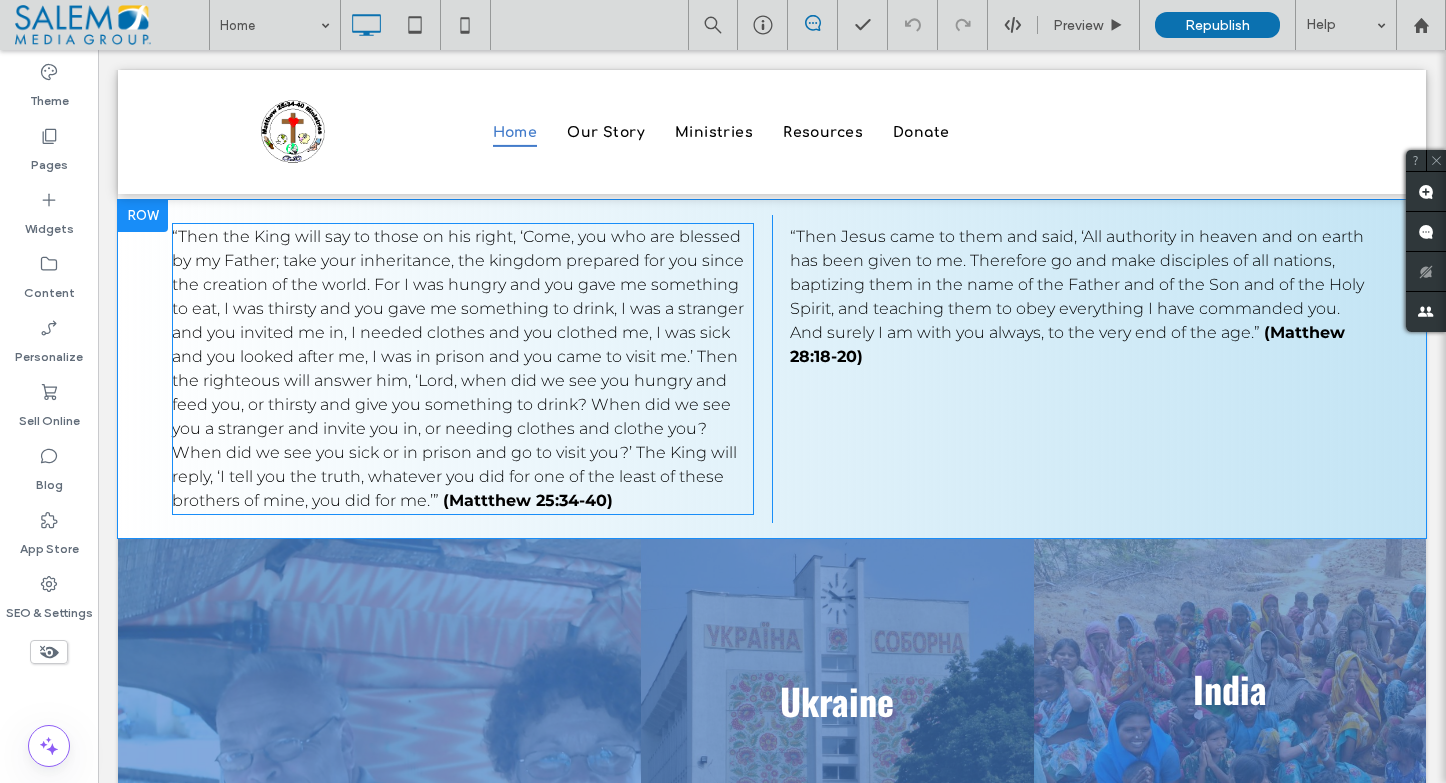 scroll, scrollTop: 849, scrollLeft: 0, axis: vertical 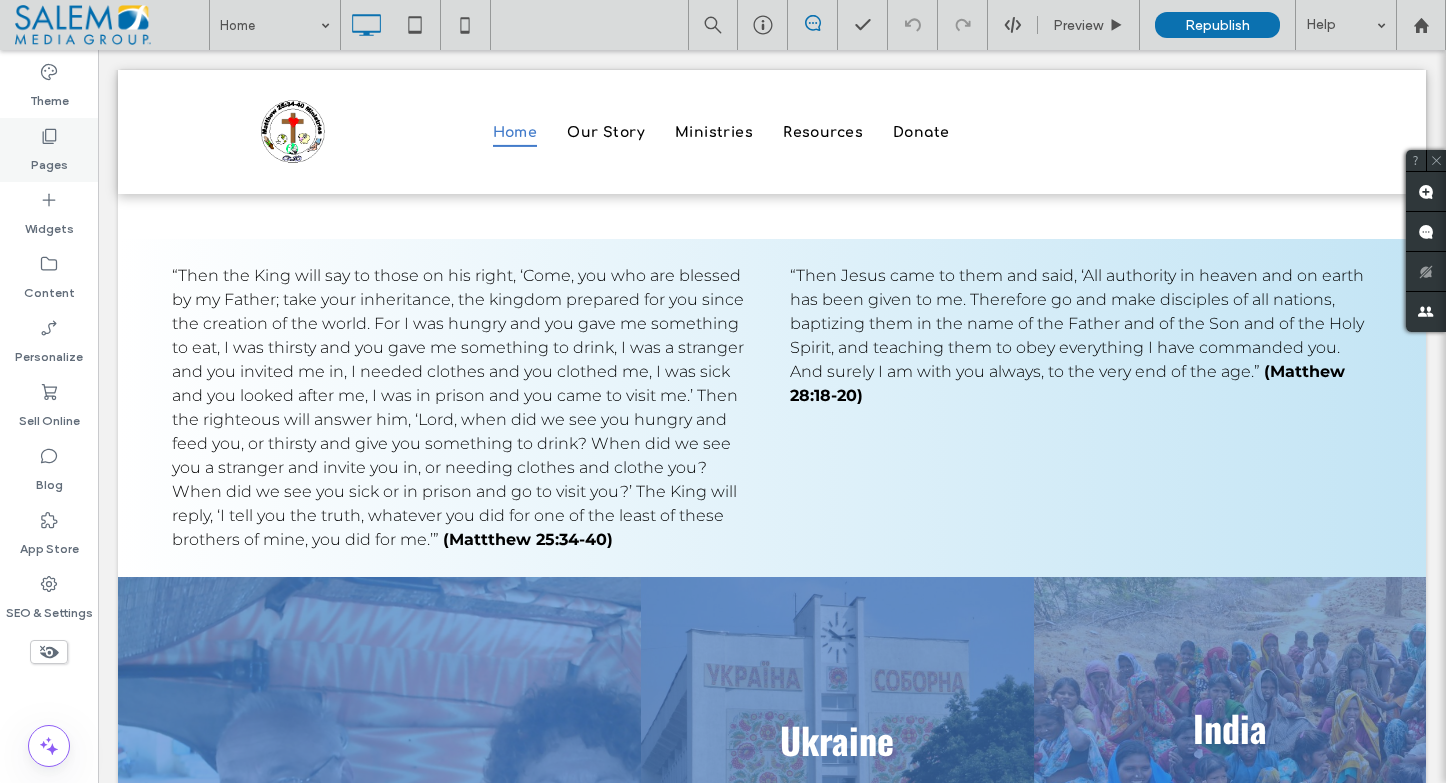 click on "Pages" at bounding box center (49, 160) 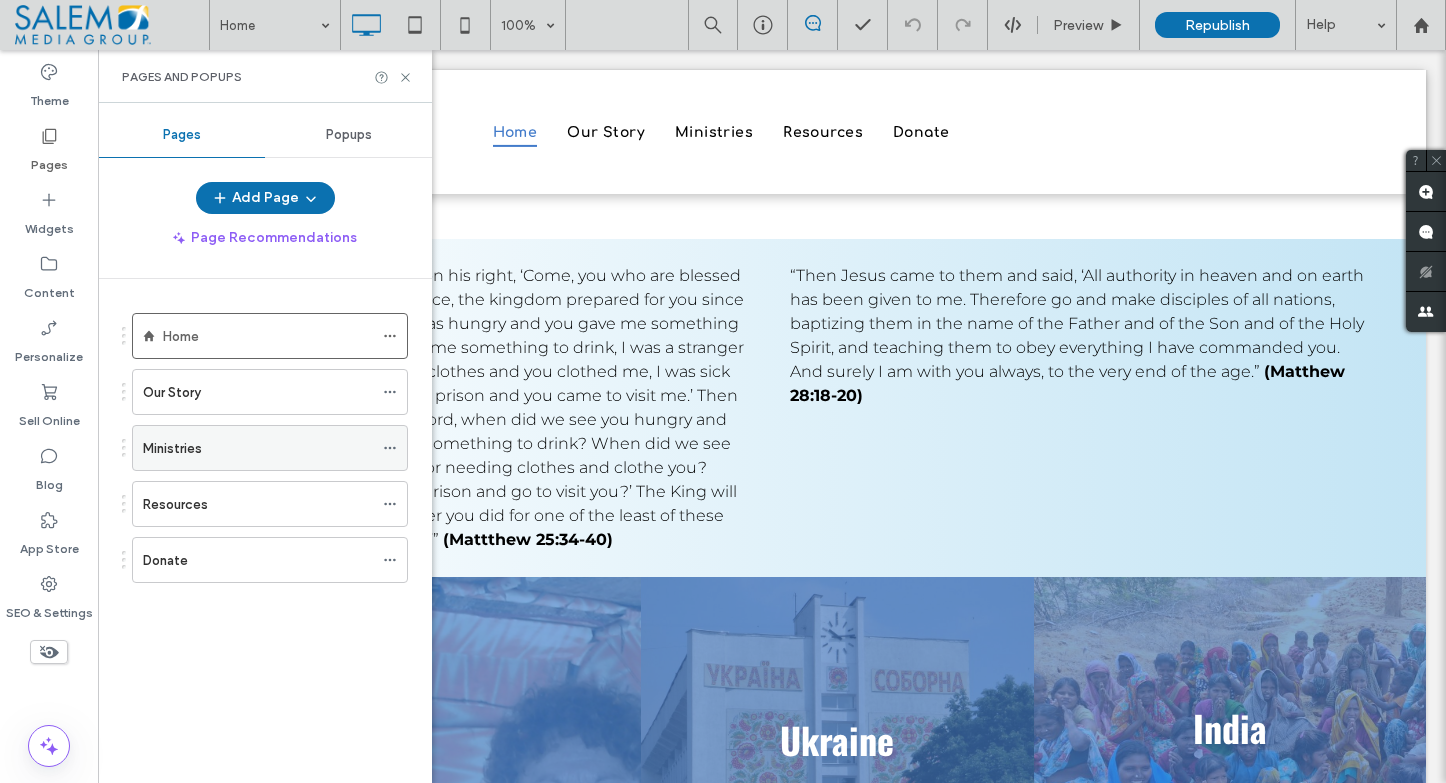 click on "Ministries" at bounding box center [258, 448] 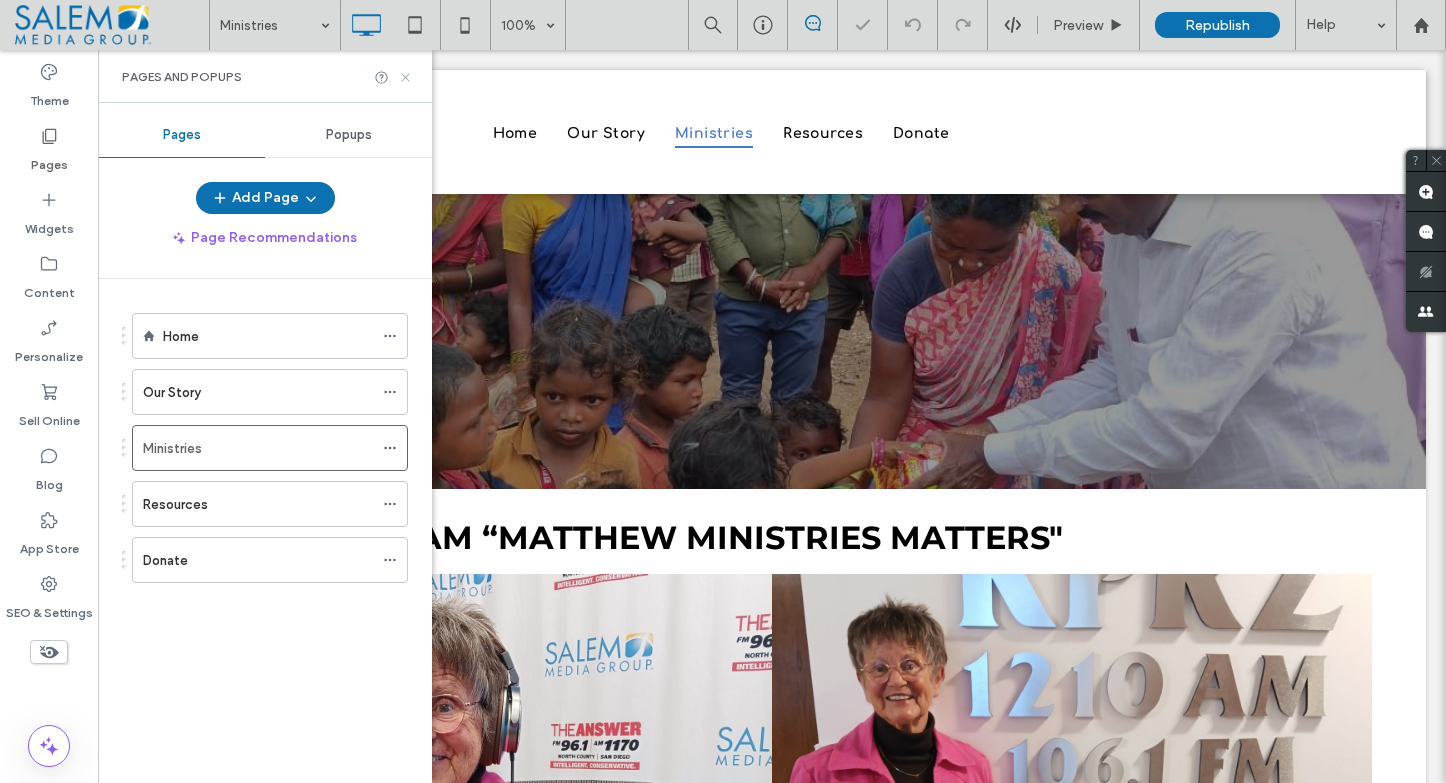 scroll, scrollTop: 0, scrollLeft: 0, axis: both 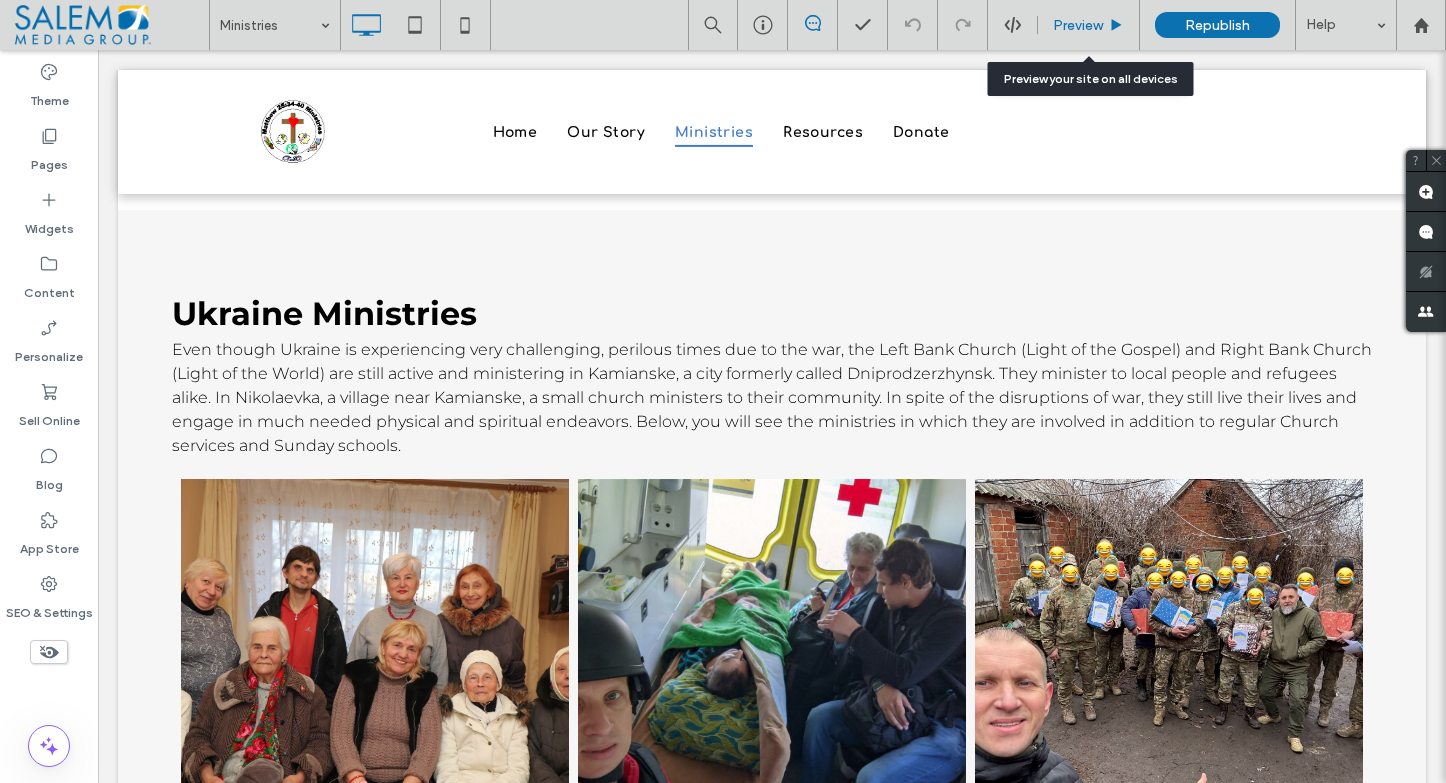 click on "Preview" at bounding box center (1089, 25) 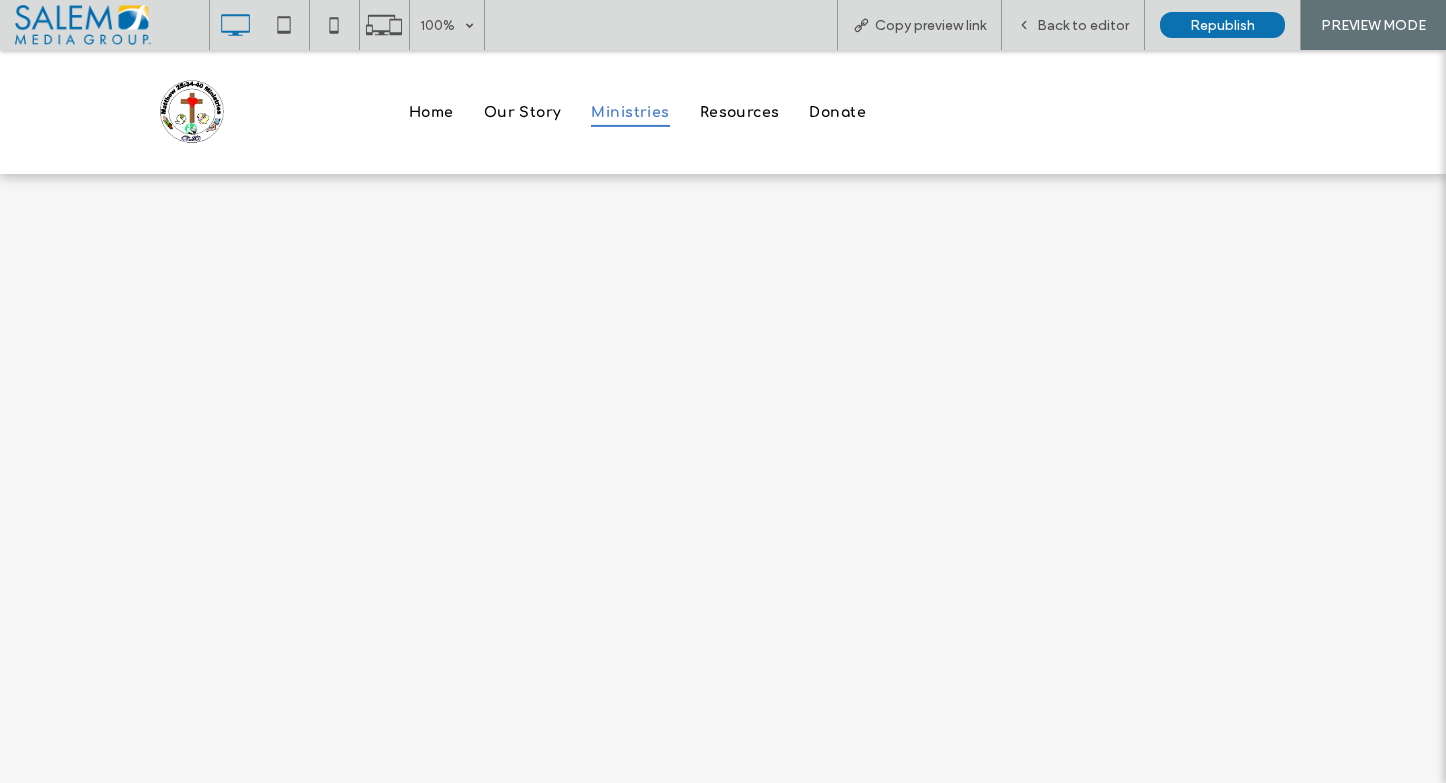 scroll, scrollTop: 4668, scrollLeft: 0, axis: vertical 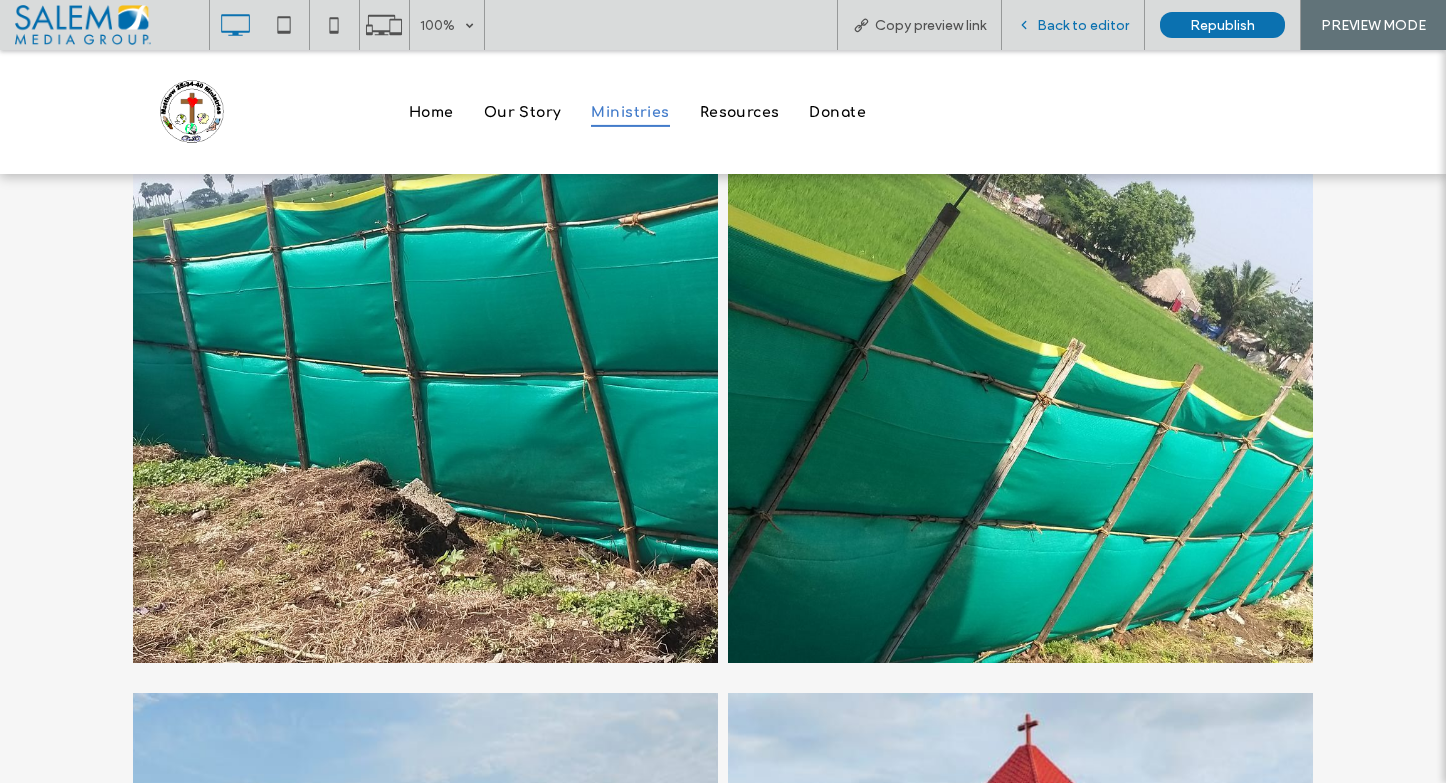 click on "Back to editor" at bounding box center (1083, 25) 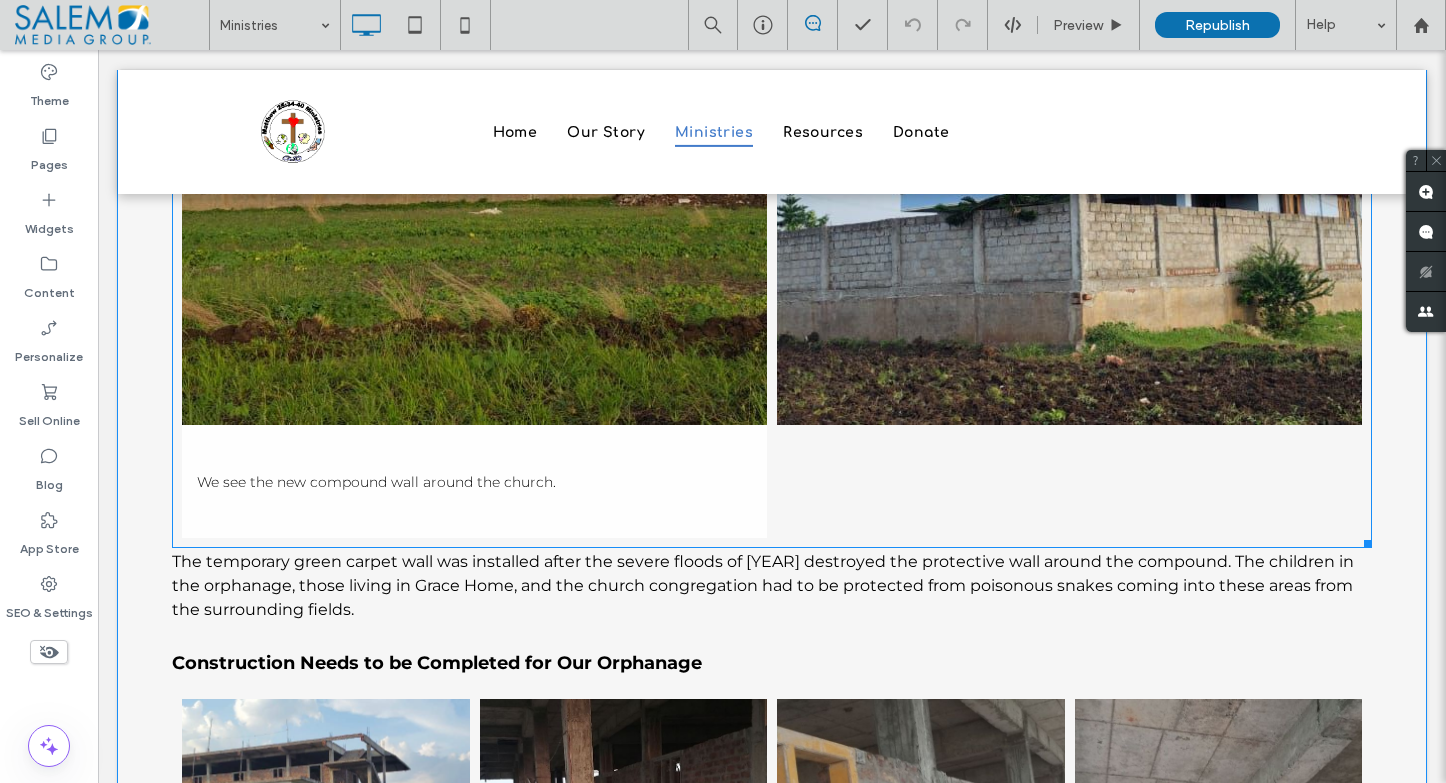 scroll, scrollTop: 5542, scrollLeft: 0, axis: vertical 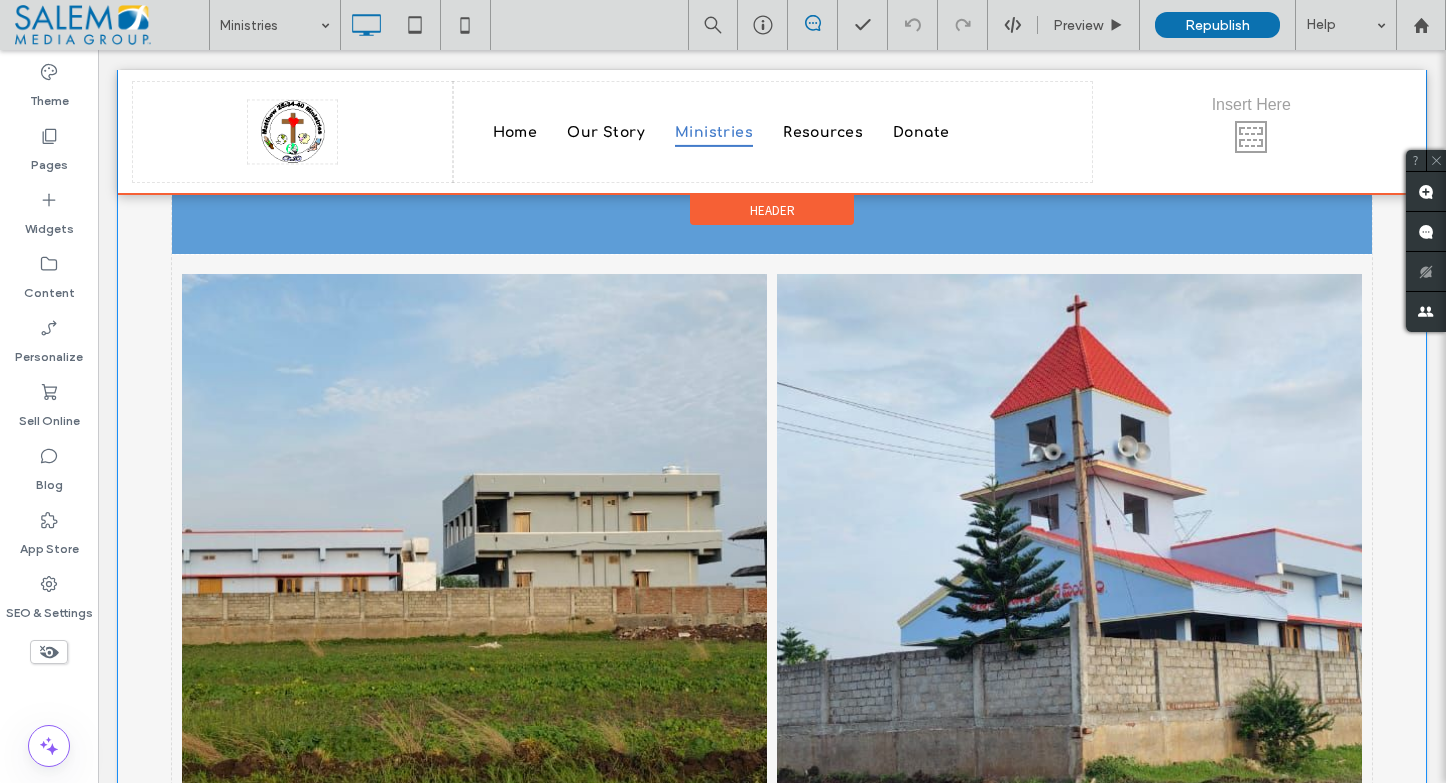 drag, startPoint x: 471, startPoint y: 578, endPoint x: 458, endPoint y: 396, distance: 182.4637 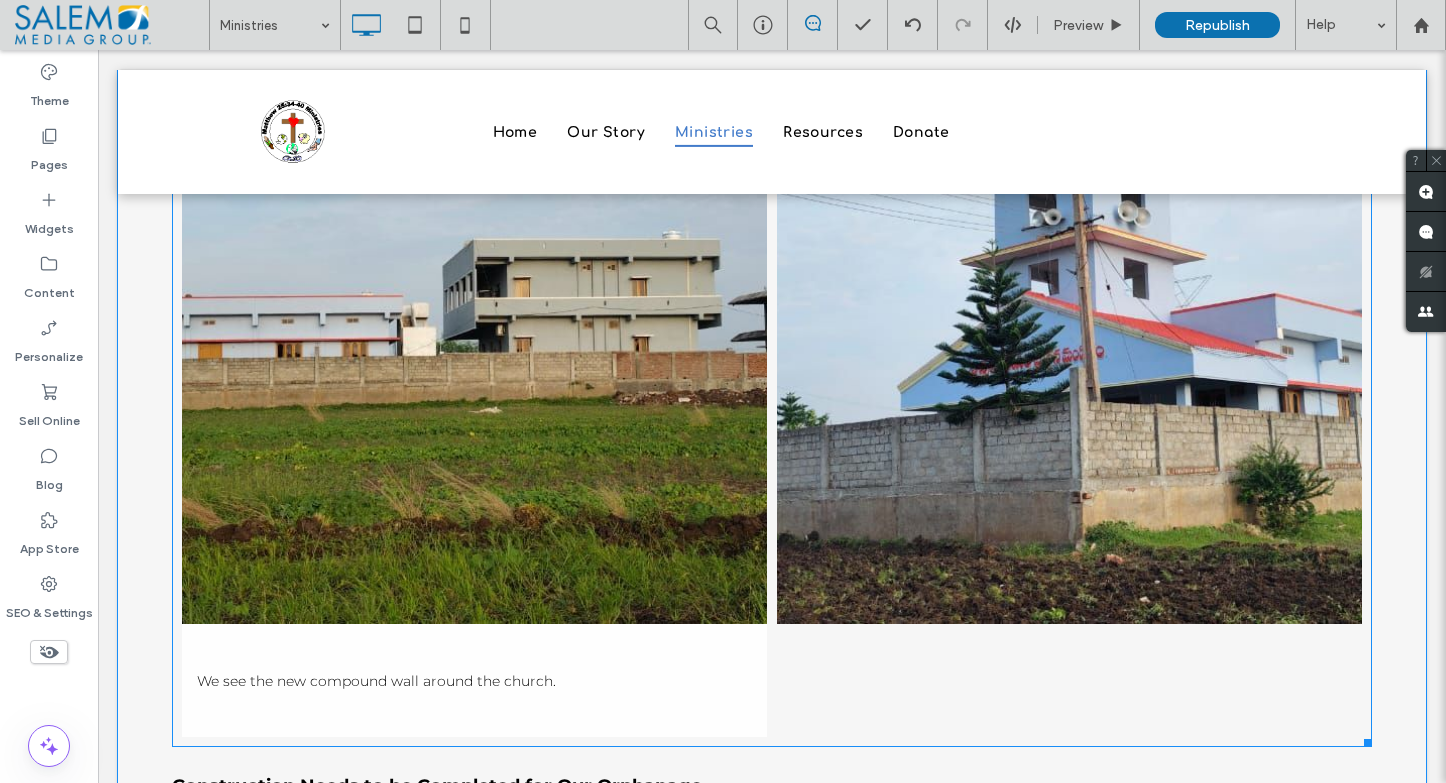 scroll, scrollTop: 5425, scrollLeft: 0, axis: vertical 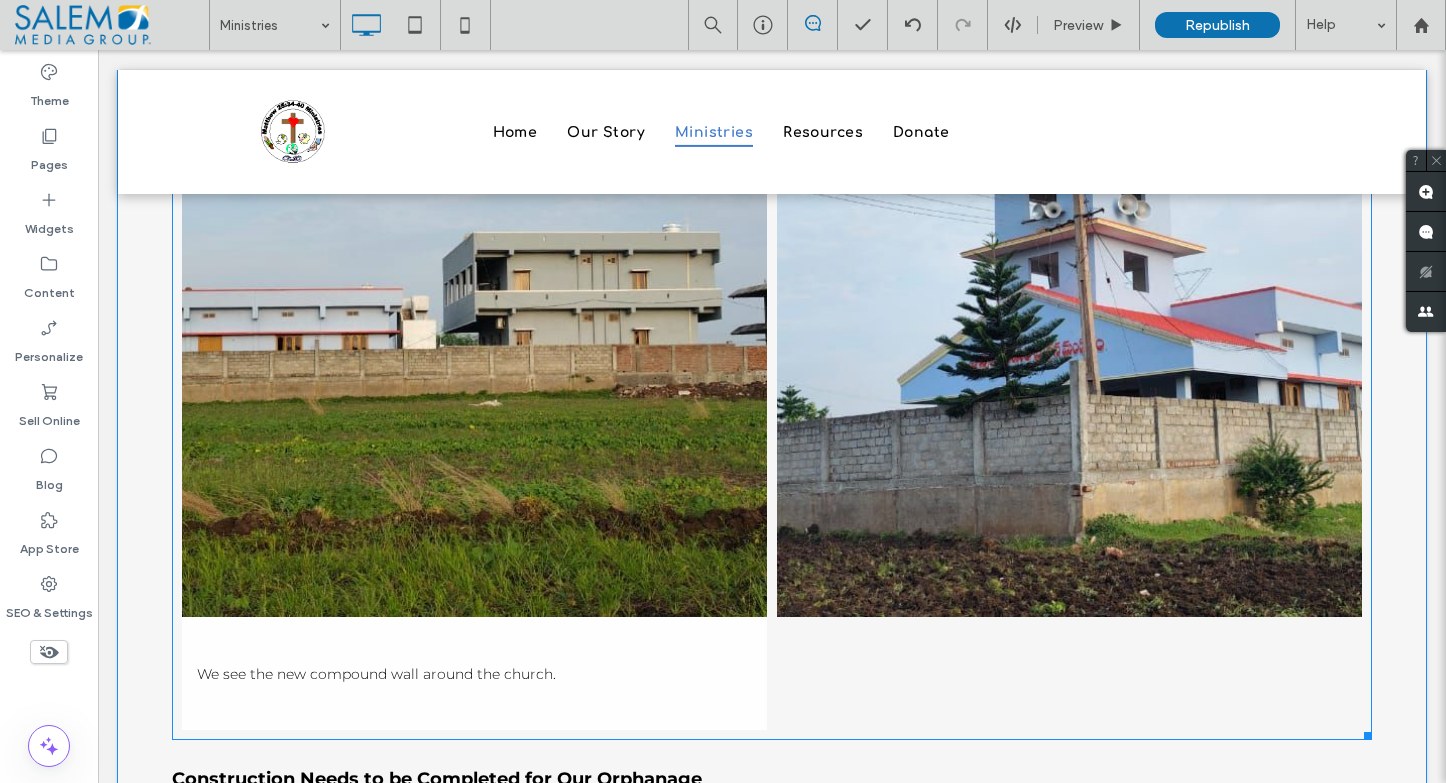 click on "We see the new compound wall around the church." at bounding box center [376, 674] 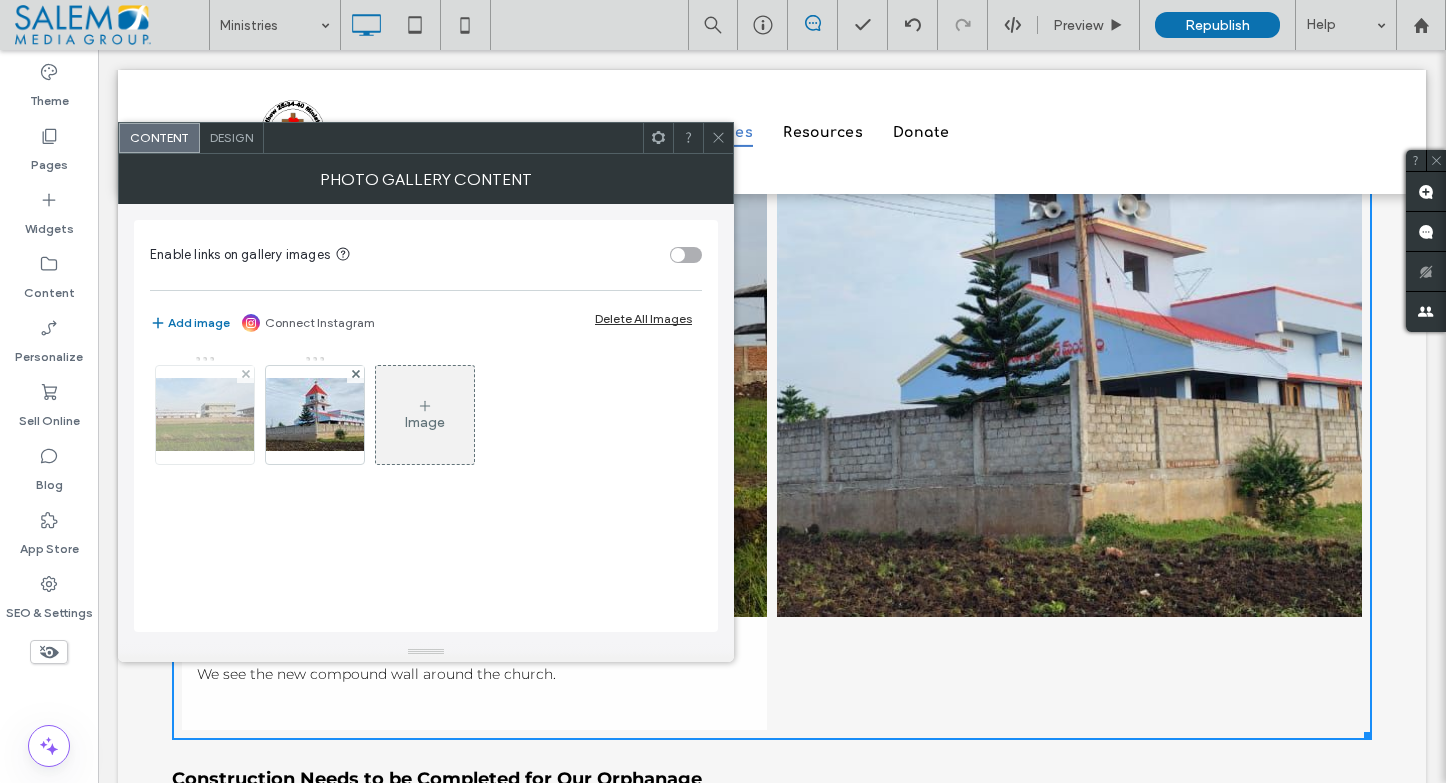 click at bounding box center [205, 414] 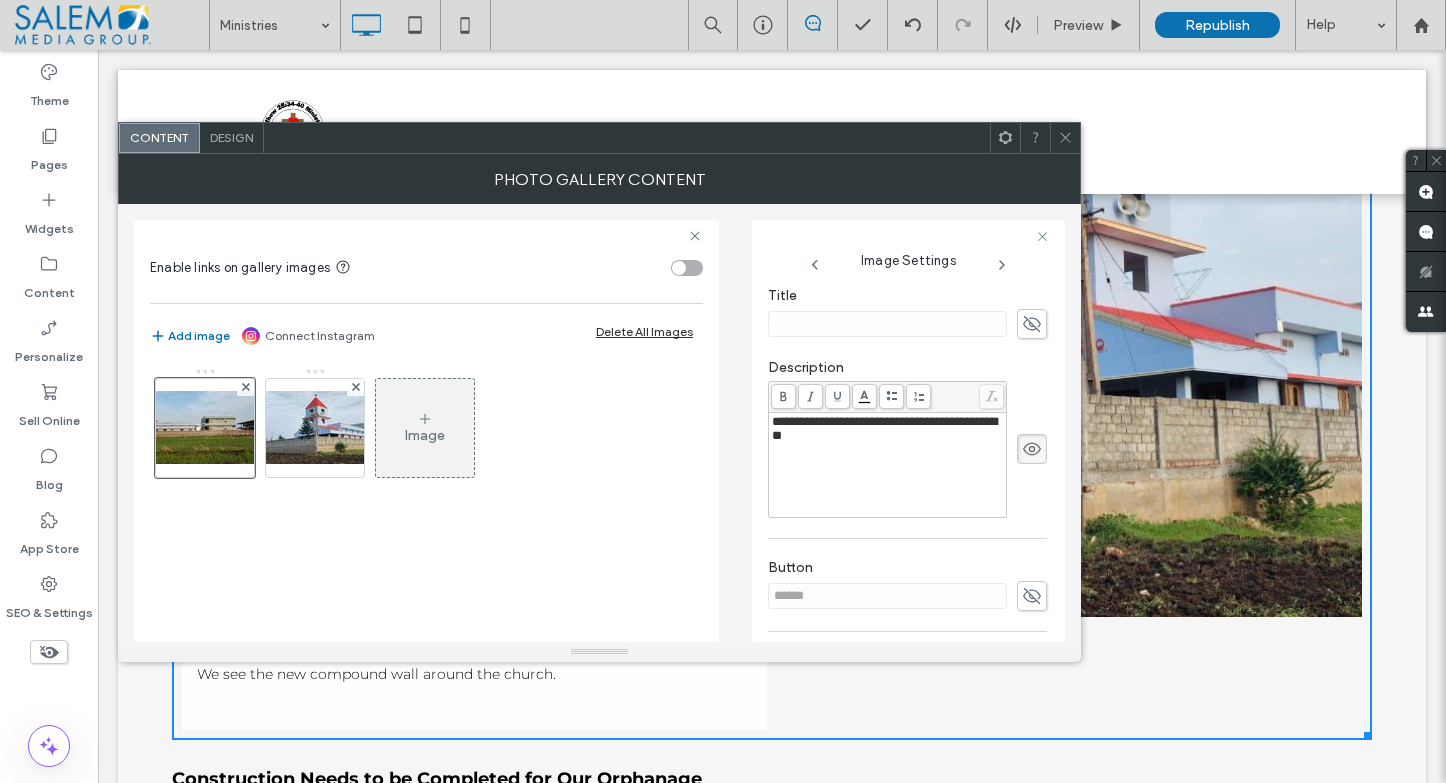 scroll, scrollTop: 415, scrollLeft: 0, axis: vertical 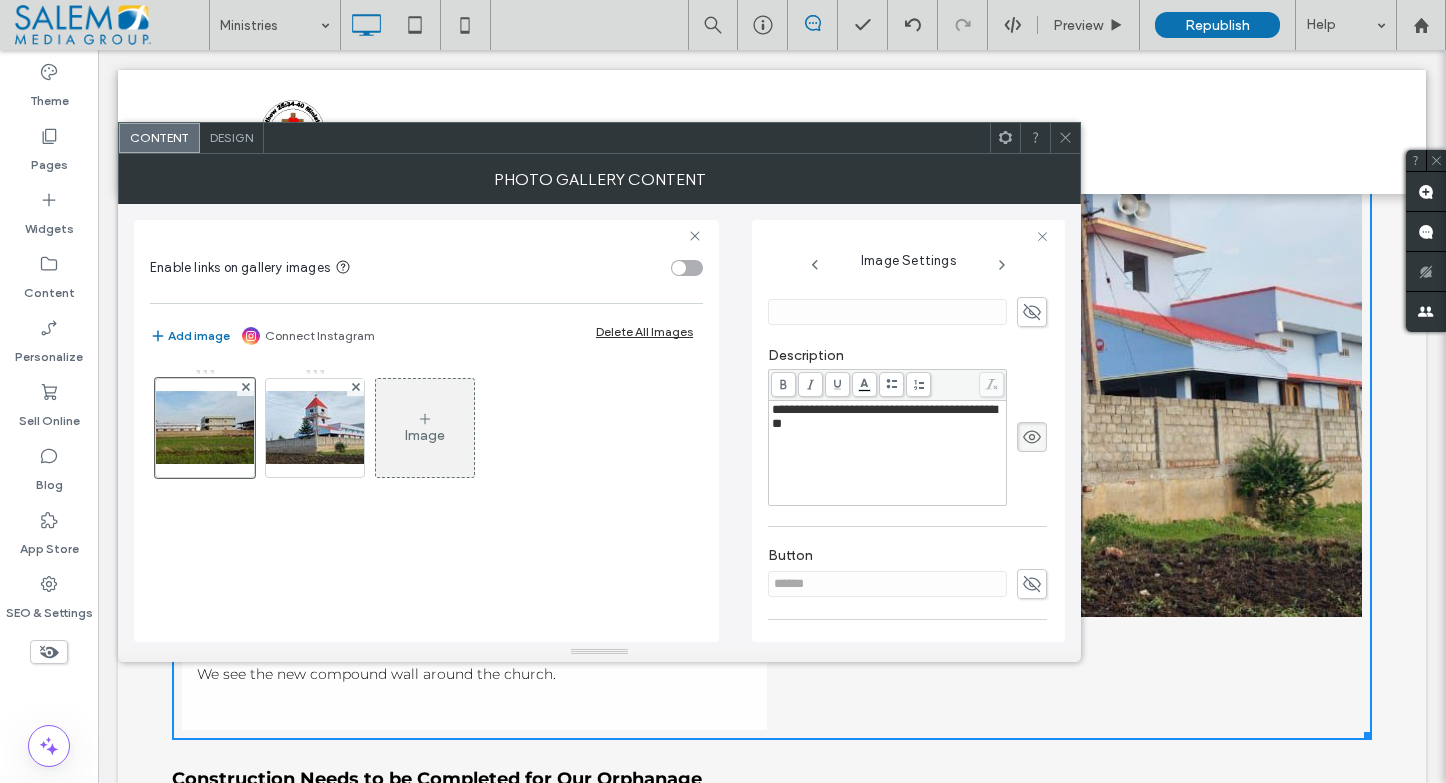 click on "**********" at bounding box center [884, 416] 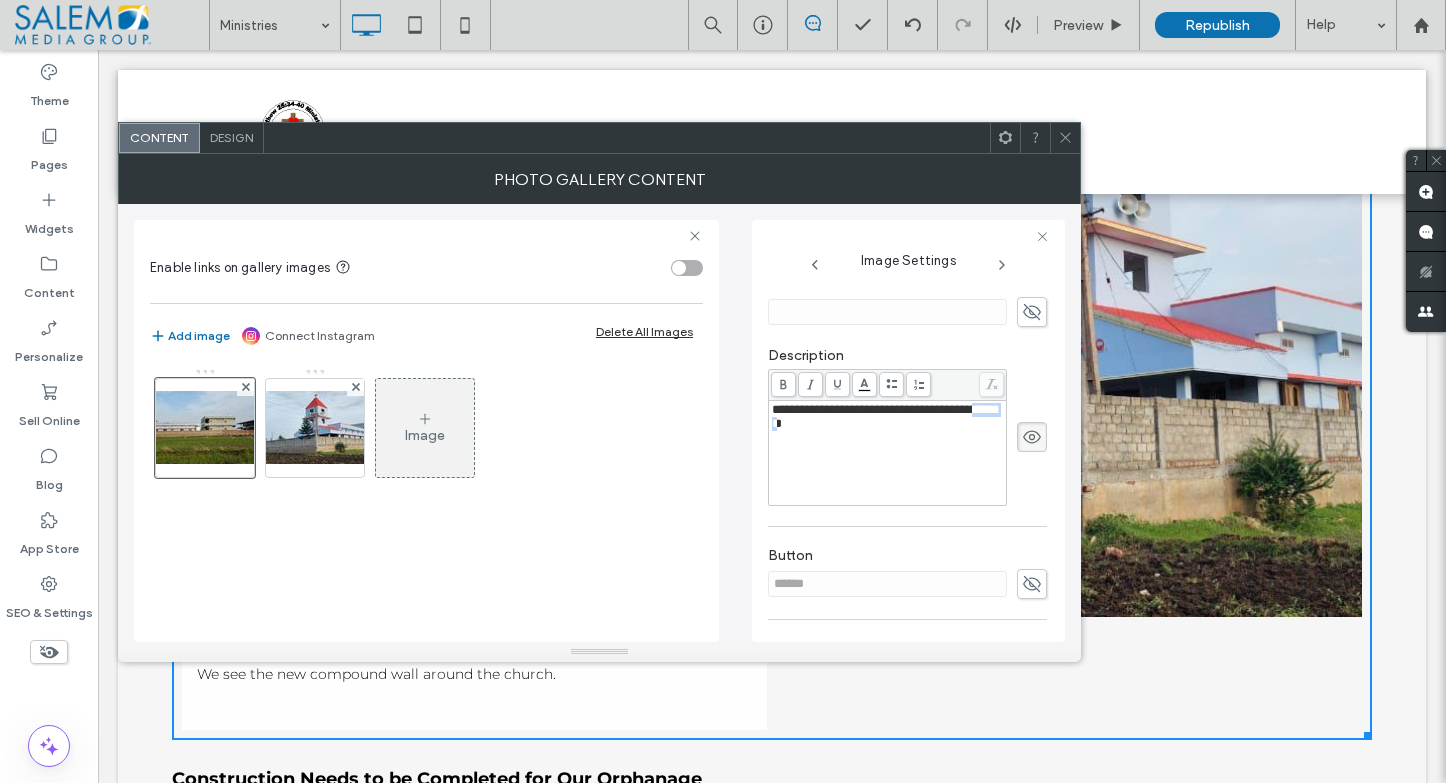 click on "**********" at bounding box center [884, 416] 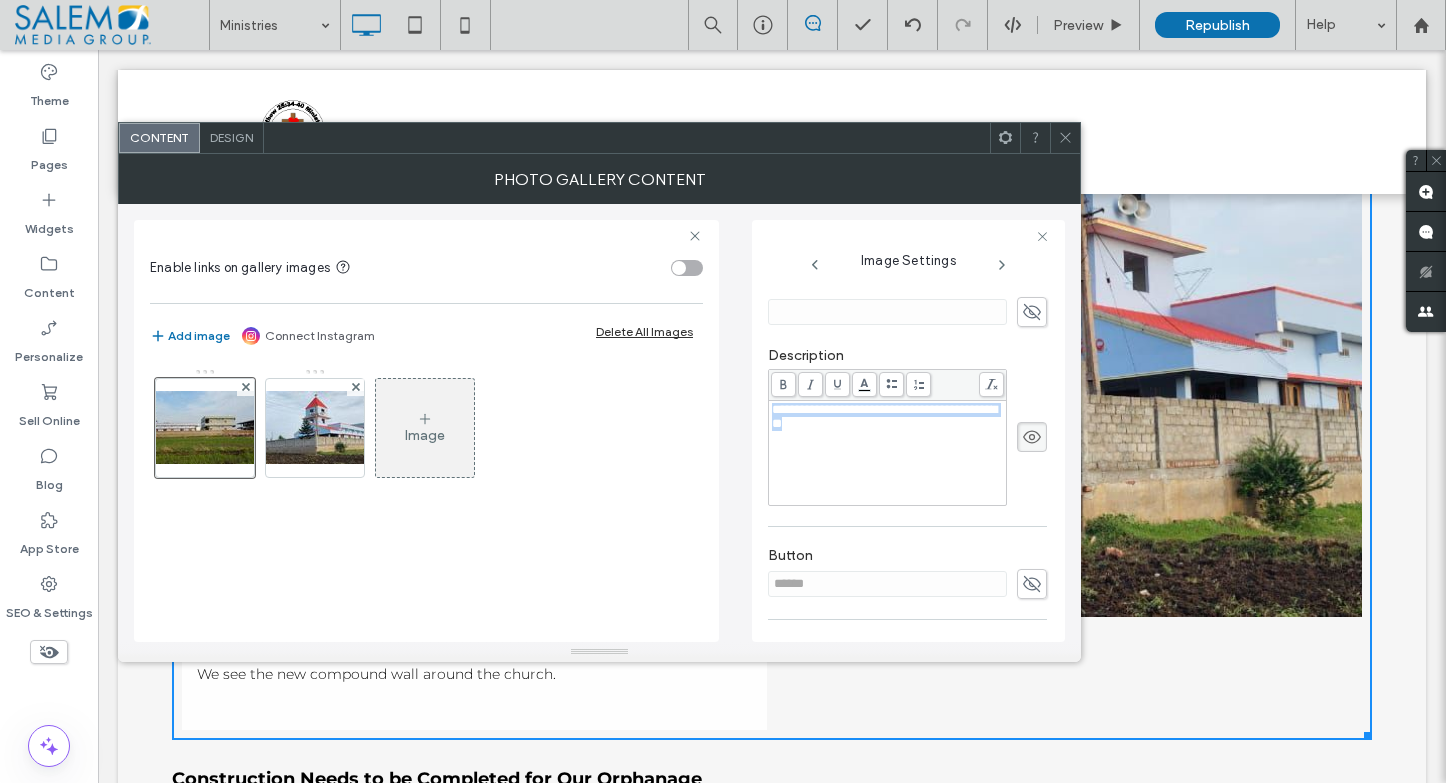 click on "**********" at bounding box center (884, 416) 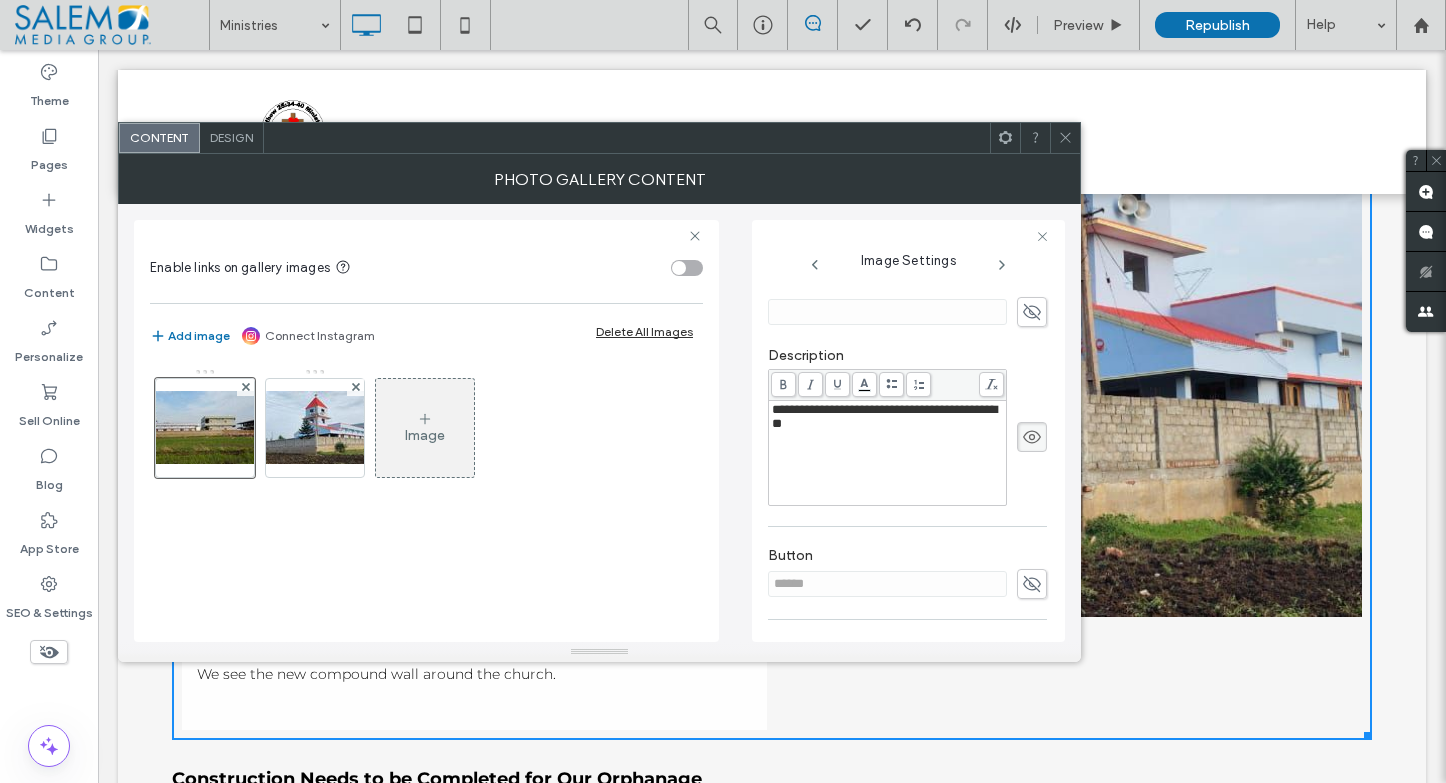 click on "**********" at bounding box center [884, 416] 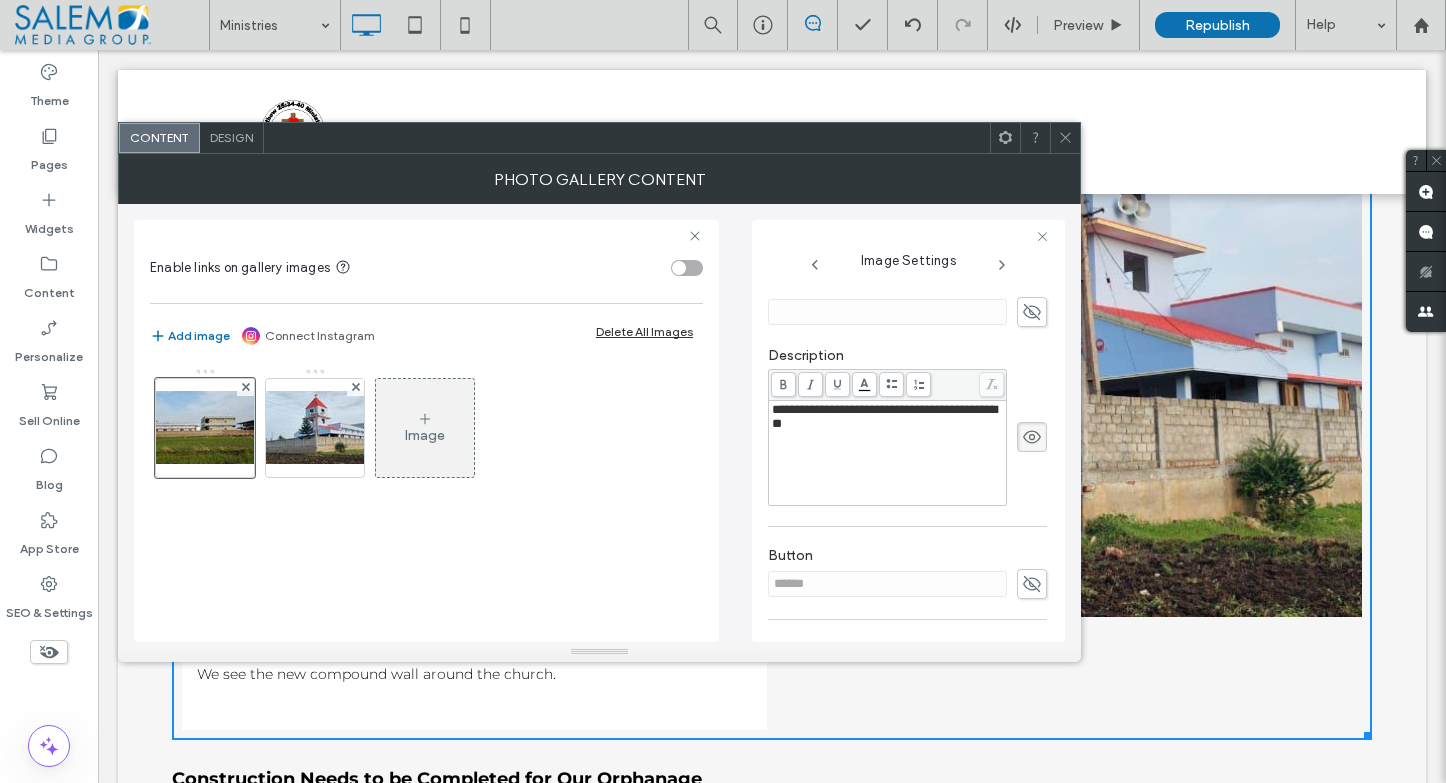 click on "**********" at bounding box center (888, 453) 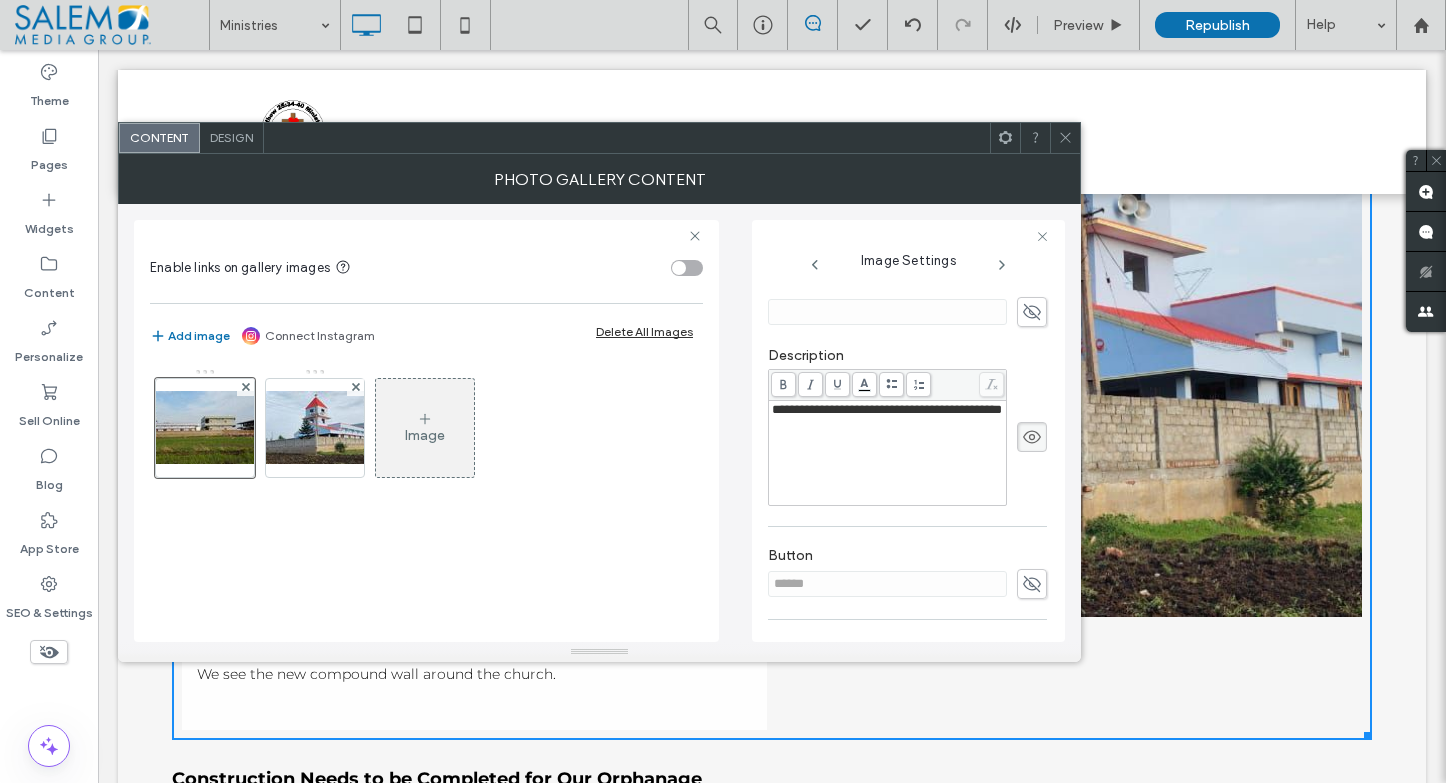 type 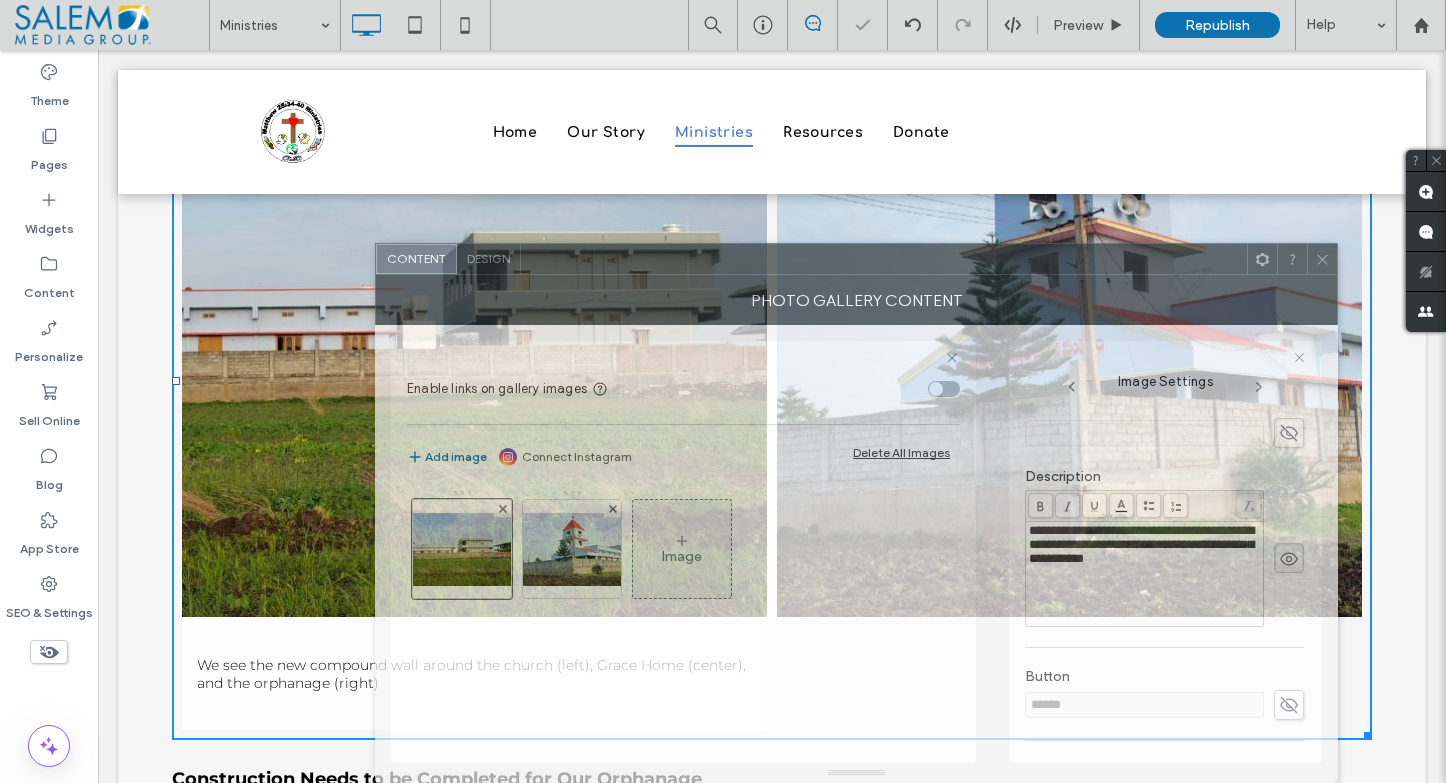 drag, startPoint x: 885, startPoint y: 138, endPoint x: 935, endPoint y: 274, distance: 144.89996 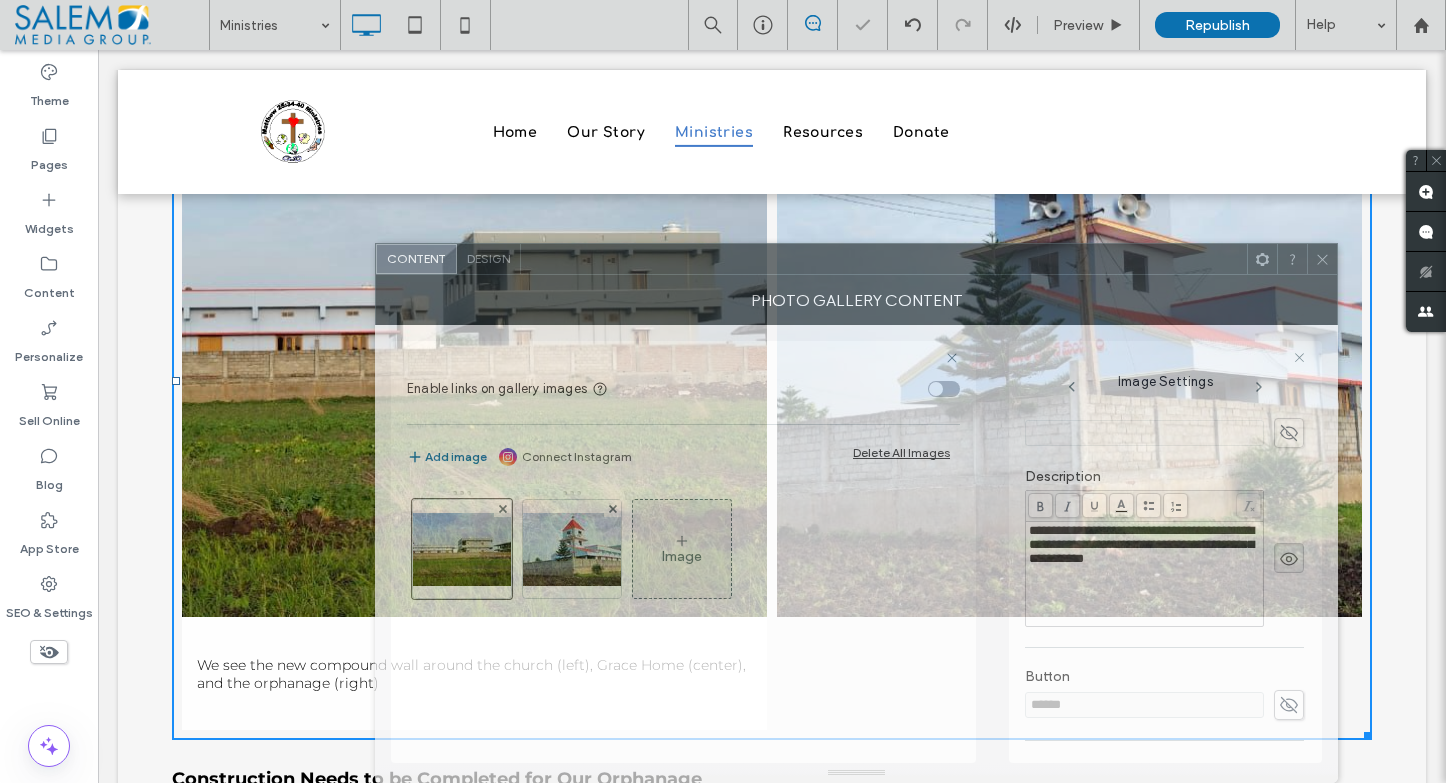 click on "**********" at bounding box center [856, 513] 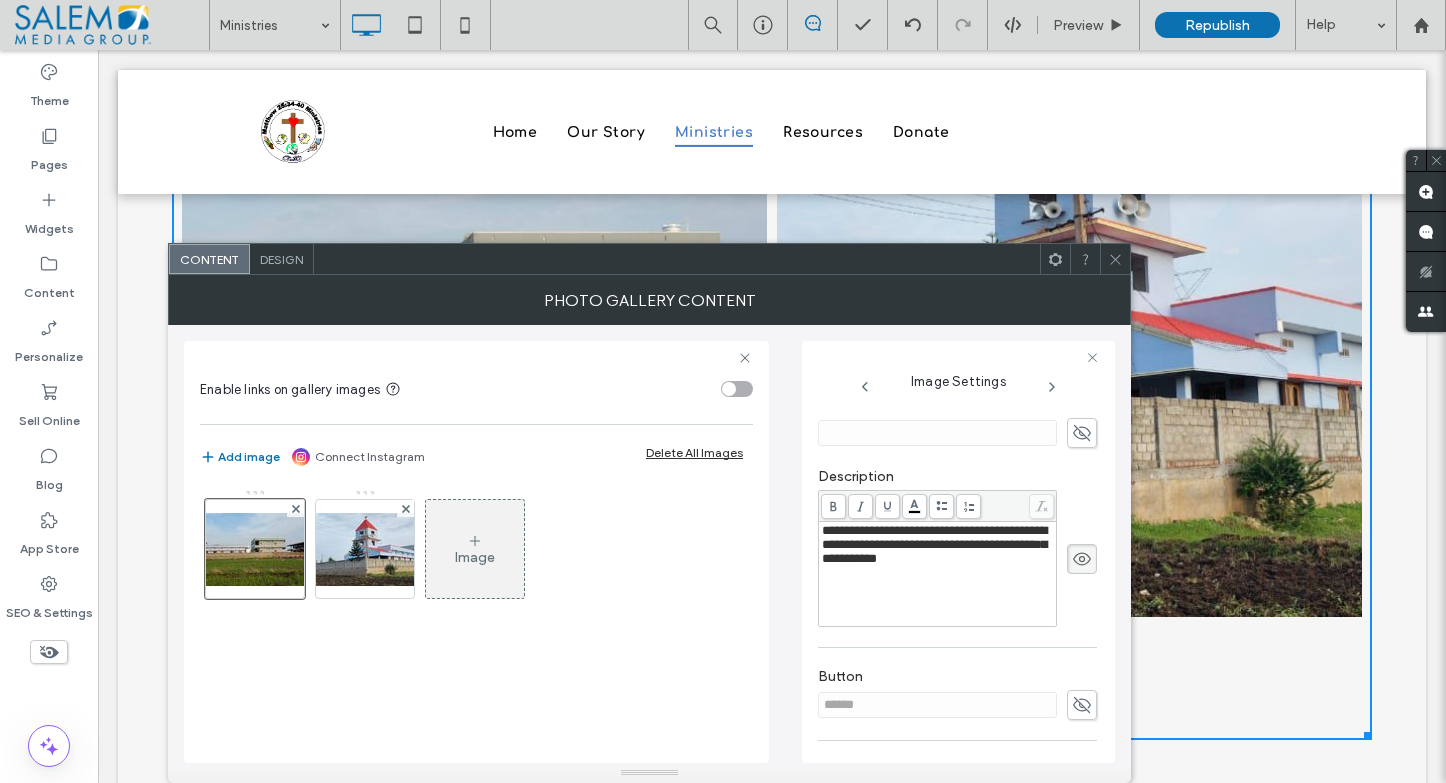 click on "**********" at bounding box center (938, 545) 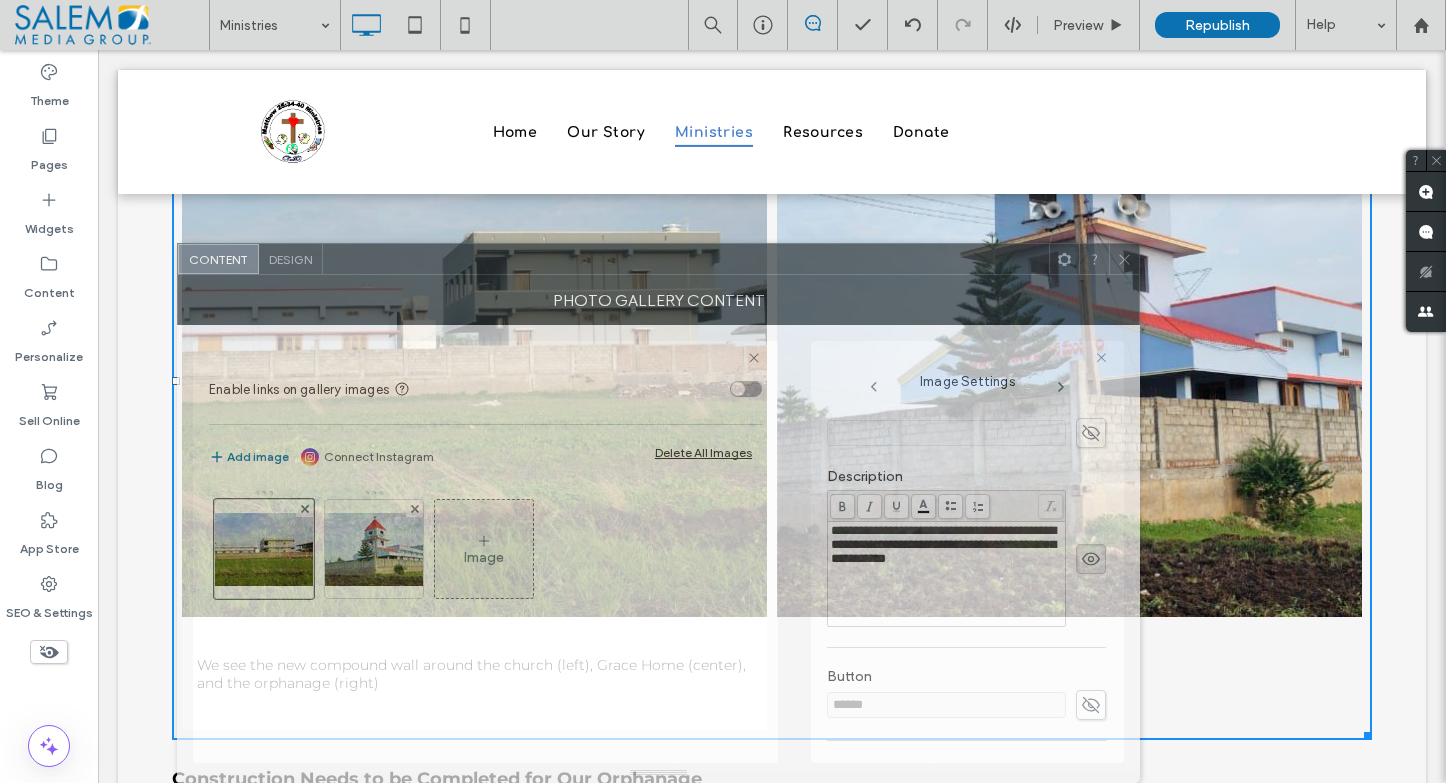 drag, startPoint x: 946, startPoint y: 261, endPoint x: 969, endPoint y: 267, distance: 23.769728 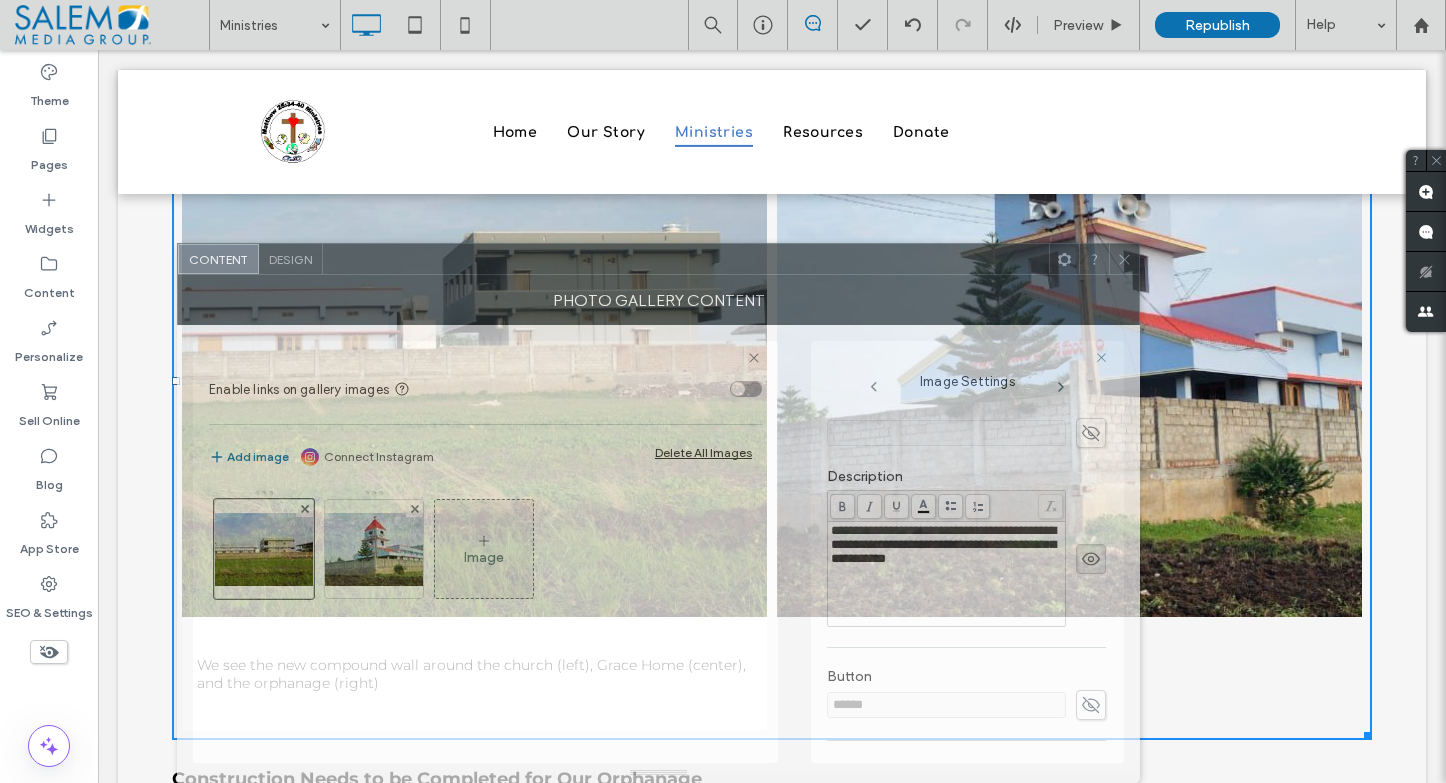 click at bounding box center [686, 259] 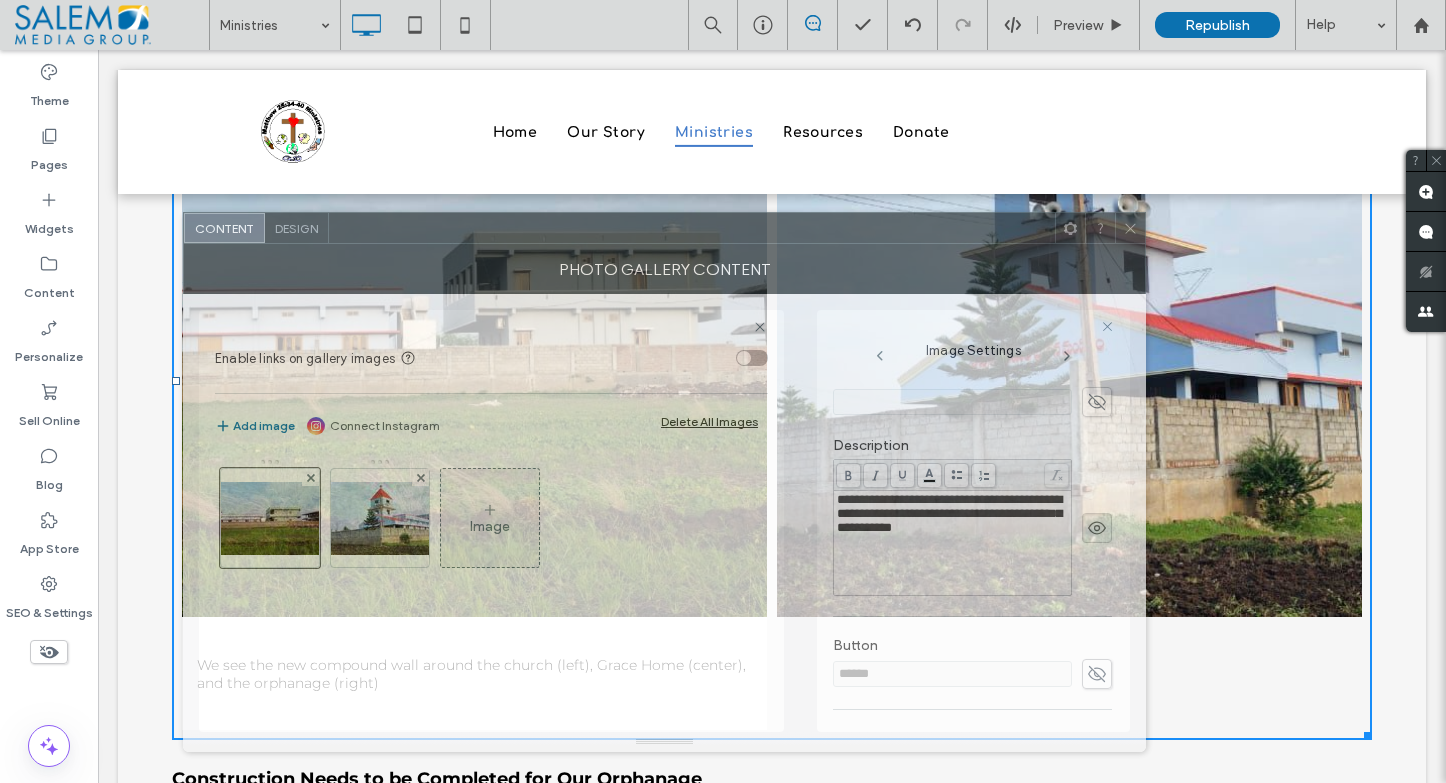 drag, startPoint x: 934, startPoint y: 266, endPoint x: 905, endPoint y: 151, distance: 118.60017 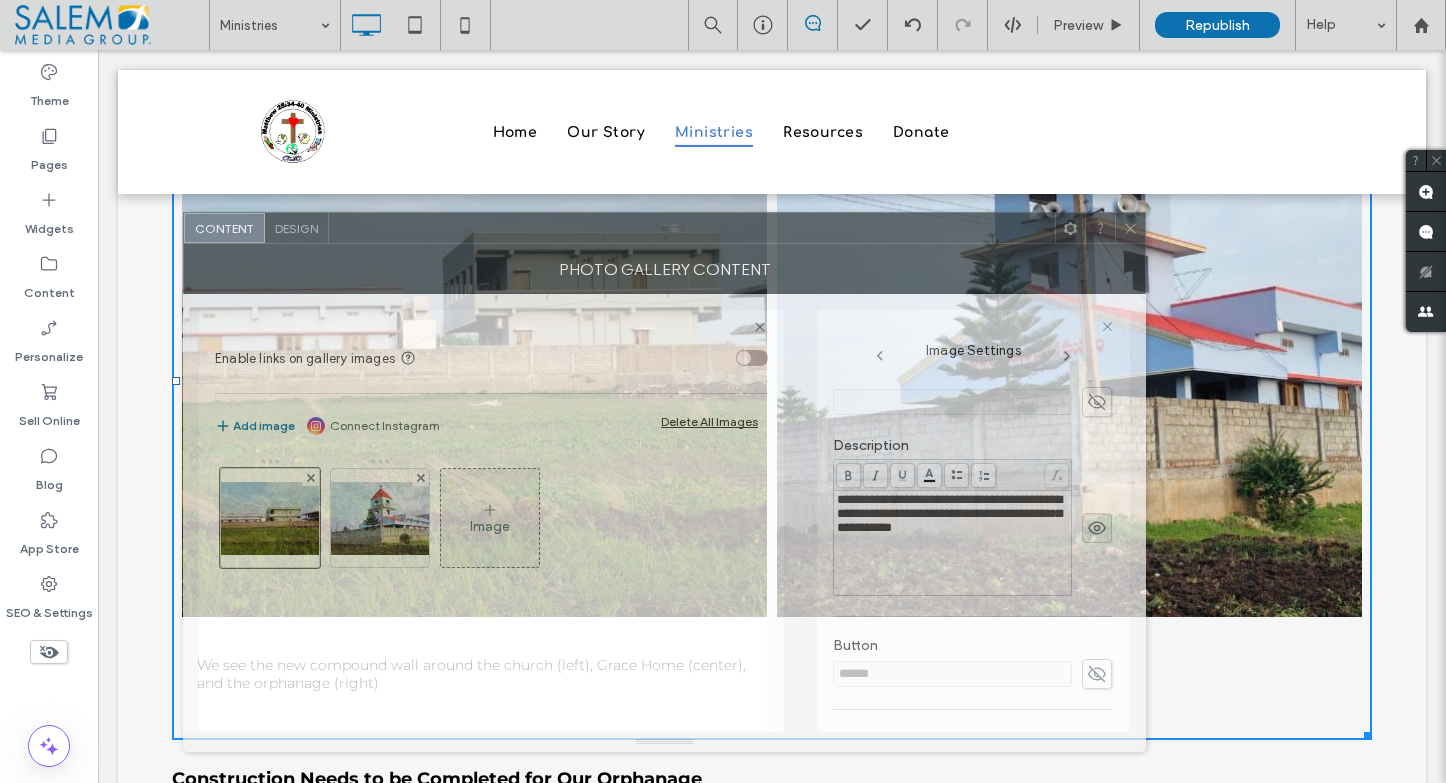 click at bounding box center [692, 228] 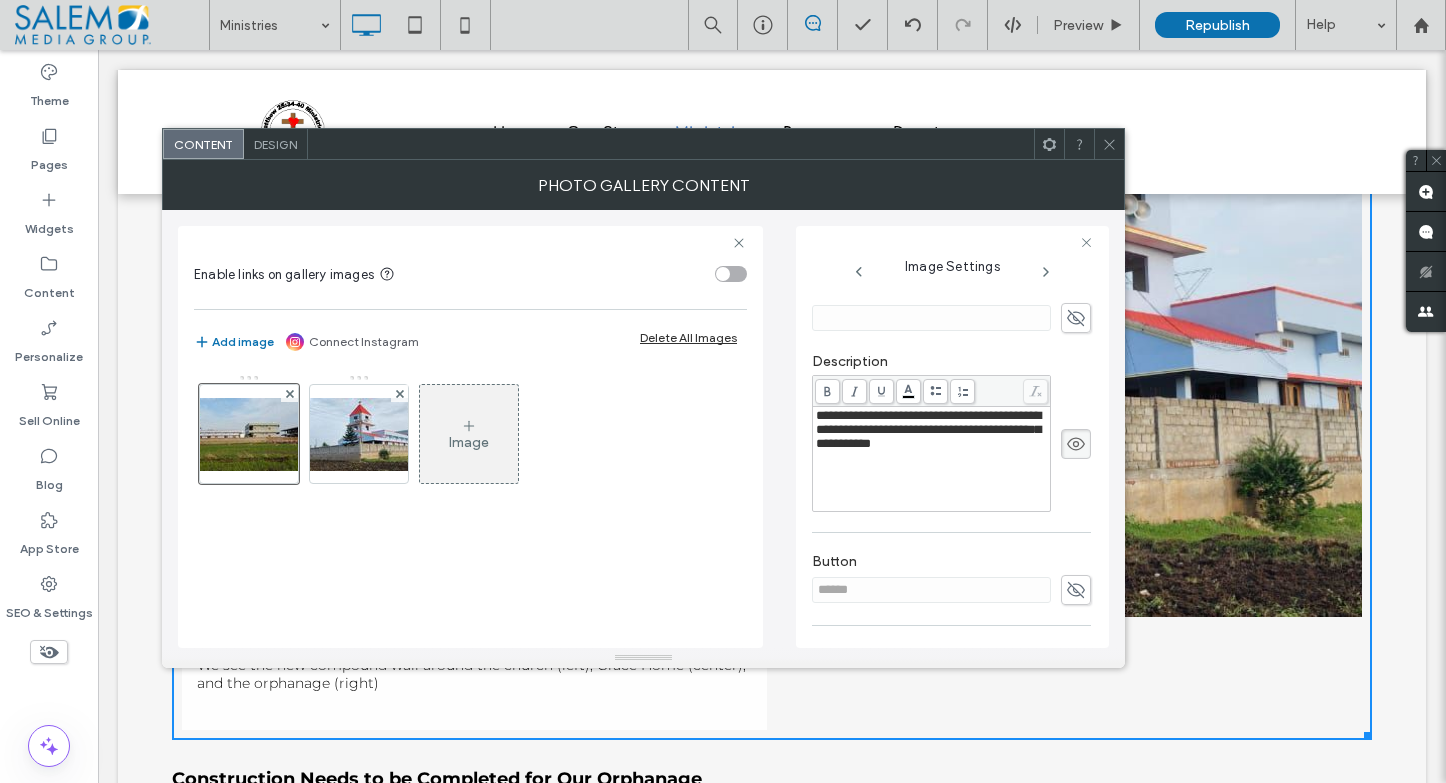 click on "**********" at bounding box center (932, 430) 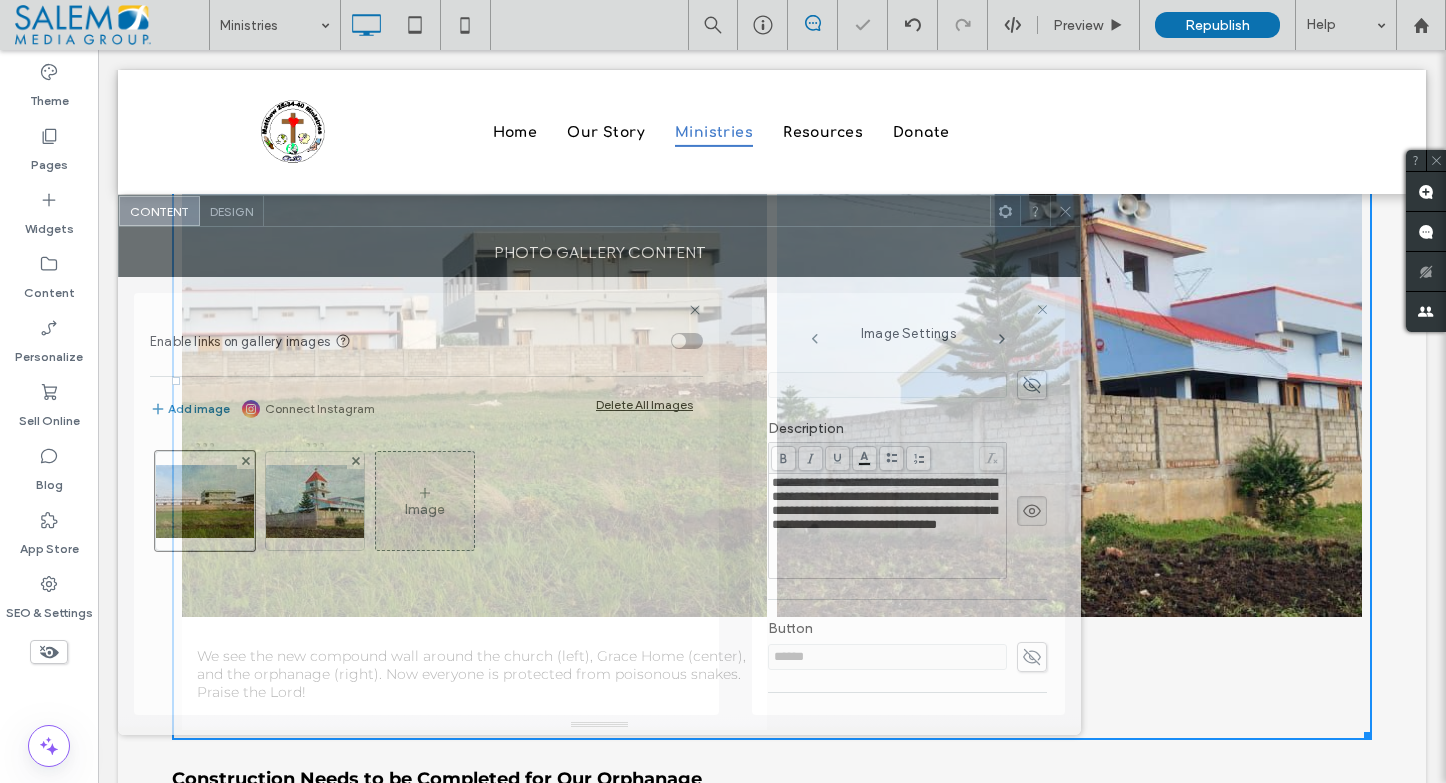 drag, startPoint x: 935, startPoint y: 155, endPoint x: 1053, endPoint y: 195, distance: 124.595345 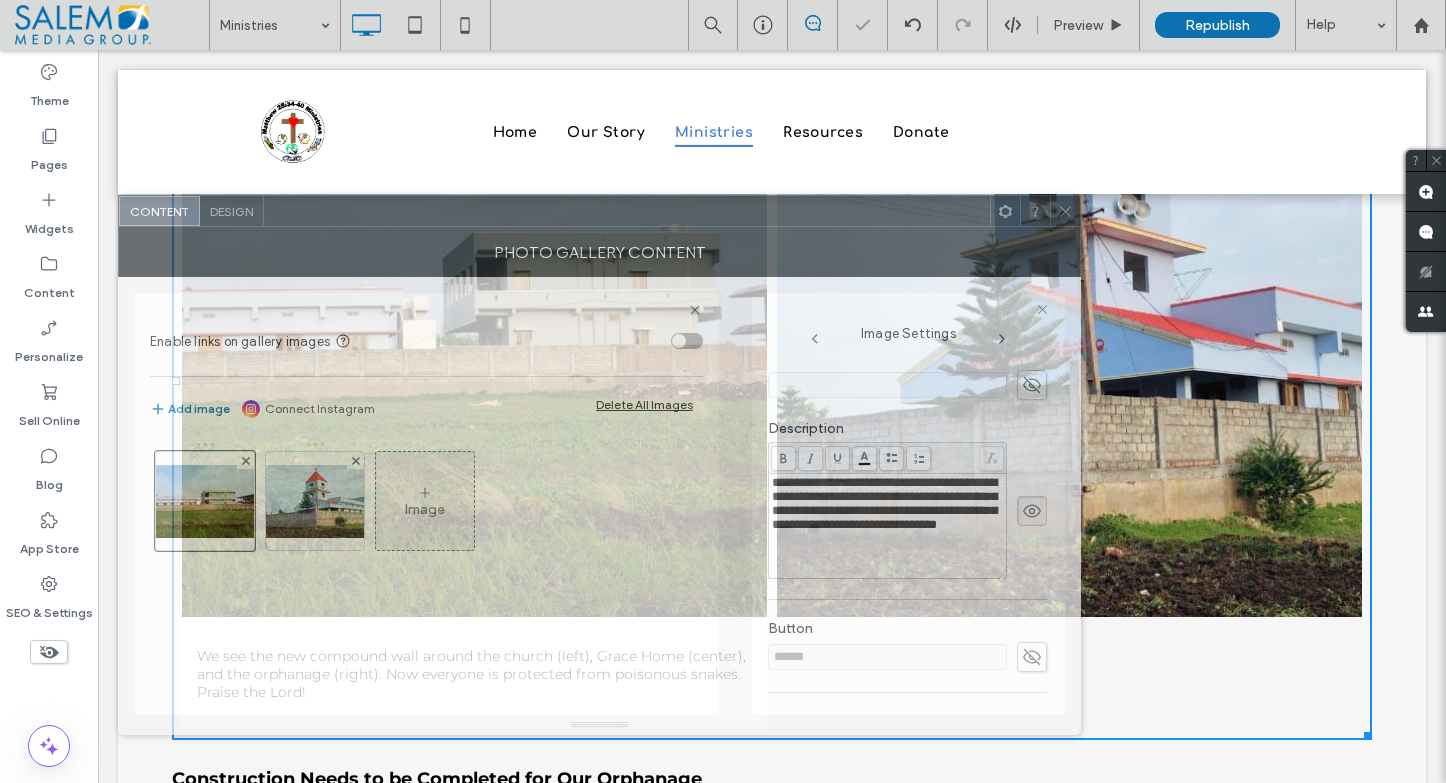click at bounding box center (627, 211) 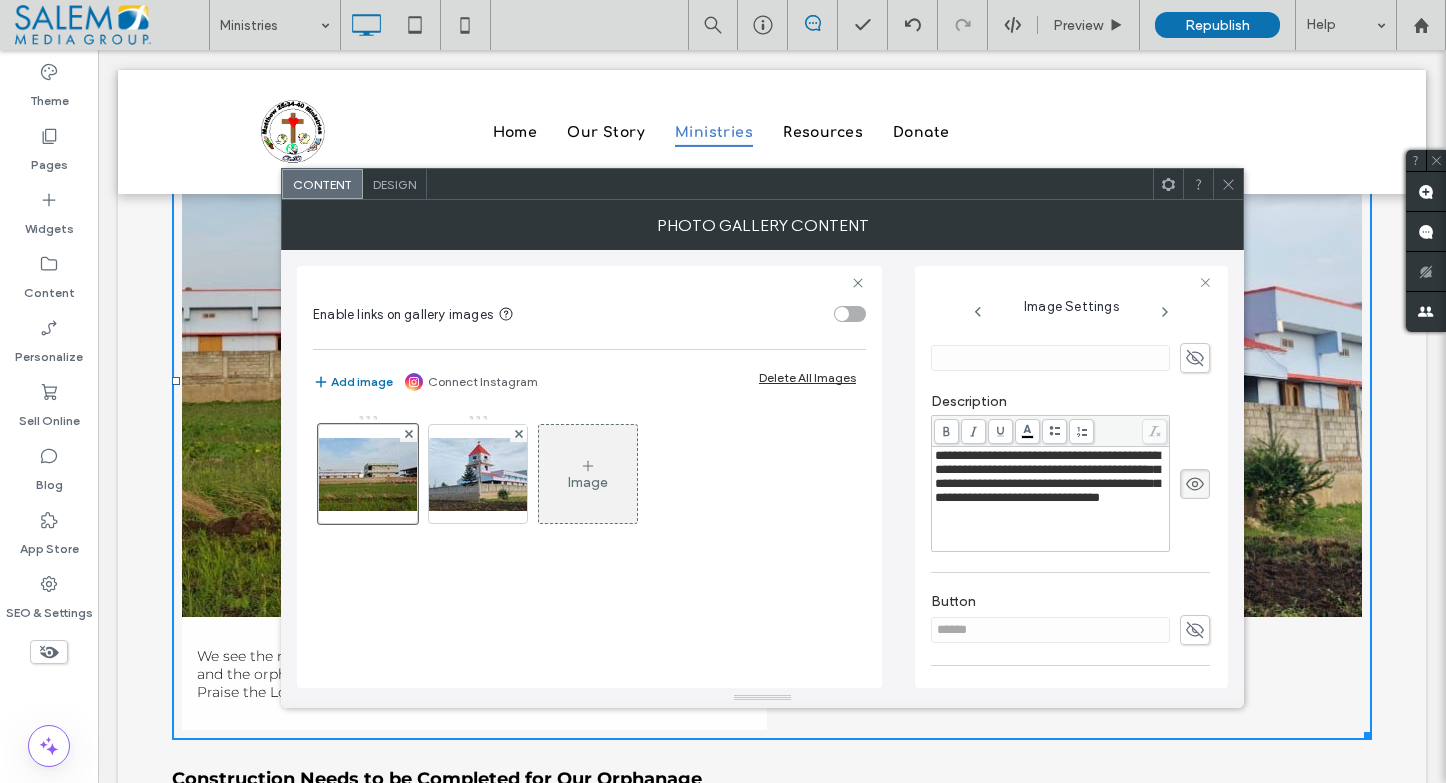 click 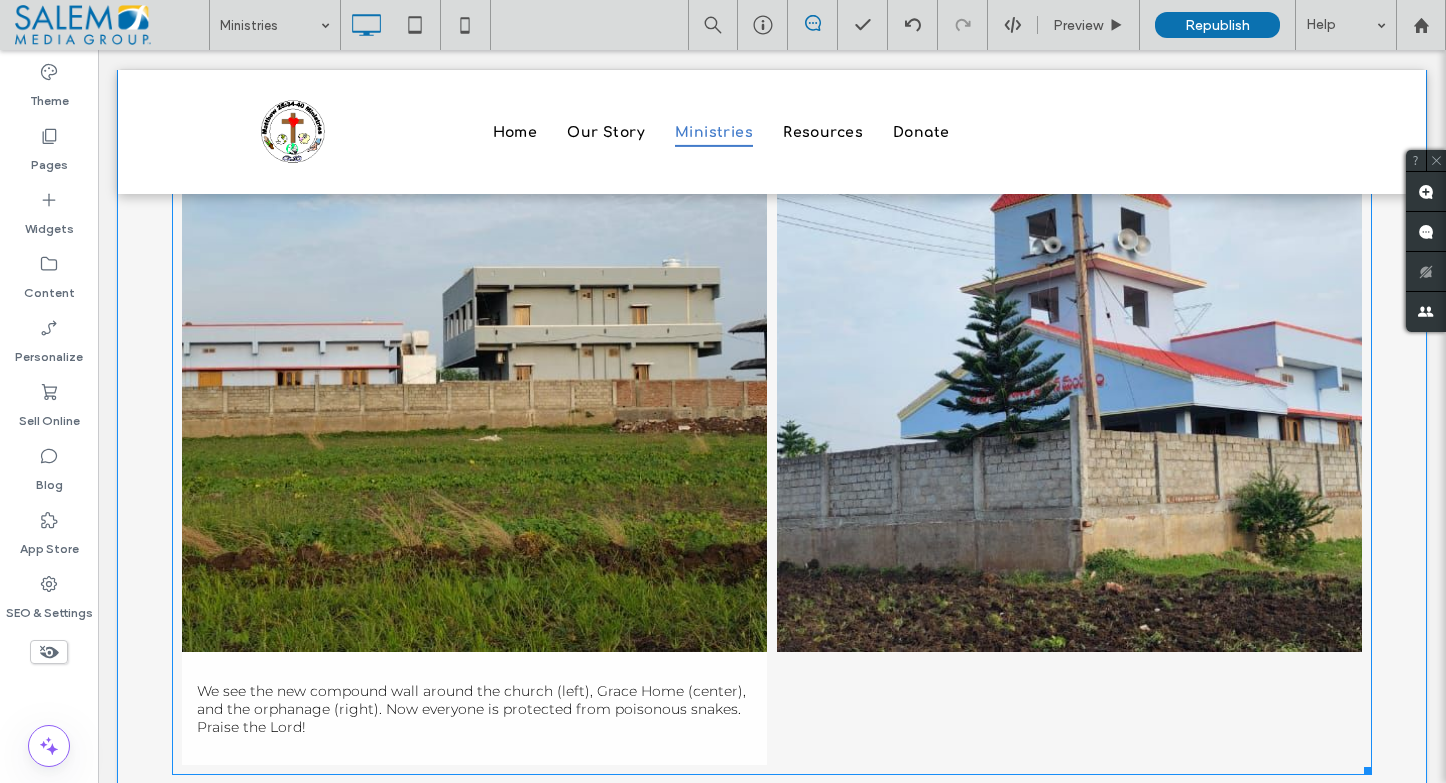 scroll, scrollTop: 5387, scrollLeft: 0, axis: vertical 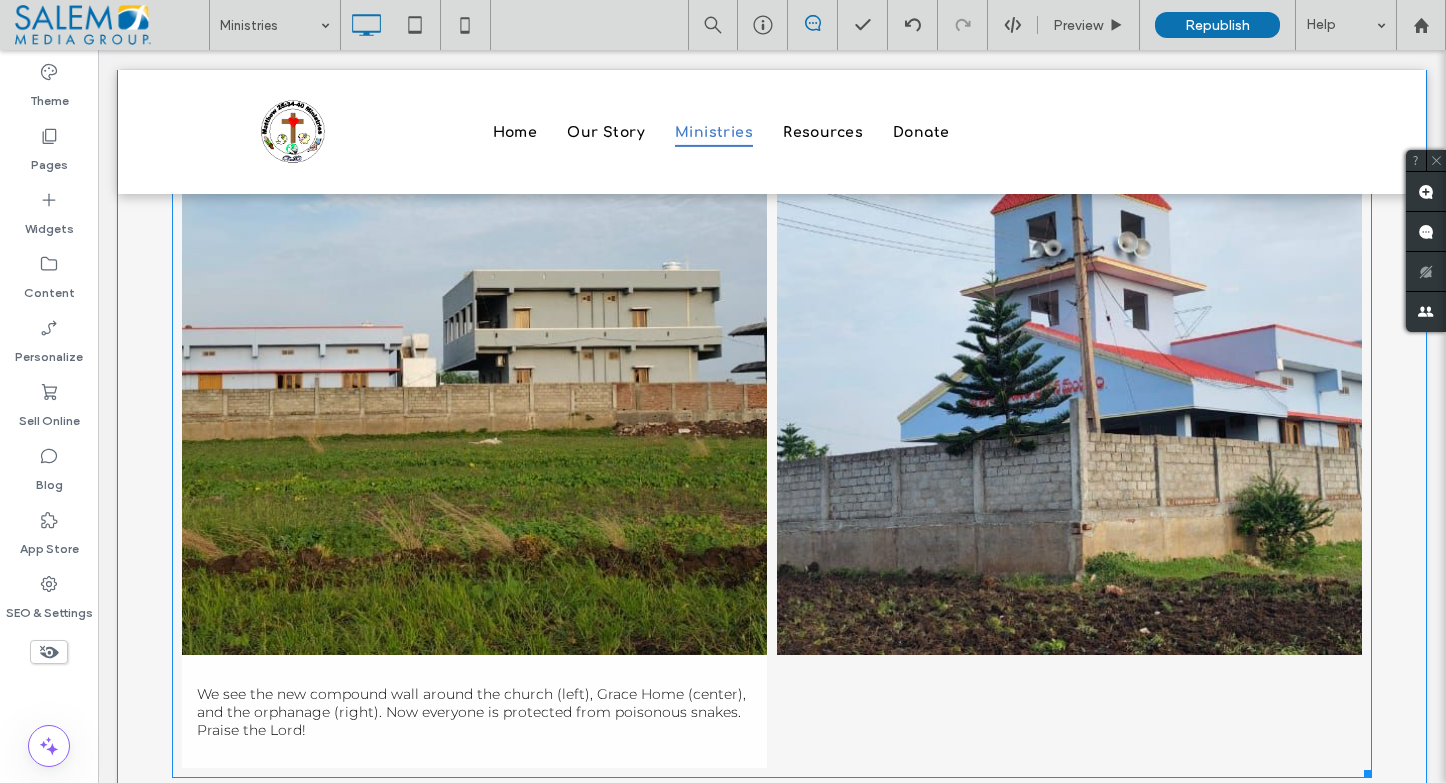 click at bounding box center [474, 362] 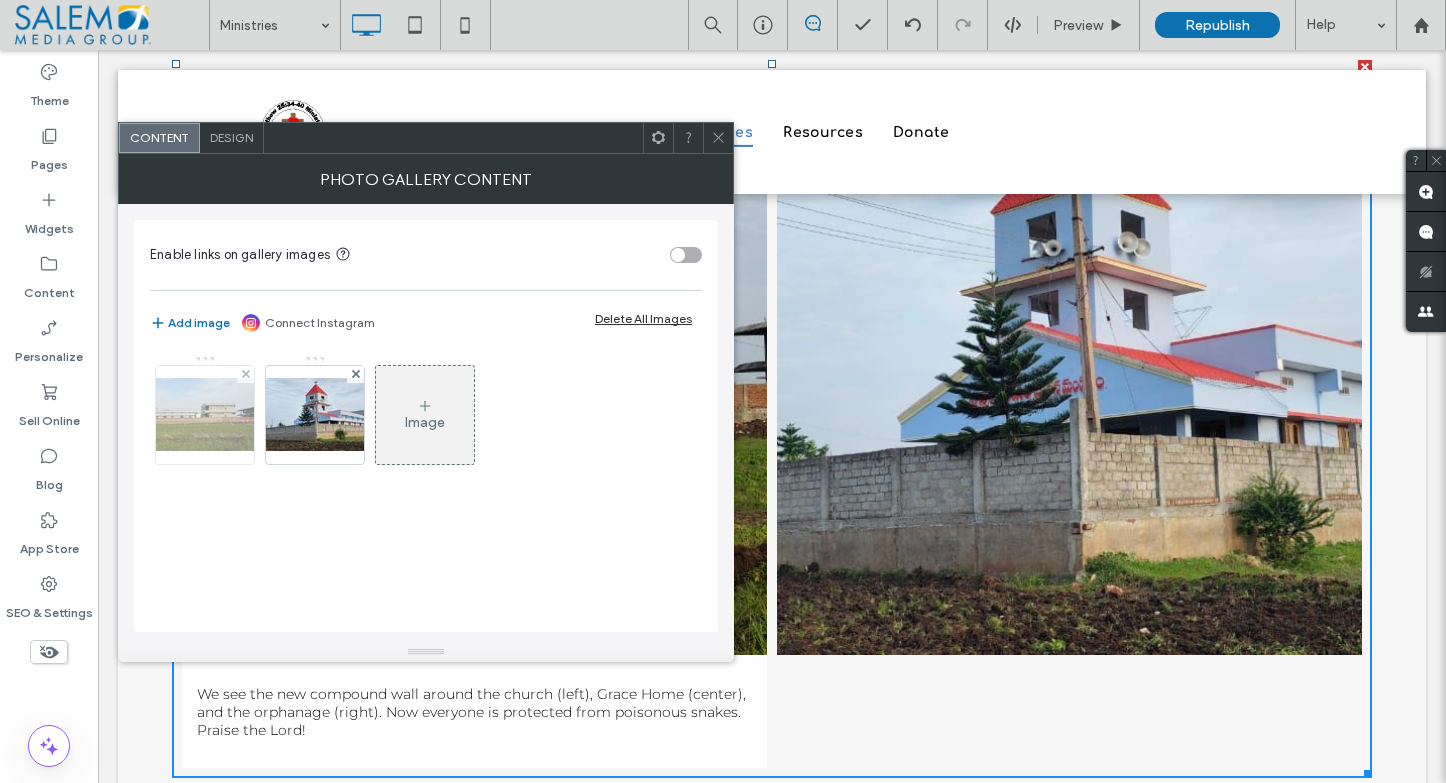click at bounding box center (205, 414) 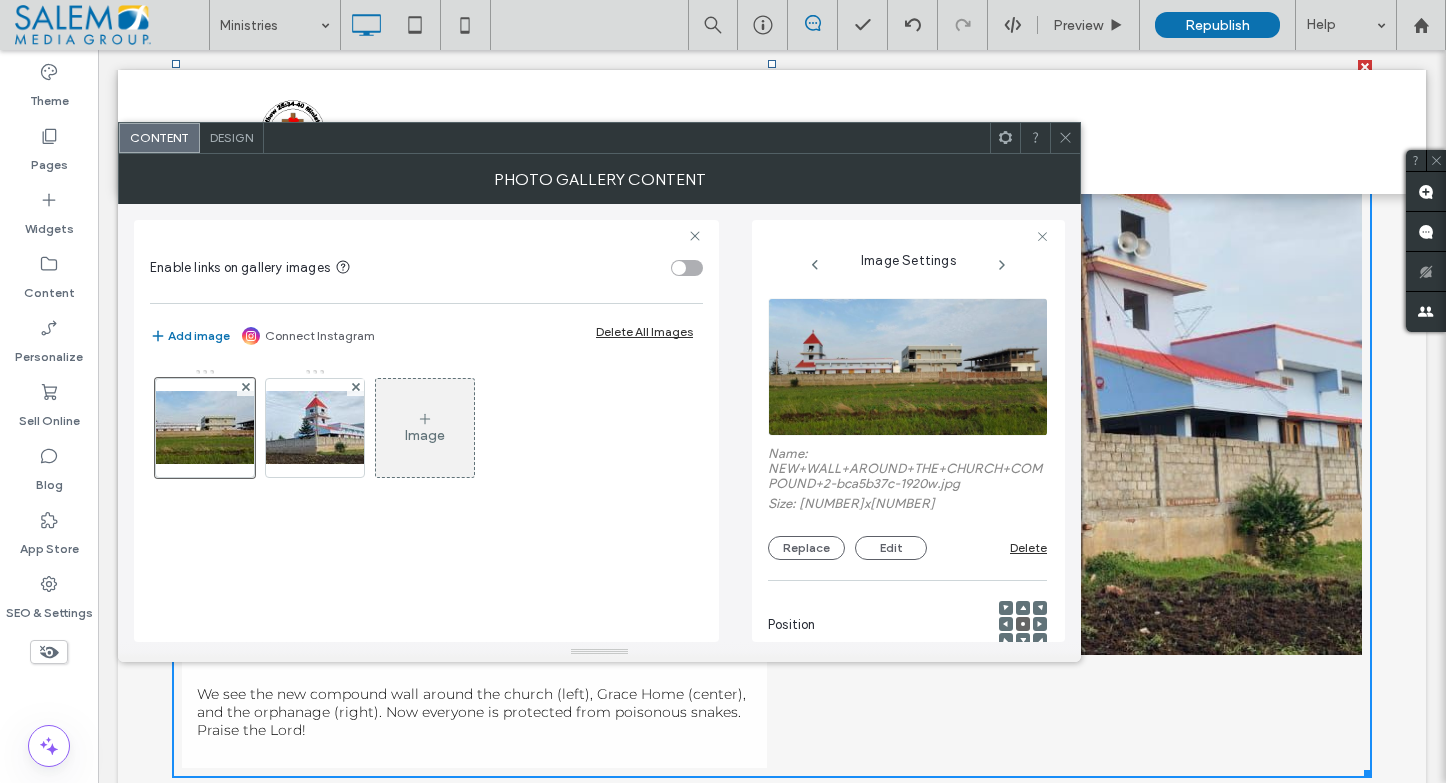 click on "Design" at bounding box center [232, 138] 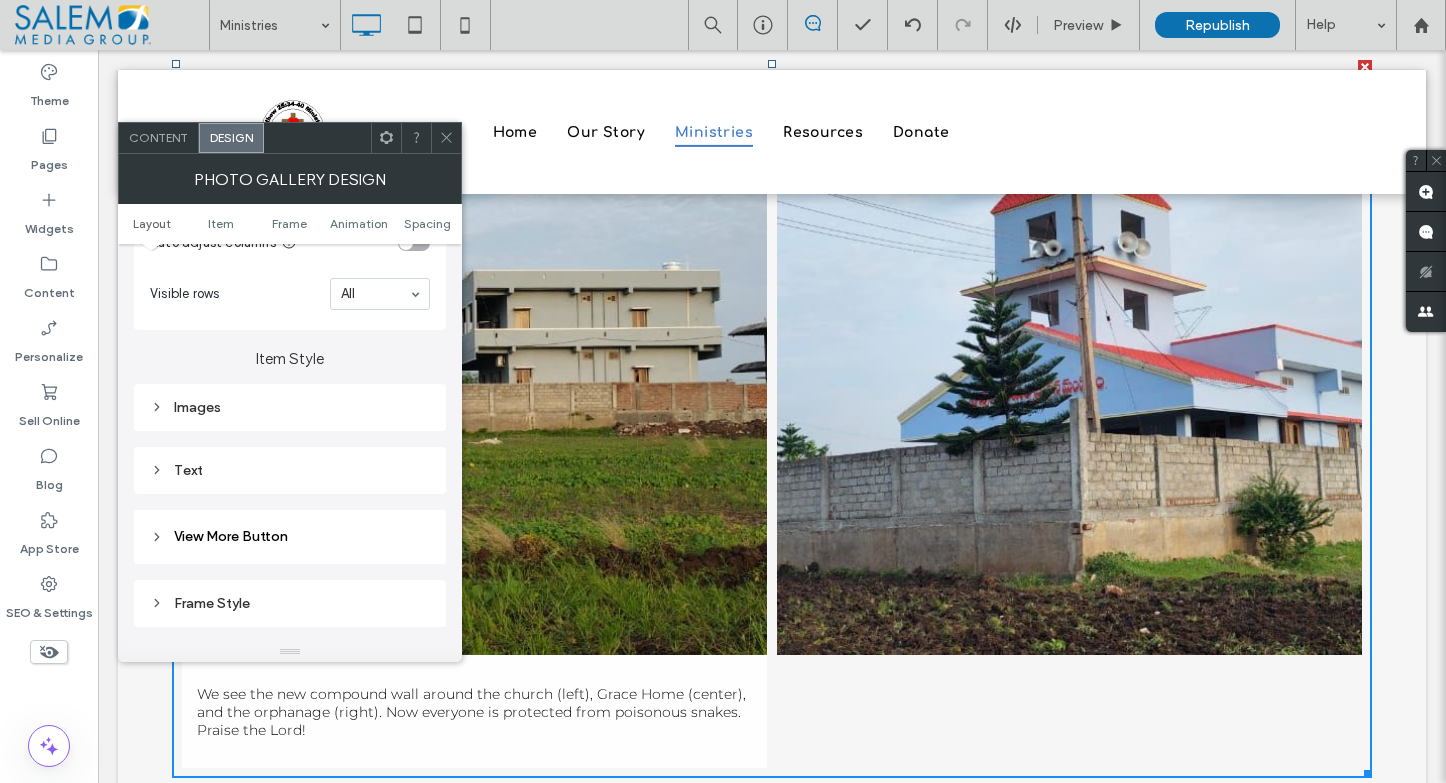 scroll, scrollTop: 646, scrollLeft: 0, axis: vertical 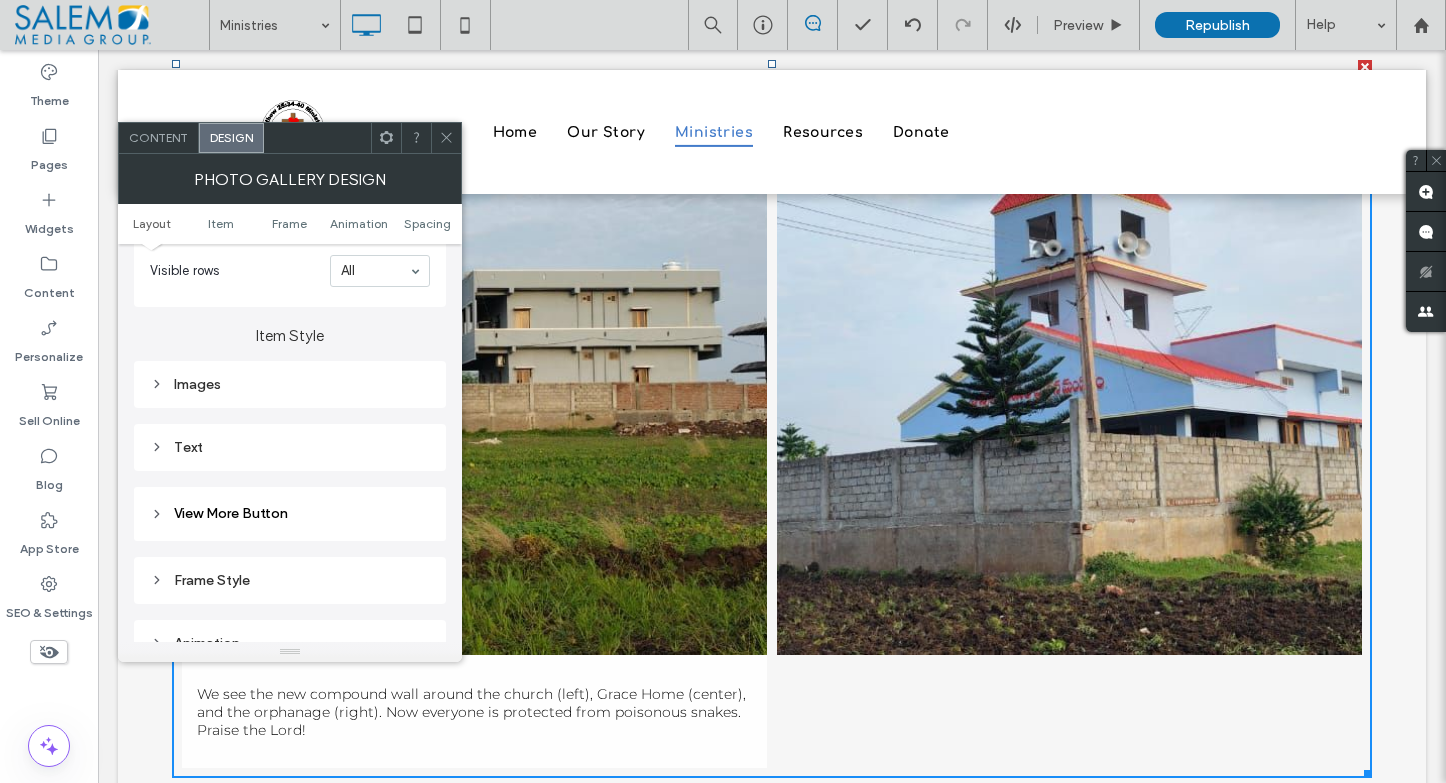 click on "Images" at bounding box center [290, 384] 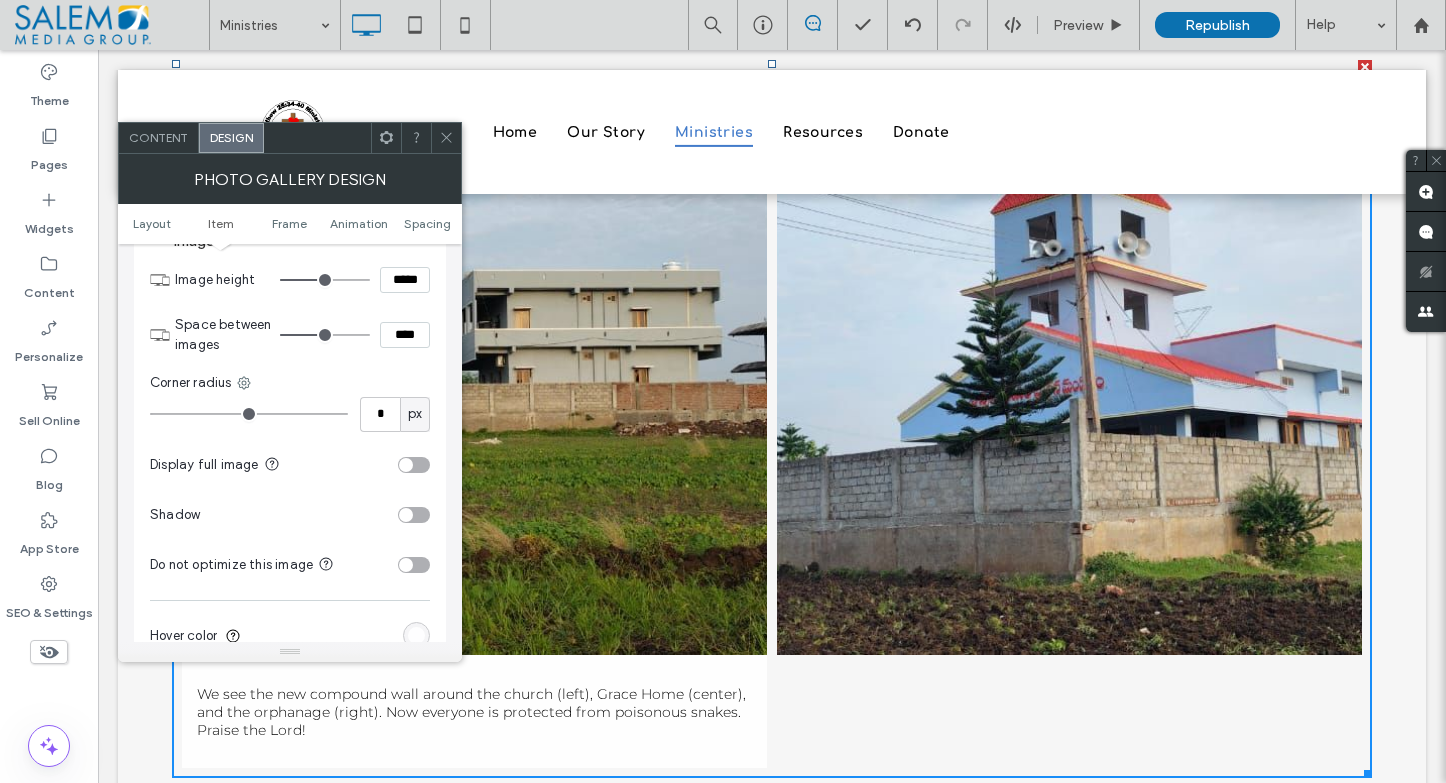 scroll, scrollTop: 801, scrollLeft: 0, axis: vertical 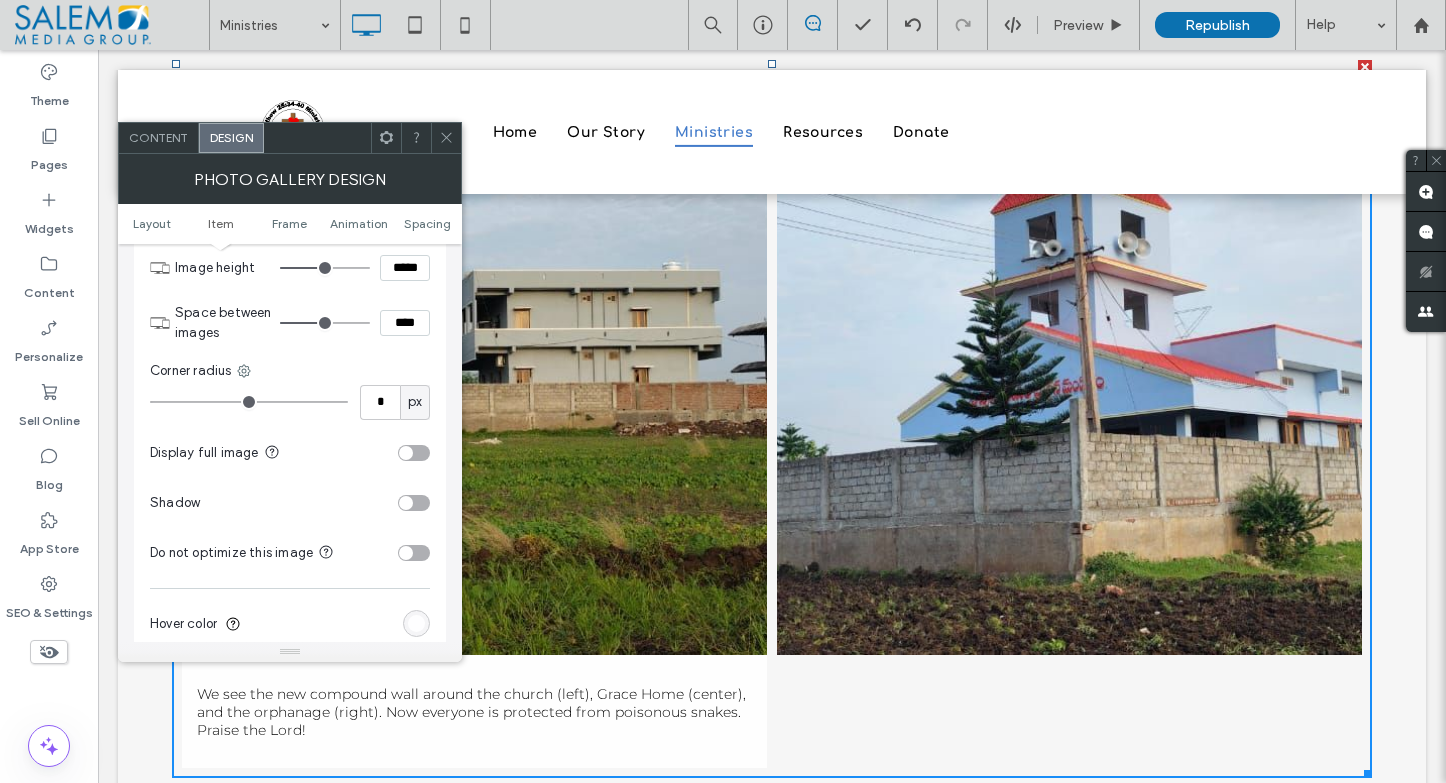 click at bounding box center (406, 453) 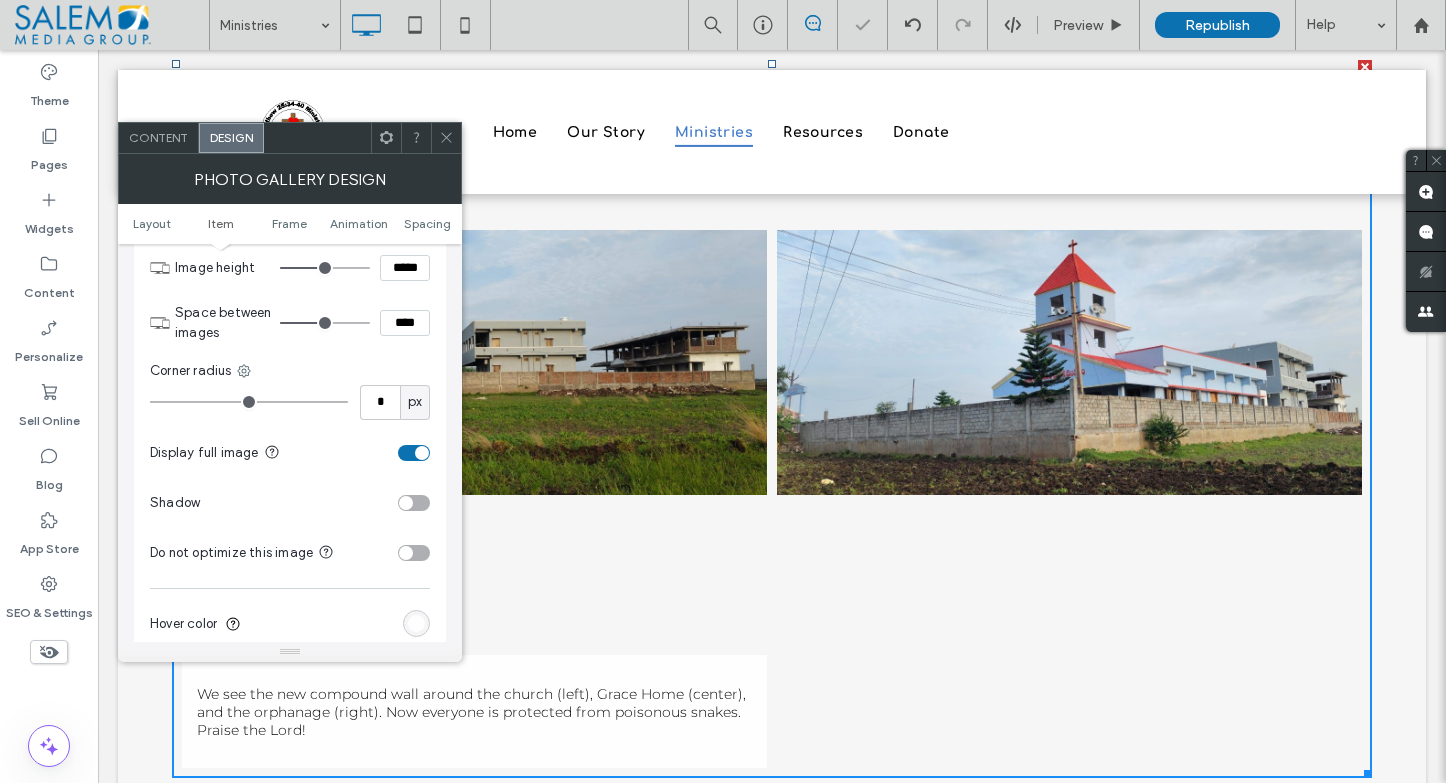 click 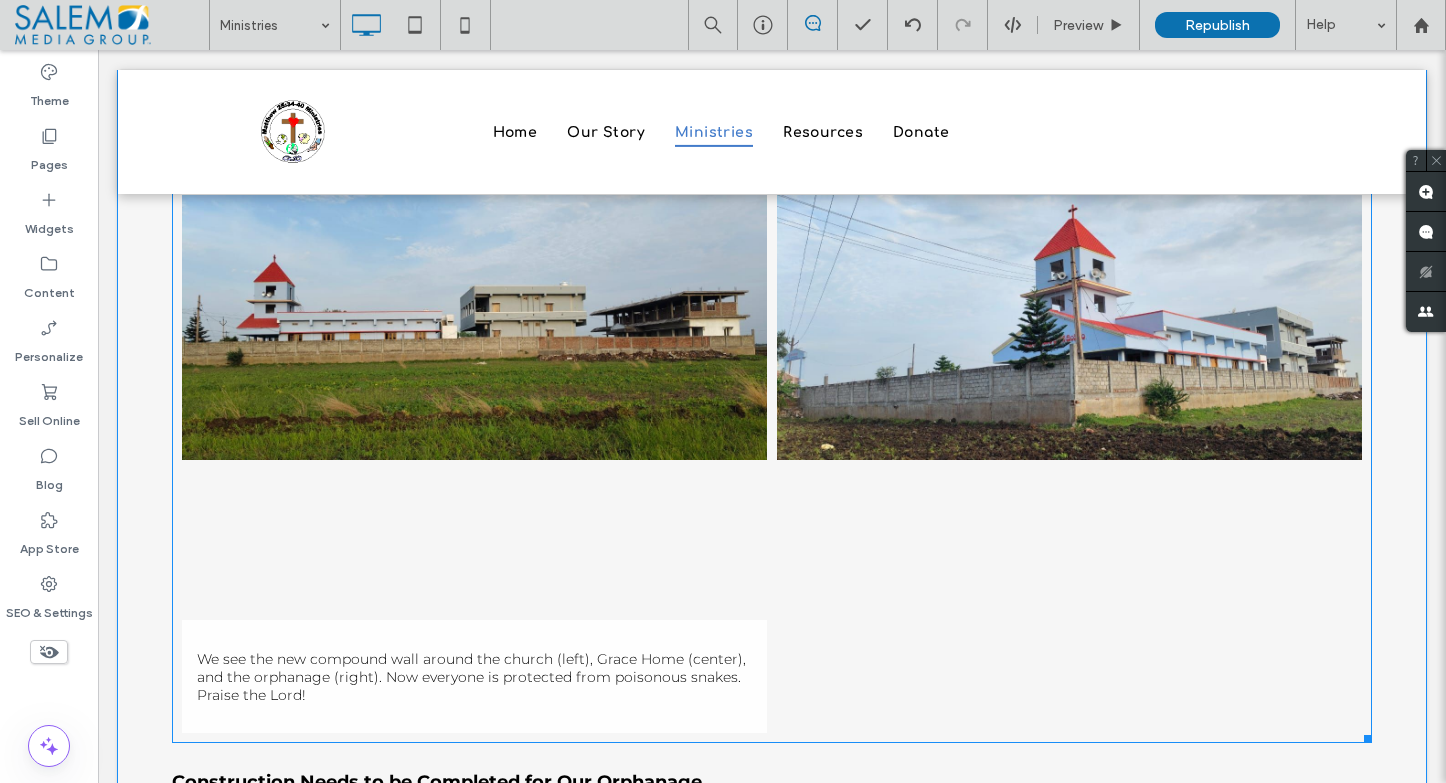 scroll, scrollTop: 5636, scrollLeft: 0, axis: vertical 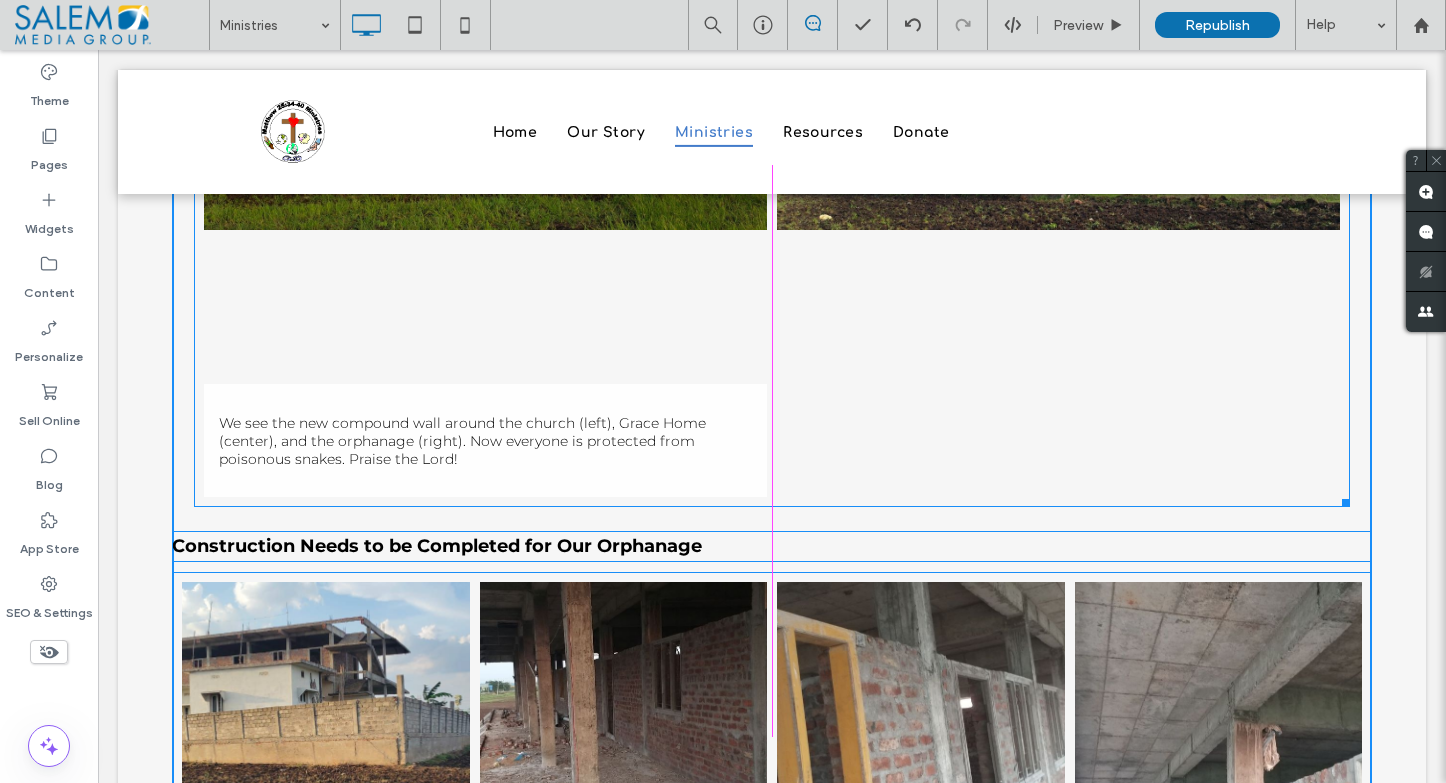 drag, startPoint x: 1366, startPoint y: 525, endPoint x: 1344, endPoint y: 434, distance: 93.62158 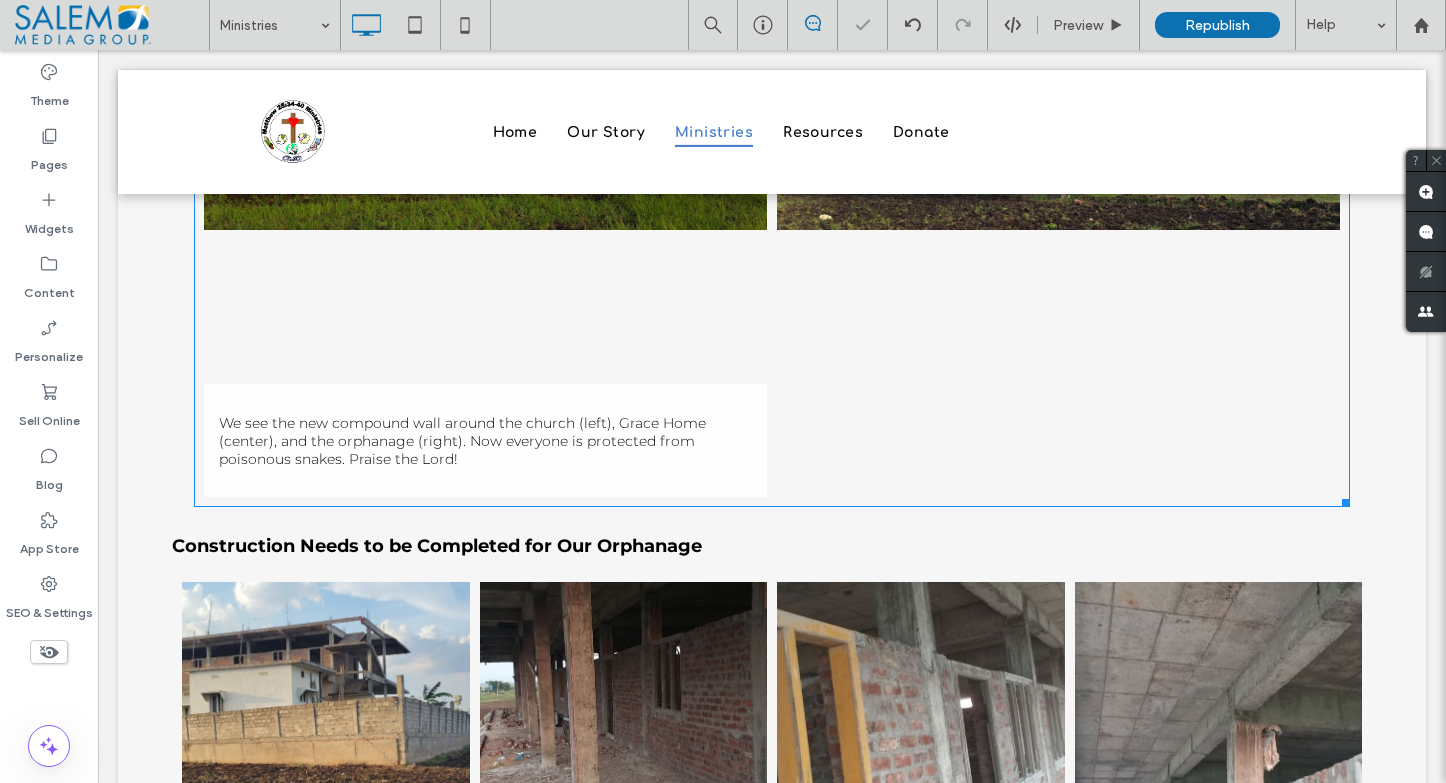 scroll, scrollTop: 5597, scrollLeft: 0, axis: vertical 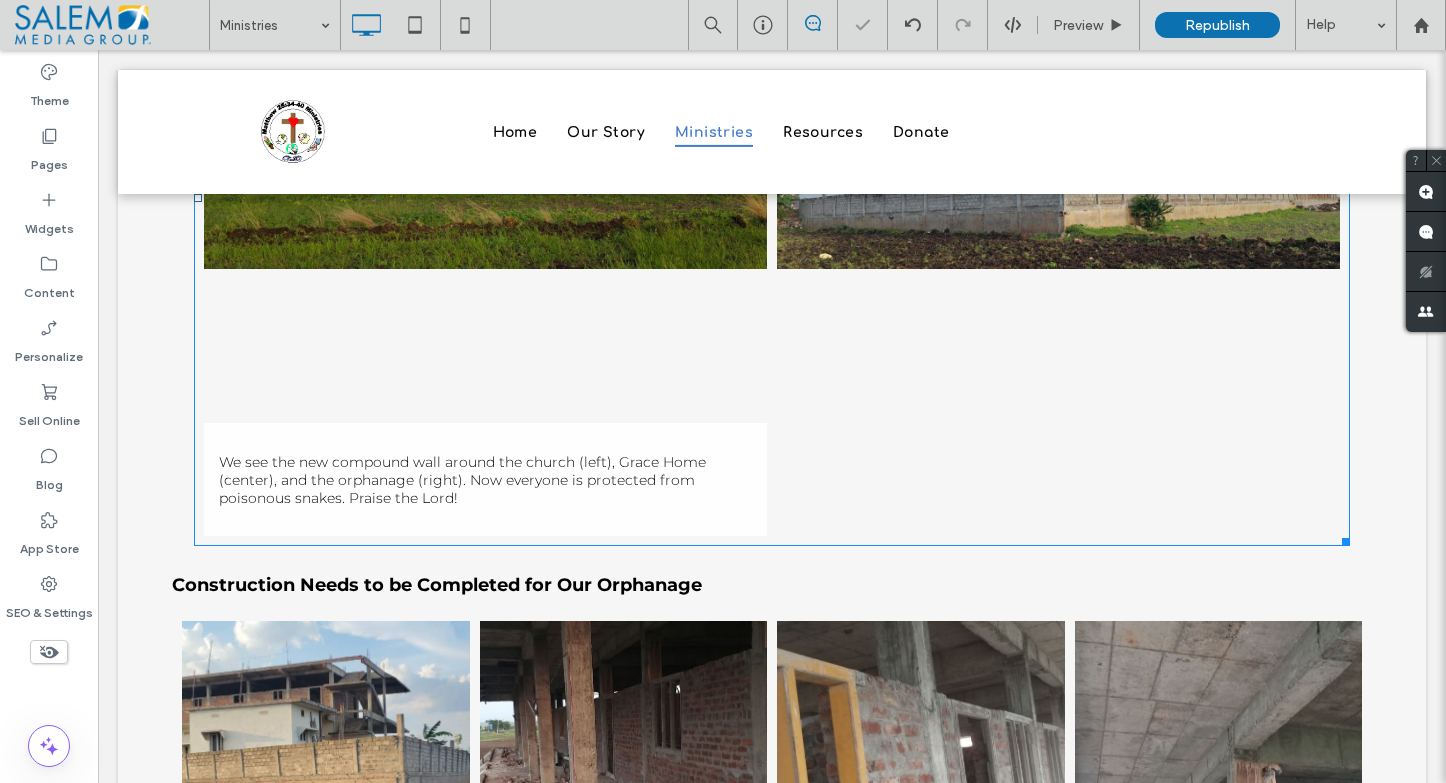 click at bounding box center [1058, 141] 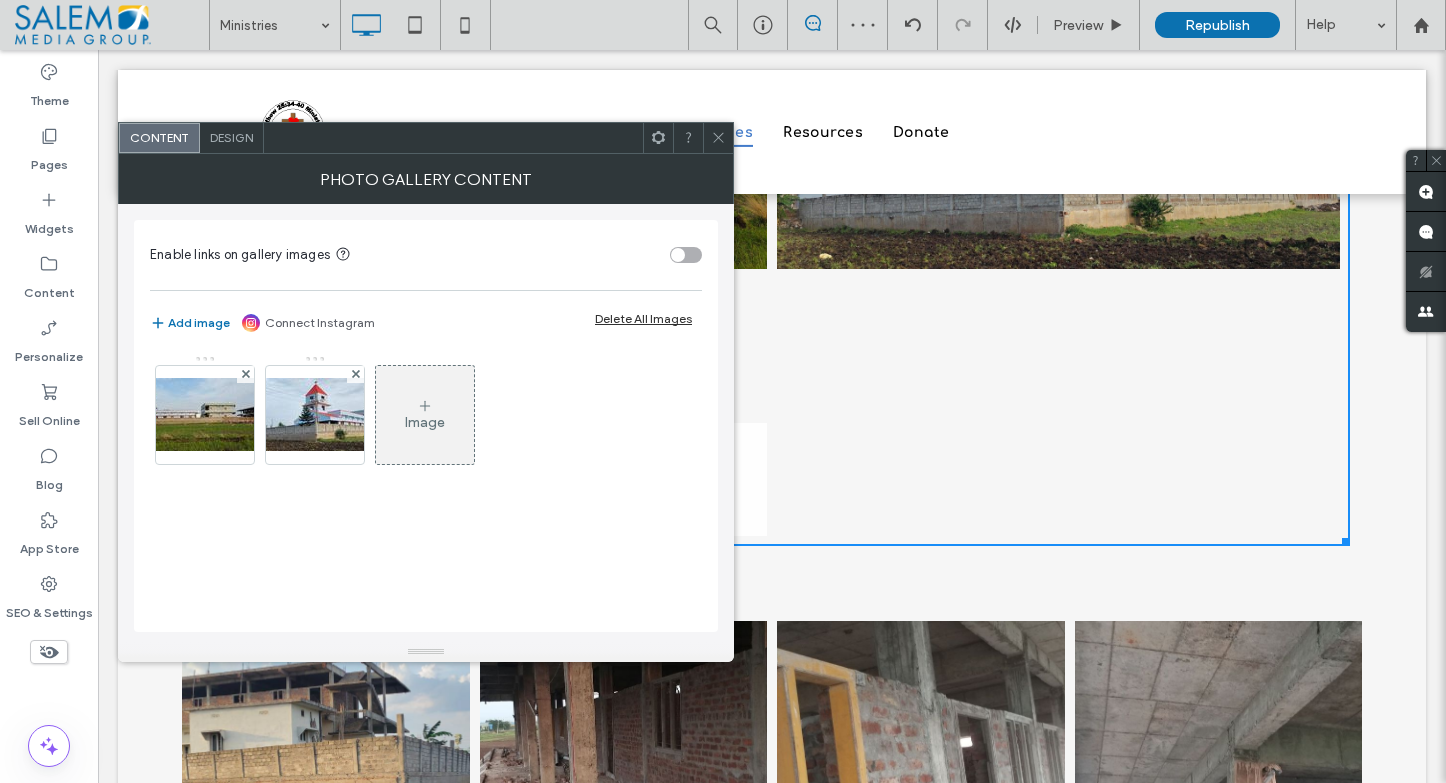 click on "Design" at bounding box center (232, 138) 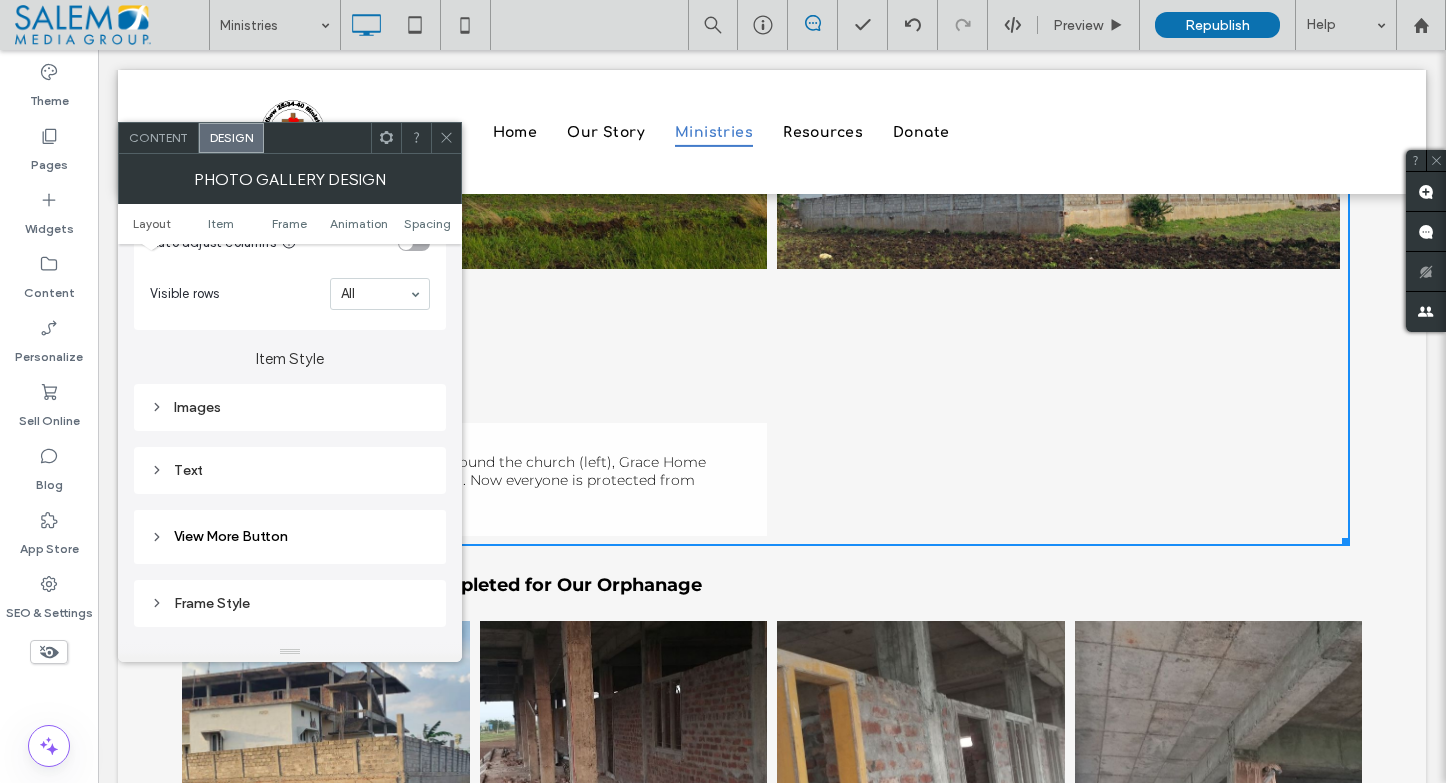 scroll, scrollTop: 653, scrollLeft: 0, axis: vertical 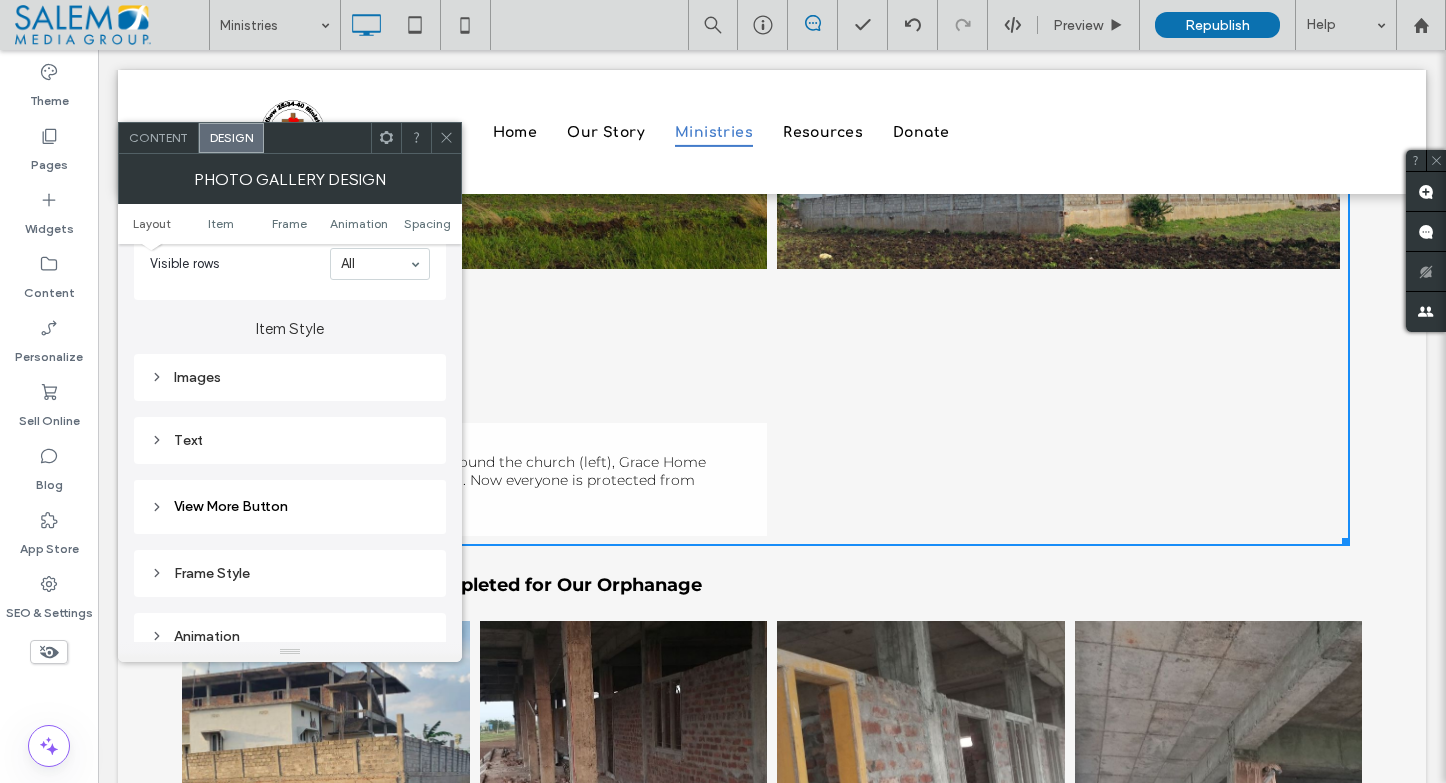 click on "Images" at bounding box center (290, 377) 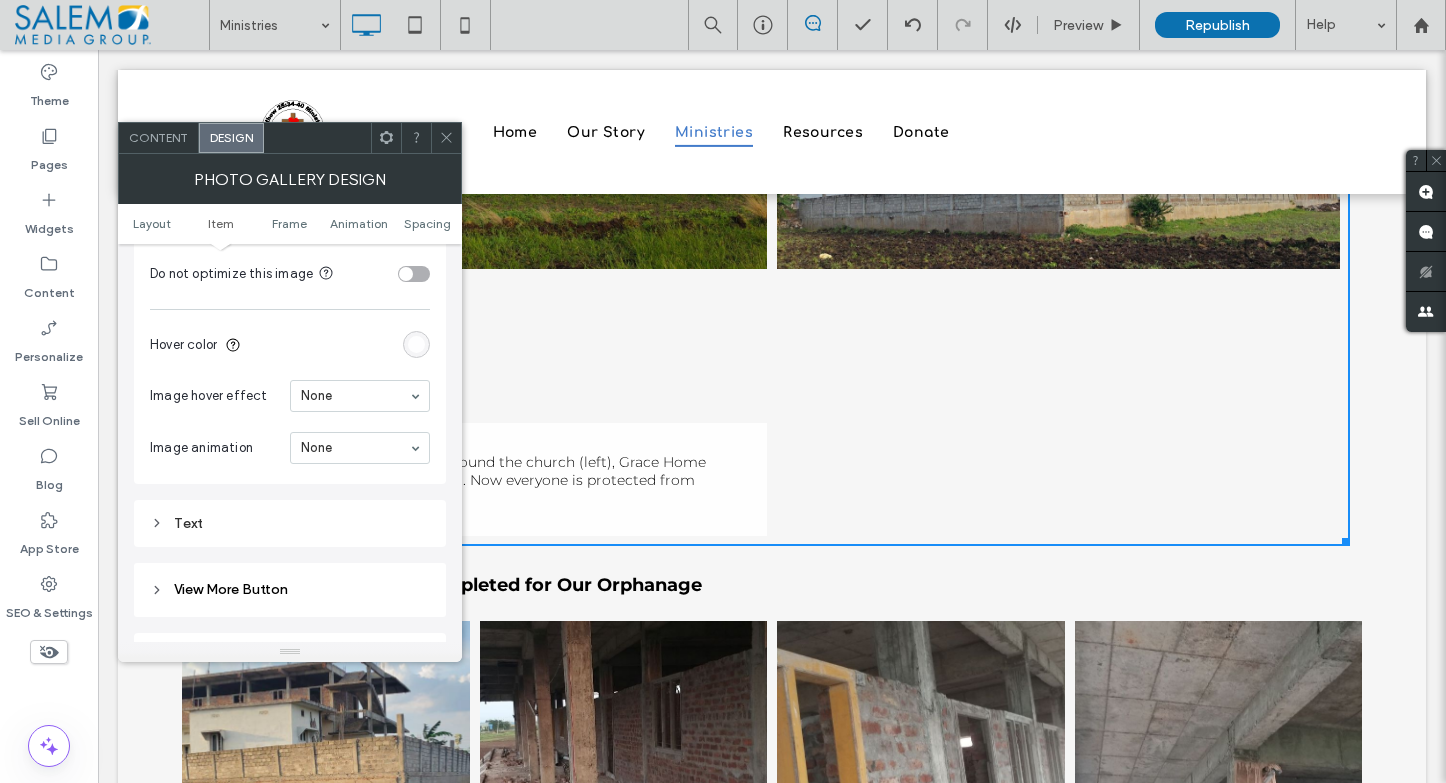 scroll, scrollTop: 1083, scrollLeft: 0, axis: vertical 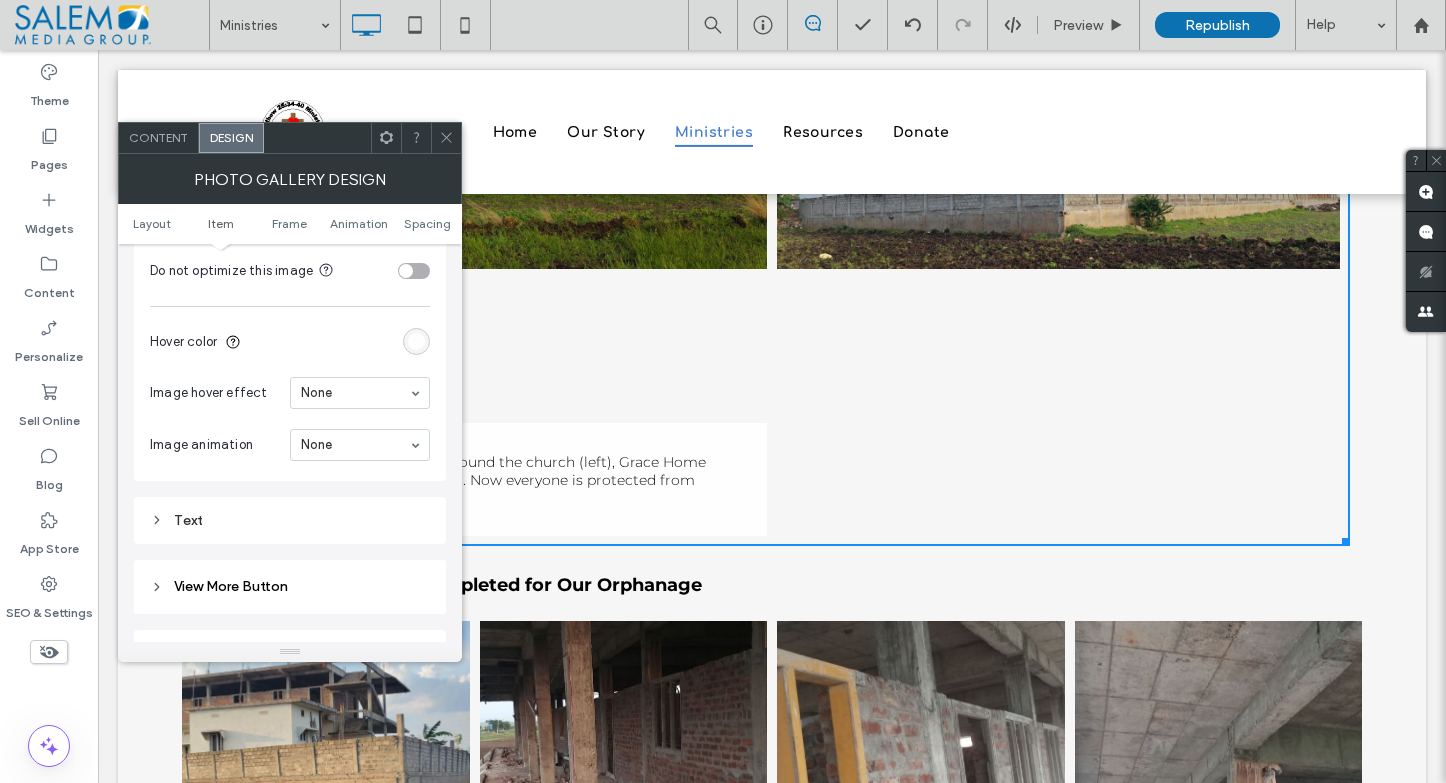 click on "Text" at bounding box center (290, 520) 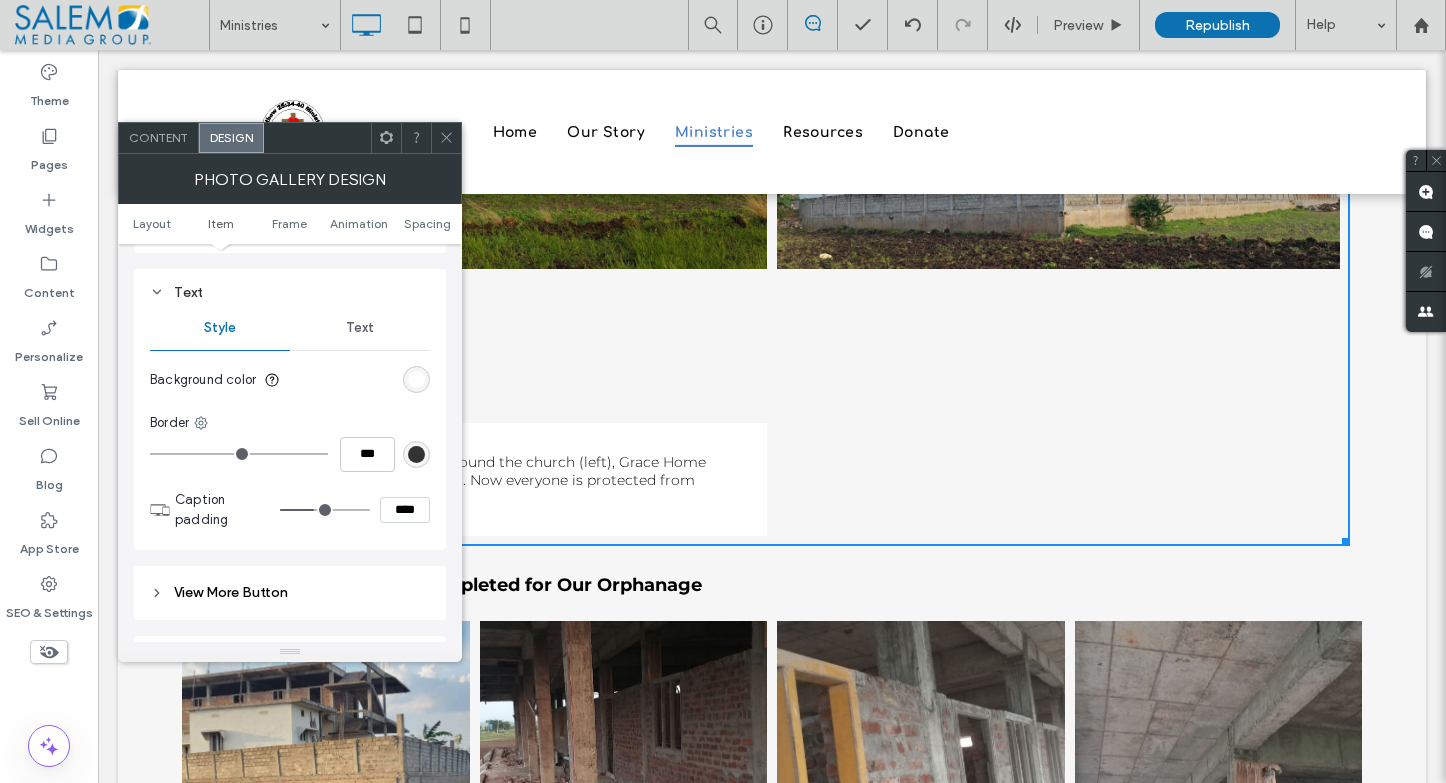 scroll, scrollTop: 1328, scrollLeft: 0, axis: vertical 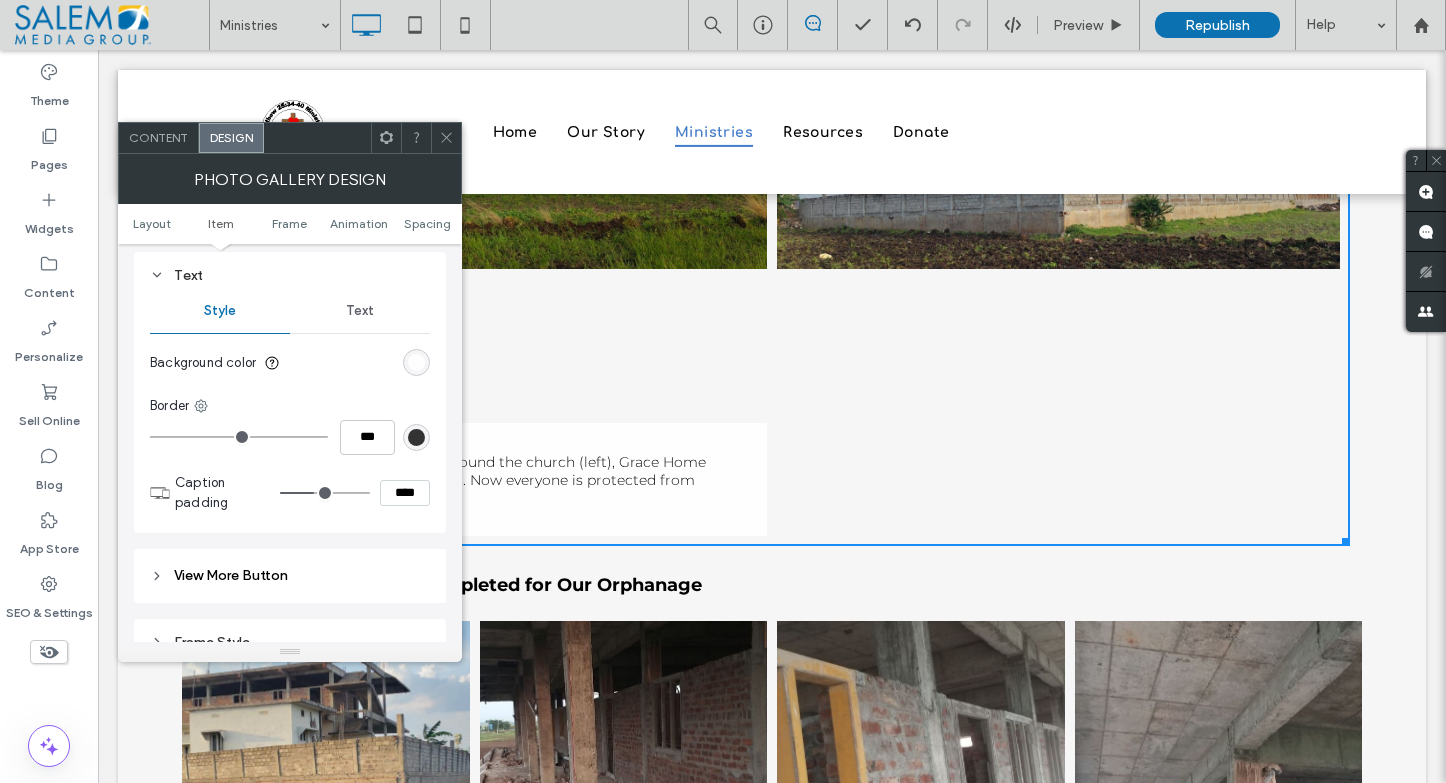 type on "**" 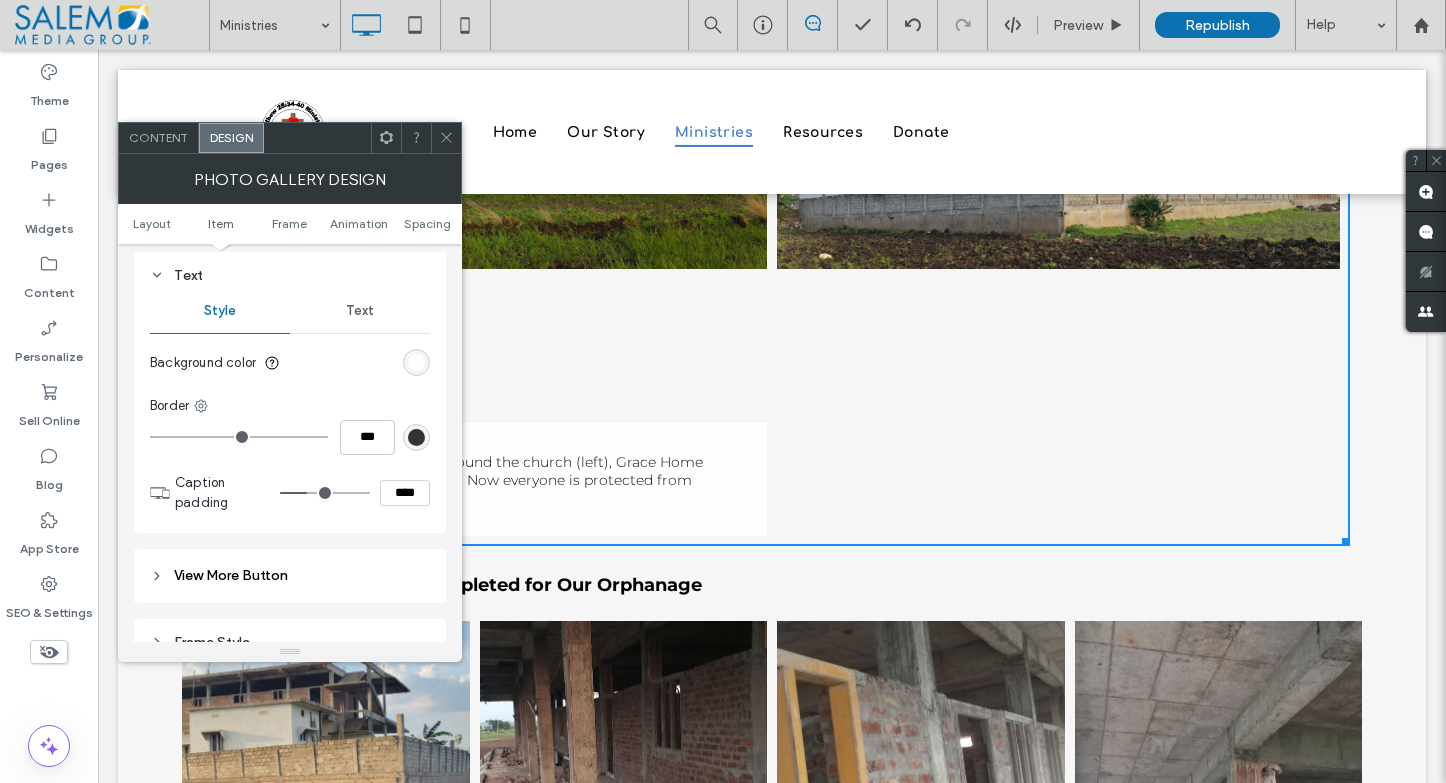 type on "**" 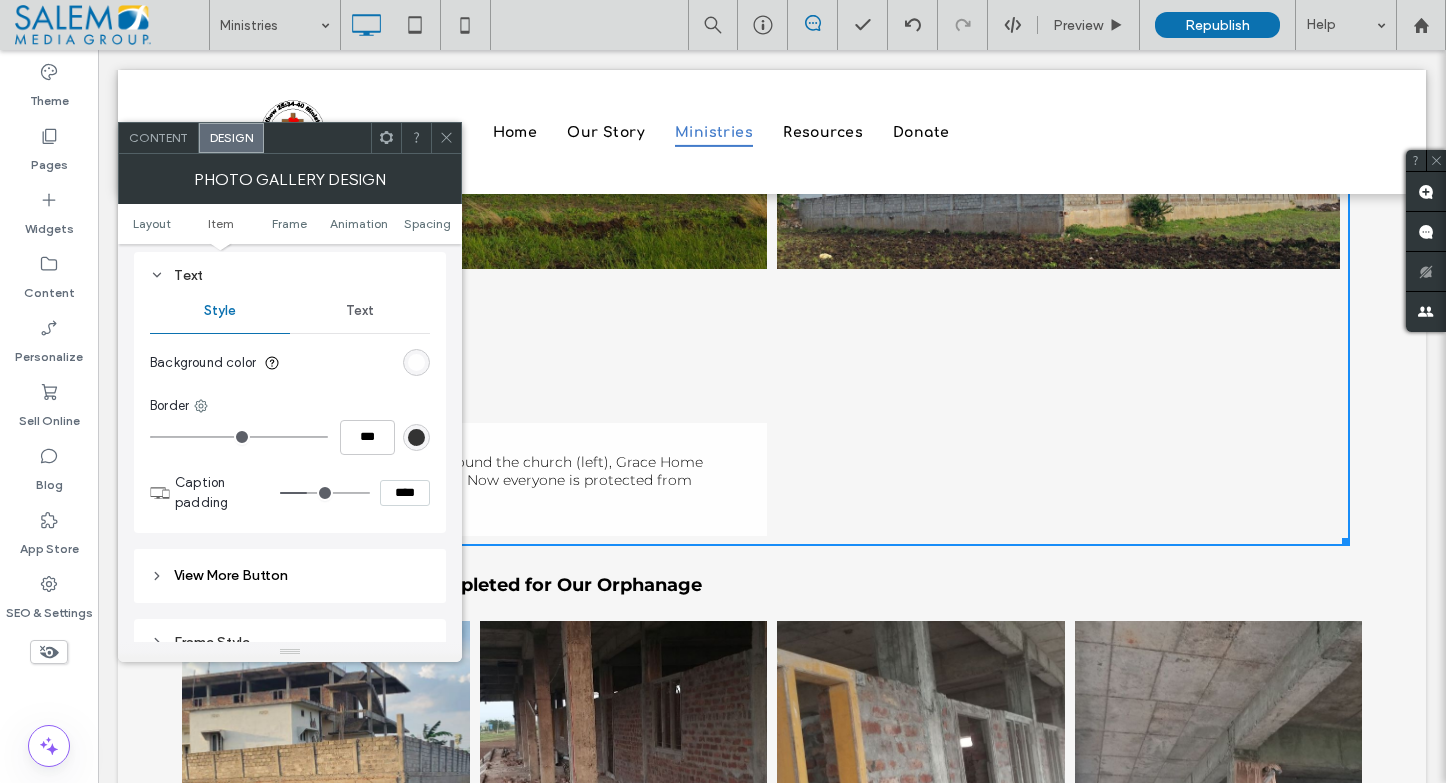 type on "****" 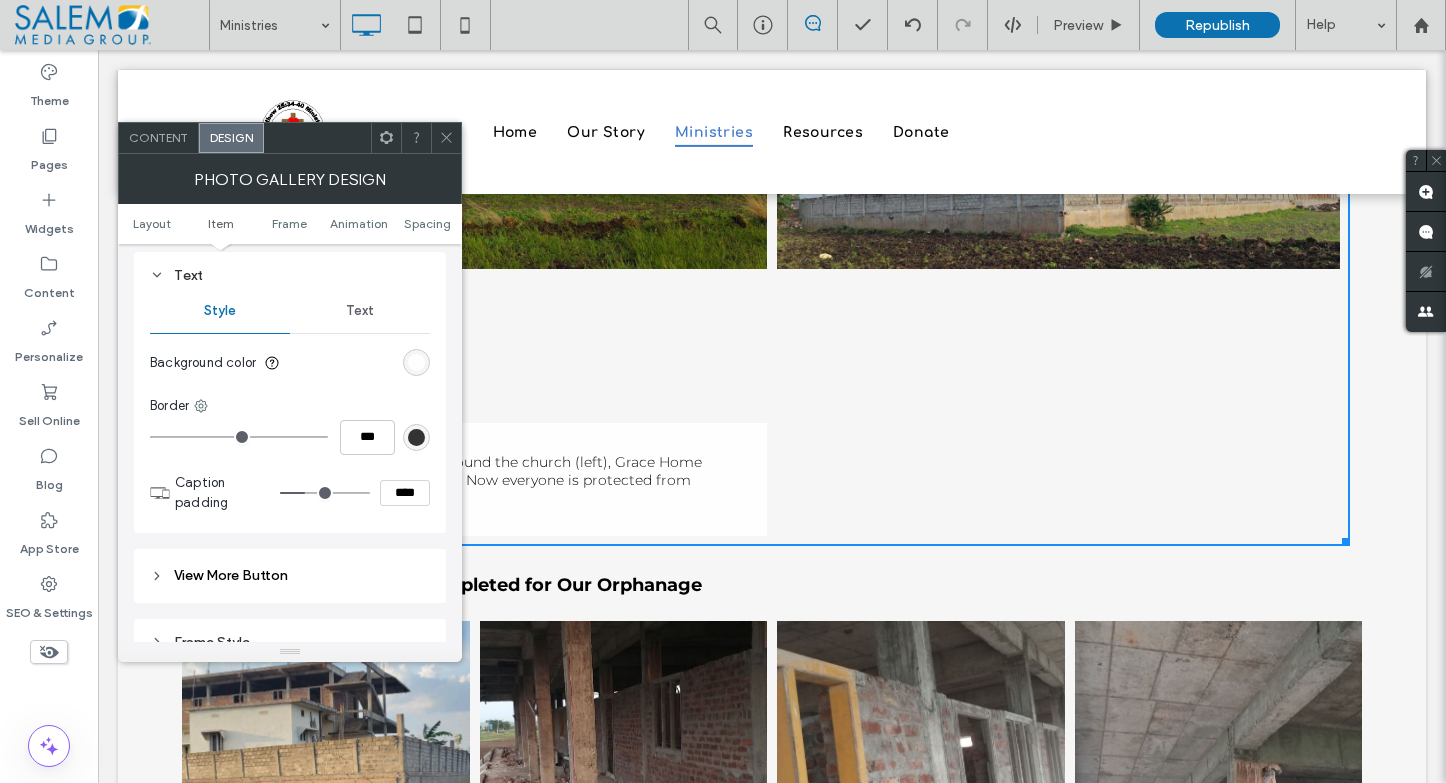 type on "**" 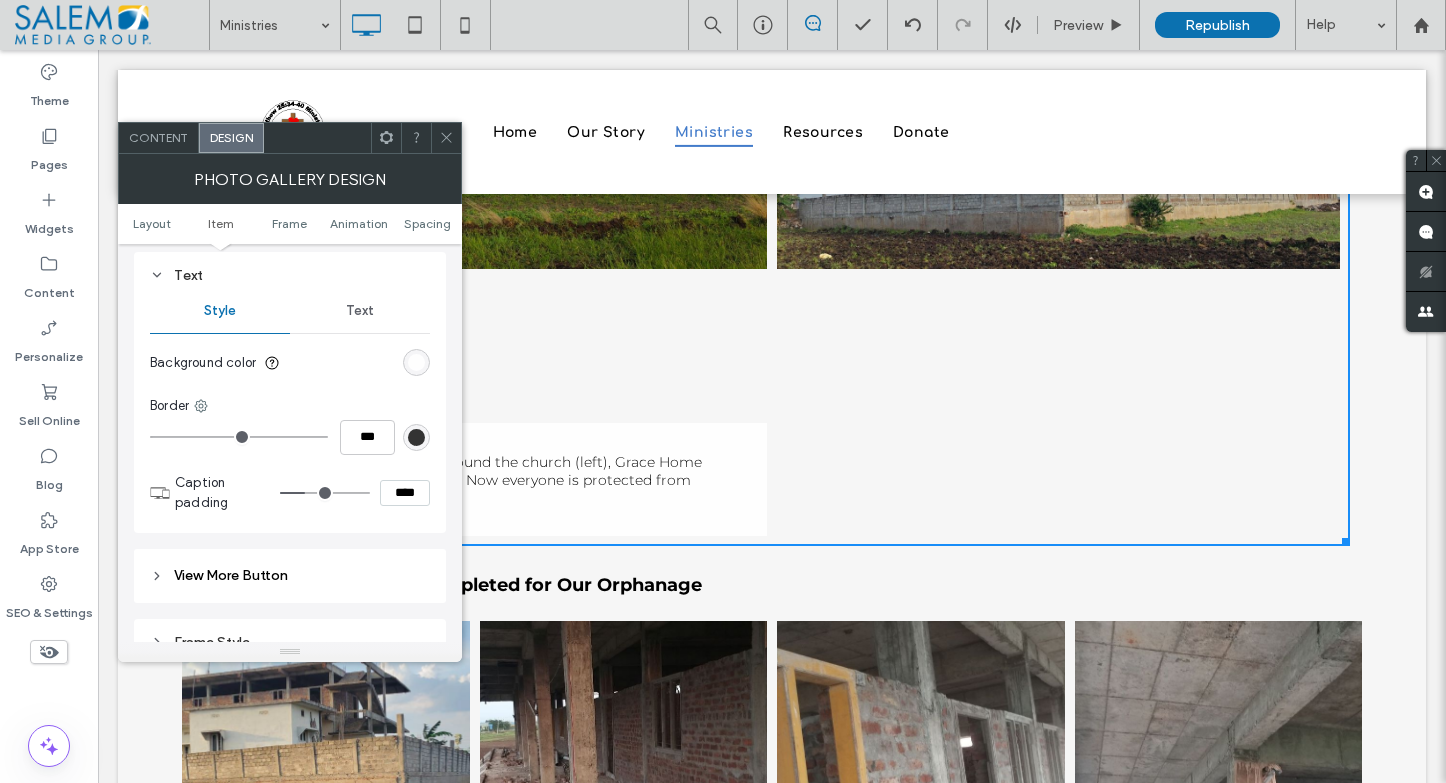 type on "****" 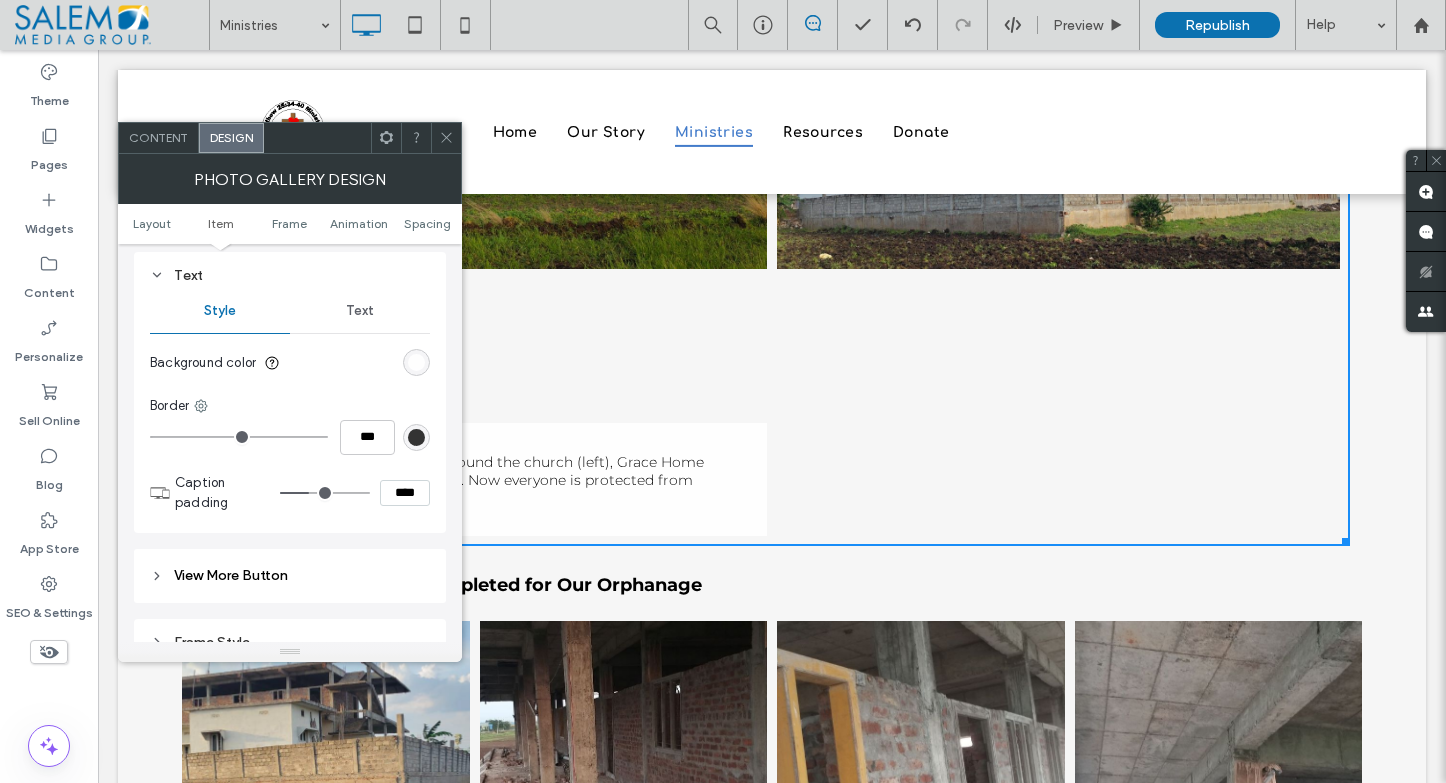type on "**" 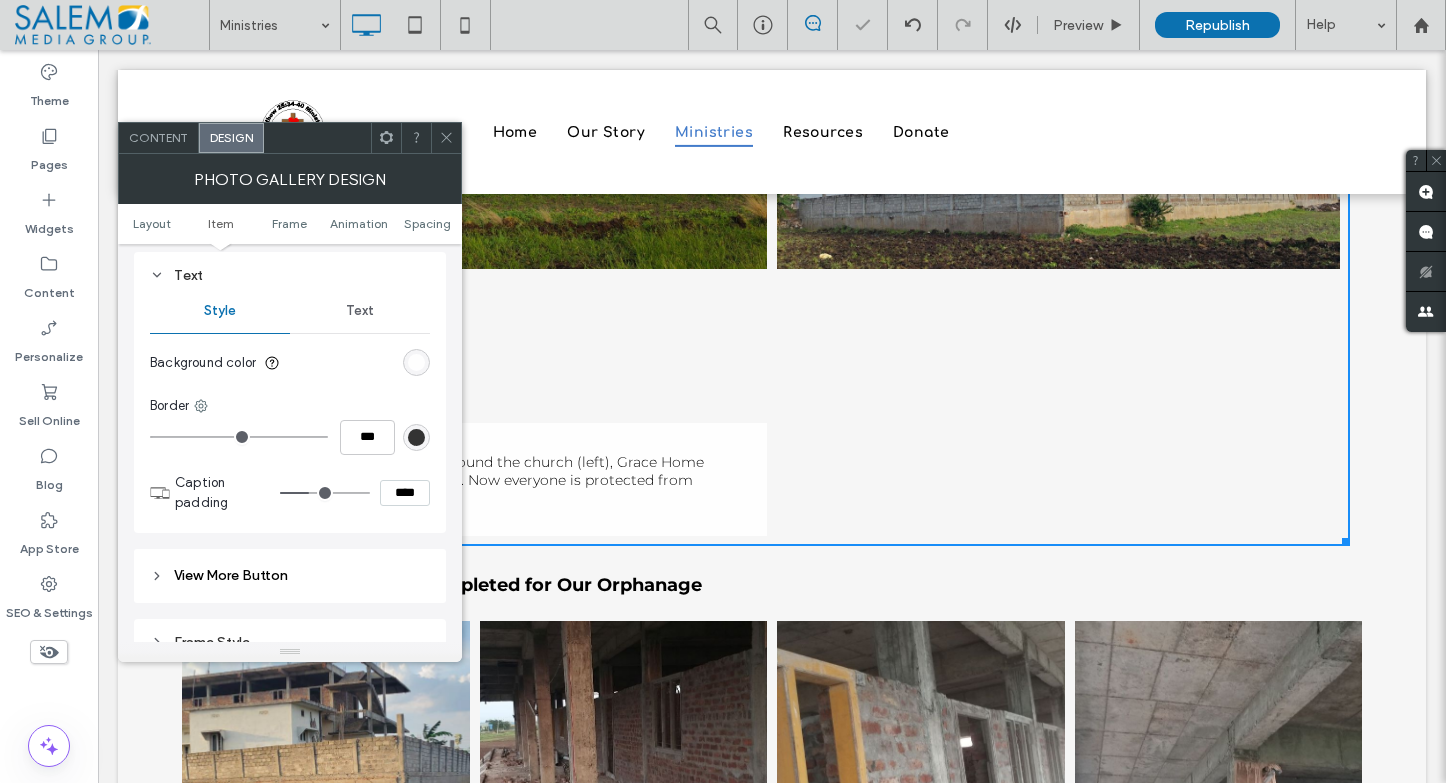 click 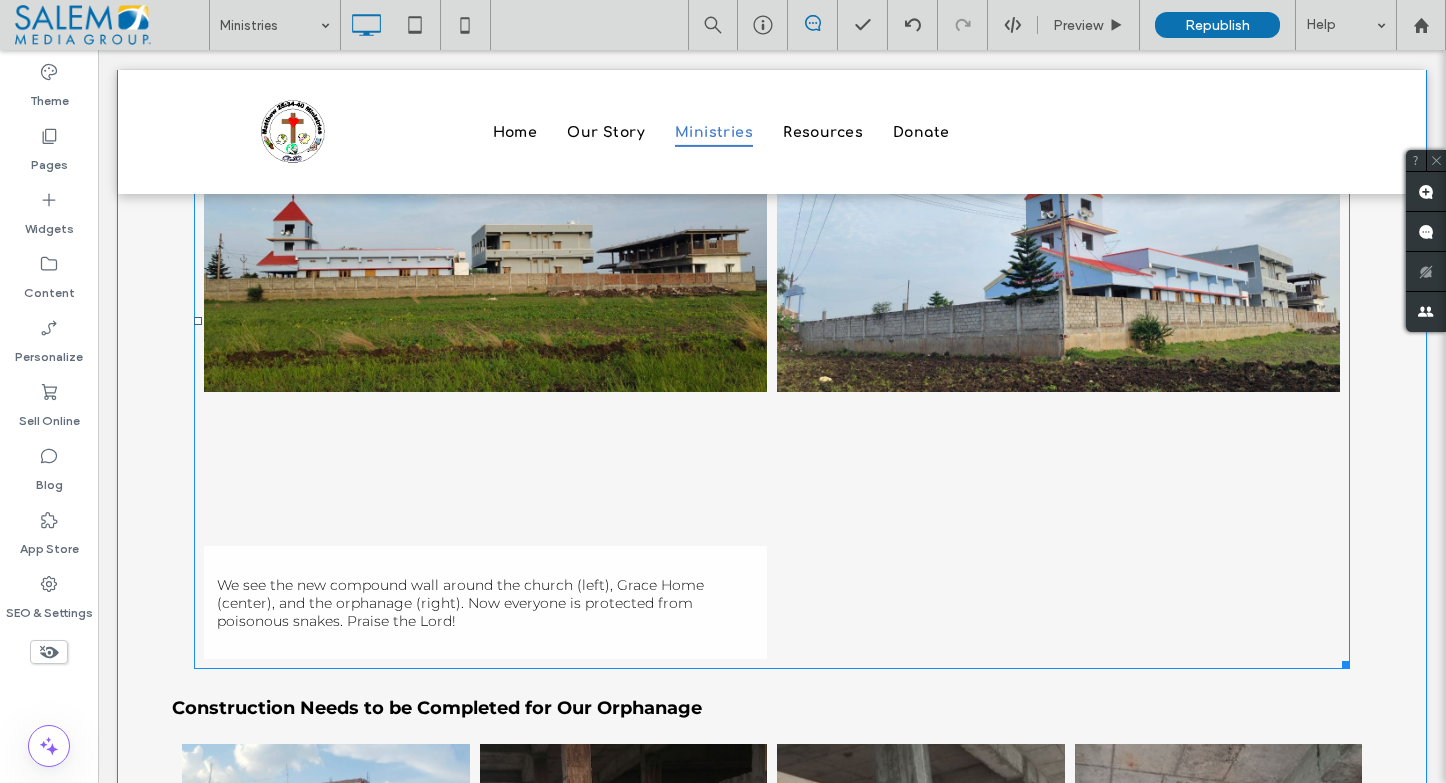 scroll, scrollTop: 5473, scrollLeft: 0, axis: vertical 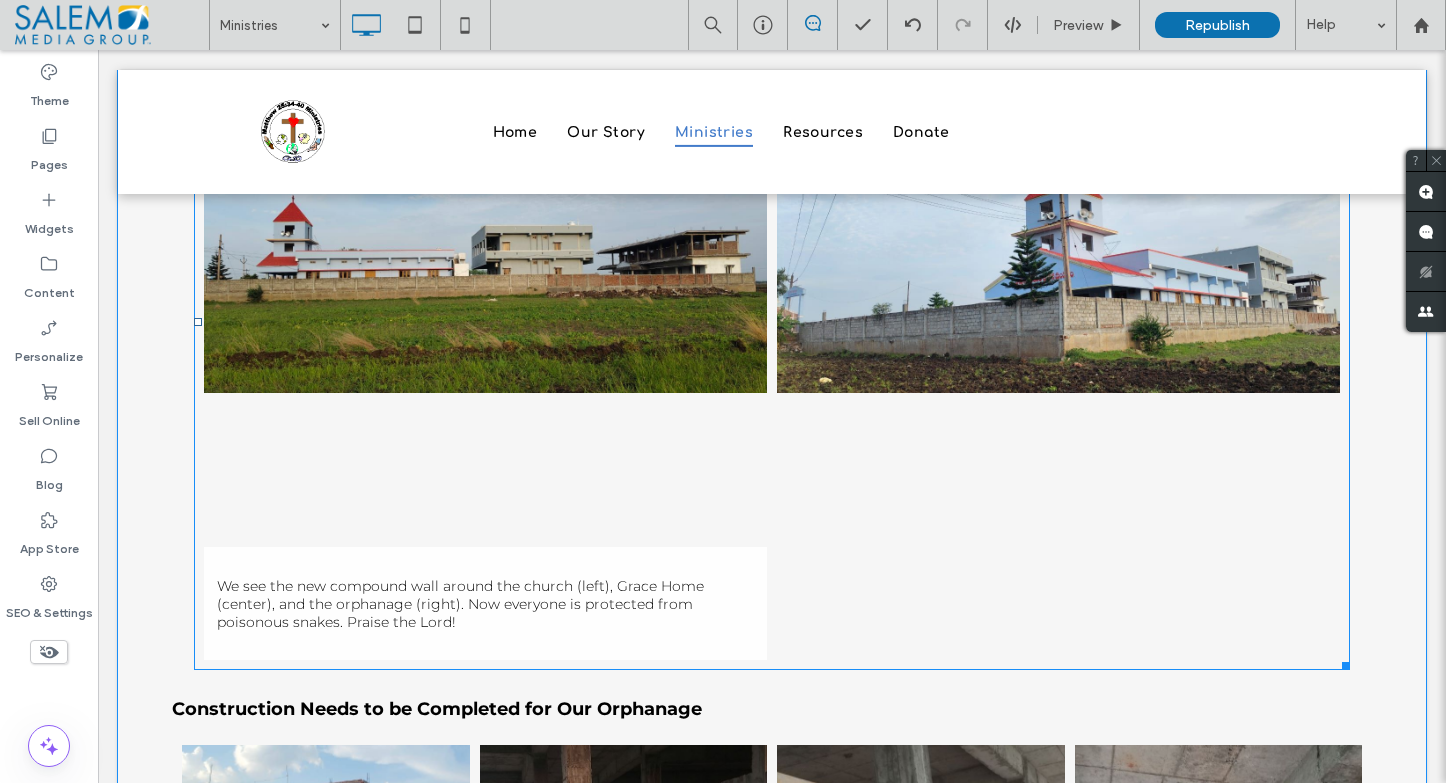 click at bounding box center [485, 265] 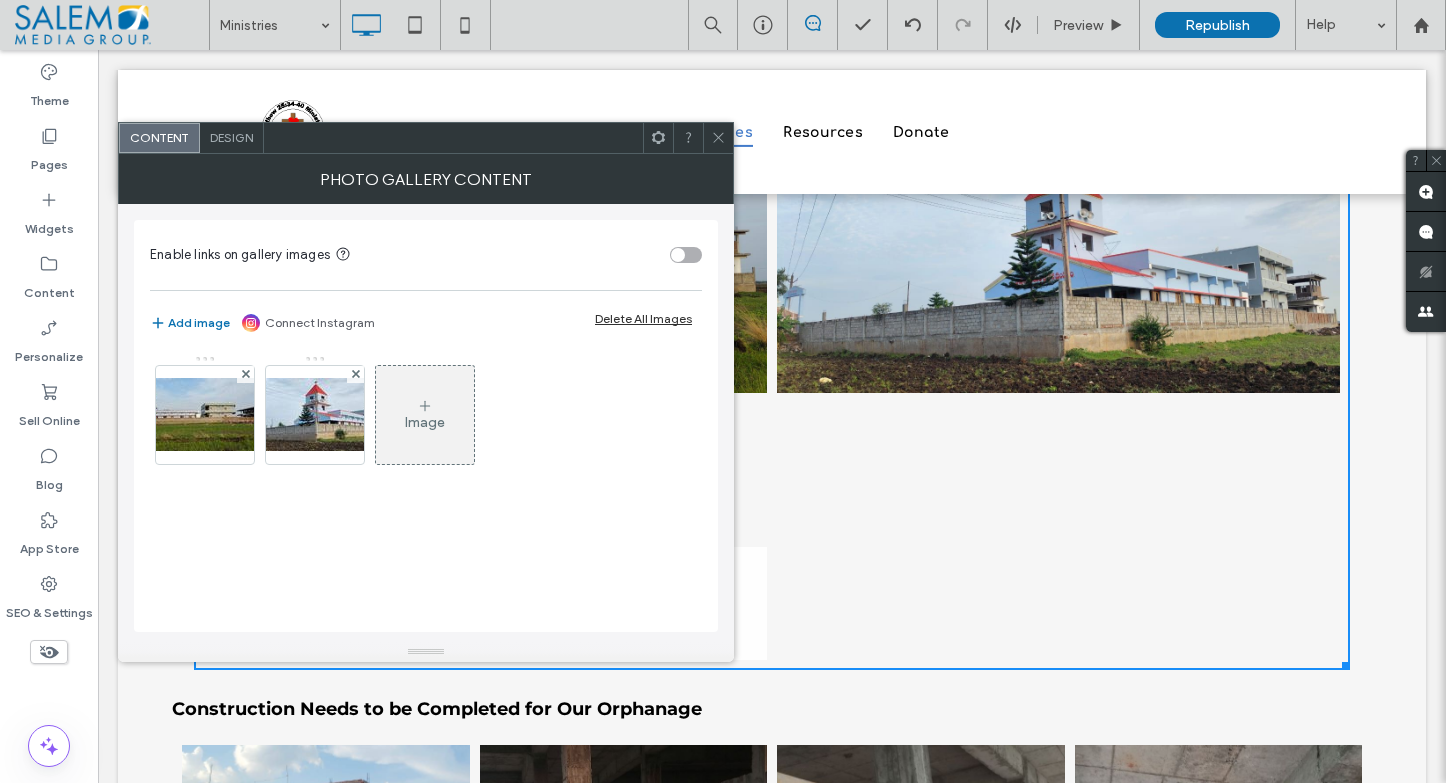 click on "Design" at bounding box center (231, 137) 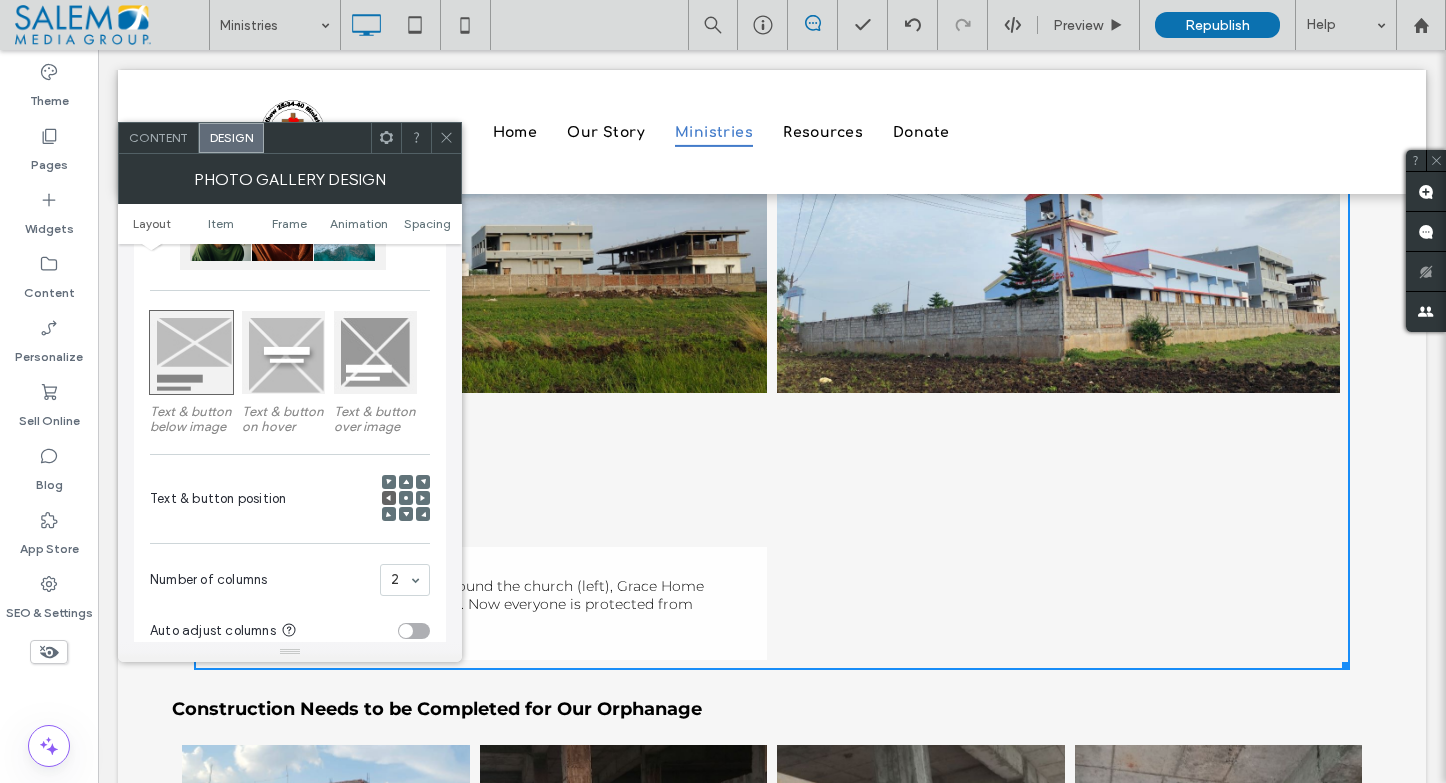 scroll, scrollTop: 319, scrollLeft: 0, axis: vertical 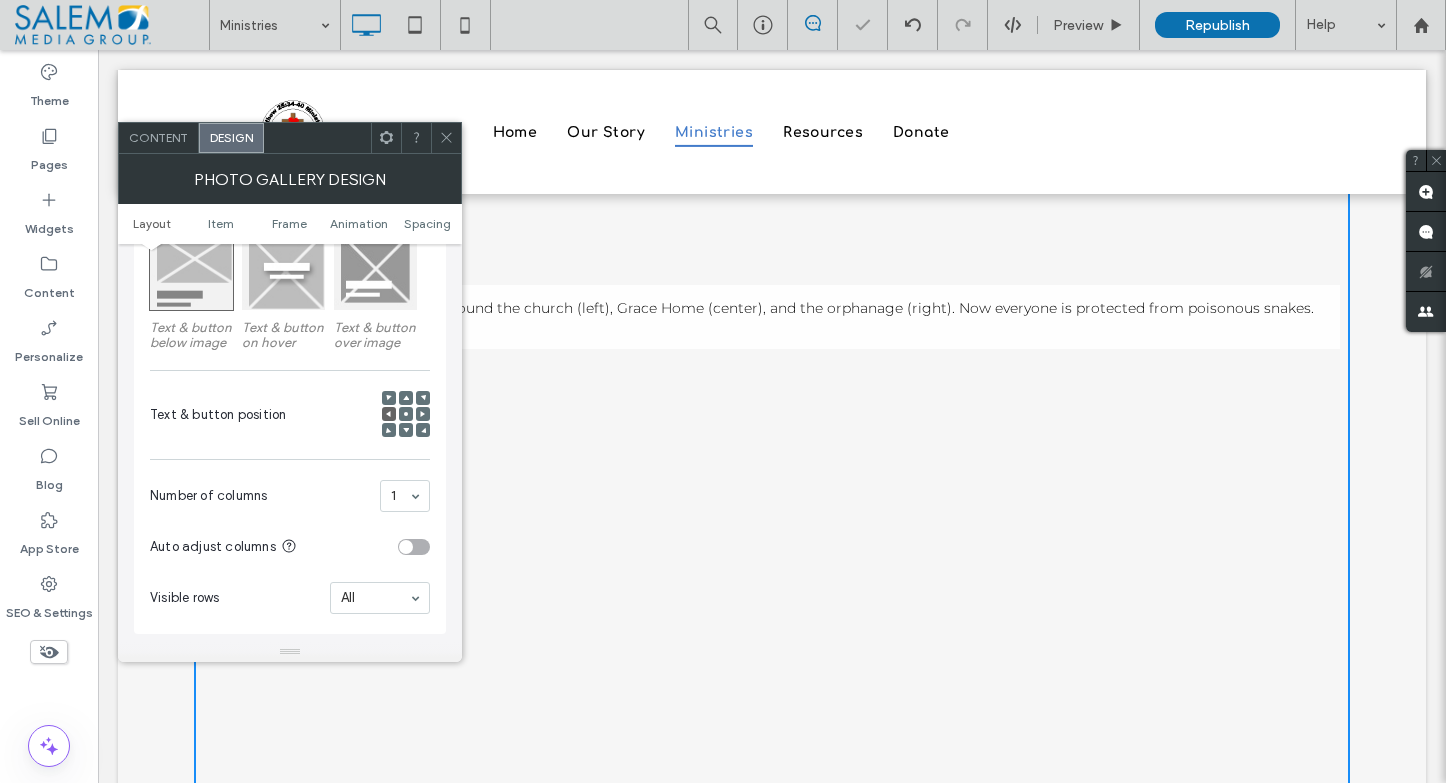 click 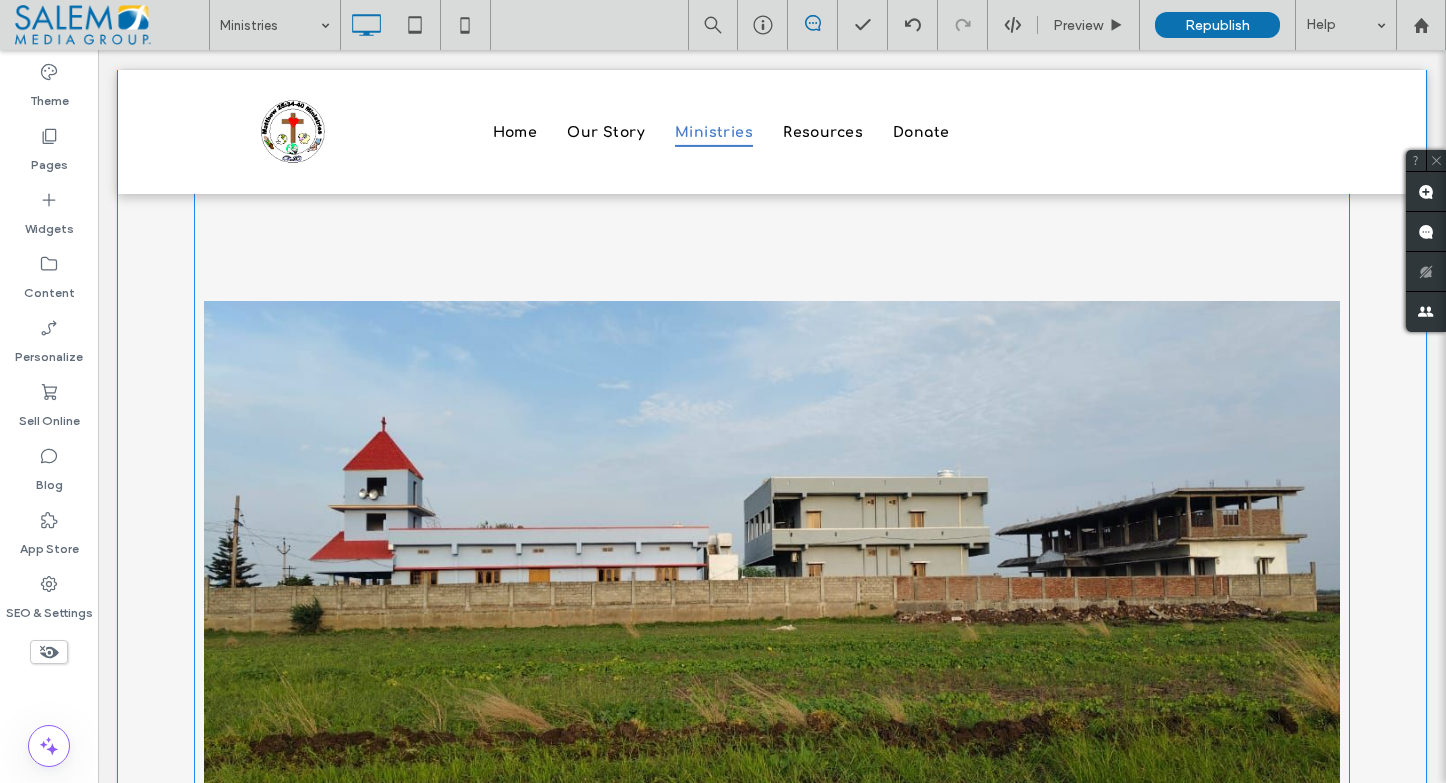 scroll, scrollTop: 5464, scrollLeft: 0, axis: vertical 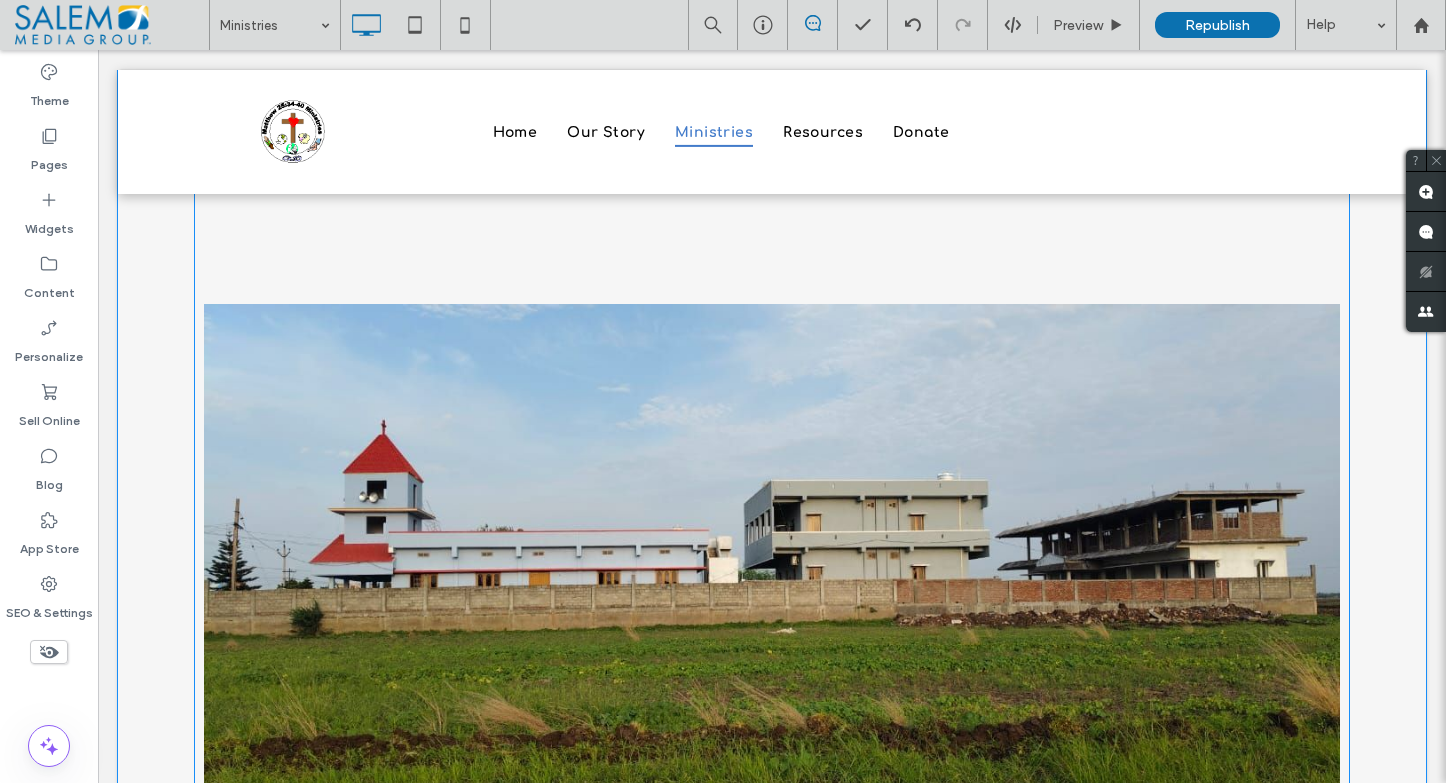 click at bounding box center [772, 561] 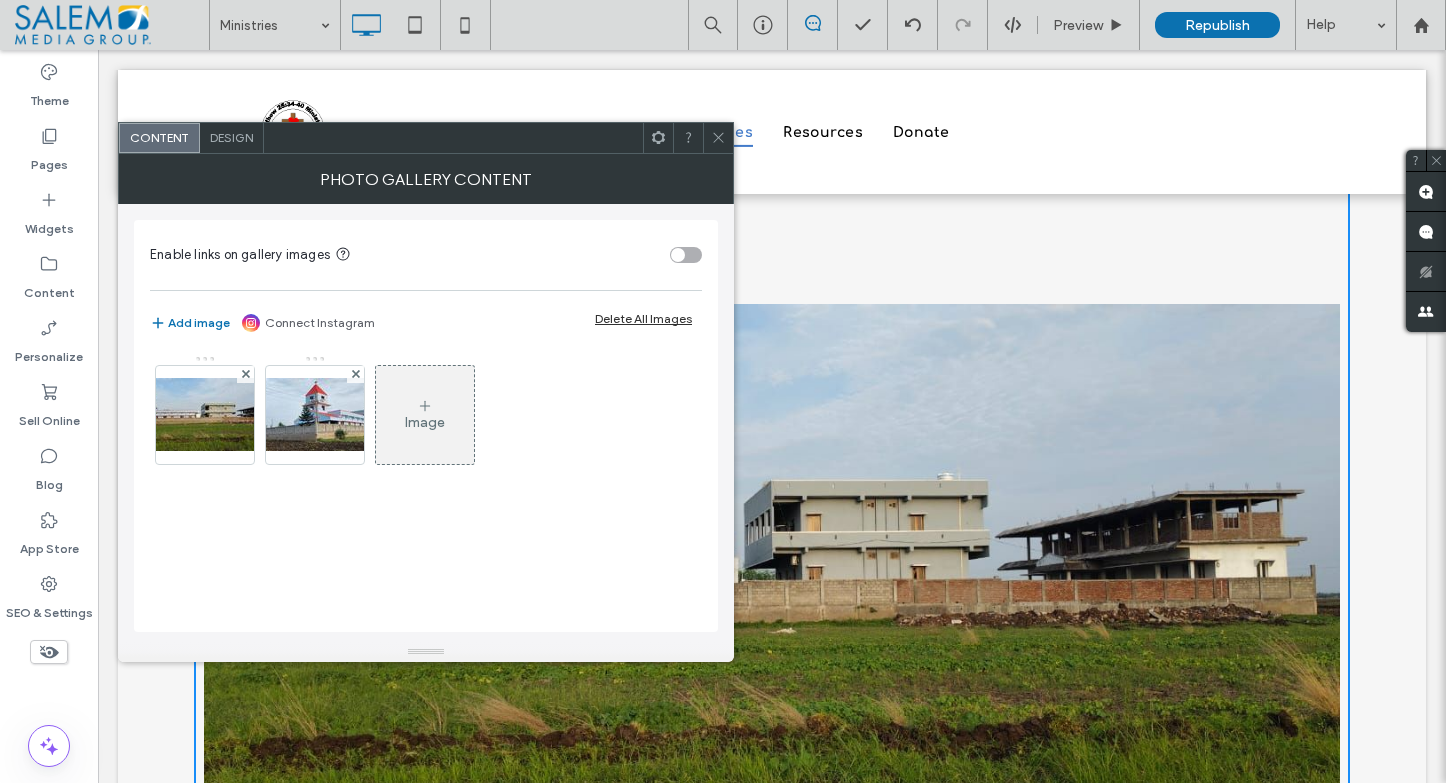 click on "Design" at bounding box center [231, 137] 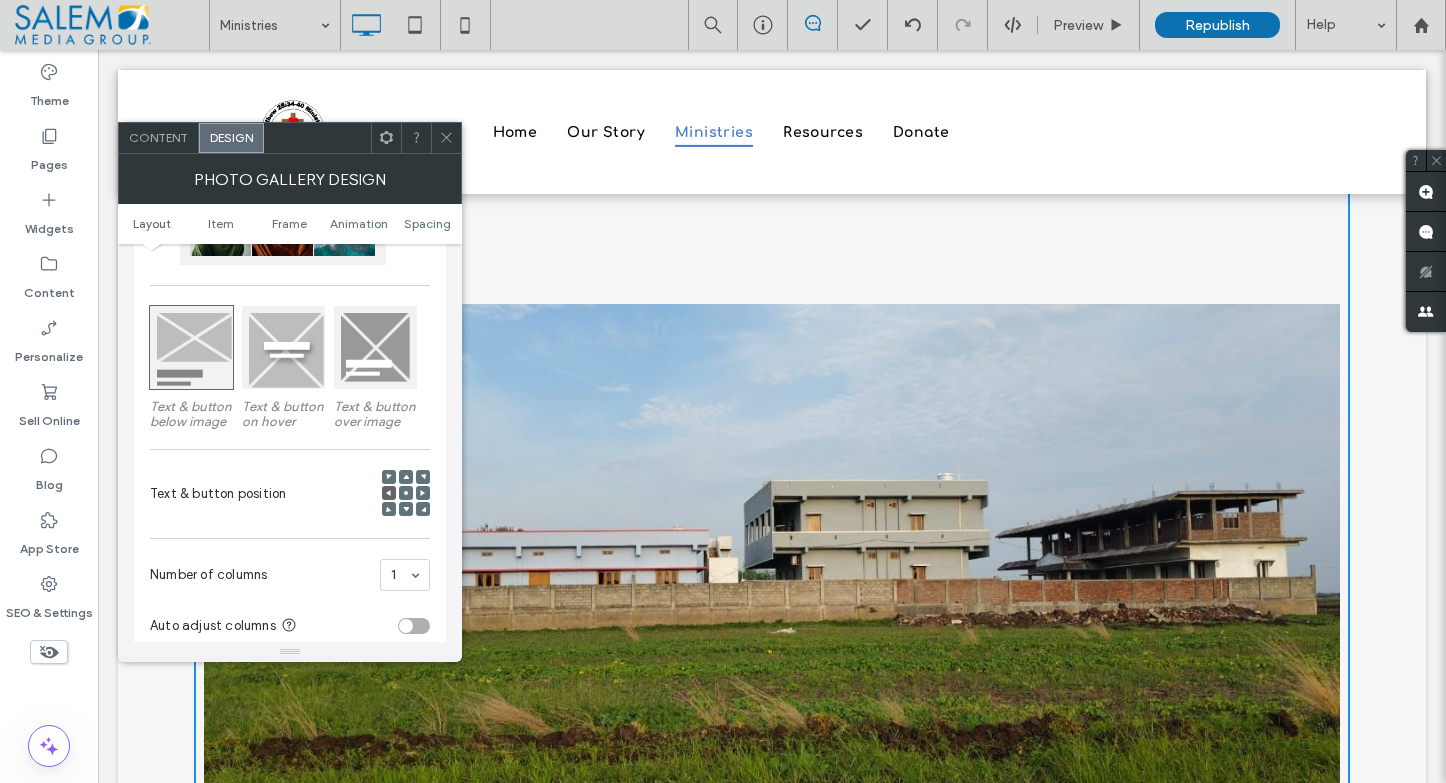 scroll, scrollTop: 426, scrollLeft: 0, axis: vertical 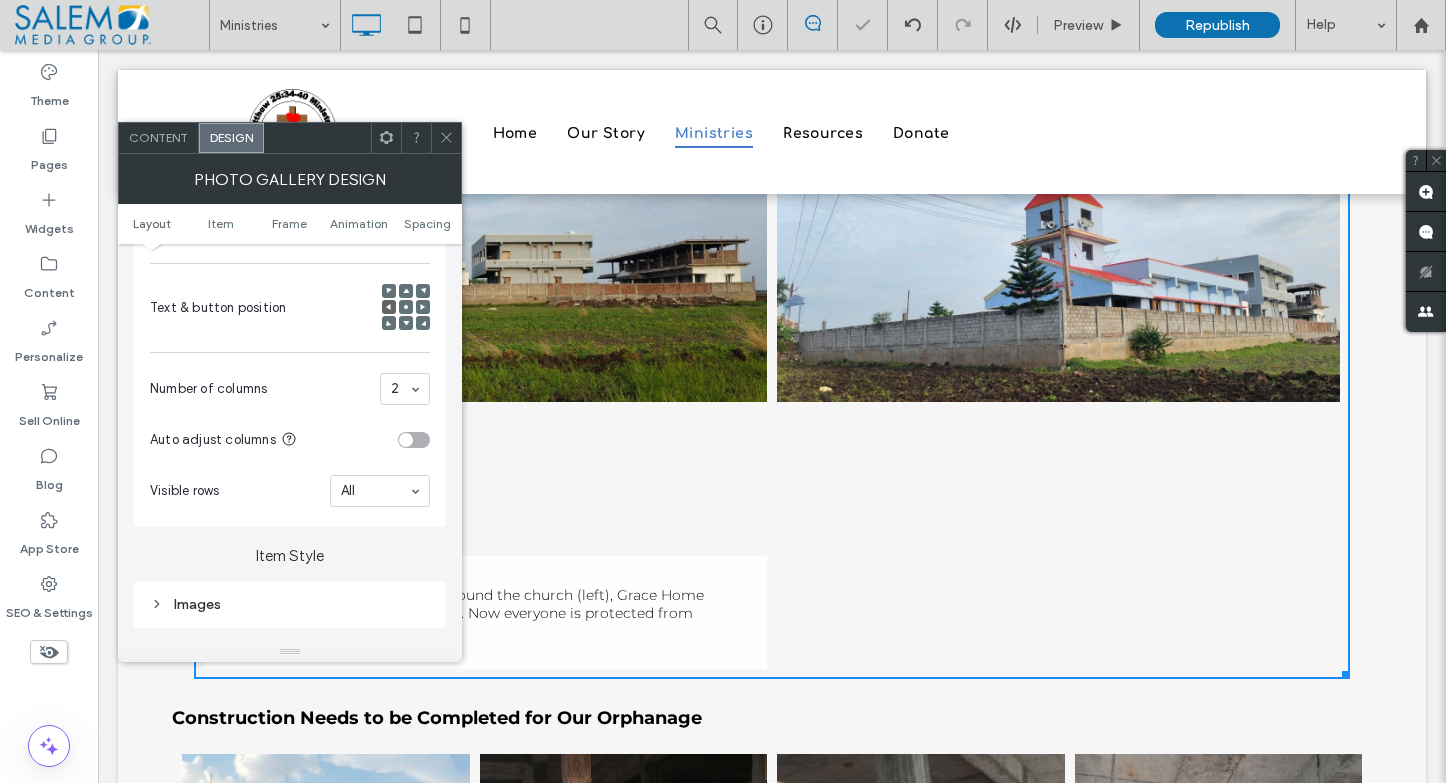 drag, startPoint x: 452, startPoint y: 137, endPoint x: 369, endPoint y: 108, distance: 87.92042 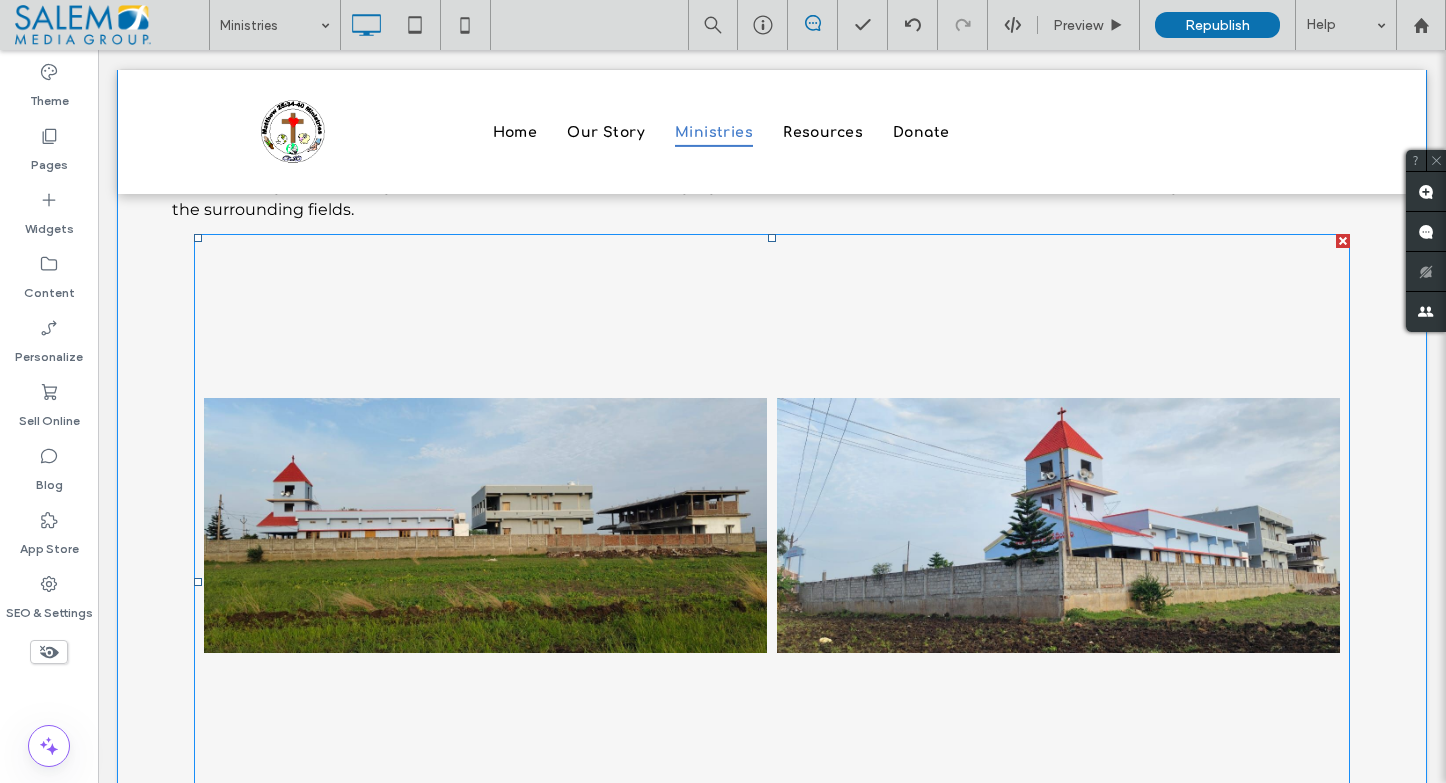 scroll, scrollTop: 5207, scrollLeft: 0, axis: vertical 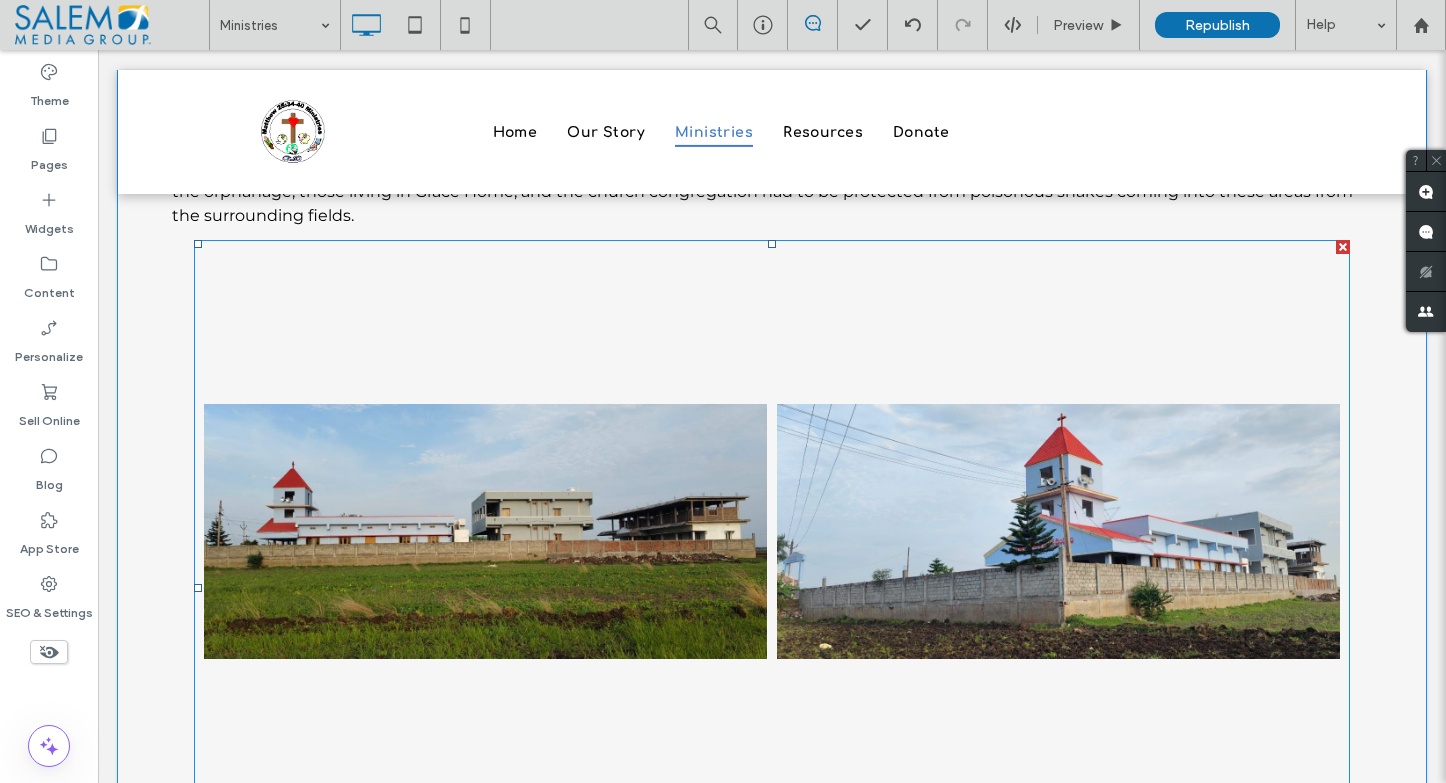 click at bounding box center [485, 531] 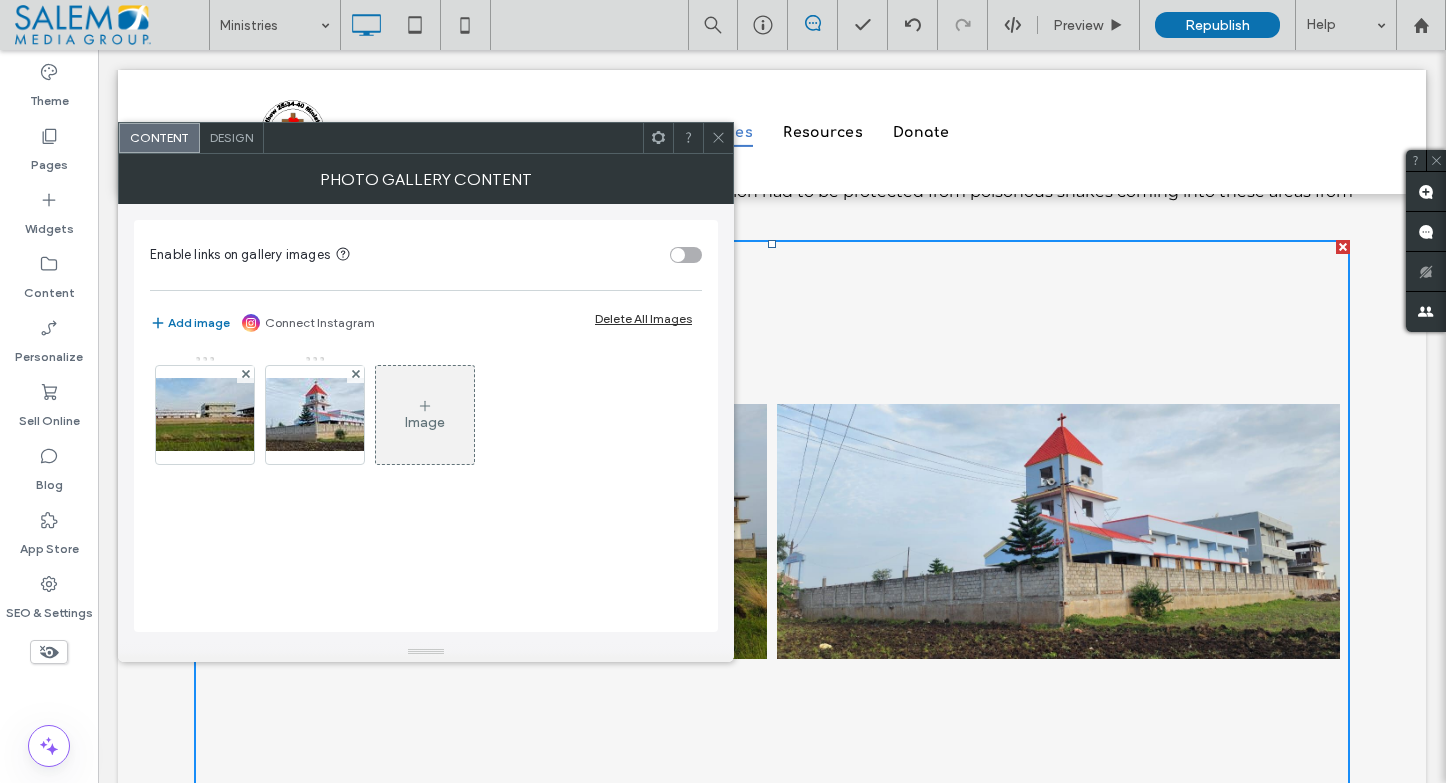 click on "Design" at bounding box center [231, 137] 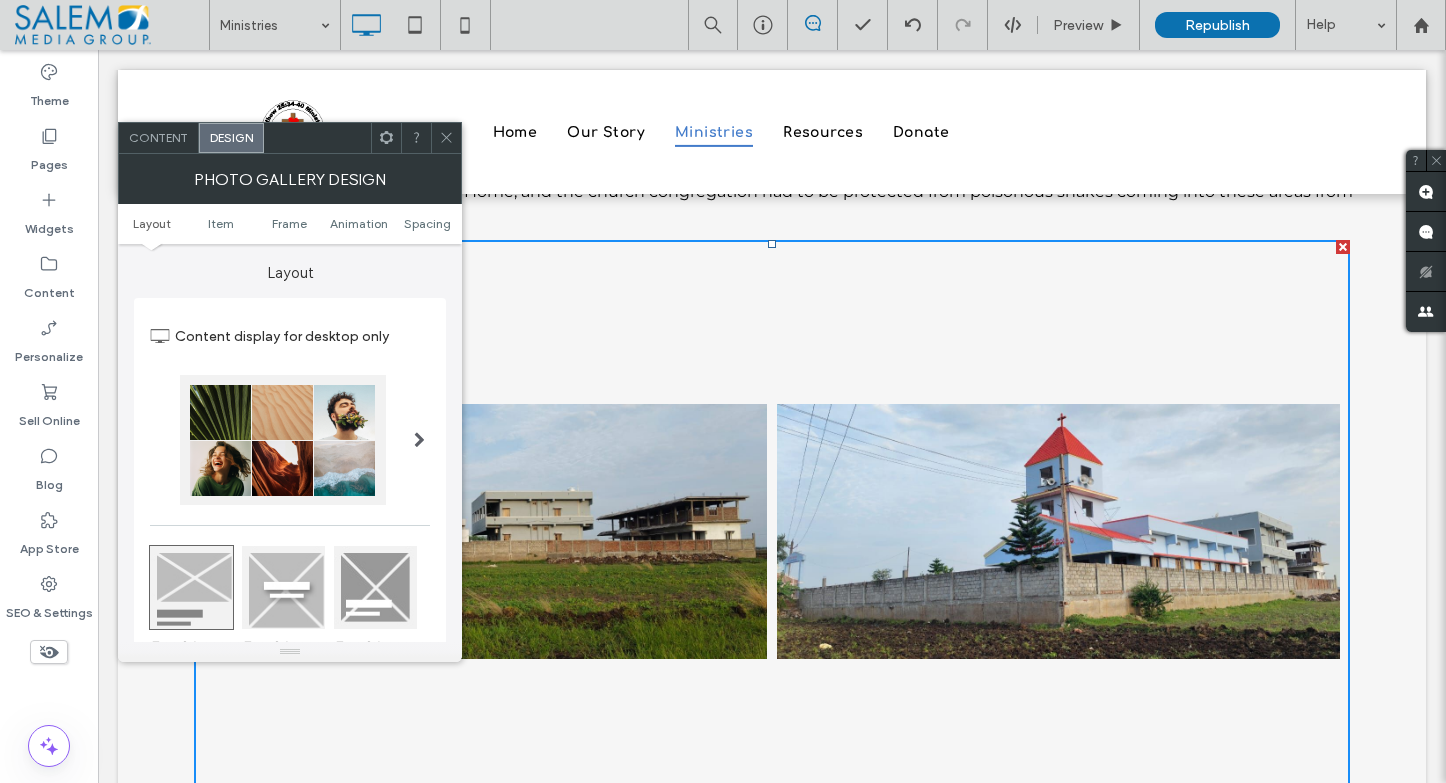 click on "Layout Item Frame Animation Spacing" at bounding box center [290, 224] 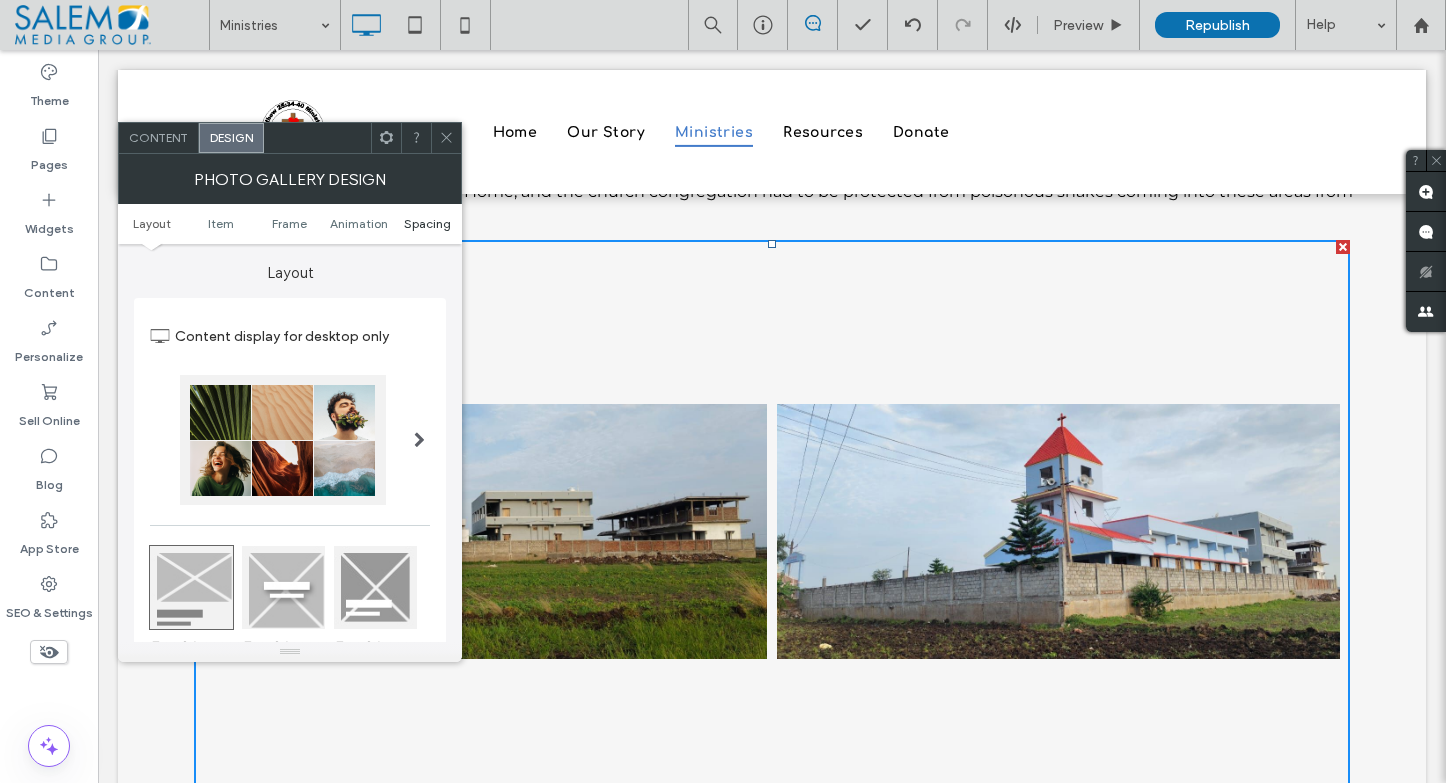 click on "Spacing" at bounding box center [427, 223] 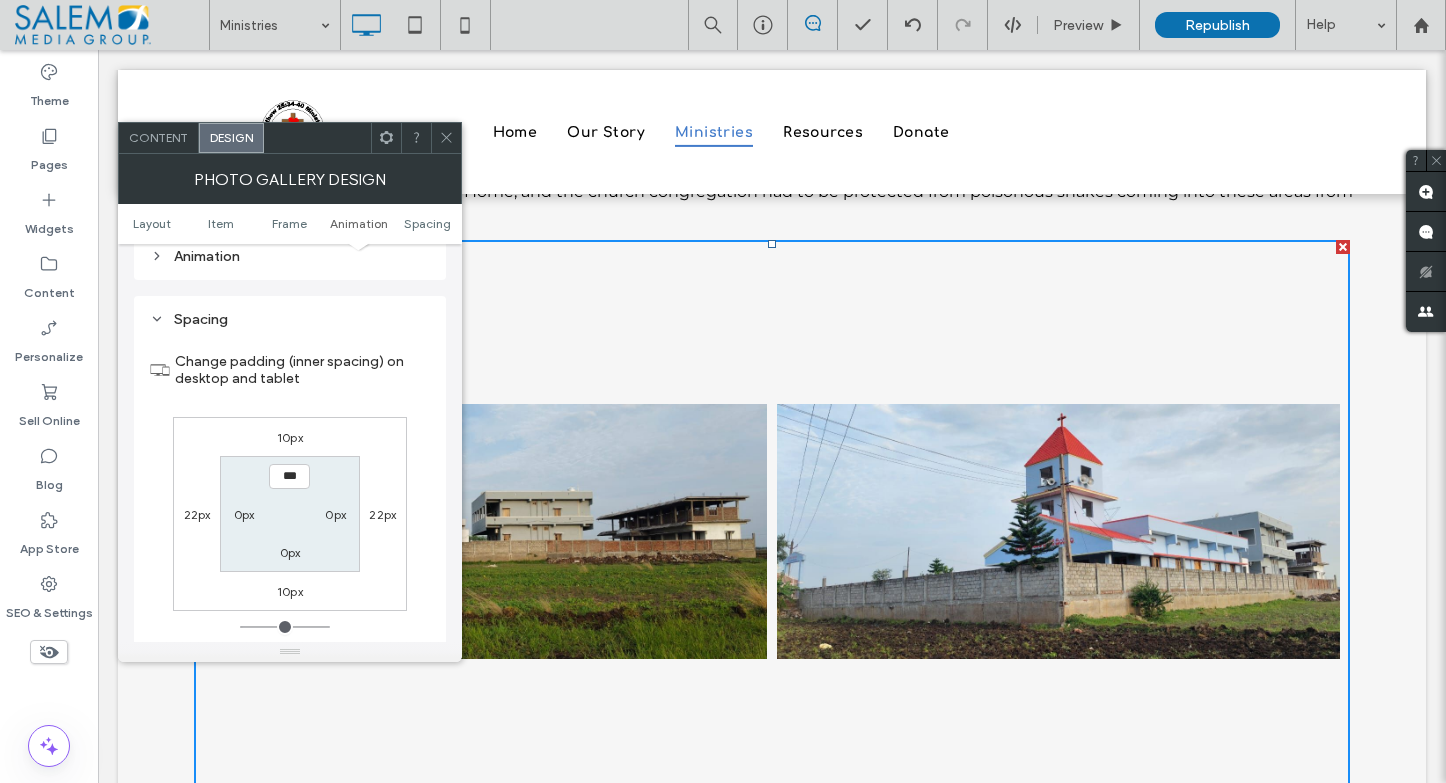 scroll, scrollTop: 1072, scrollLeft: 0, axis: vertical 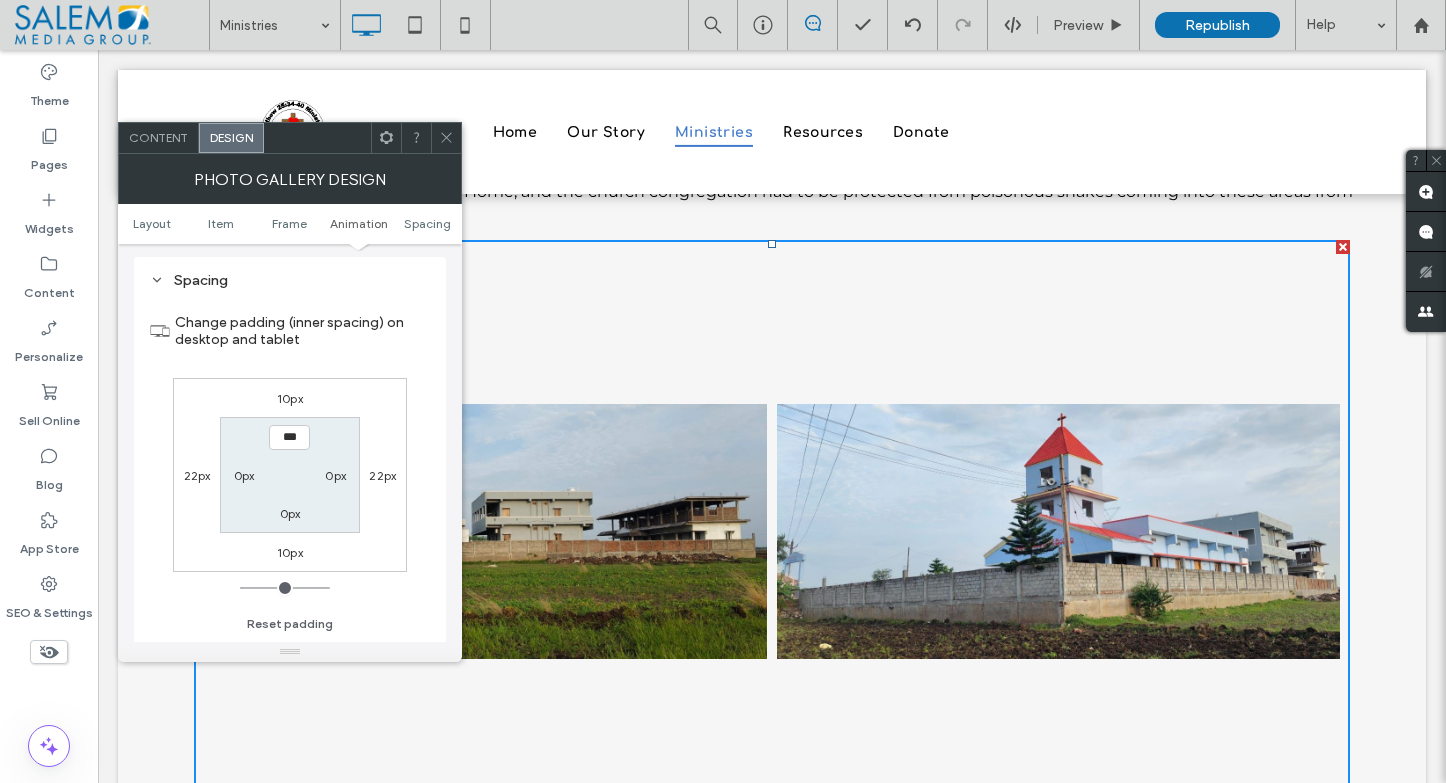 click 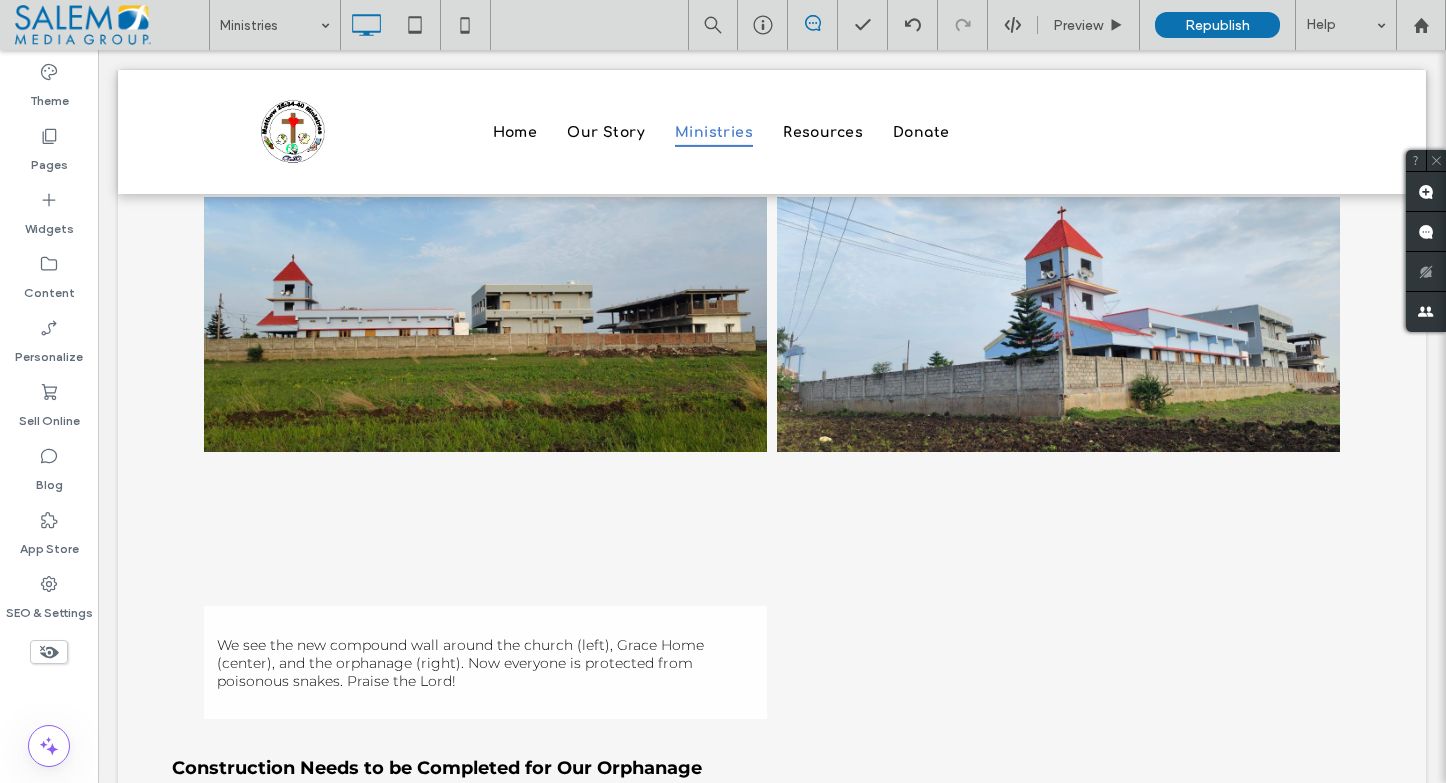 scroll, scrollTop: 5419, scrollLeft: 0, axis: vertical 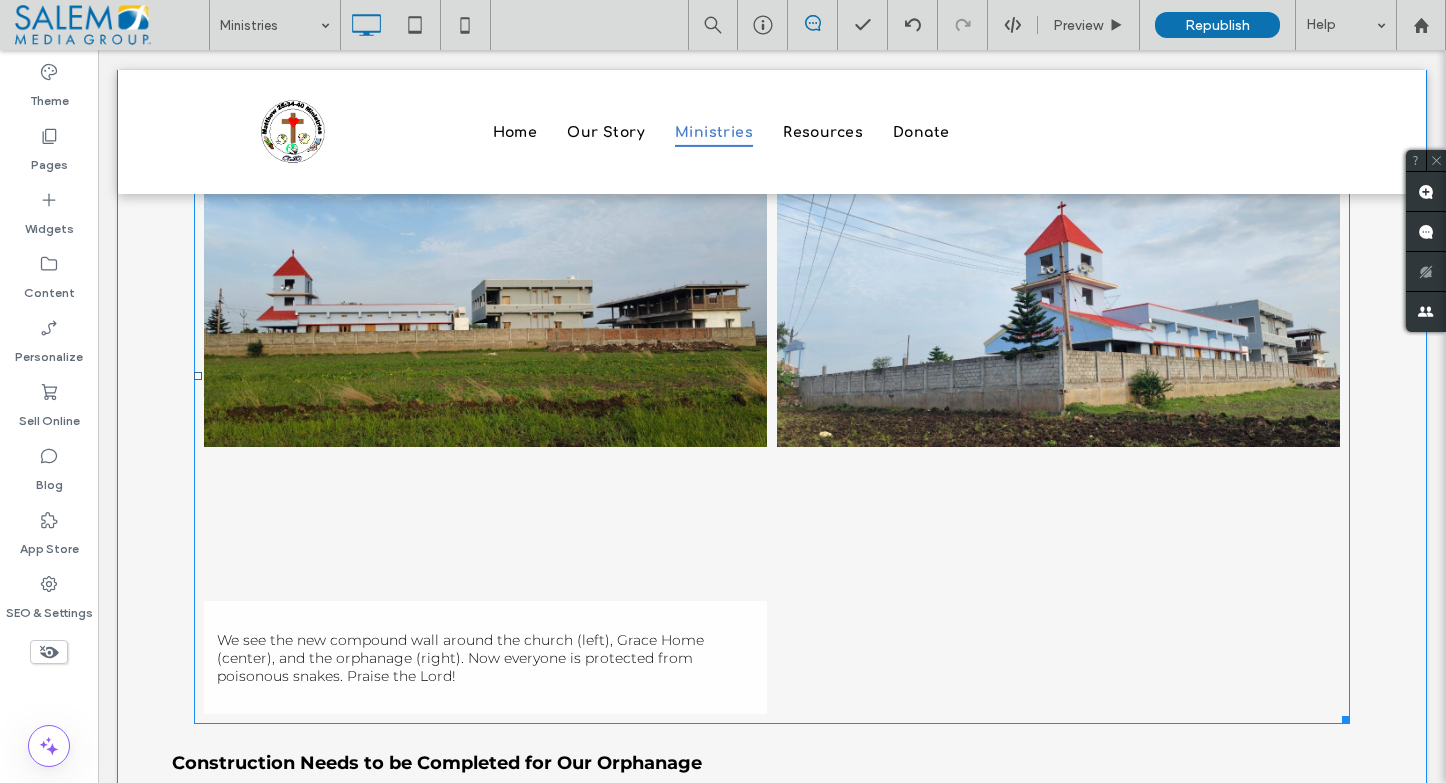 click at bounding box center (1058, 319) 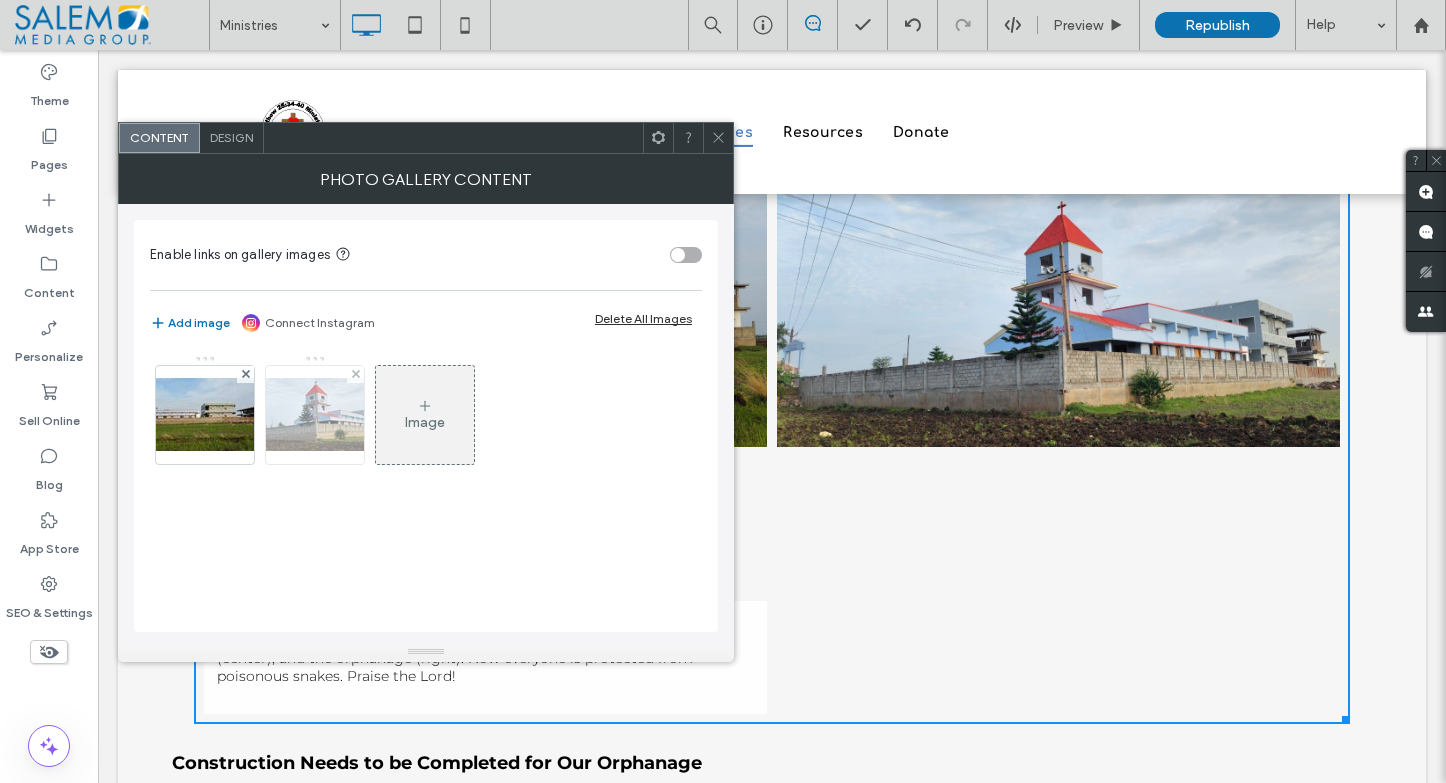 click at bounding box center [315, 414] 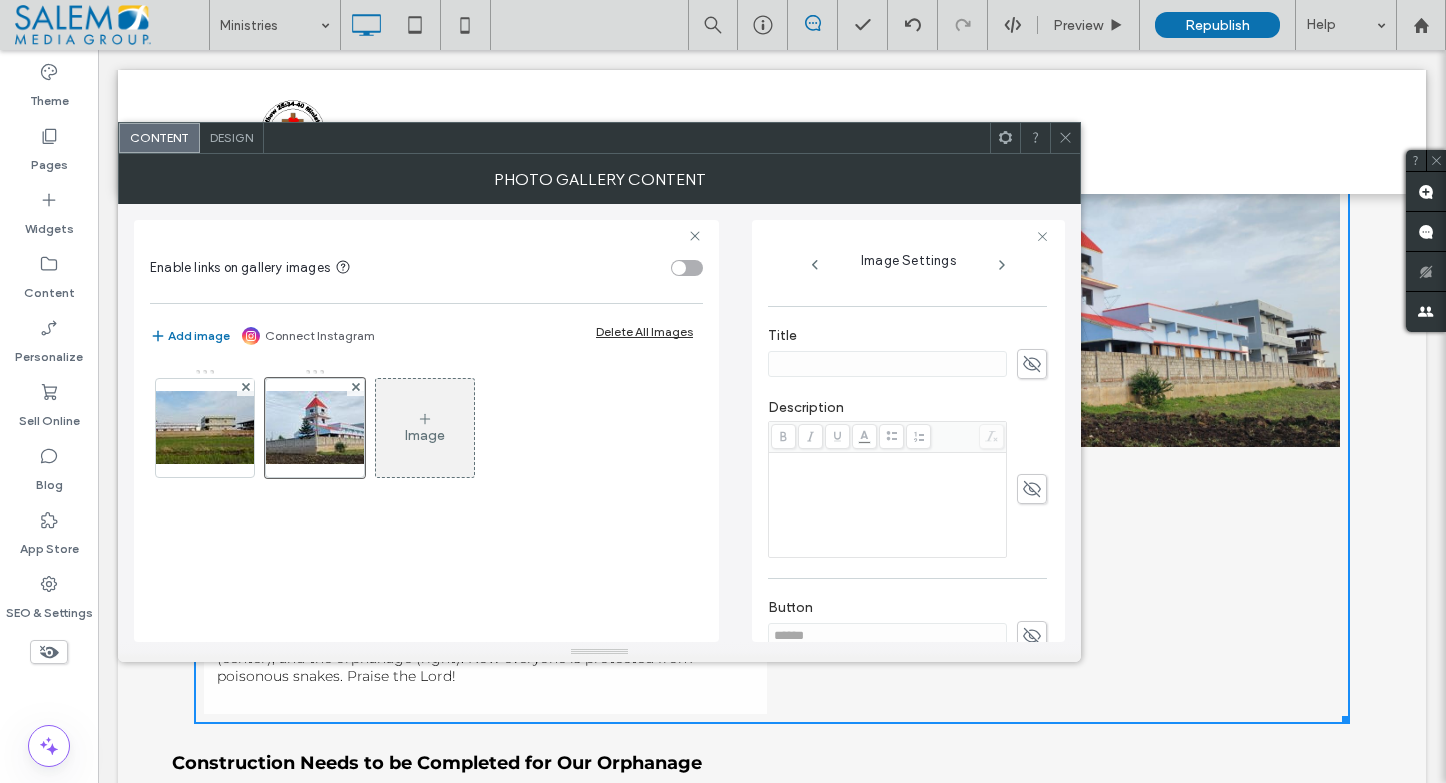scroll, scrollTop: 375, scrollLeft: 0, axis: vertical 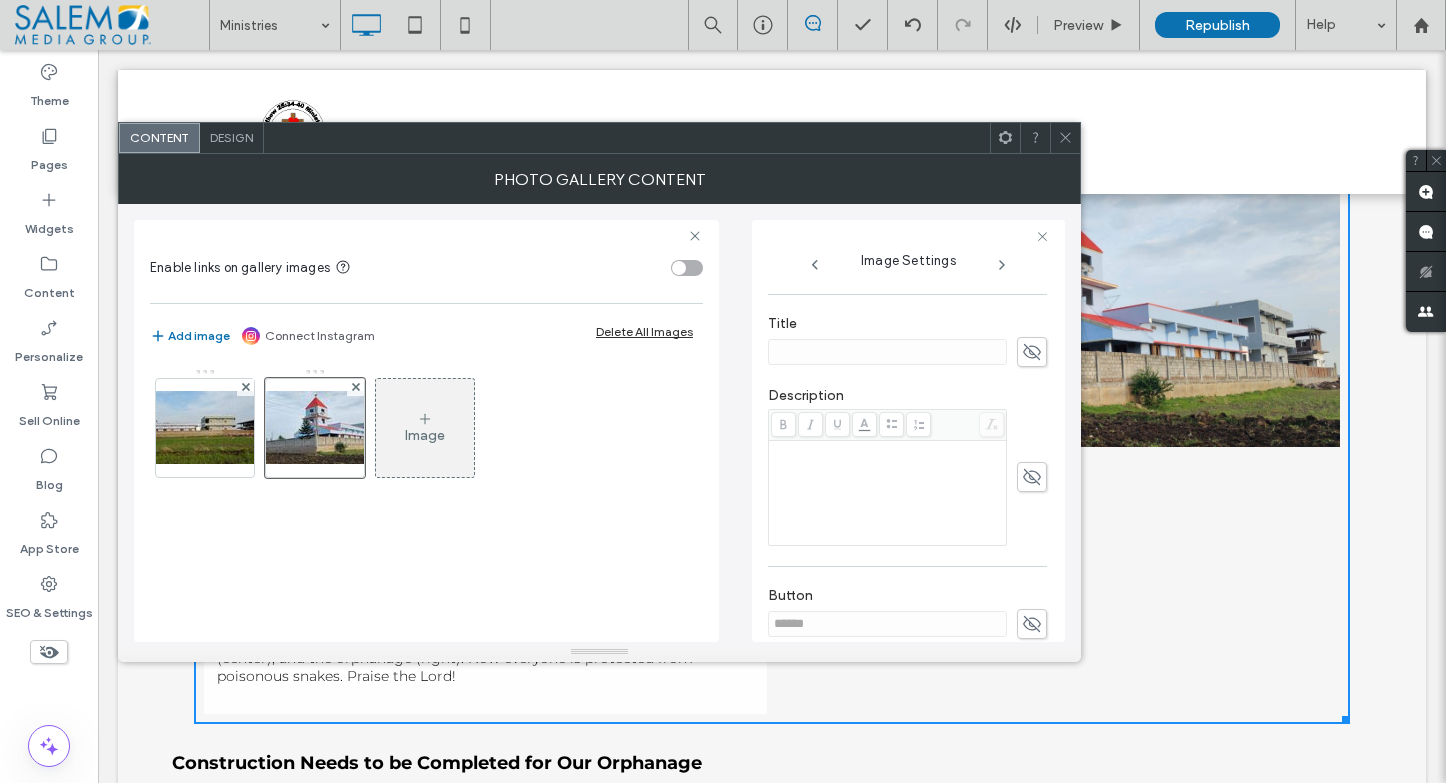 click at bounding box center [888, 493] 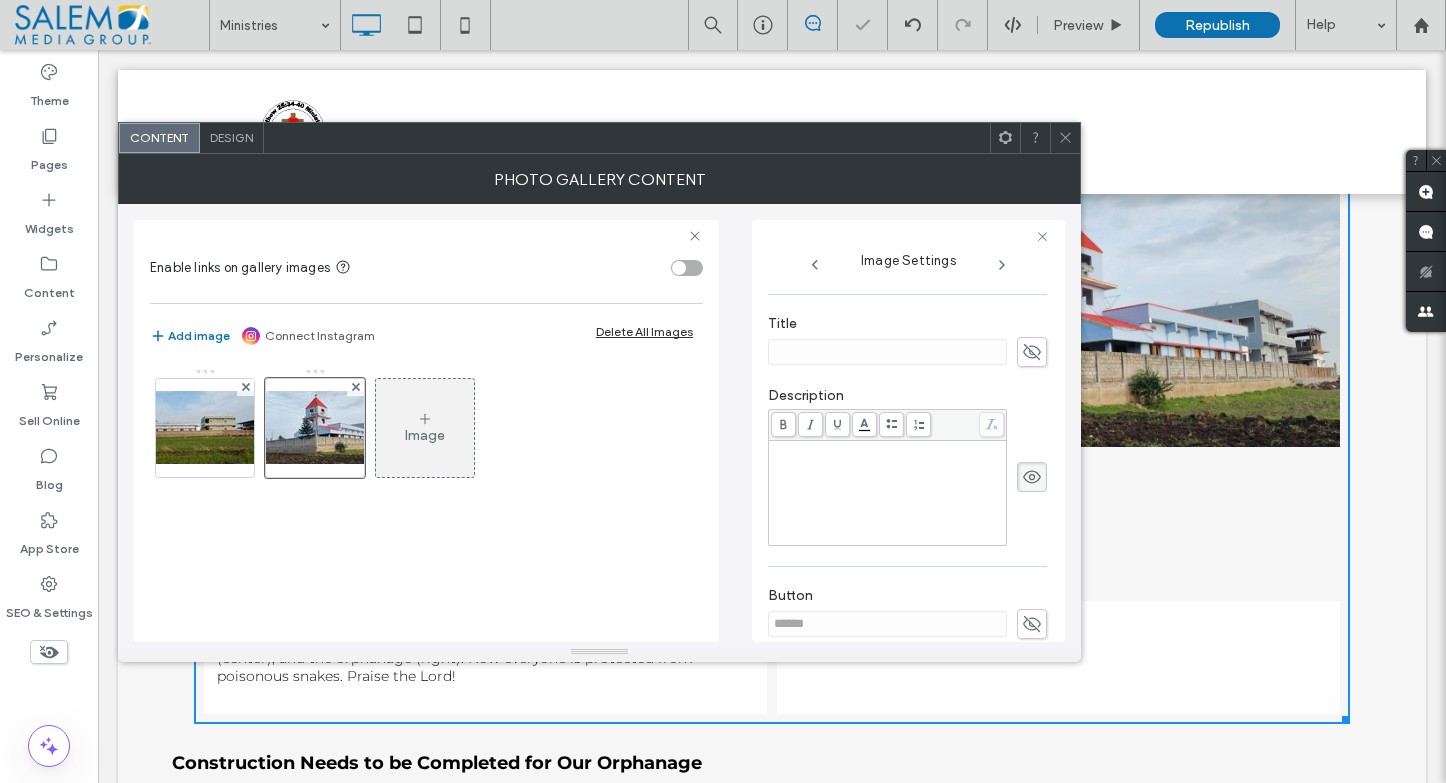 click at bounding box center [888, 493] 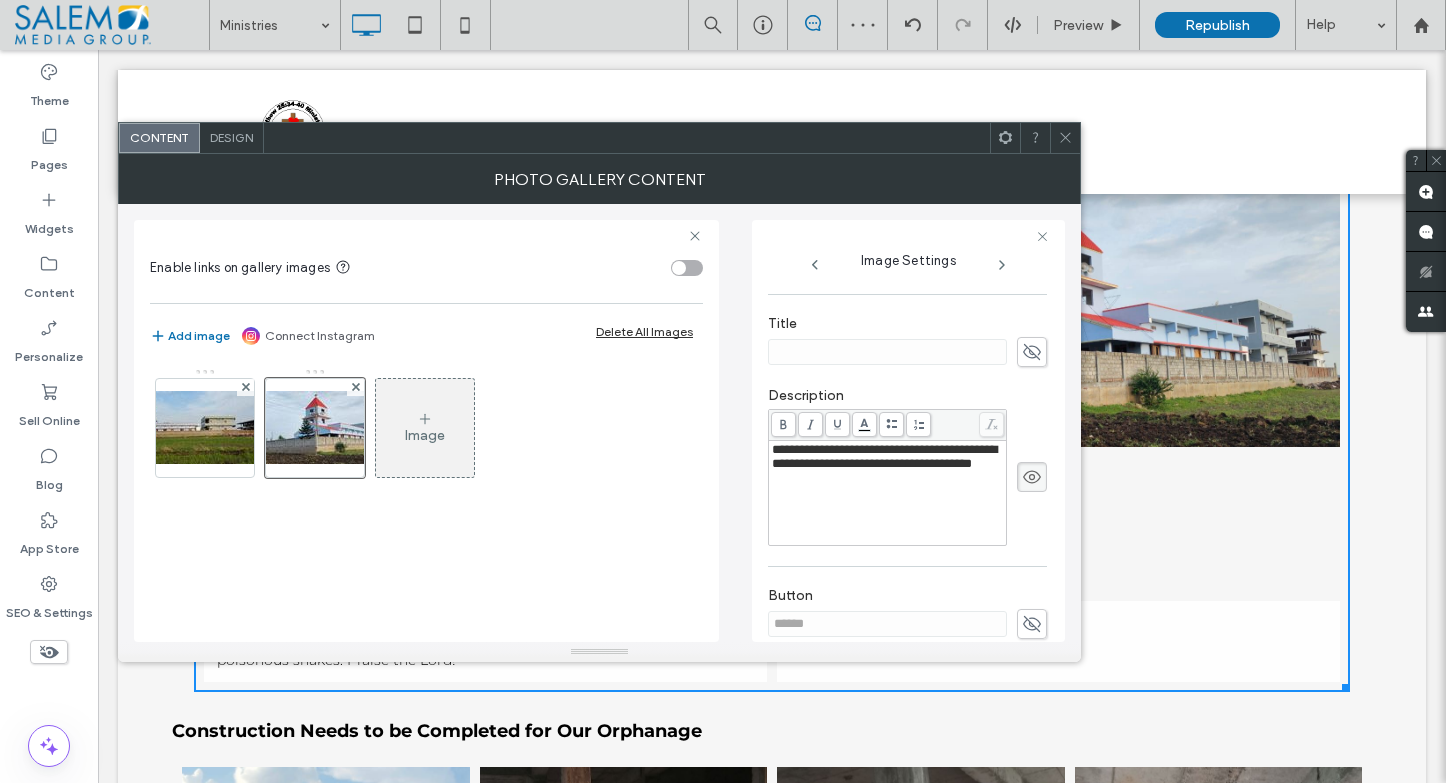 click 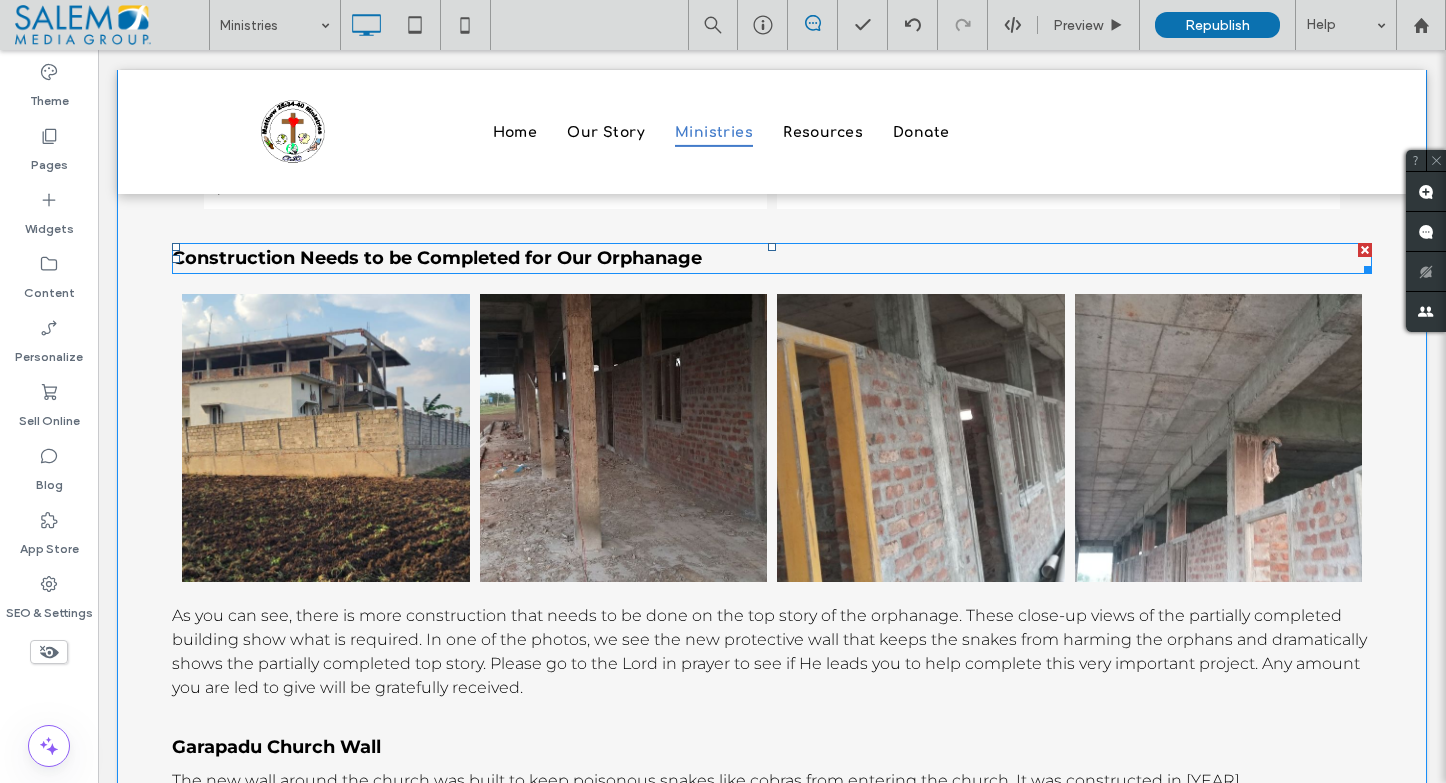 scroll, scrollTop: 5940, scrollLeft: 0, axis: vertical 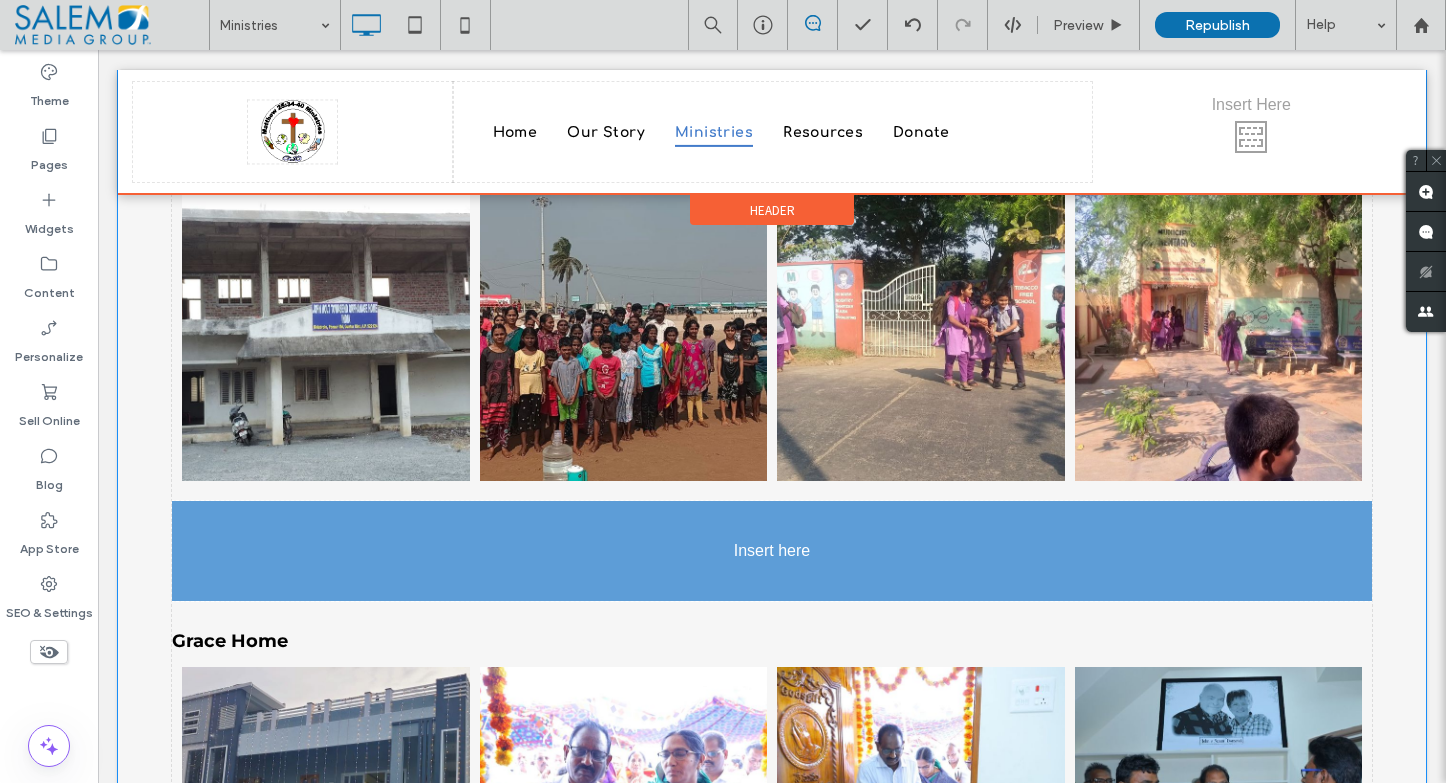 drag, startPoint x: 293, startPoint y: 317, endPoint x: 290, endPoint y: 411, distance: 94.04786 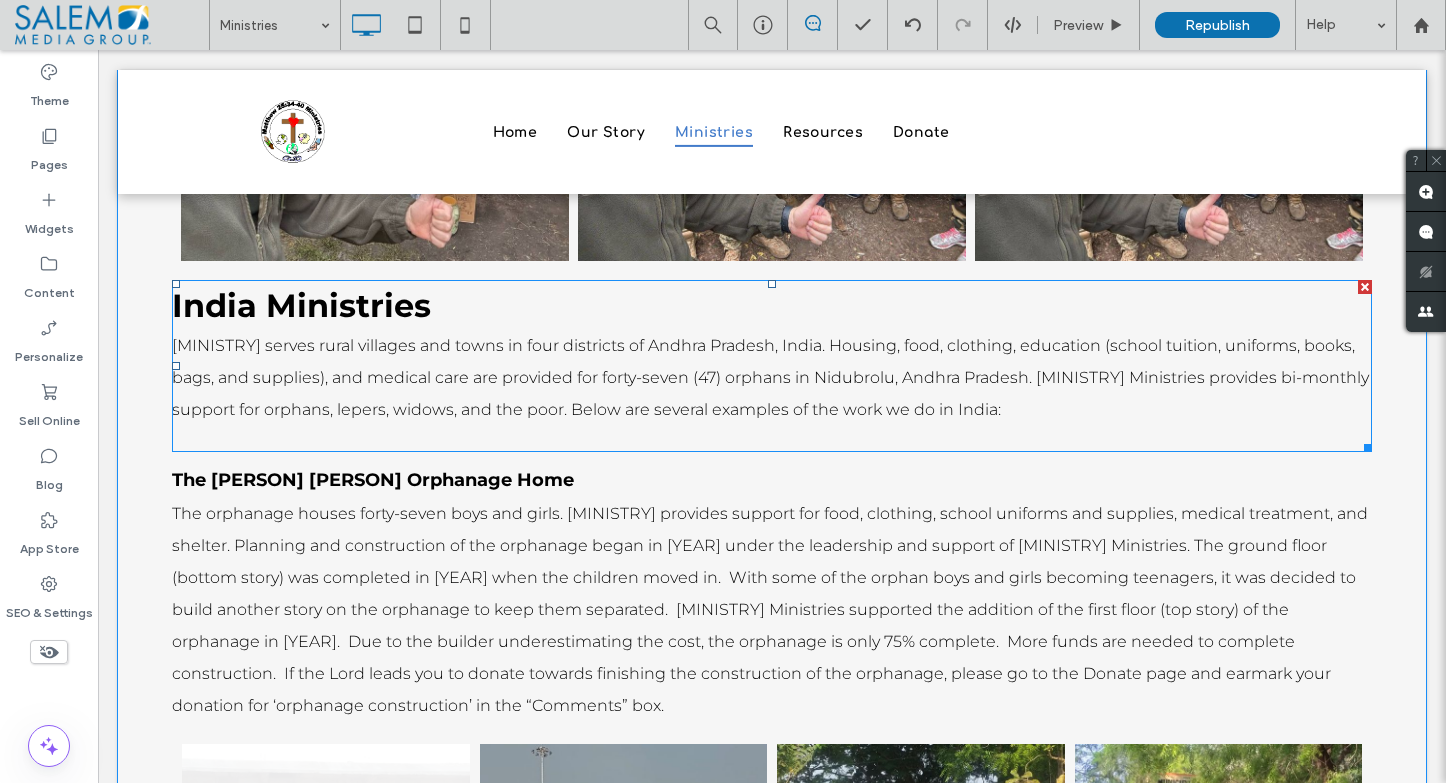 scroll, scrollTop: 2876, scrollLeft: 0, axis: vertical 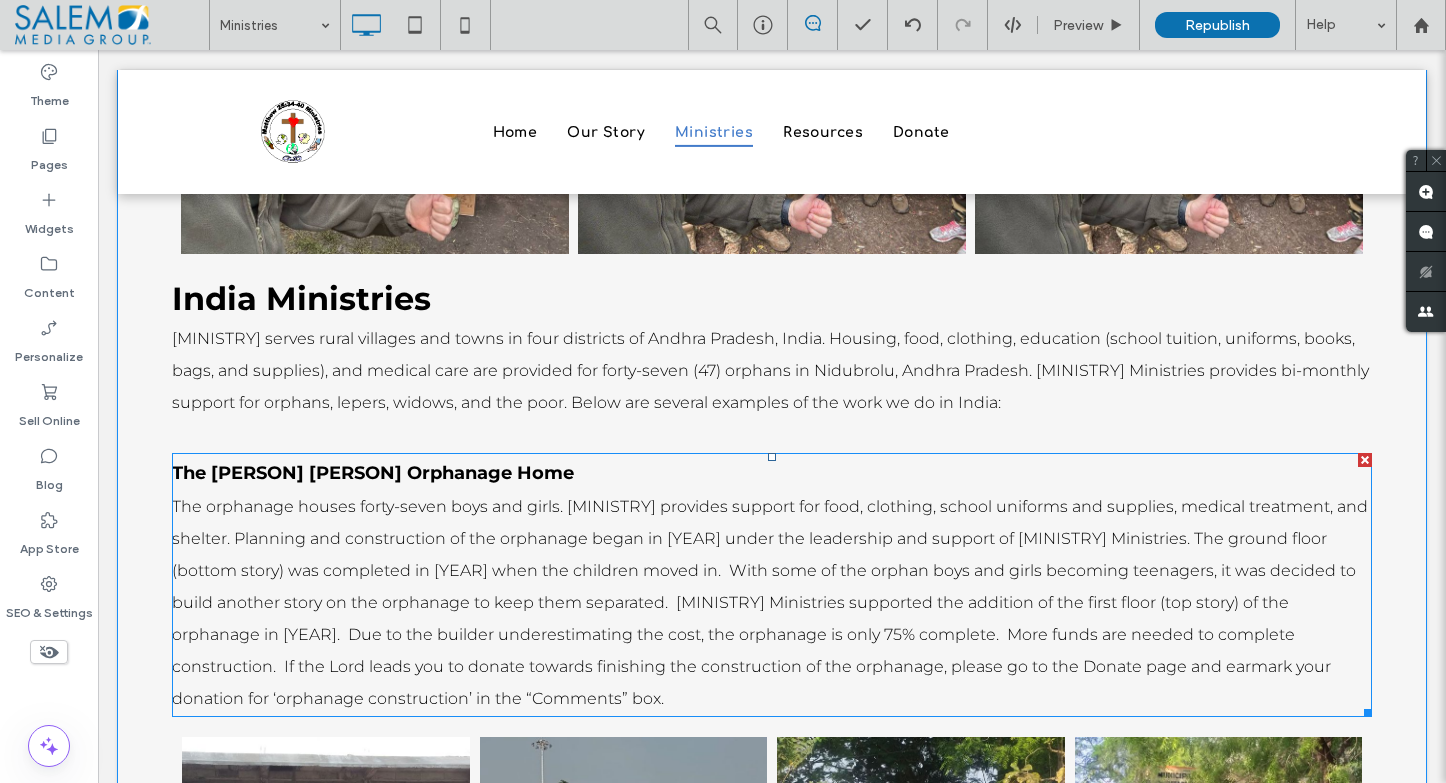 click on "The [PERSON] [PERSON] Orphanage Home" at bounding box center [373, 473] 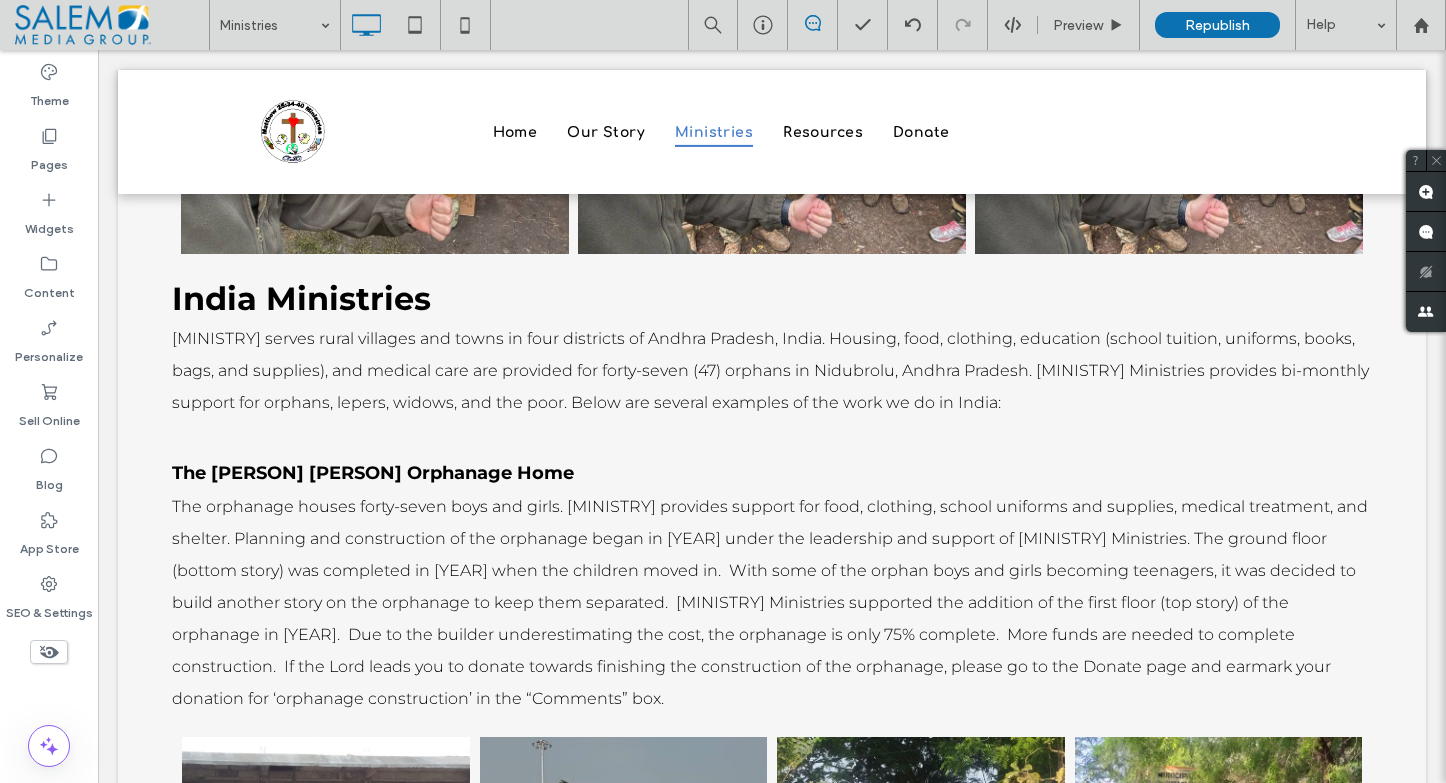 click on "The [PERSON] [PERSON] Orphanage Home" at bounding box center (373, 473) 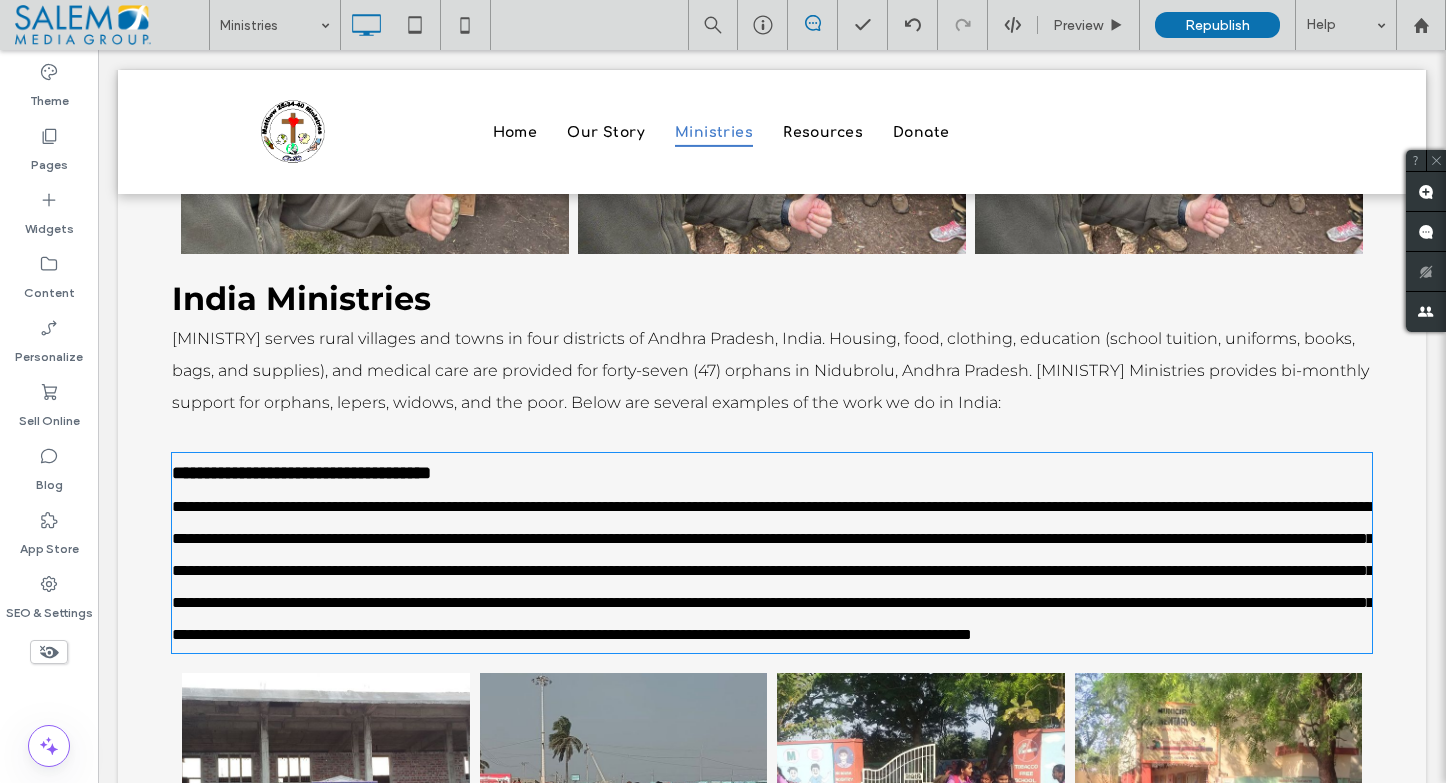 type on "**********" 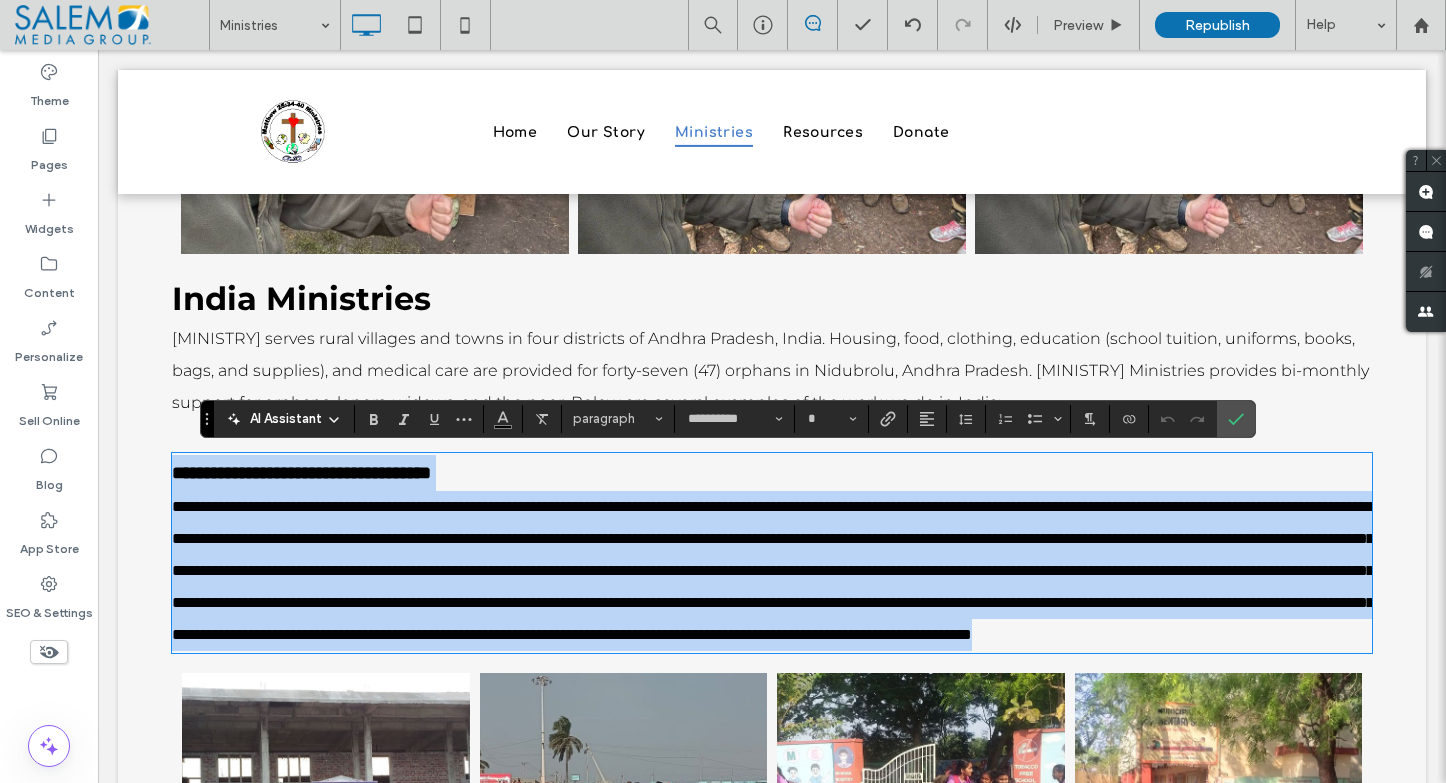 type on "**" 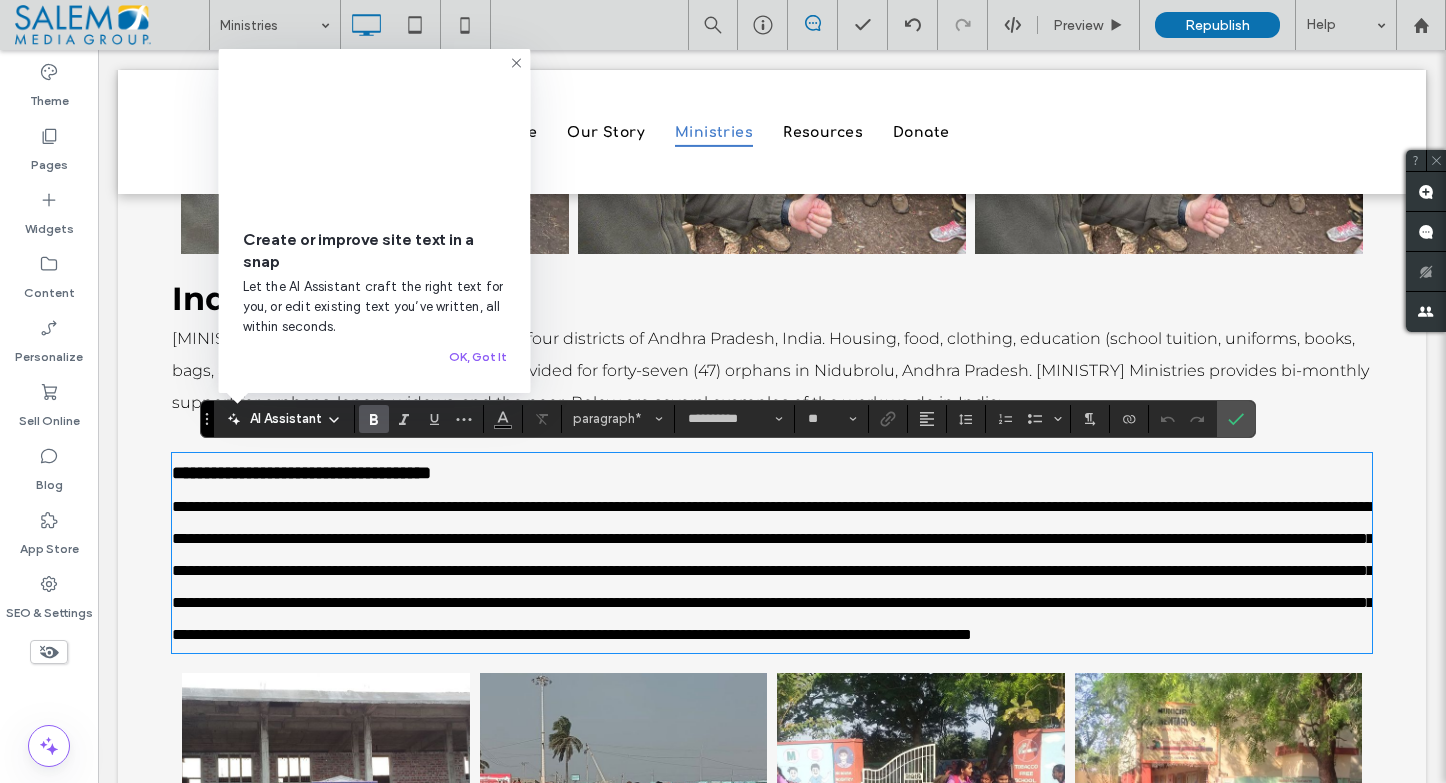 click on "**********" at bounding box center (301, 473) 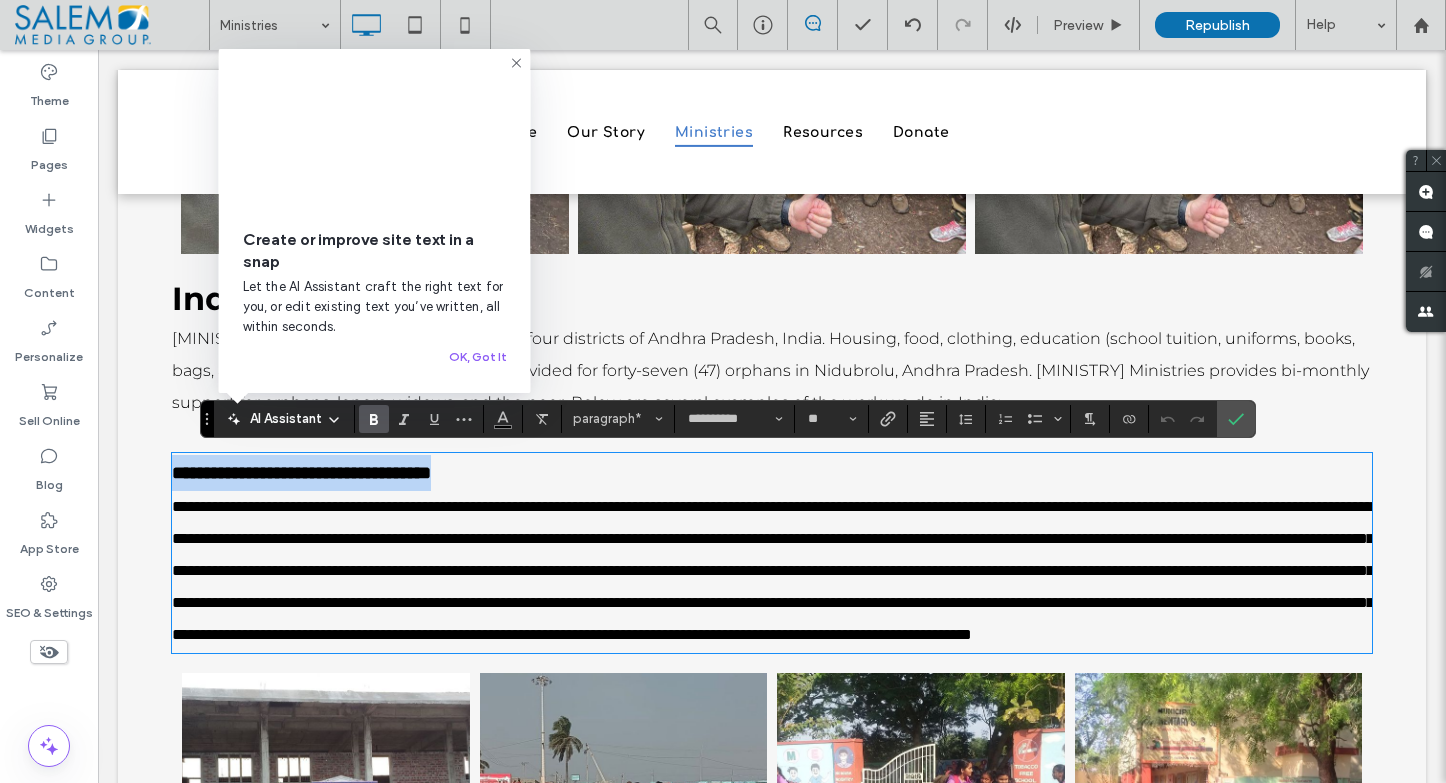 drag, startPoint x: 605, startPoint y: 477, endPoint x: 150, endPoint y: 469, distance: 455.0703 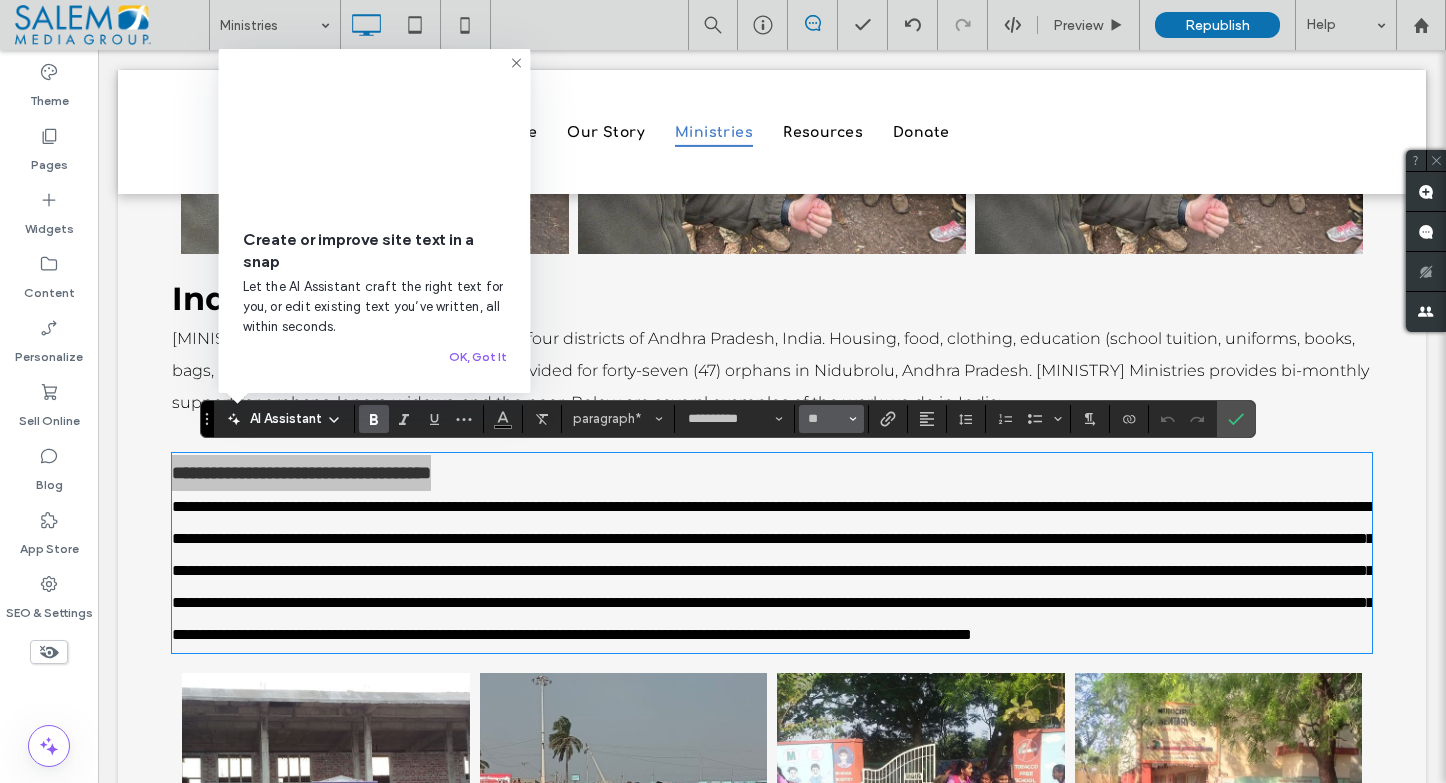 click on "**" at bounding box center (825, 419) 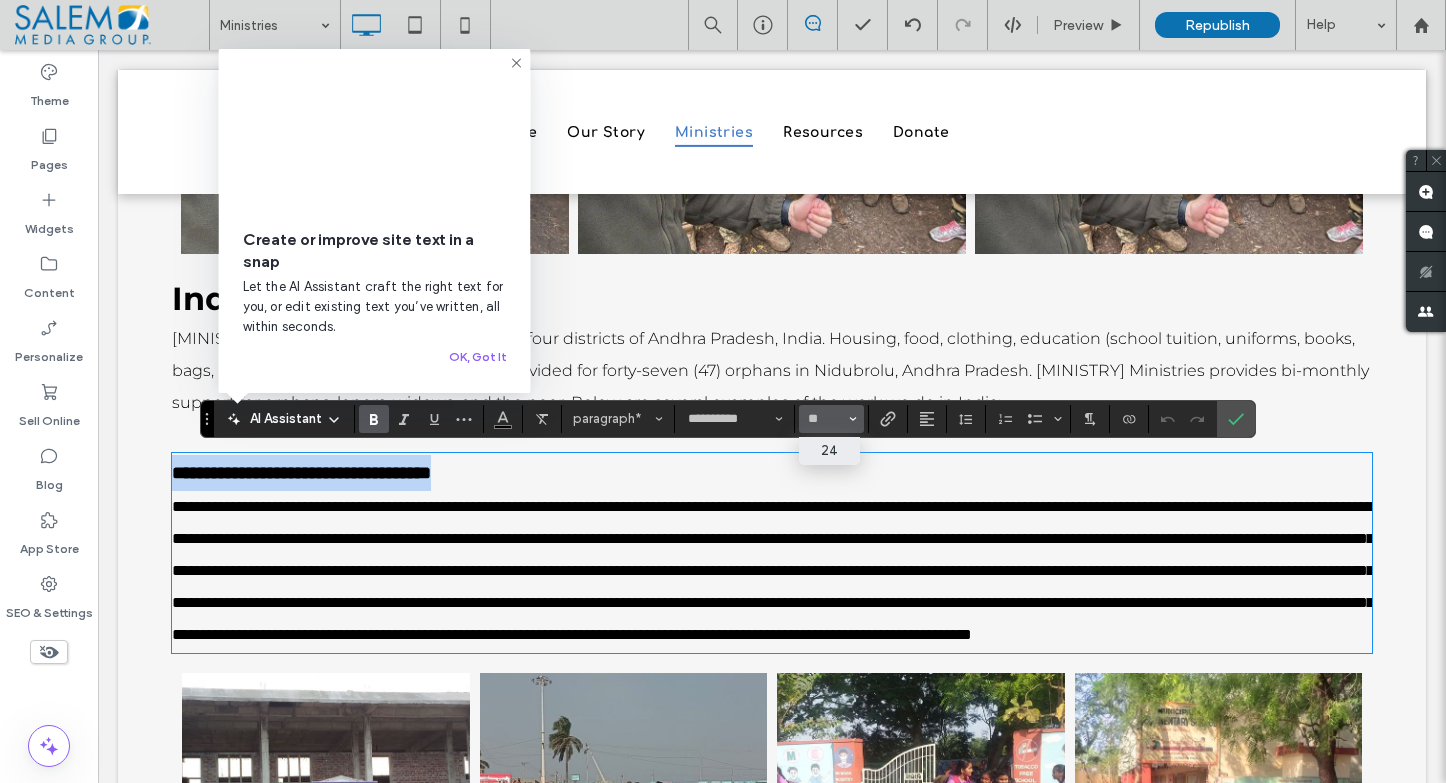 type on "**" 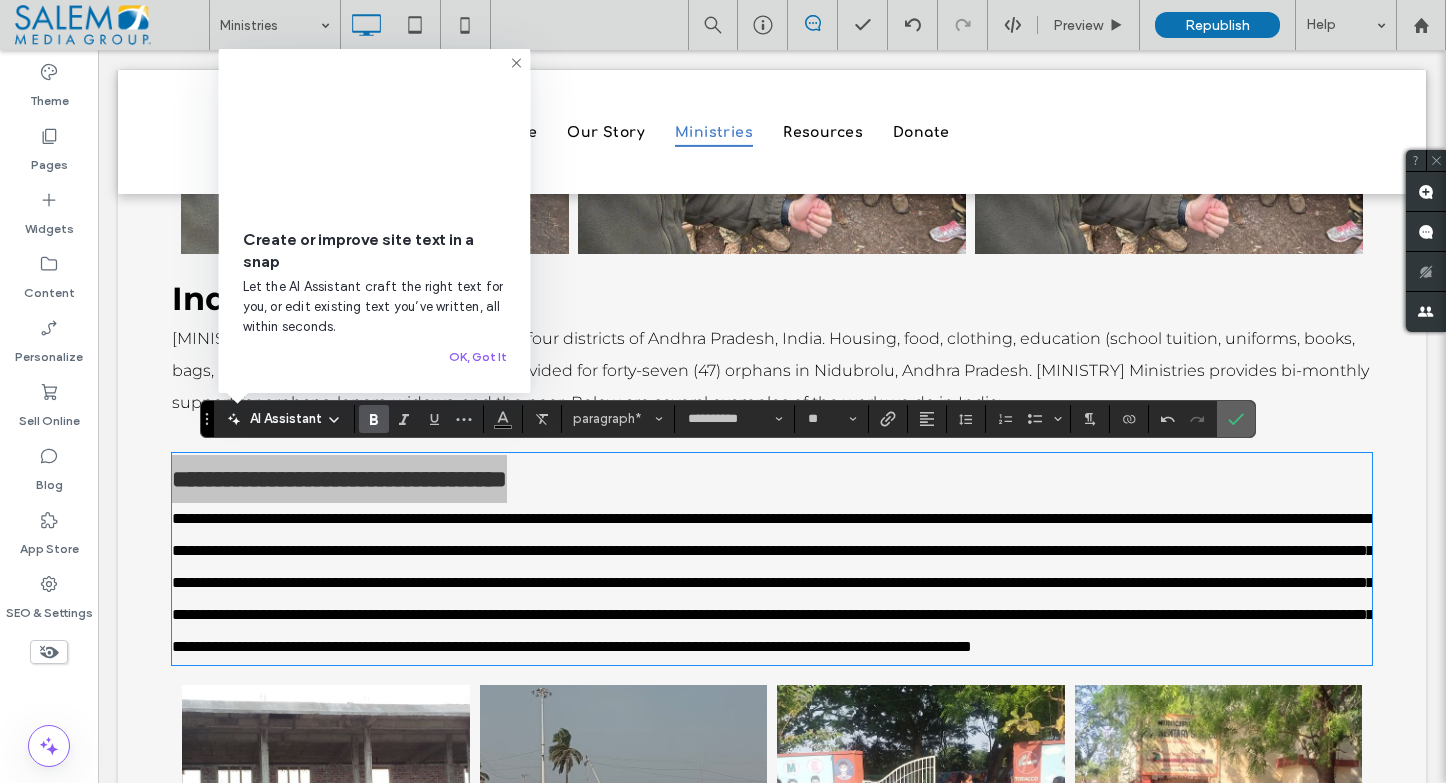 click at bounding box center (1232, 419) 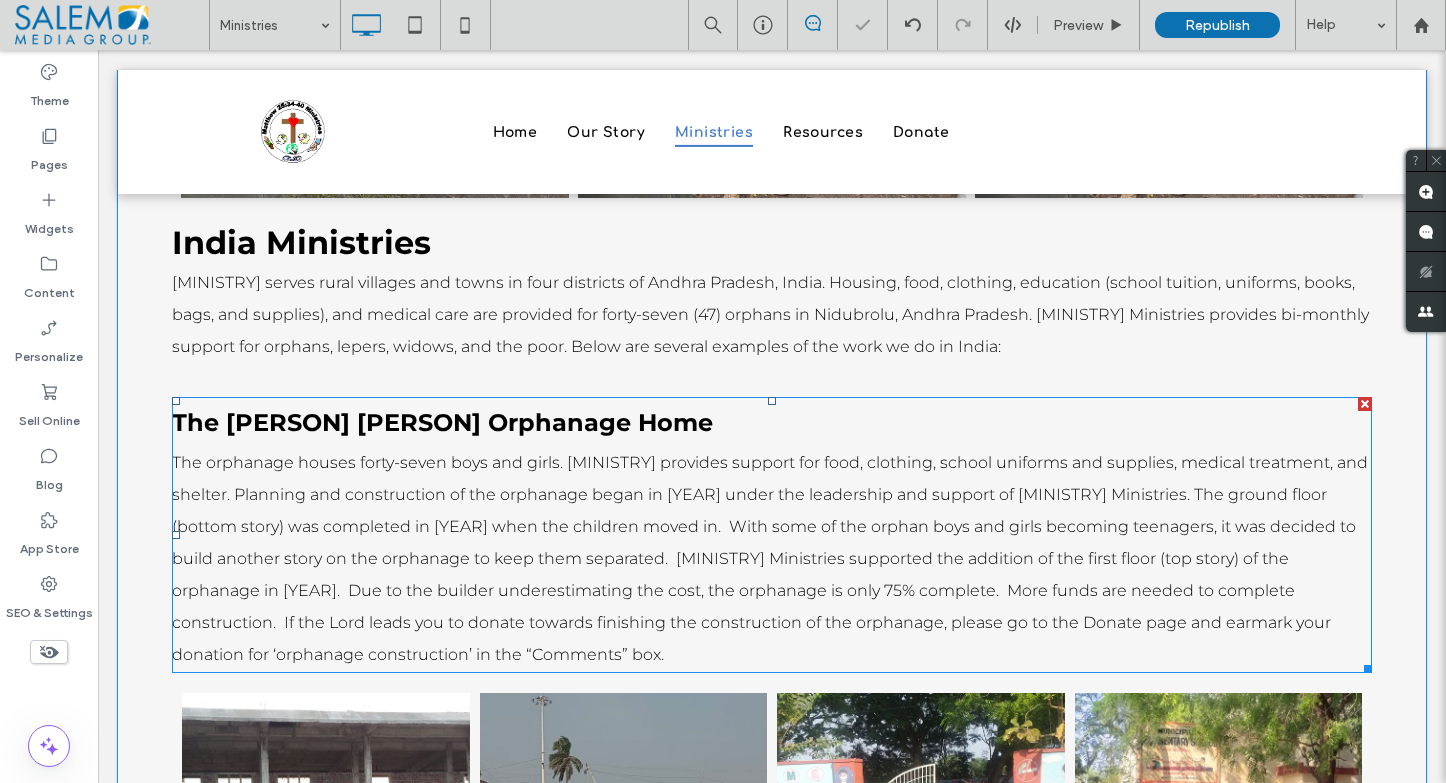 scroll, scrollTop: 2936, scrollLeft: 0, axis: vertical 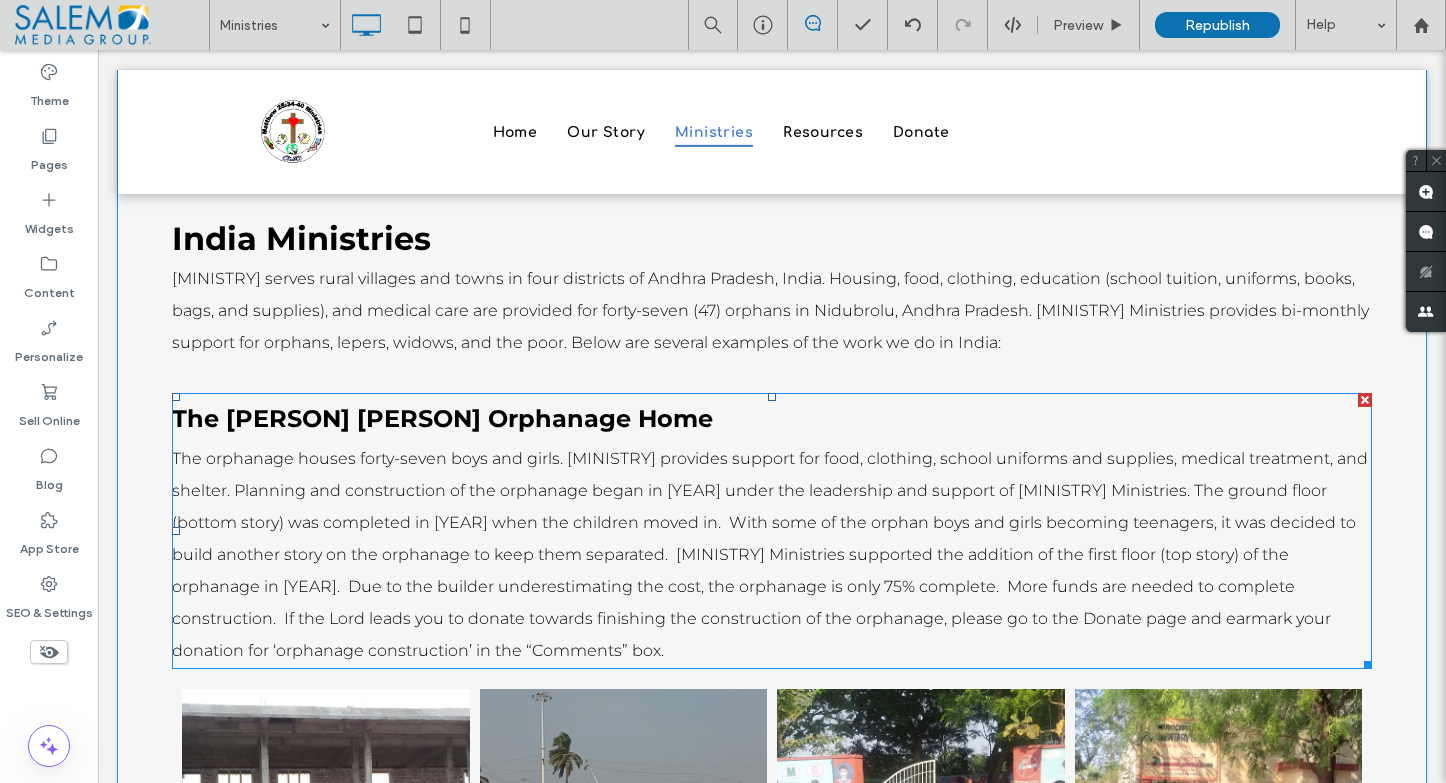 click on "The [PERSON] [PERSON] Orphanage Home" at bounding box center (442, 418) 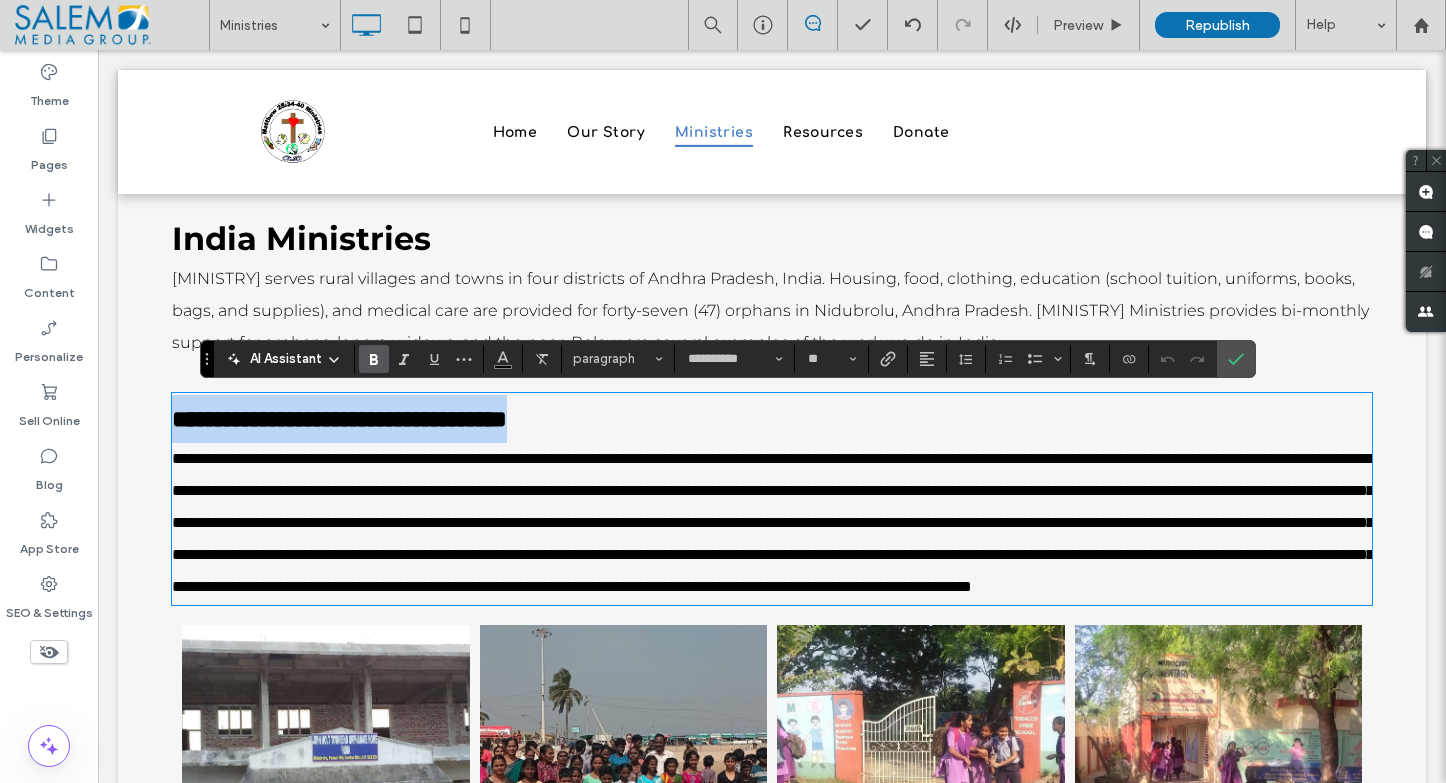 click on "**********" at bounding box center (339, 419) 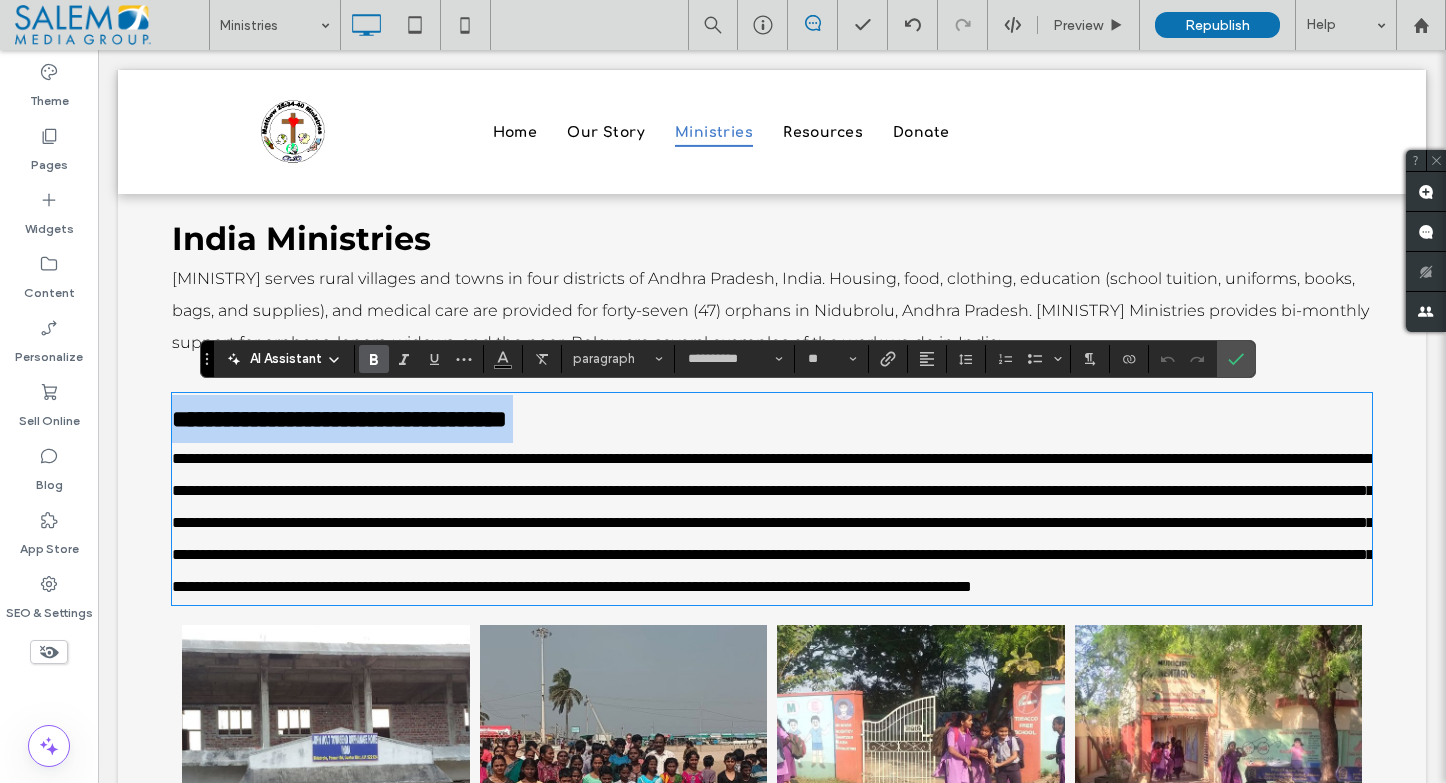 click on "**********" at bounding box center [339, 419] 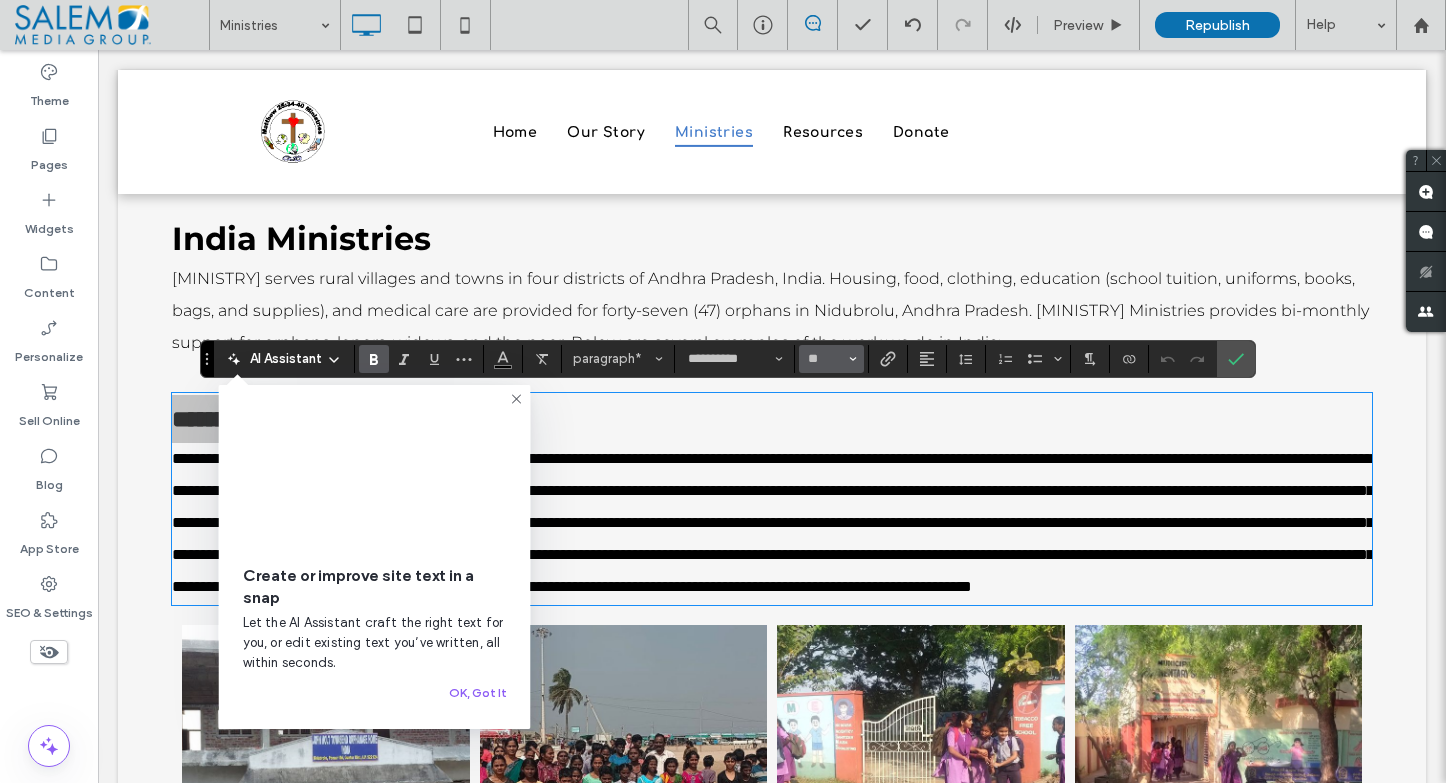 click 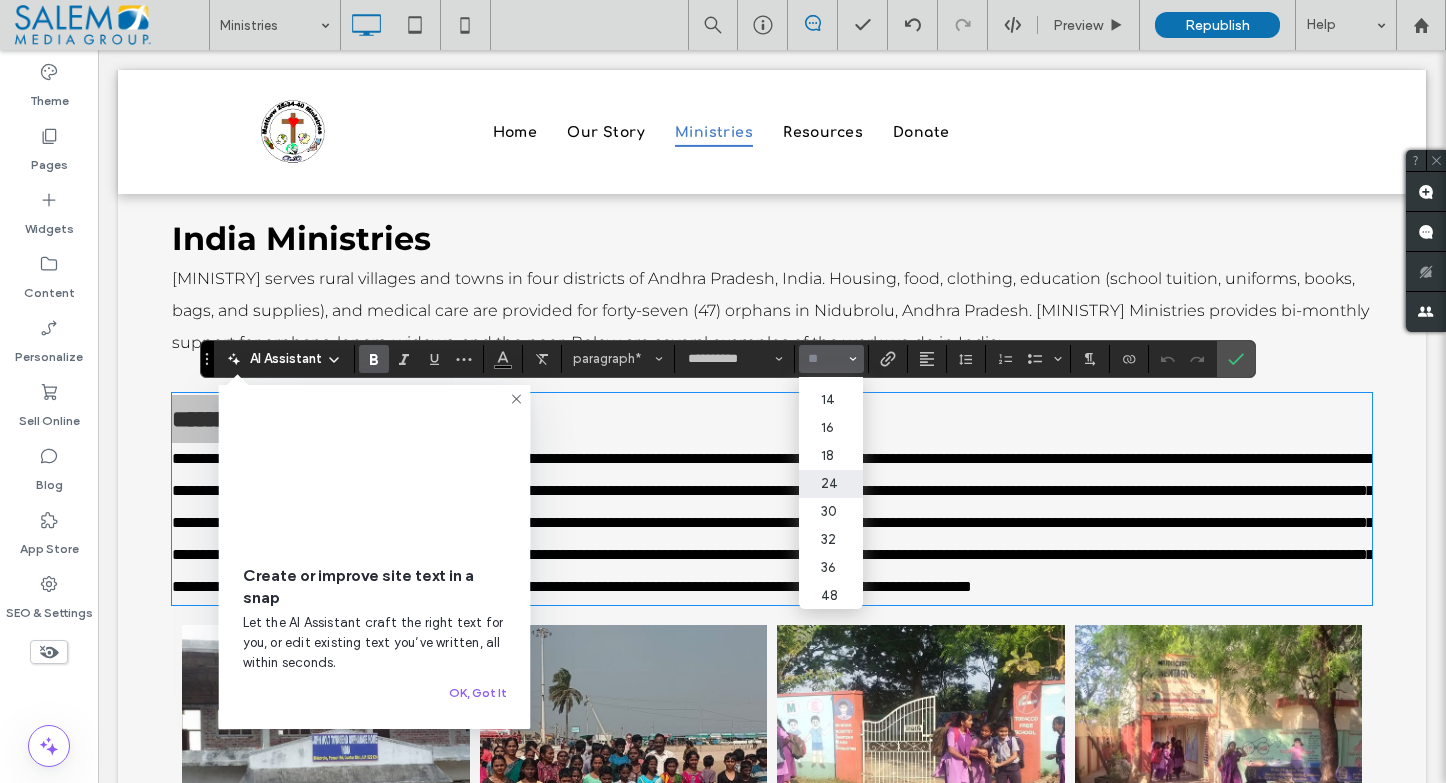 scroll, scrollTop: 133, scrollLeft: 0, axis: vertical 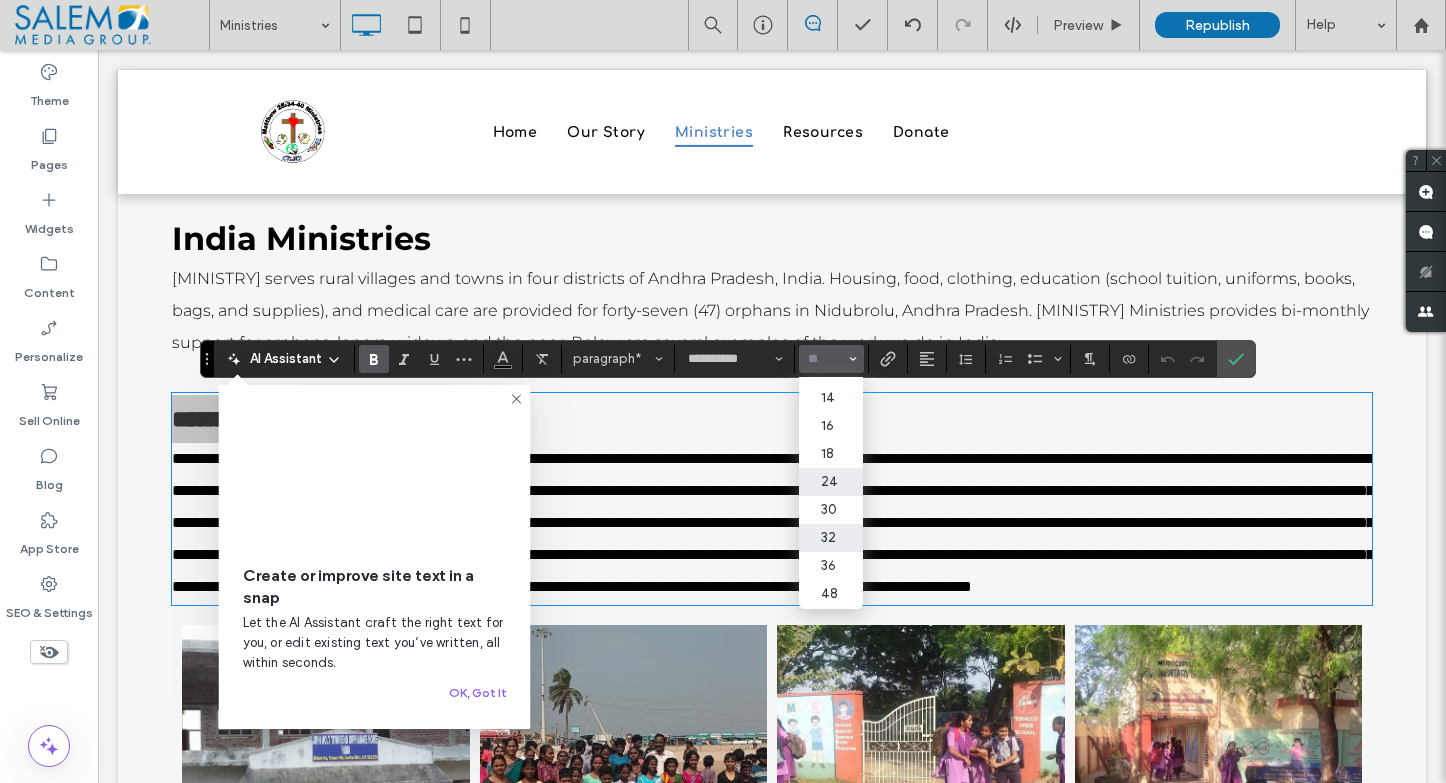 click on "32" at bounding box center [831, 538] 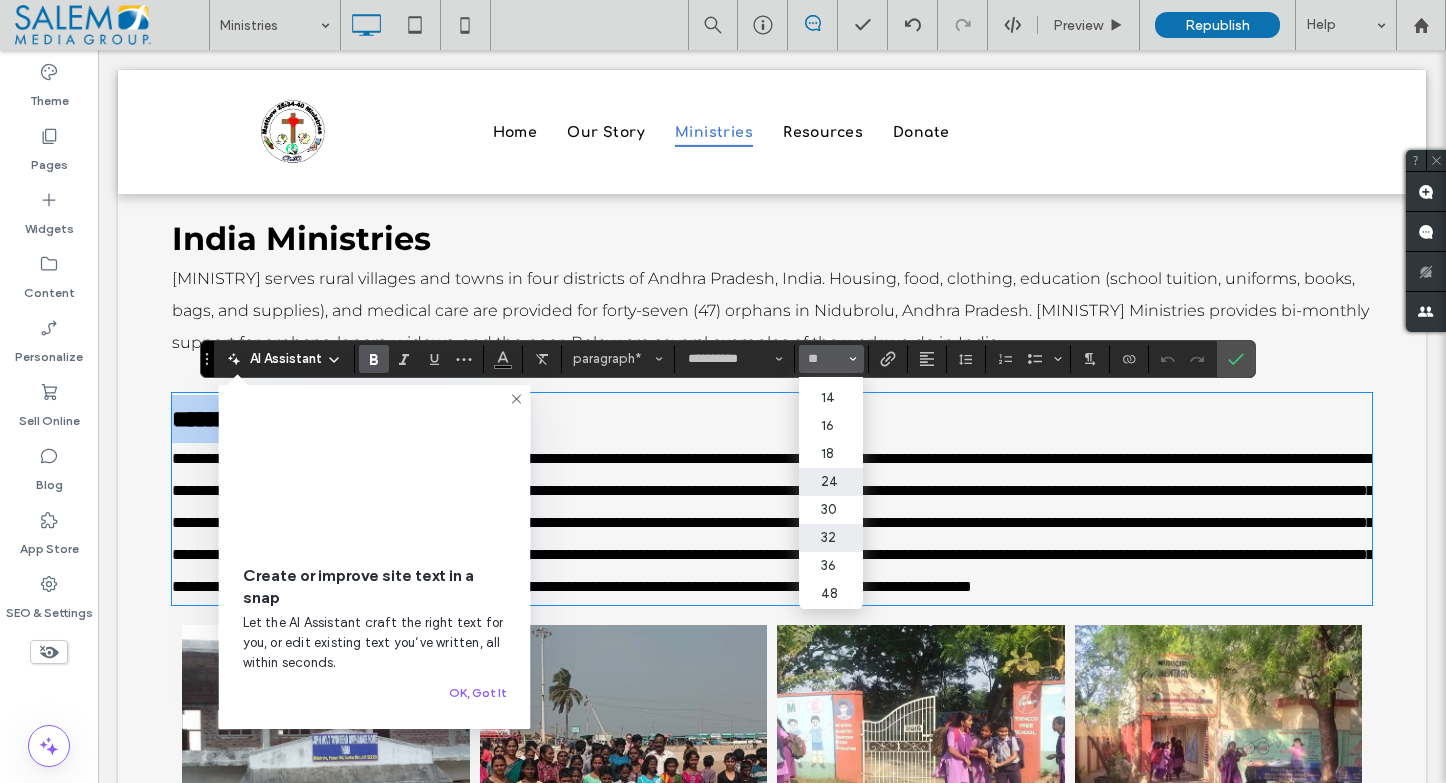 type on "**" 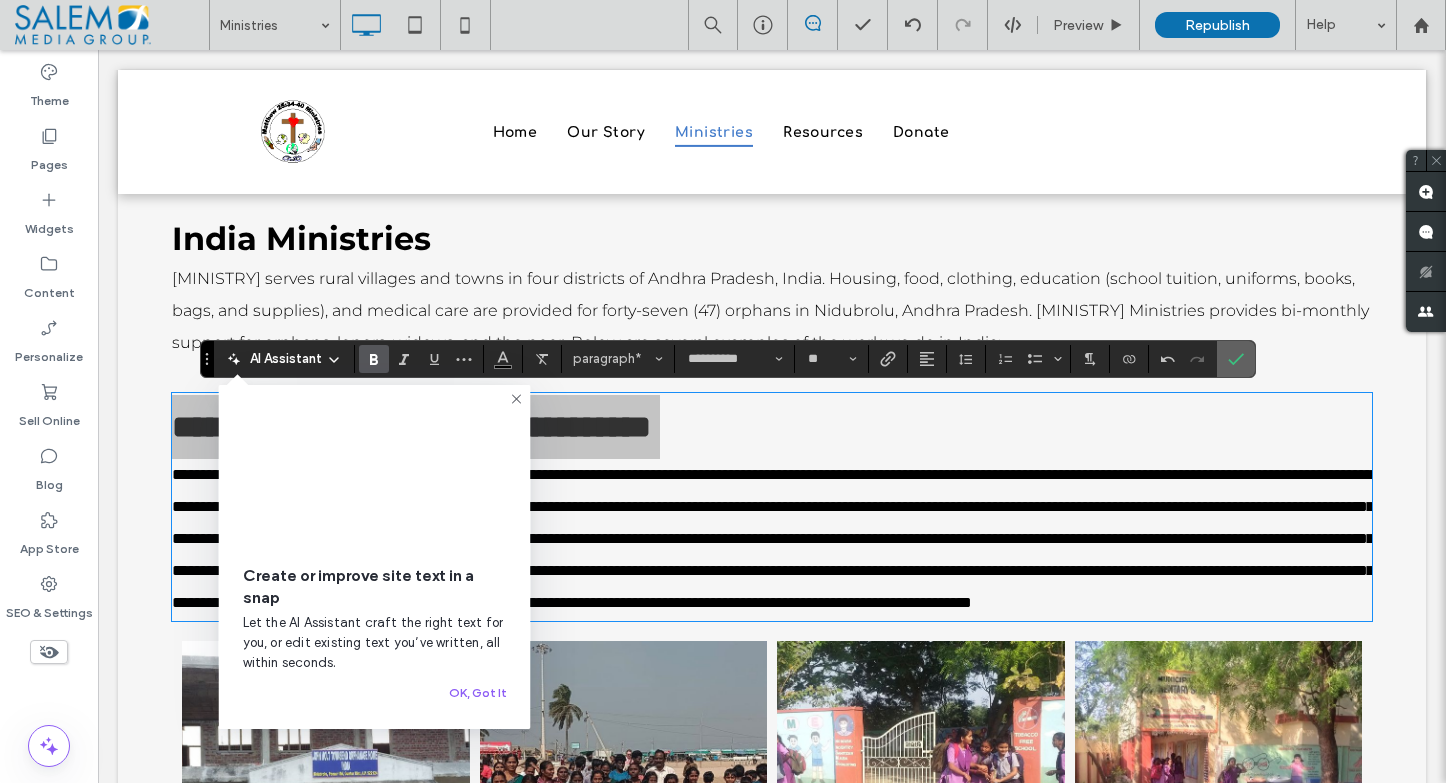 click 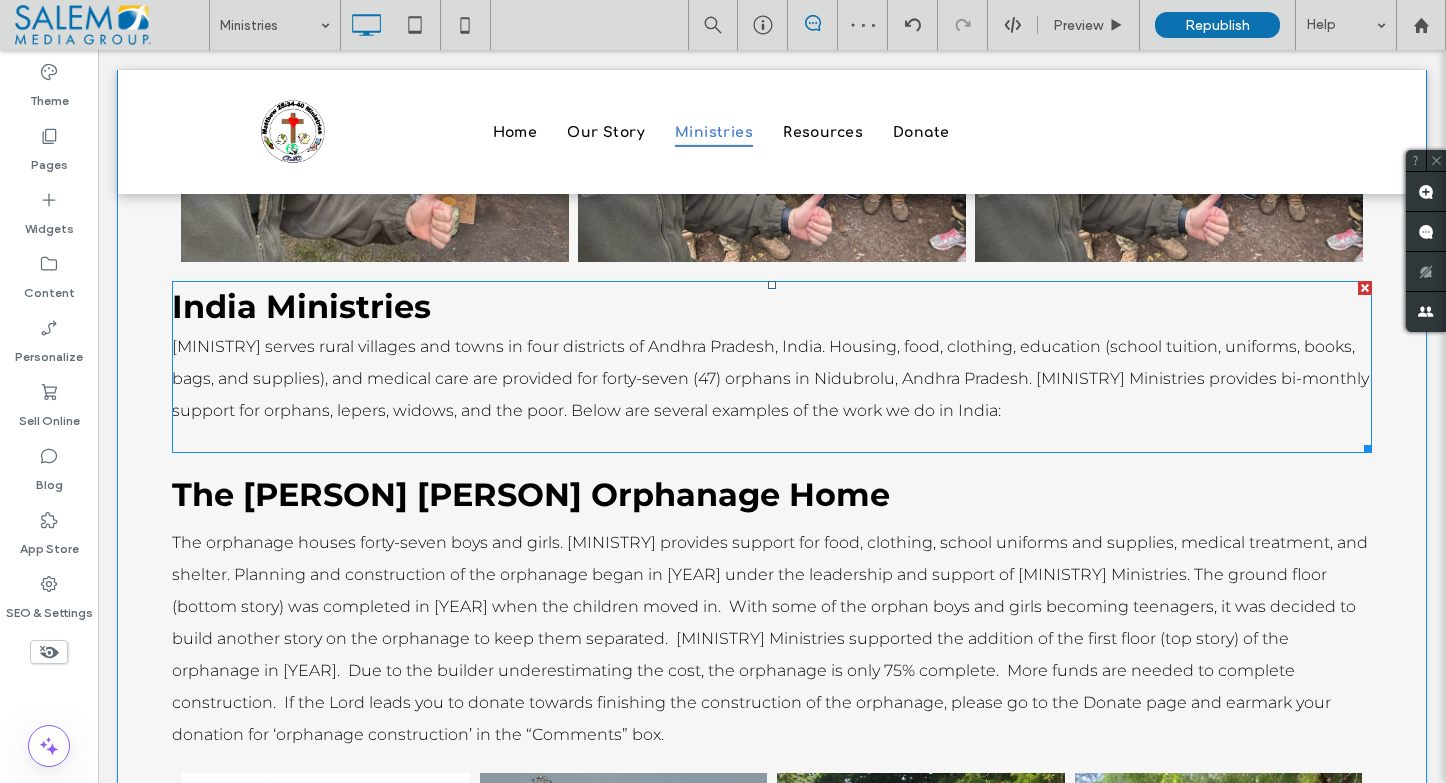 scroll, scrollTop: 2863, scrollLeft: 0, axis: vertical 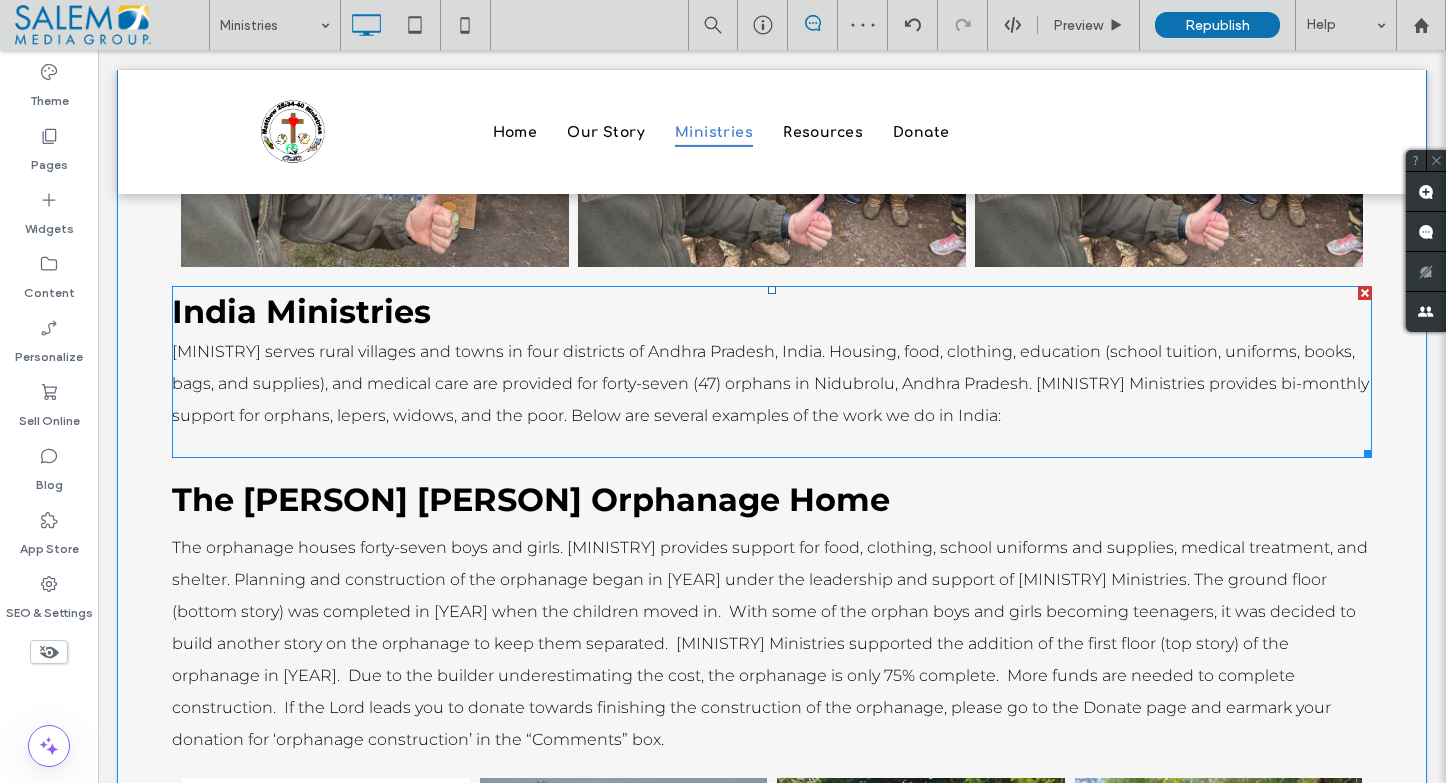 click on "India Ministries" at bounding box center (301, 311) 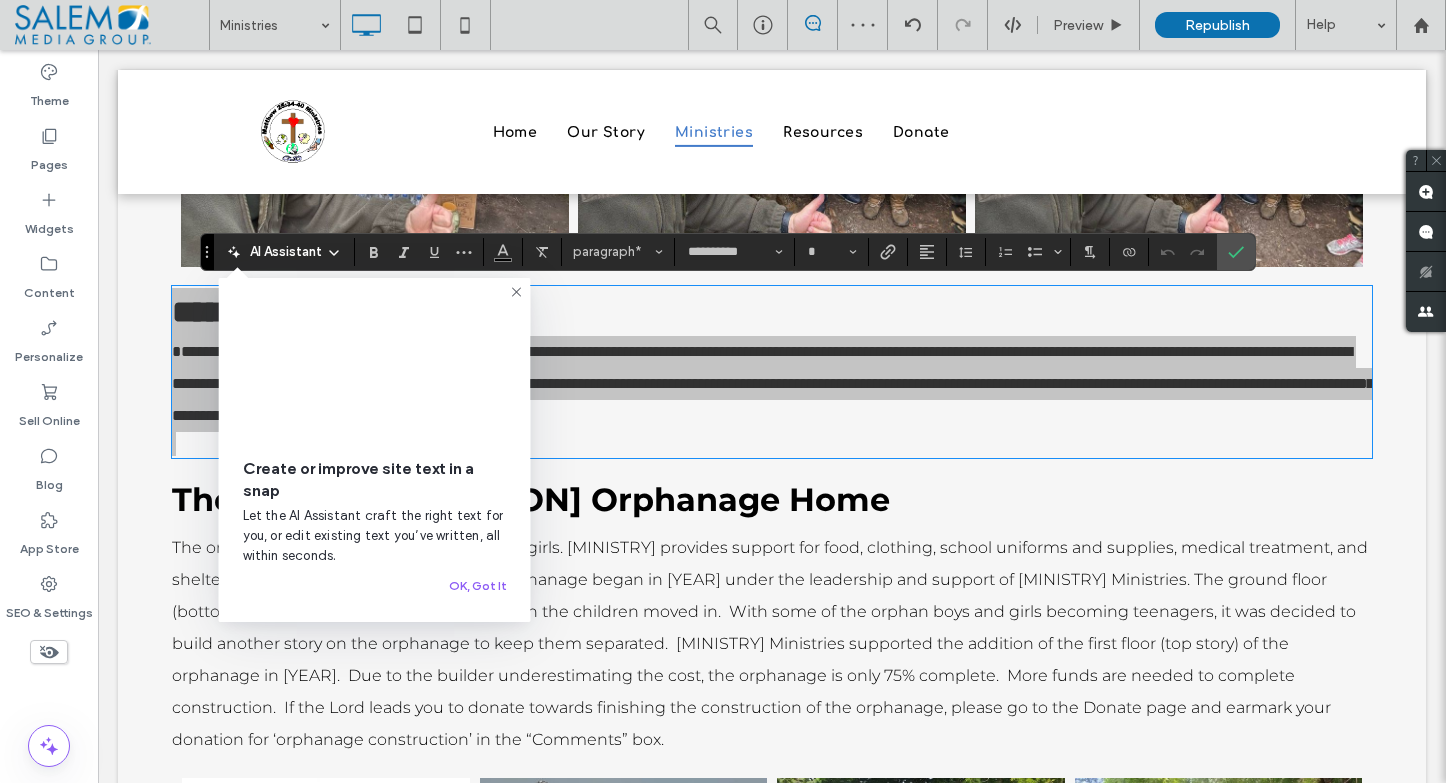 click at bounding box center (375, 368) 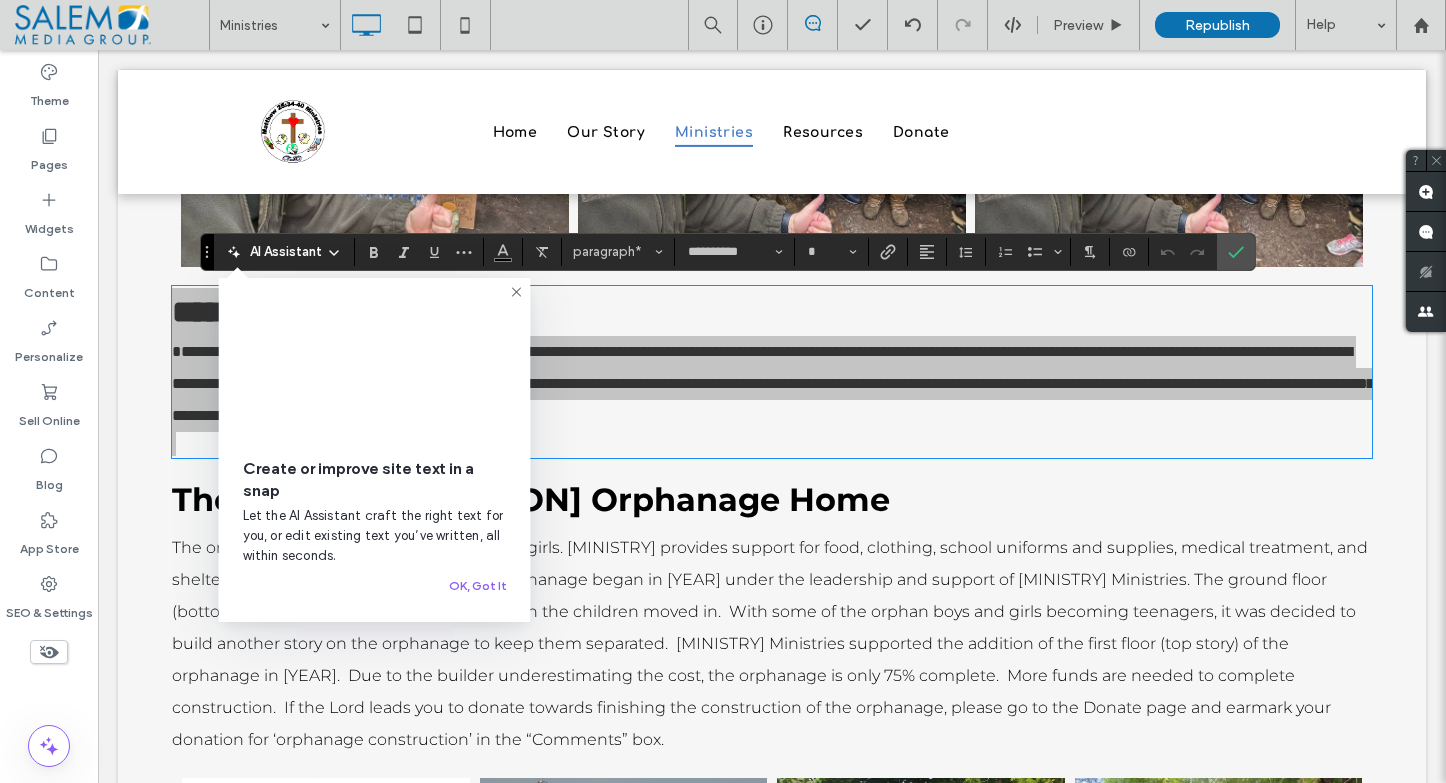click 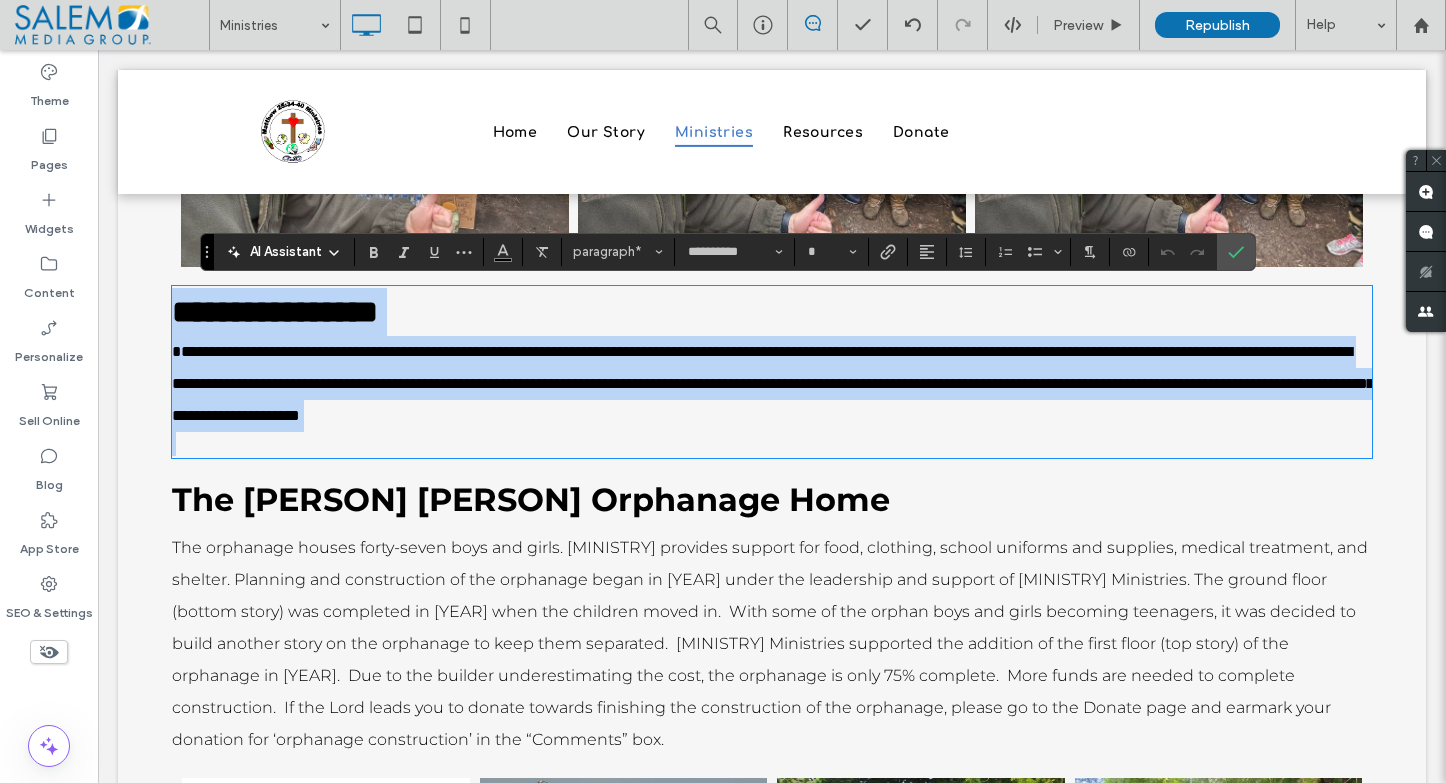 type on "**" 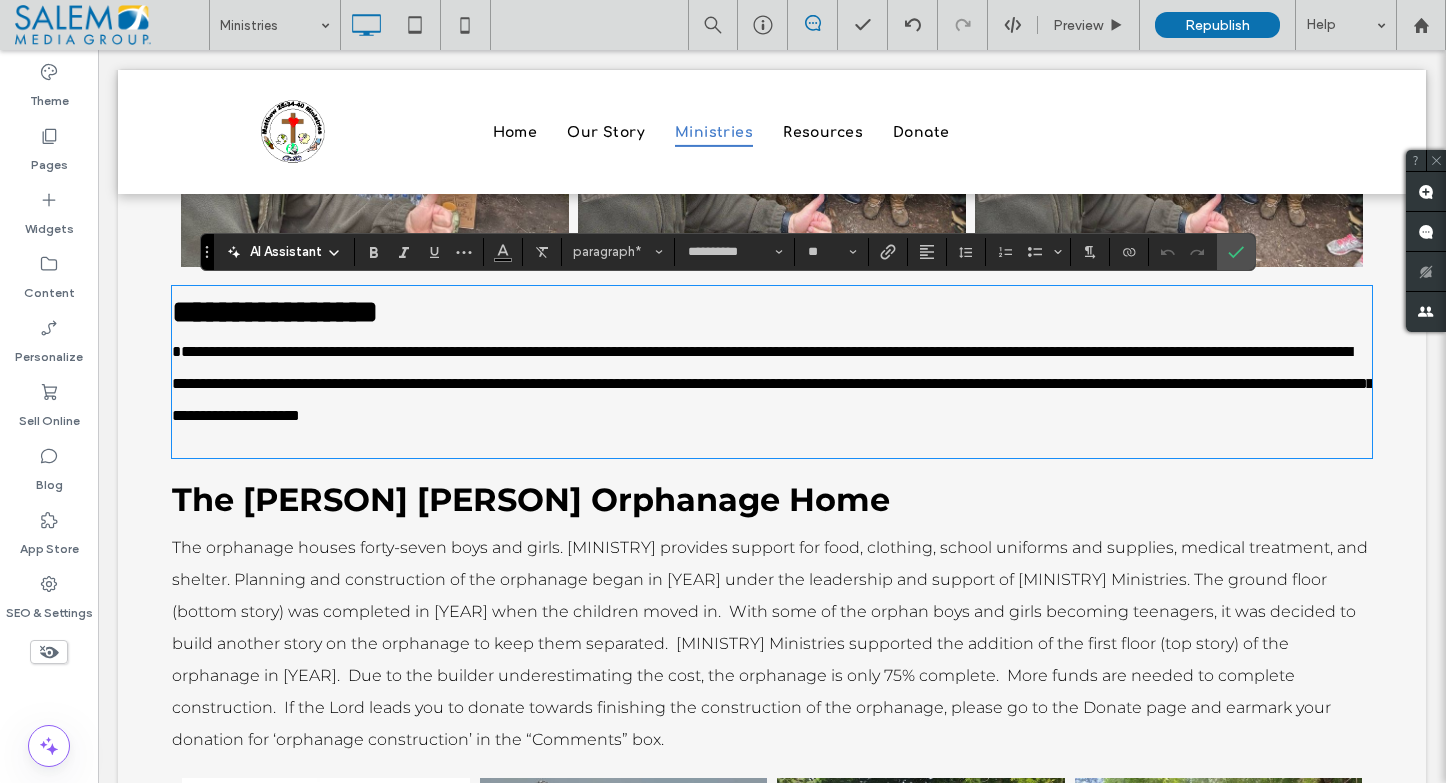 click on "**********" at bounding box center [275, 312] 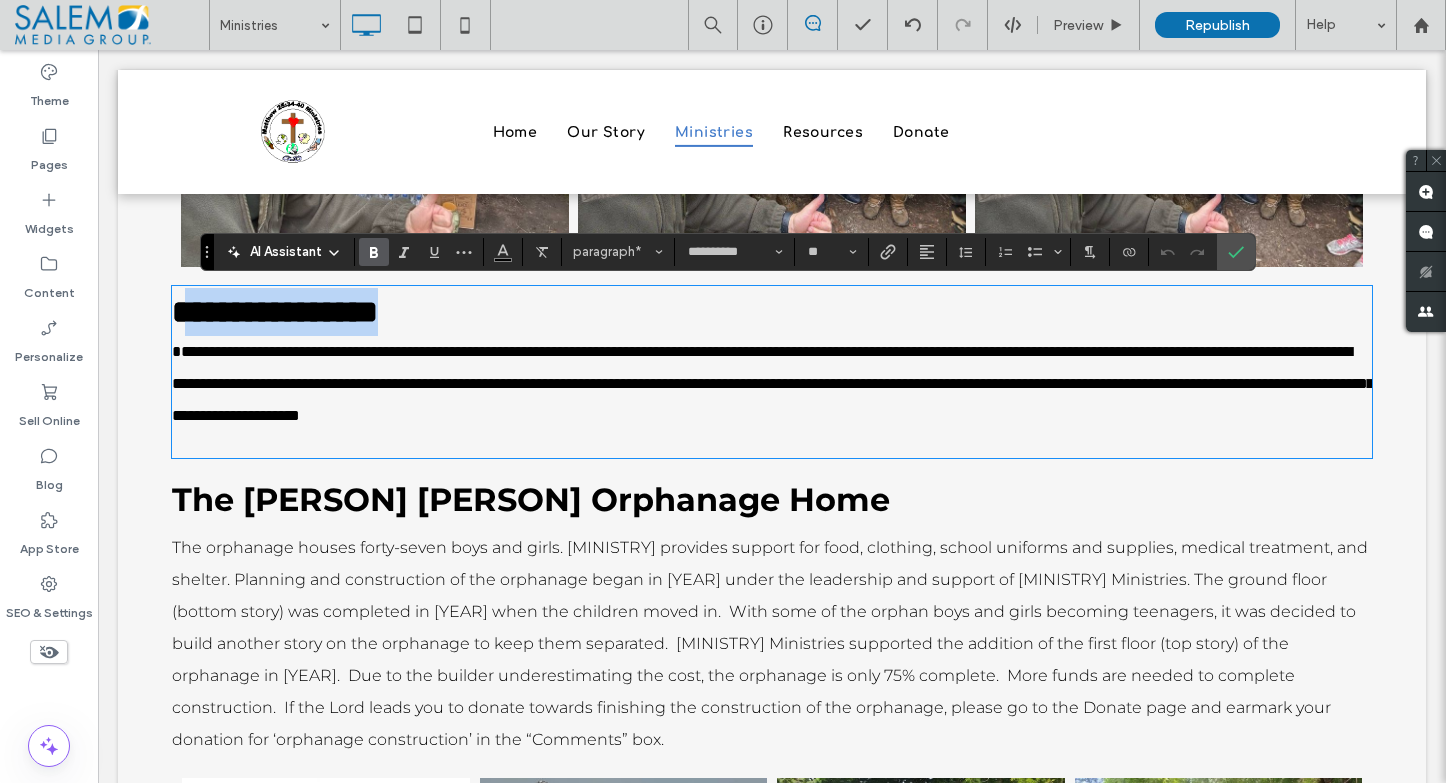 drag, startPoint x: 431, startPoint y: 305, endPoint x: 181, endPoint y: 305, distance: 250 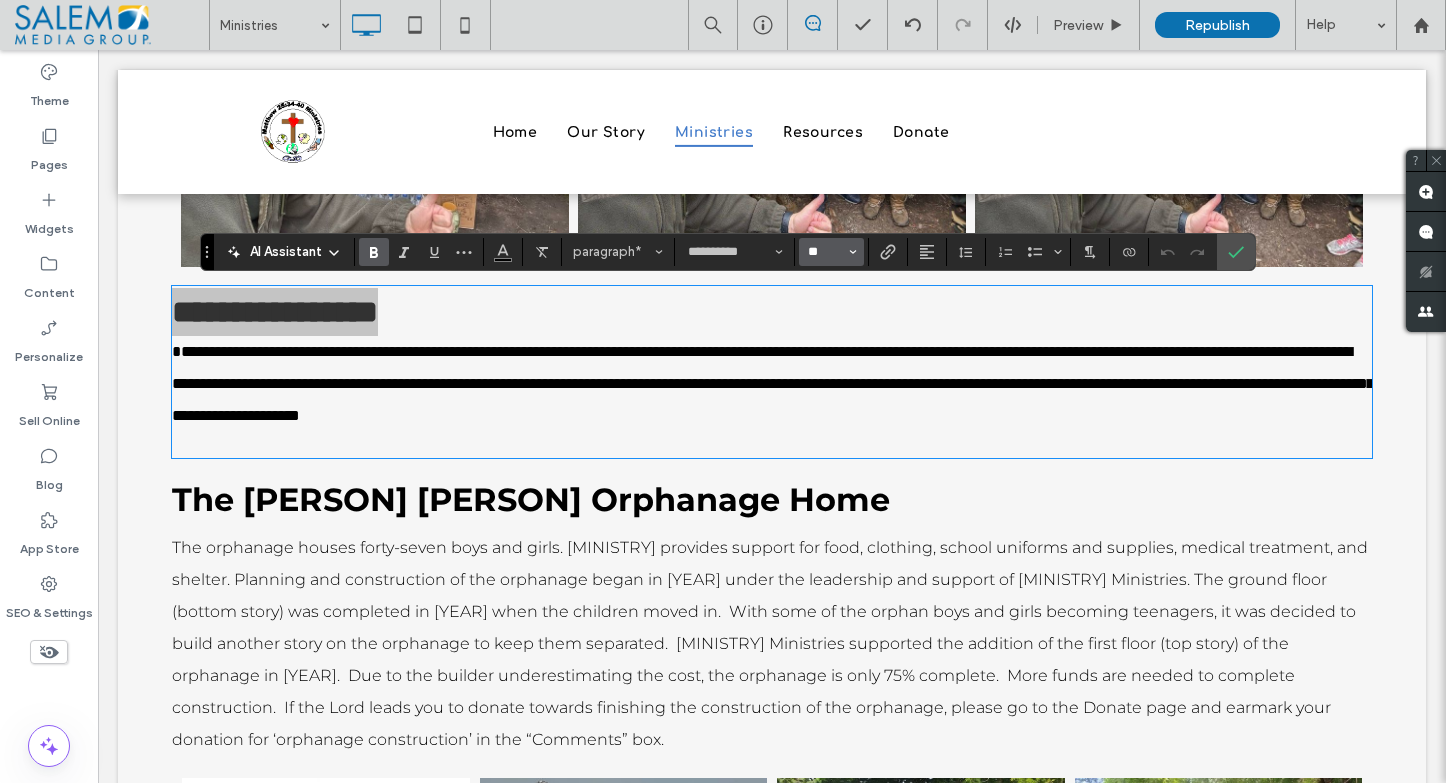 click on "**" at bounding box center (825, 252) 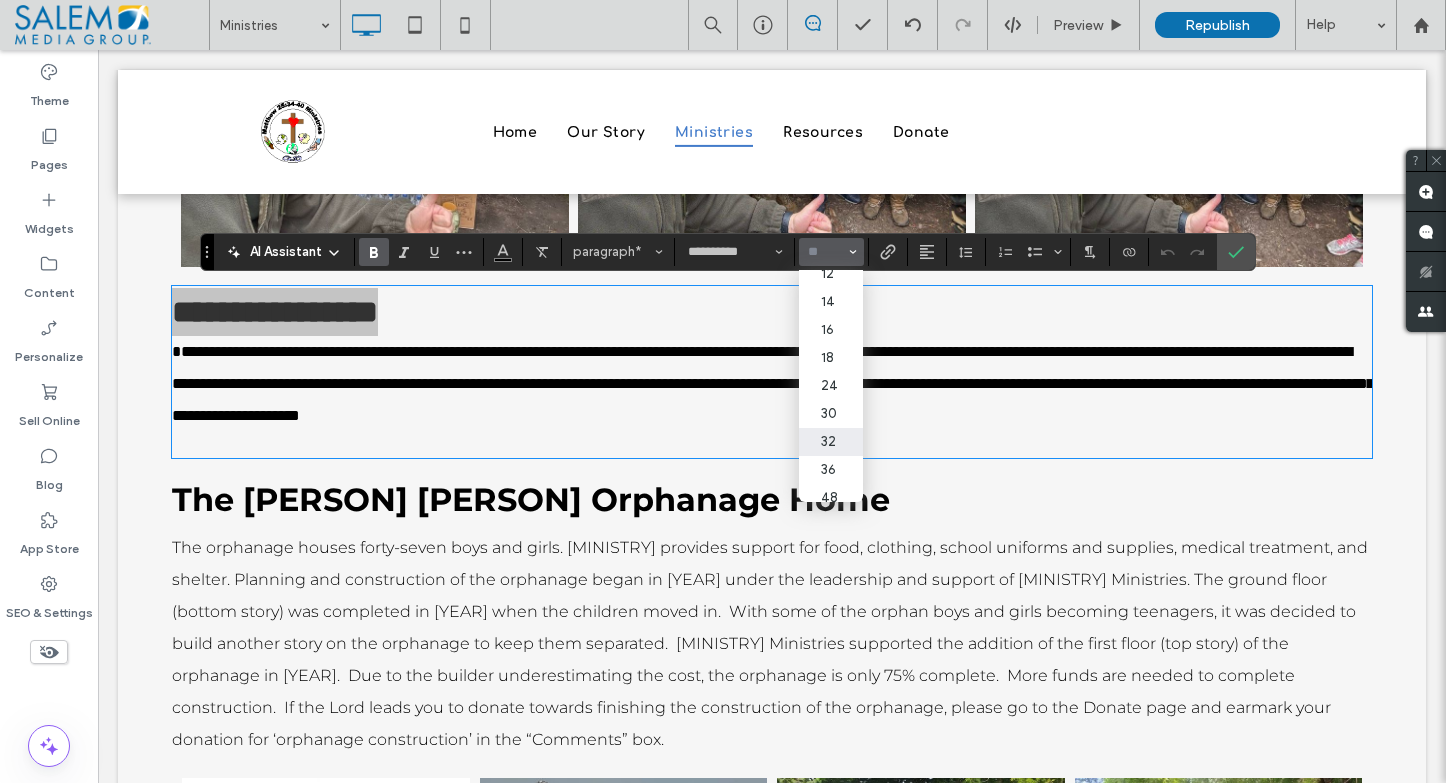 scroll, scrollTop: 232, scrollLeft: 0, axis: vertical 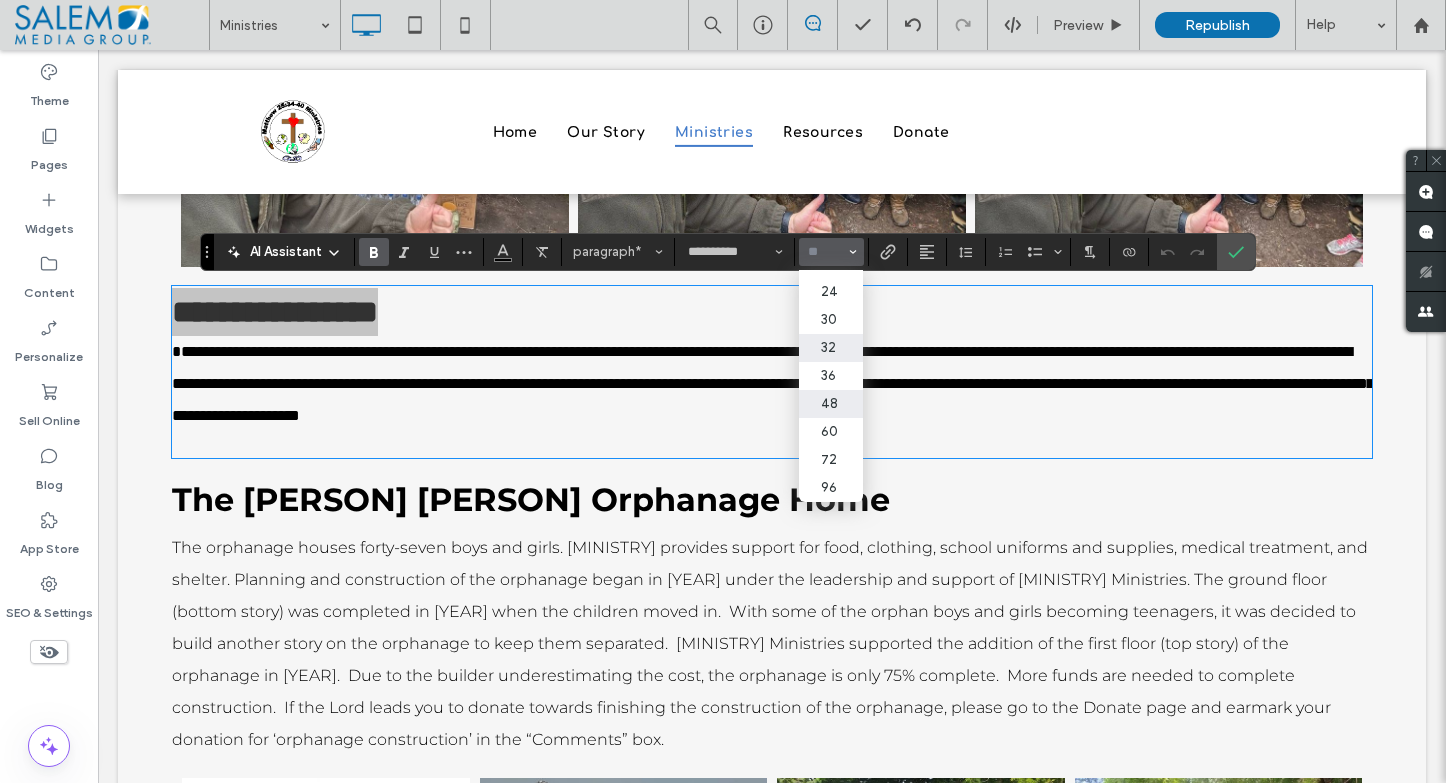 click on "48" at bounding box center (831, 404) 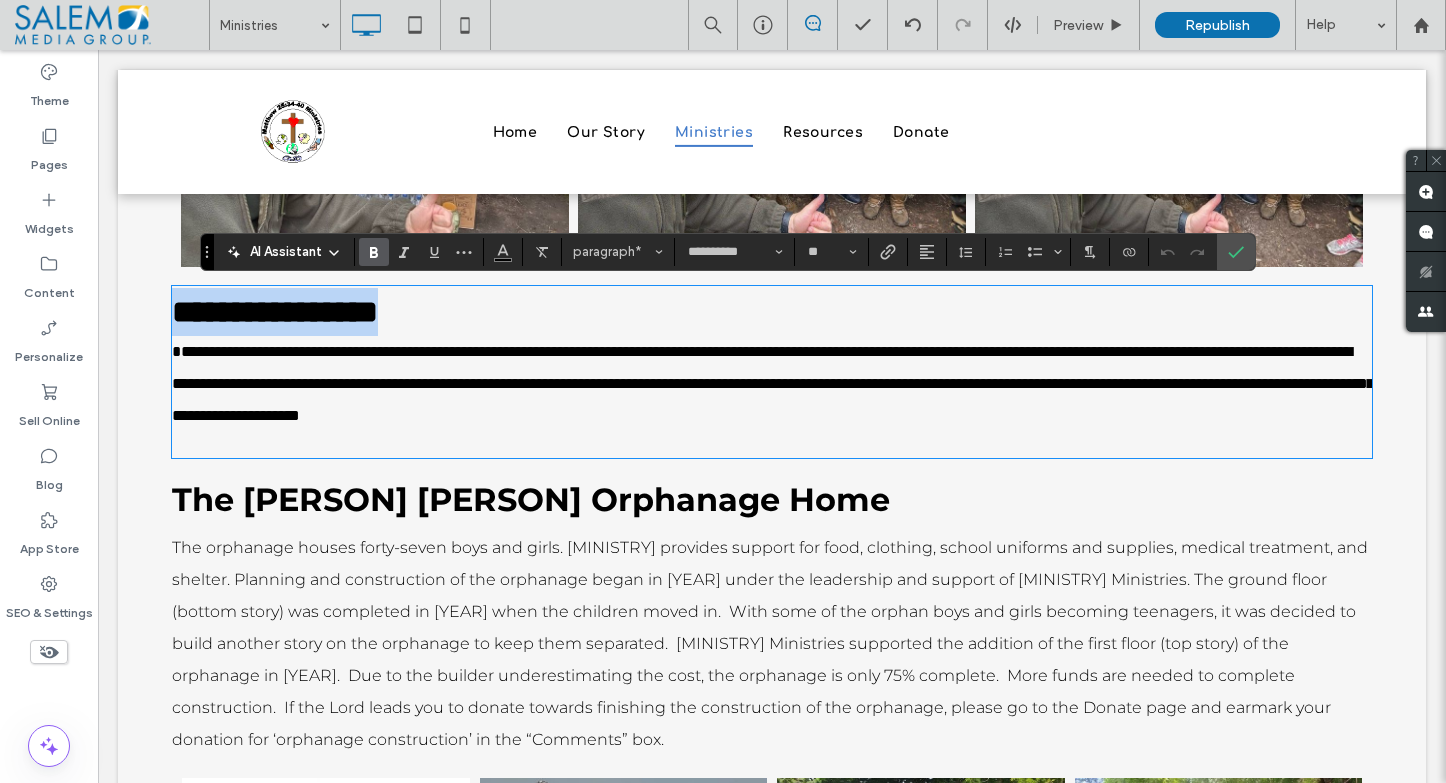 type on "**" 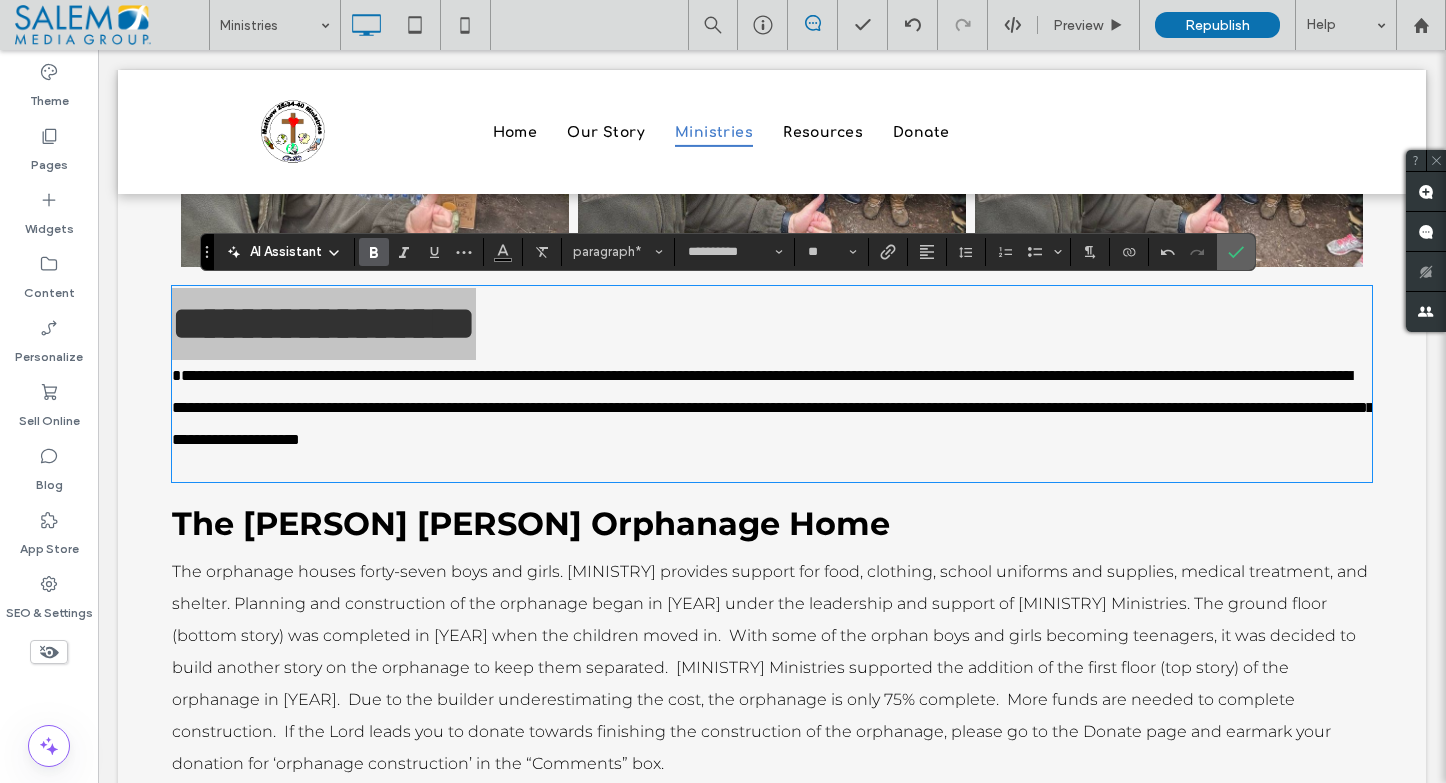 click 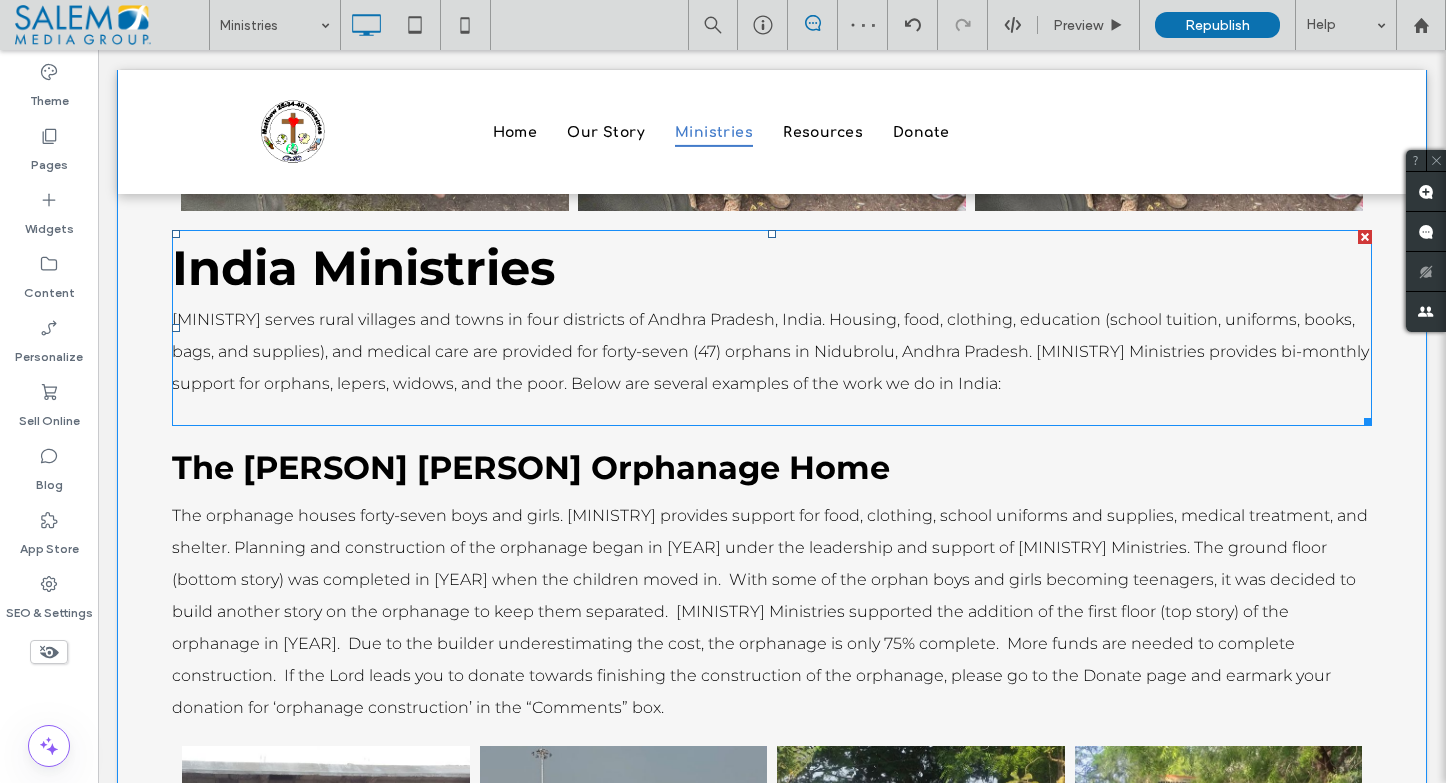 scroll, scrollTop: 2921, scrollLeft: 0, axis: vertical 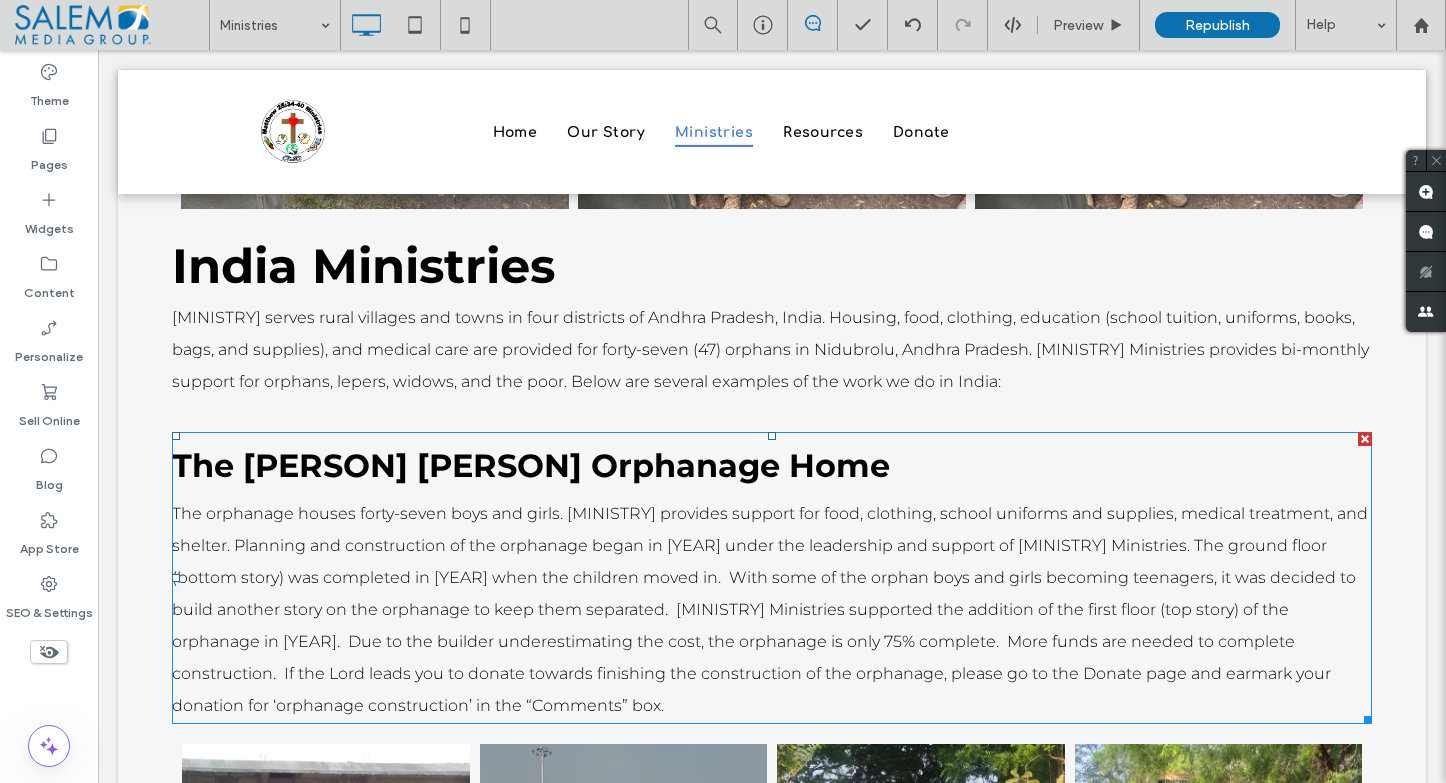click on "The [PERSON] [PERSON] Orphanage Home" at bounding box center (531, 465) 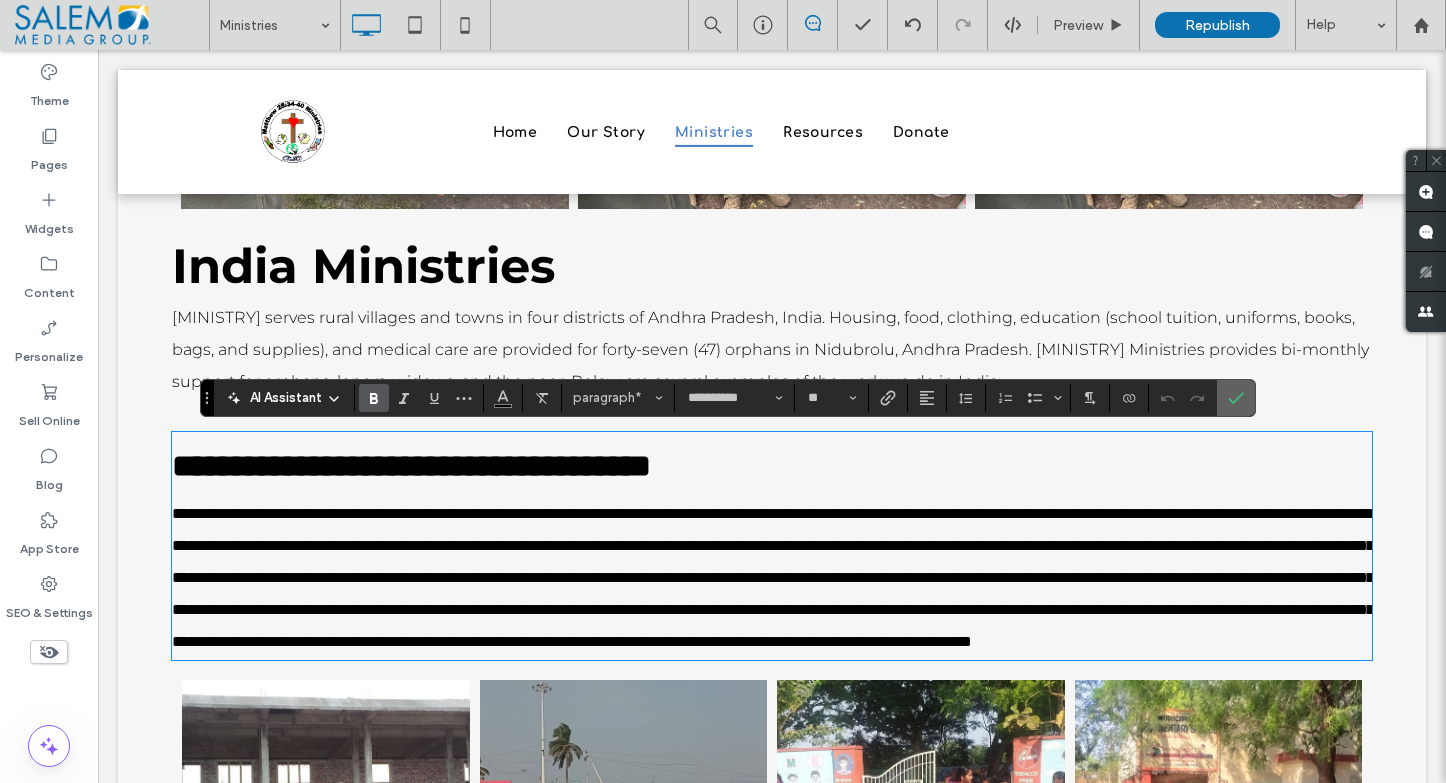 click 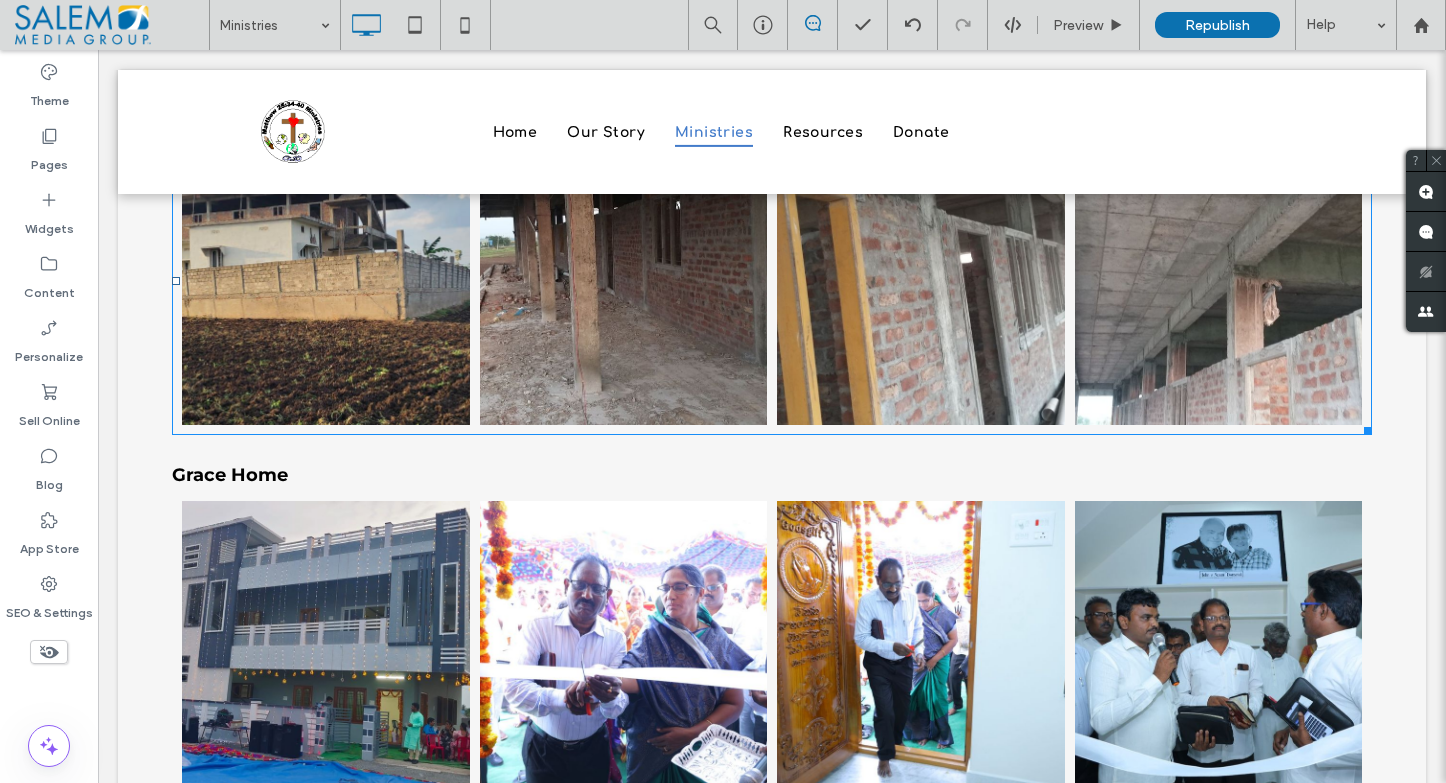 scroll, scrollTop: 3985, scrollLeft: 0, axis: vertical 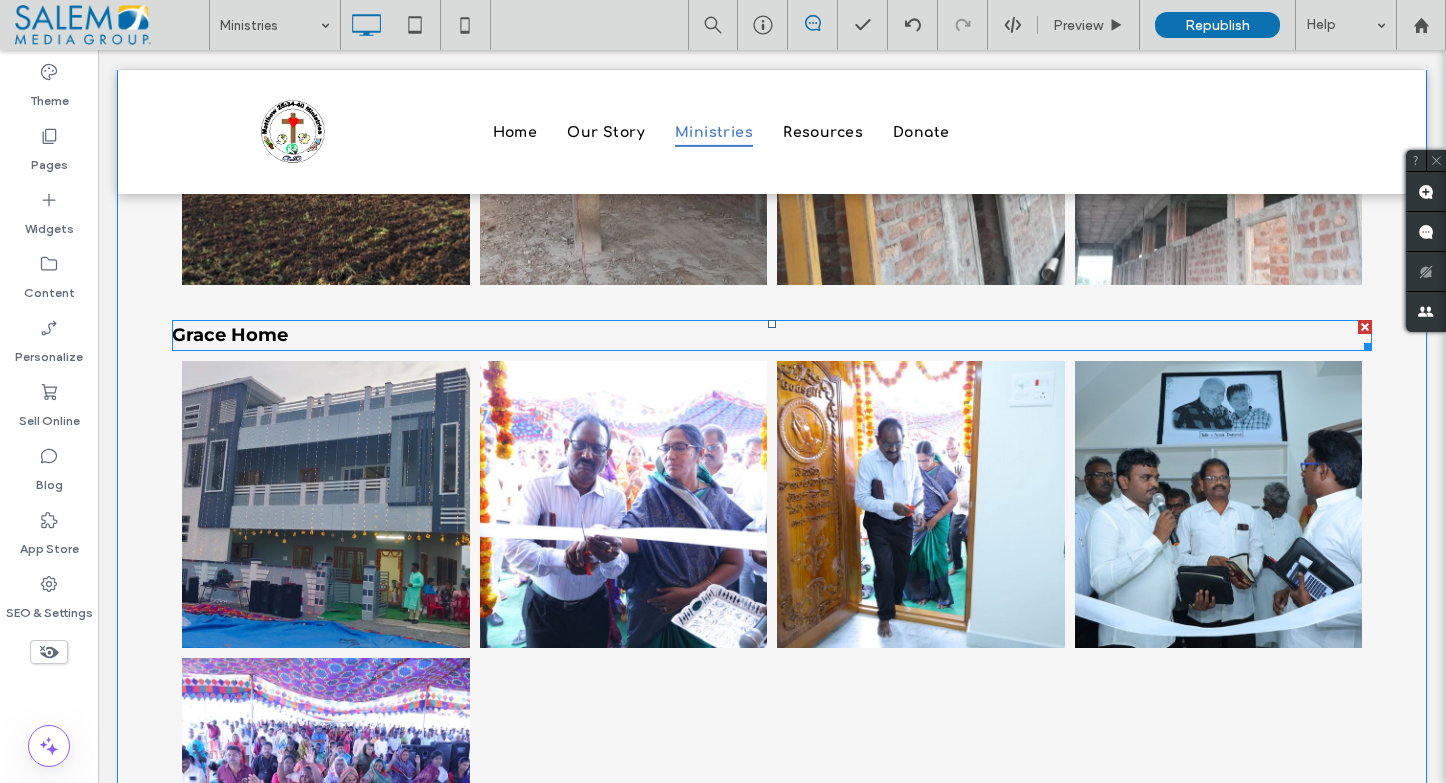 click on "Grace Home" at bounding box center (230, 335) 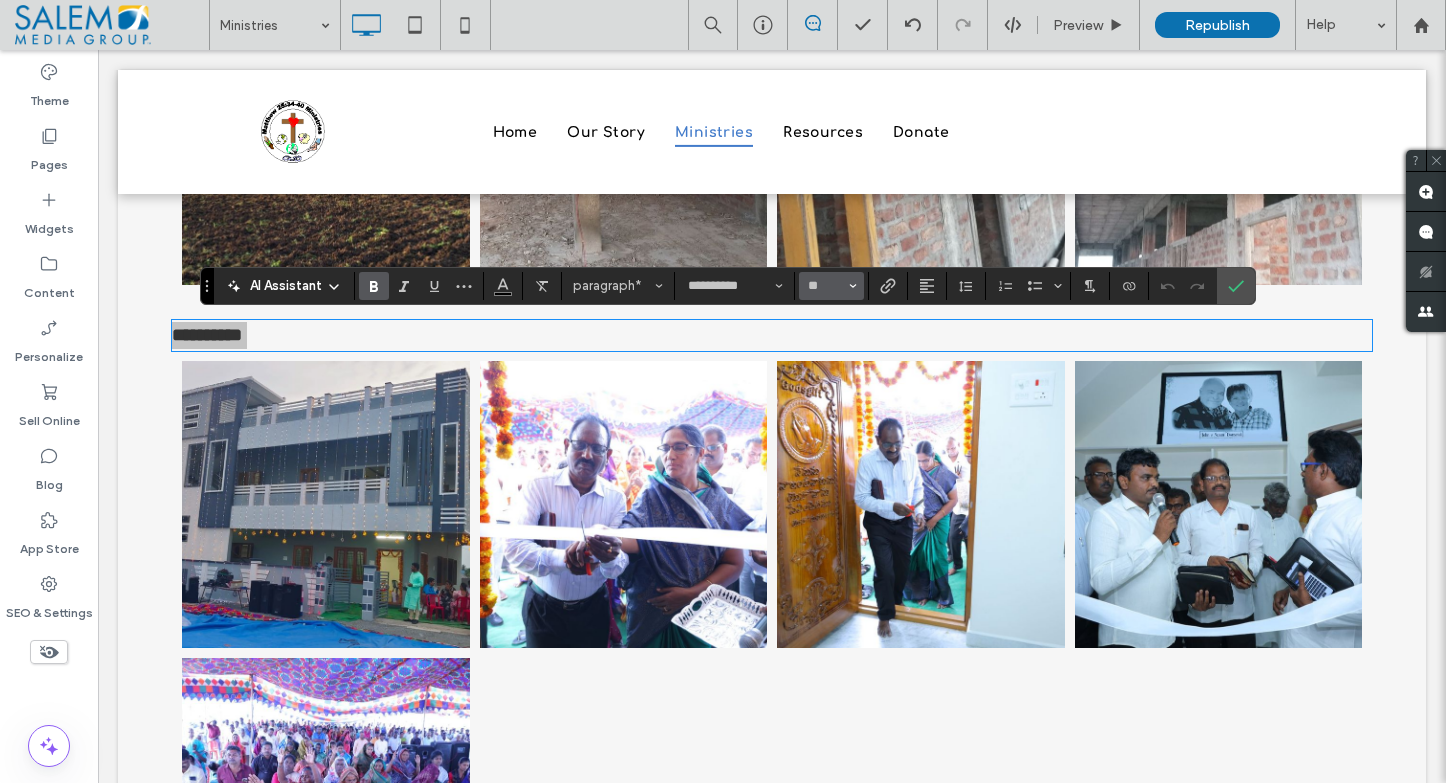 click on "**" at bounding box center (825, 286) 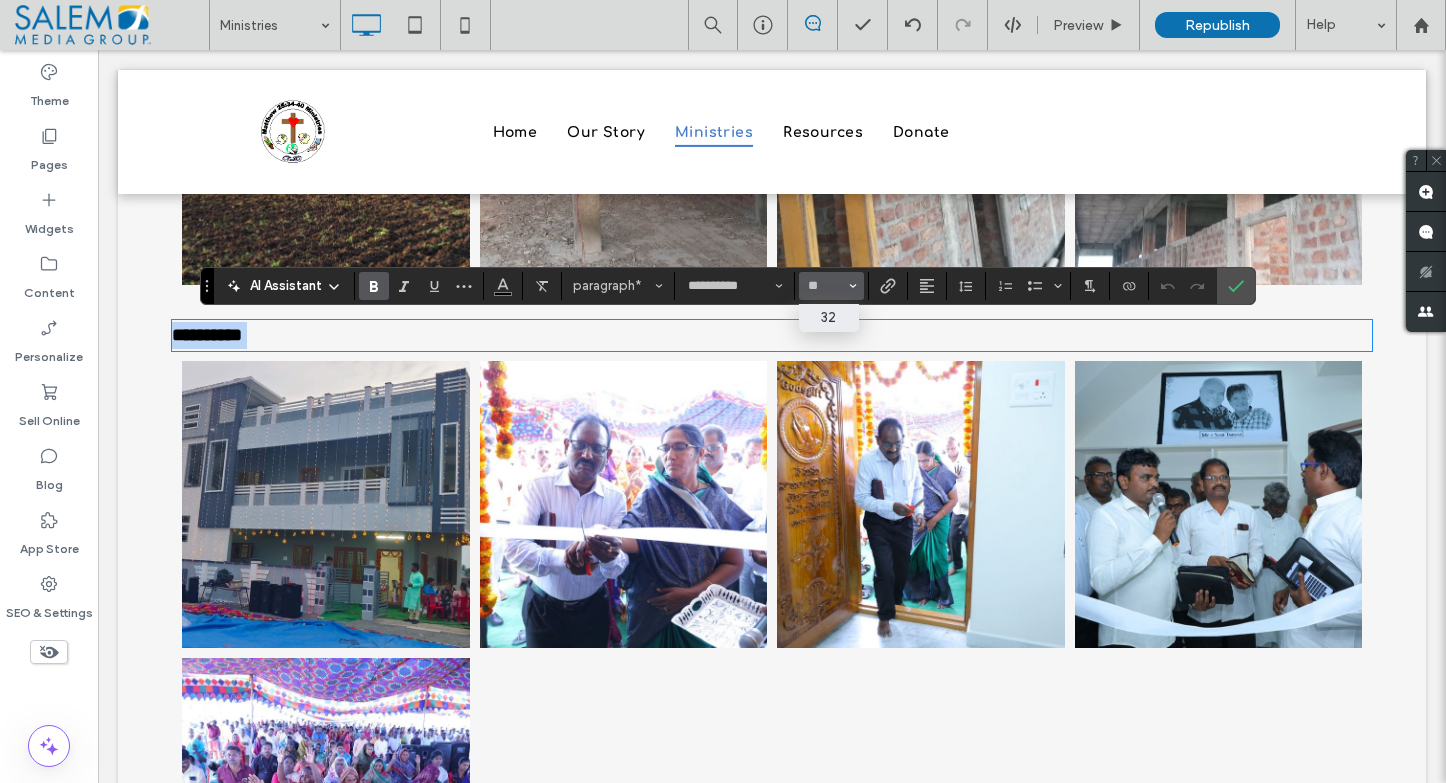 type on "**" 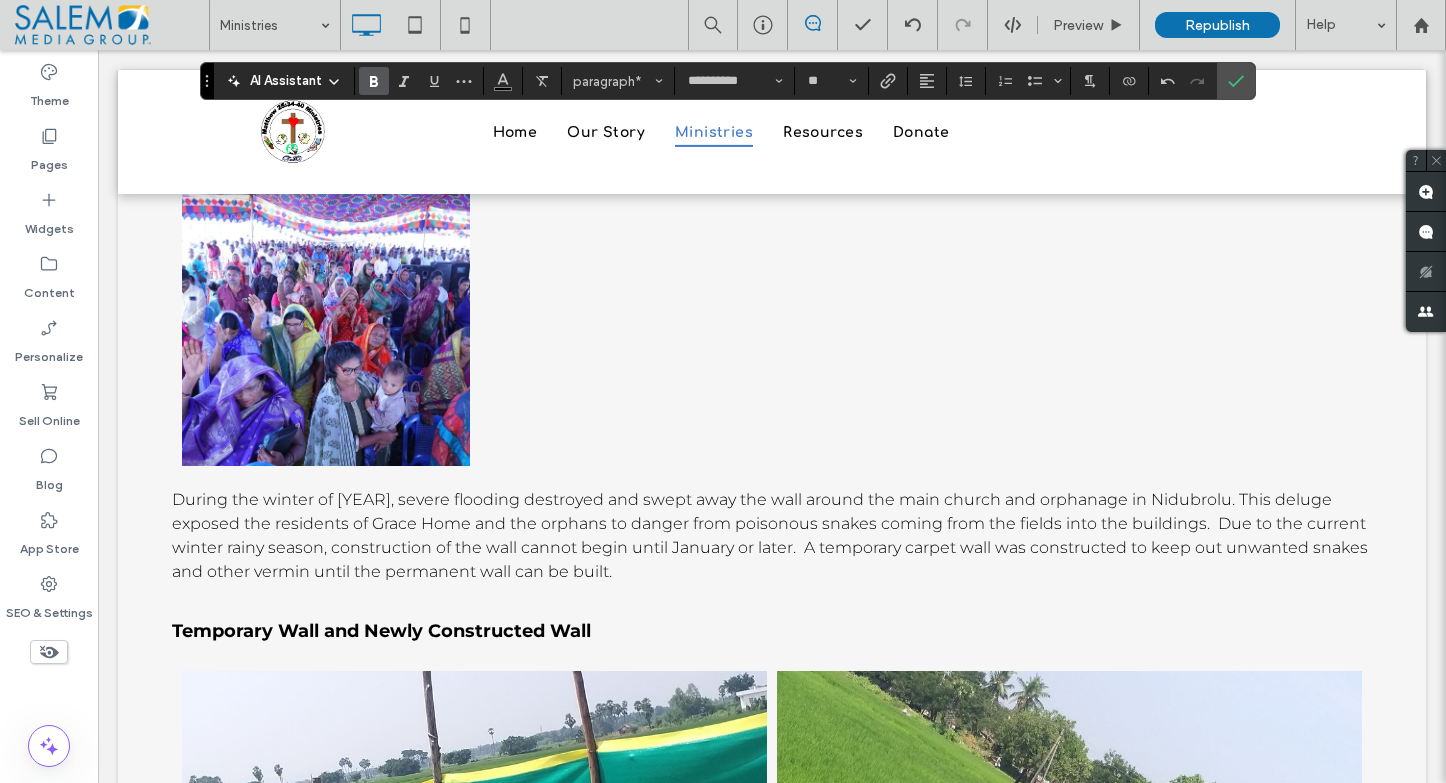 scroll, scrollTop: 4610, scrollLeft: 0, axis: vertical 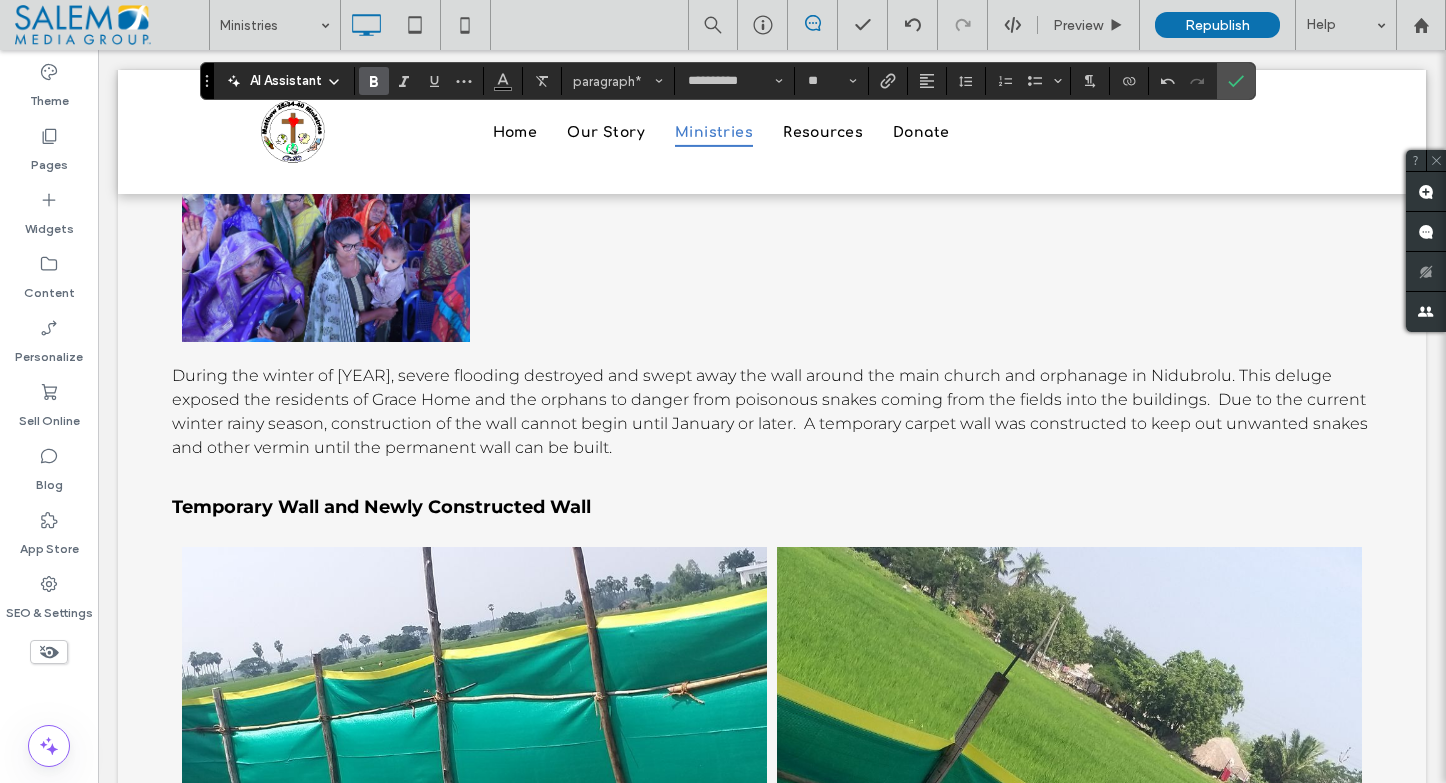 click on "Temporary Wall and Newly Constructed Wall" at bounding box center (381, 507) 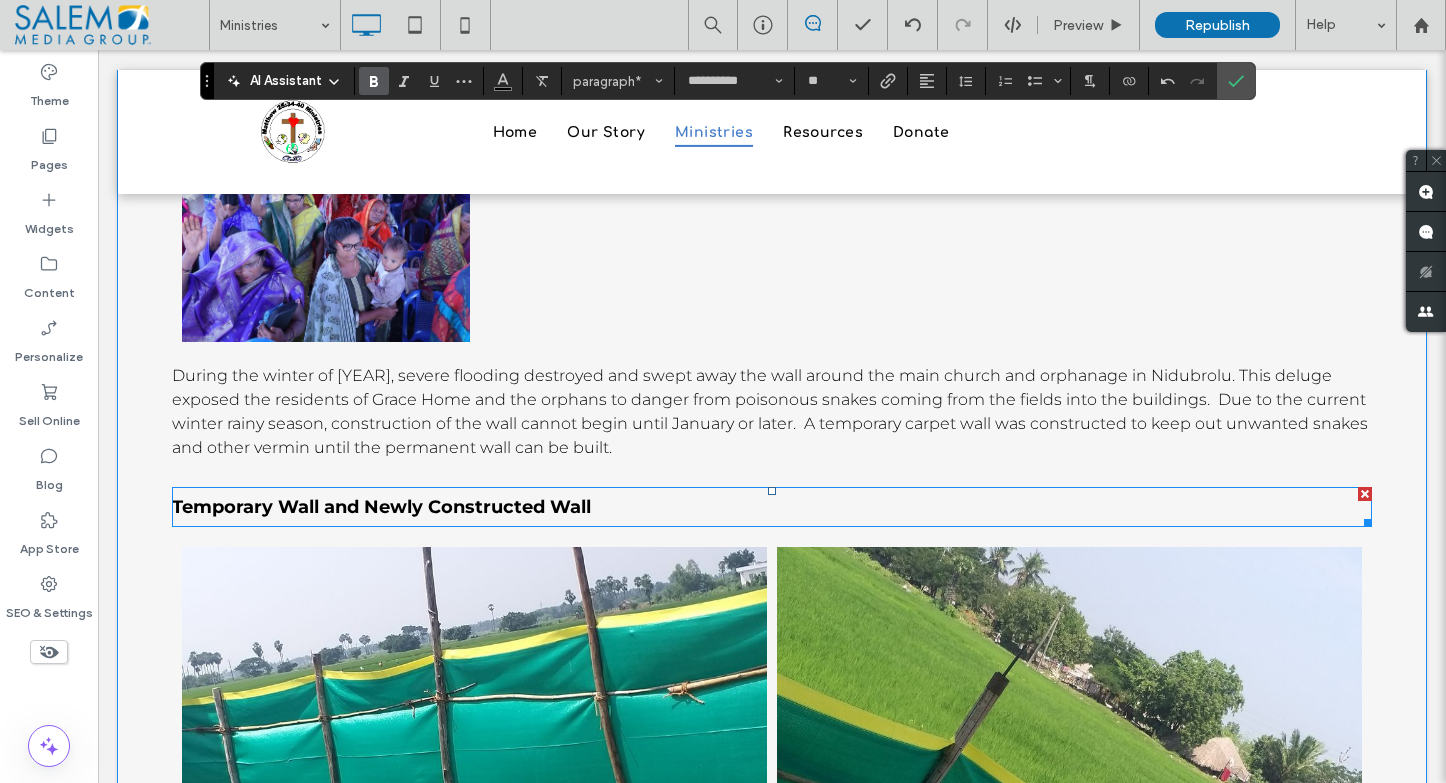 click on "Temporary Wall and Newly Constructed Wall" at bounding box center [381, 507] 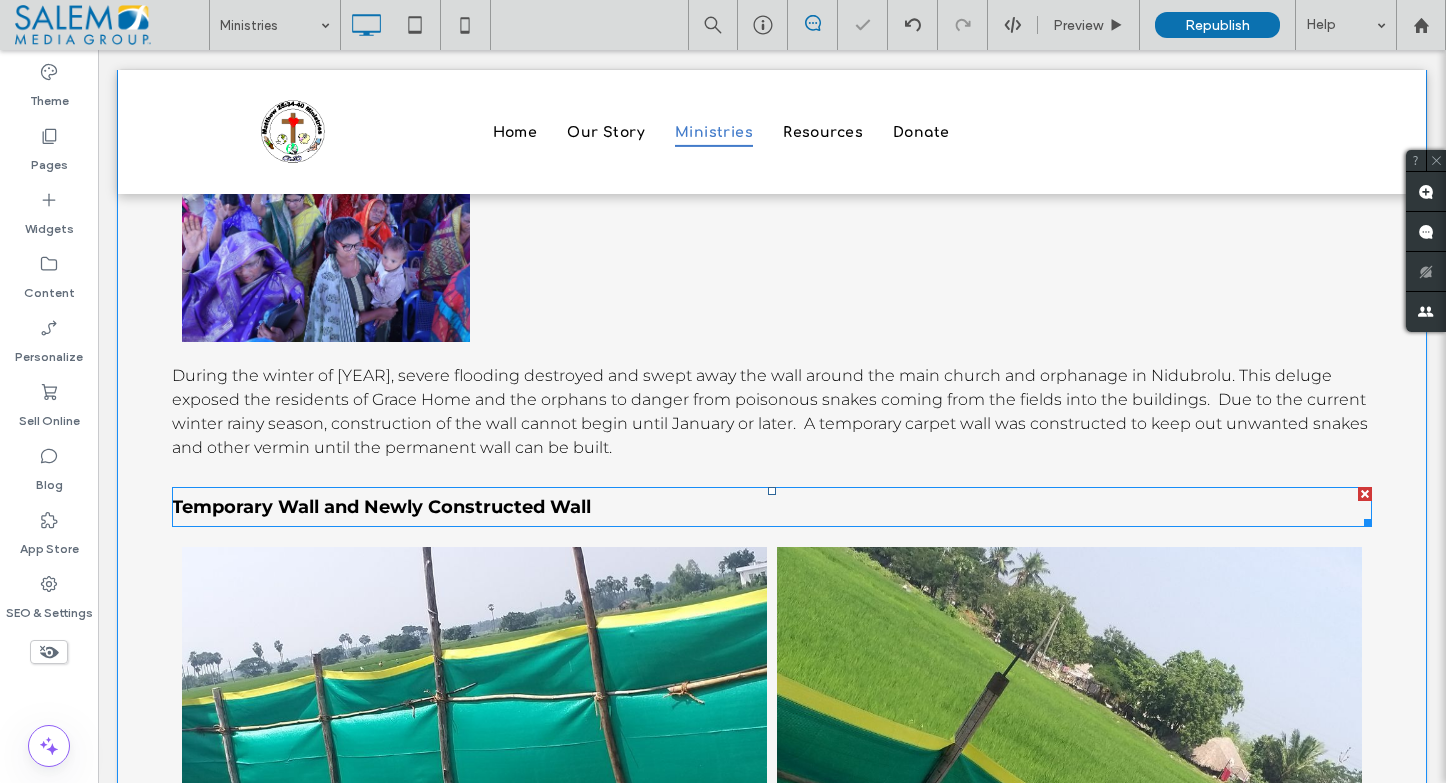 type on "**********" 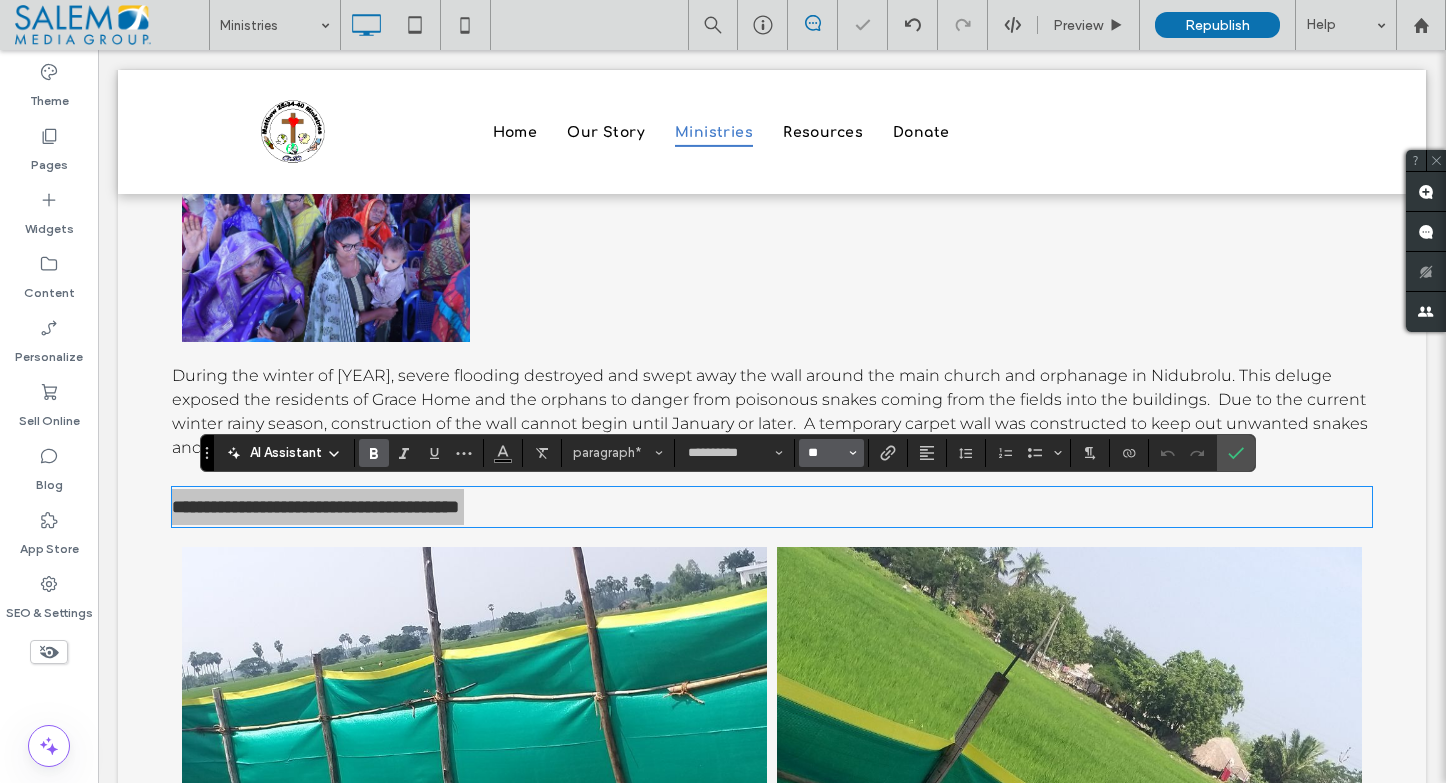click on "**" at bounding box center (825, 453) 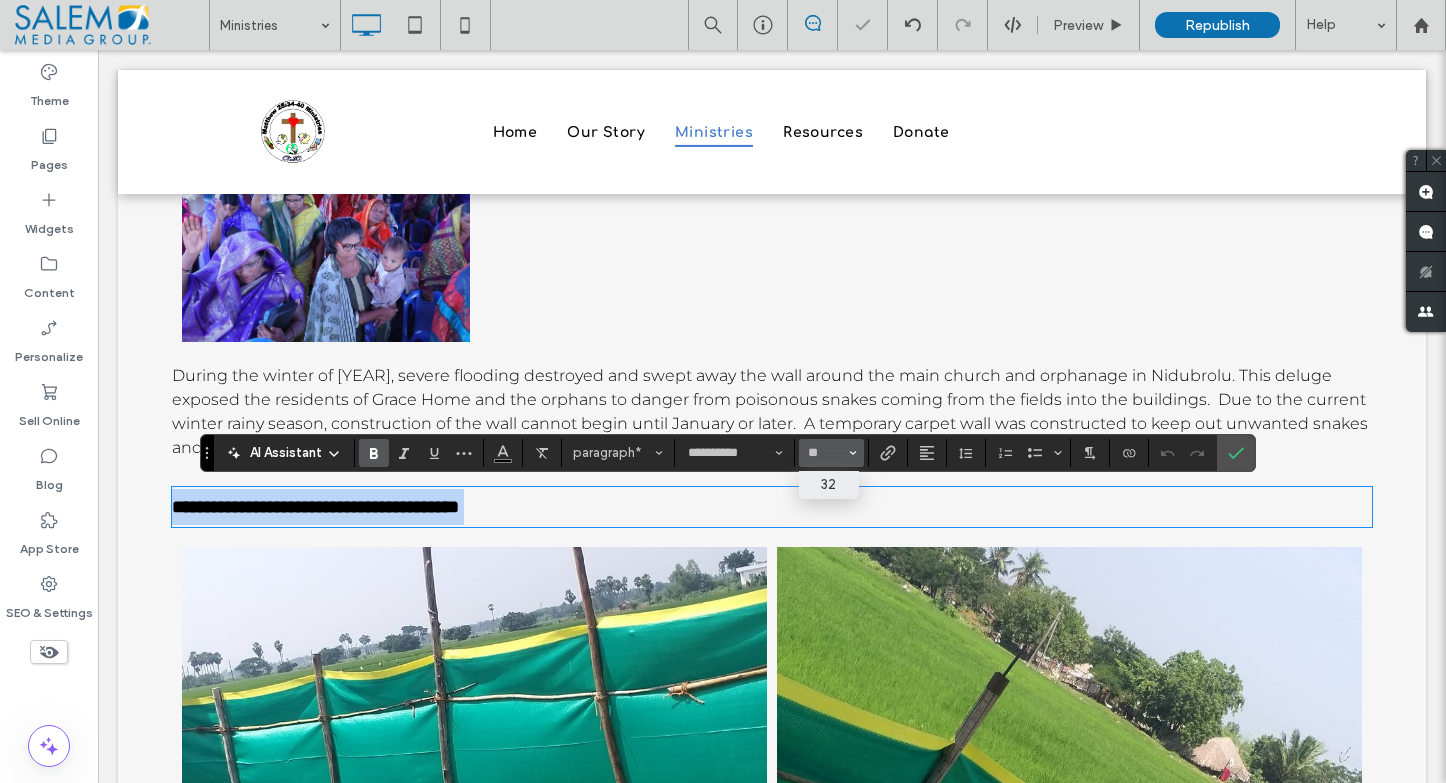 type on "**" 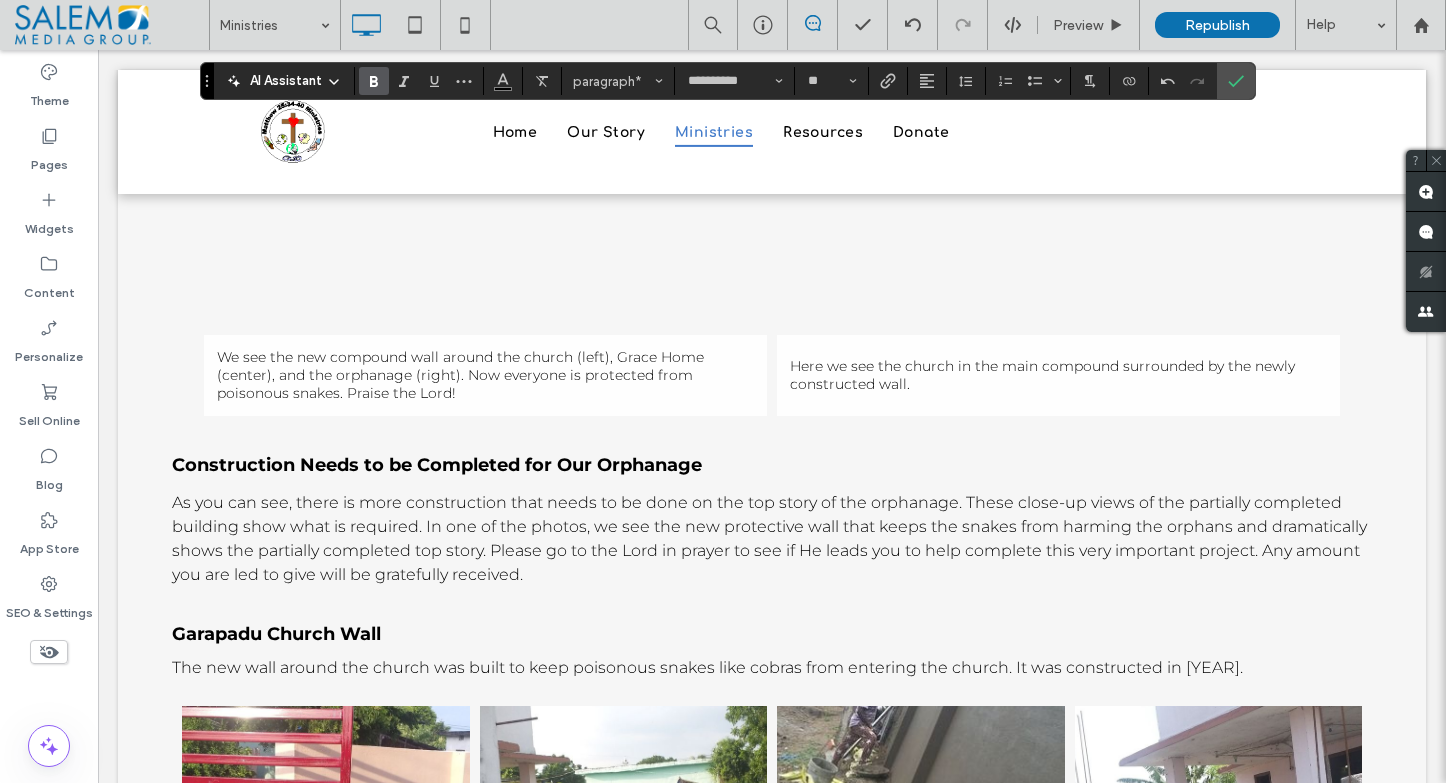 scroll, scrollTop: 6234, scrollLeft: 0, axis: vertical 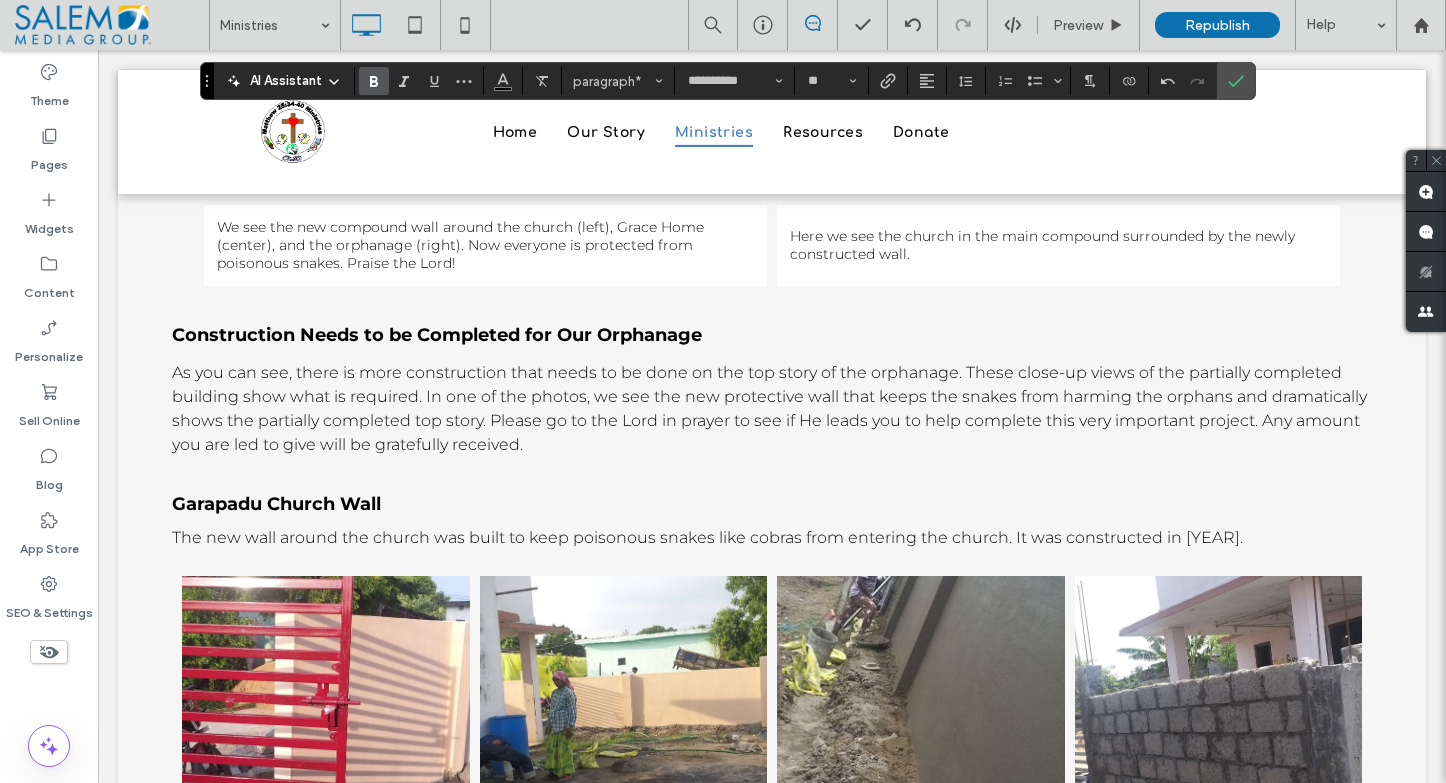 click on "Construction Needs to be Completed for Our Orphanage" at bounding box center (437, 335) 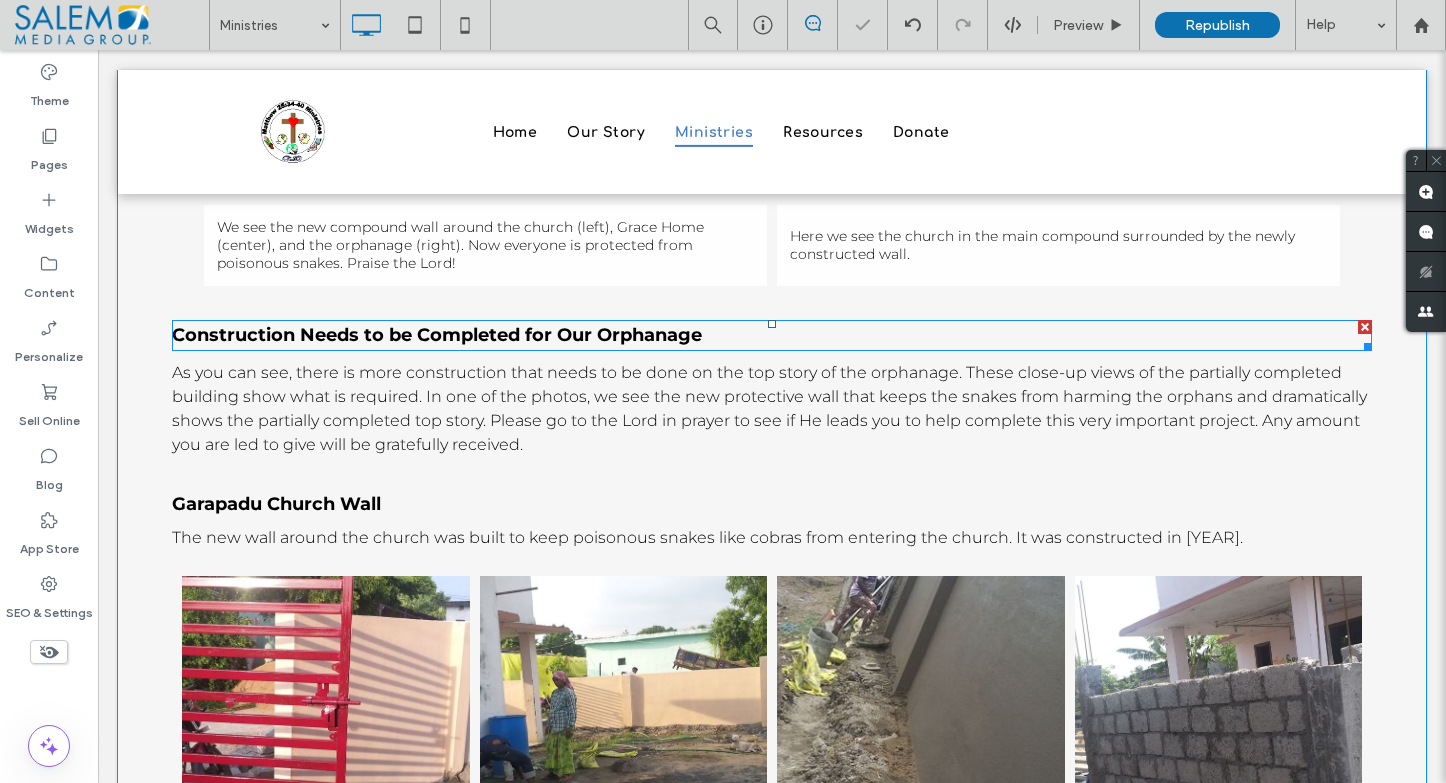 click on "Construction Needs to be Completed for Our Orphanage" at bounding box center [437, 335] 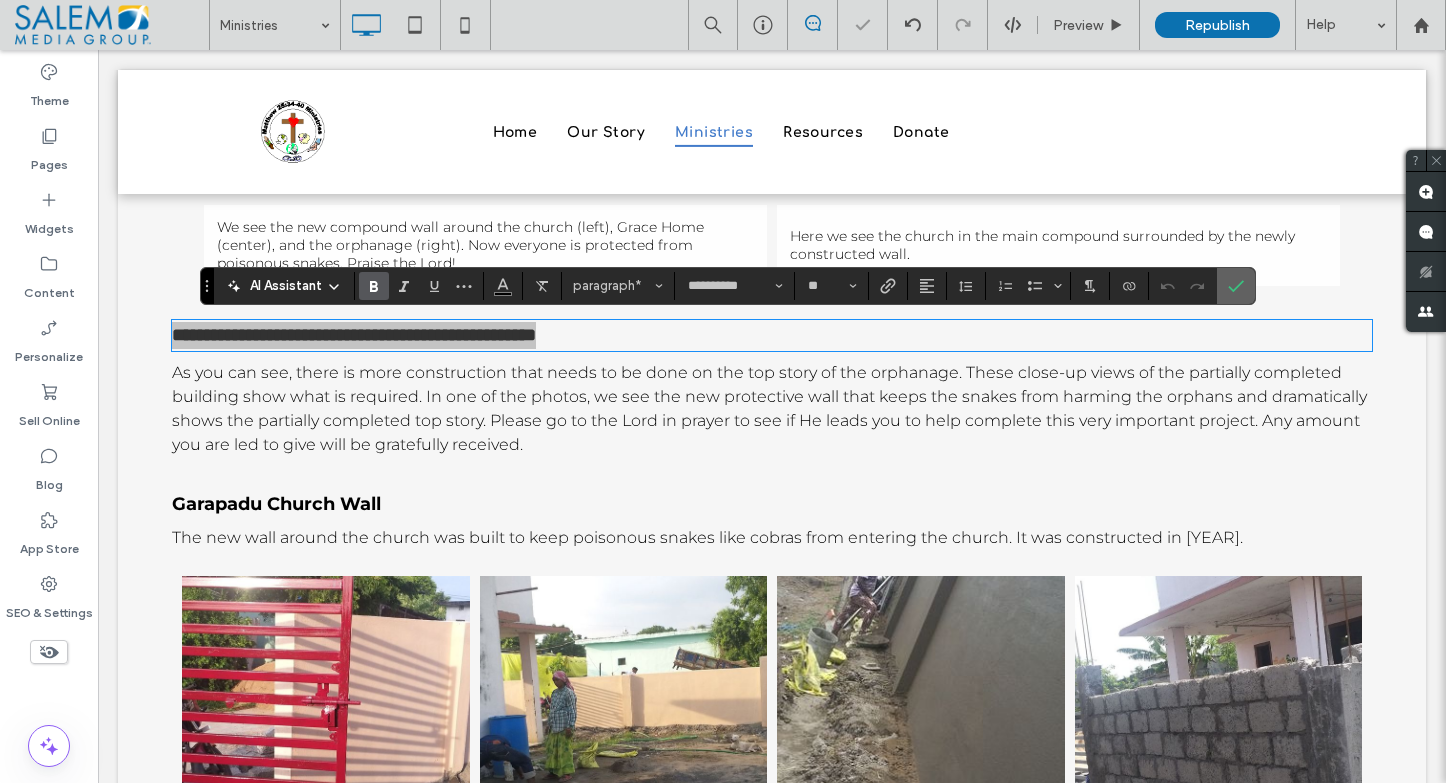 click 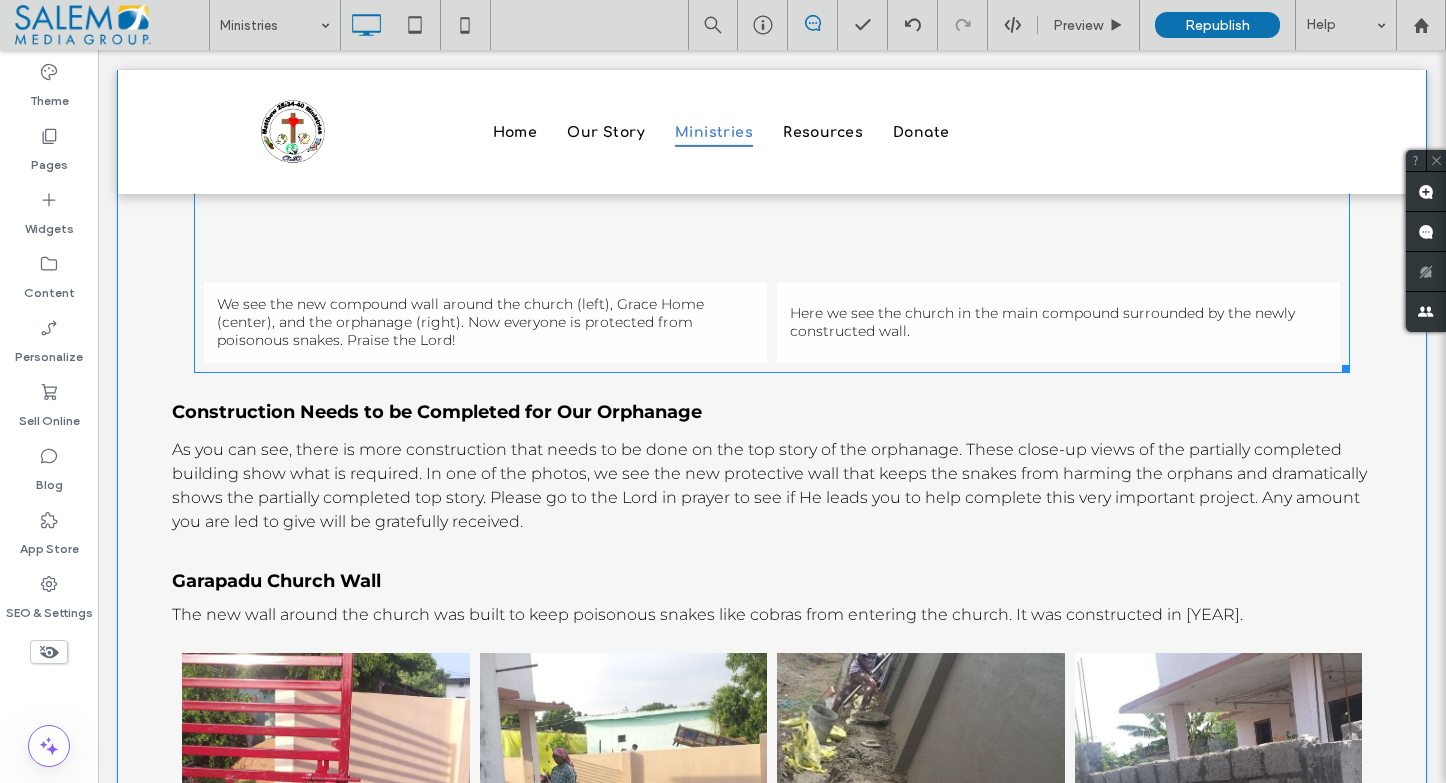 scroll, scrollTop: 6193, scrollLeft: 0, axis: vertical 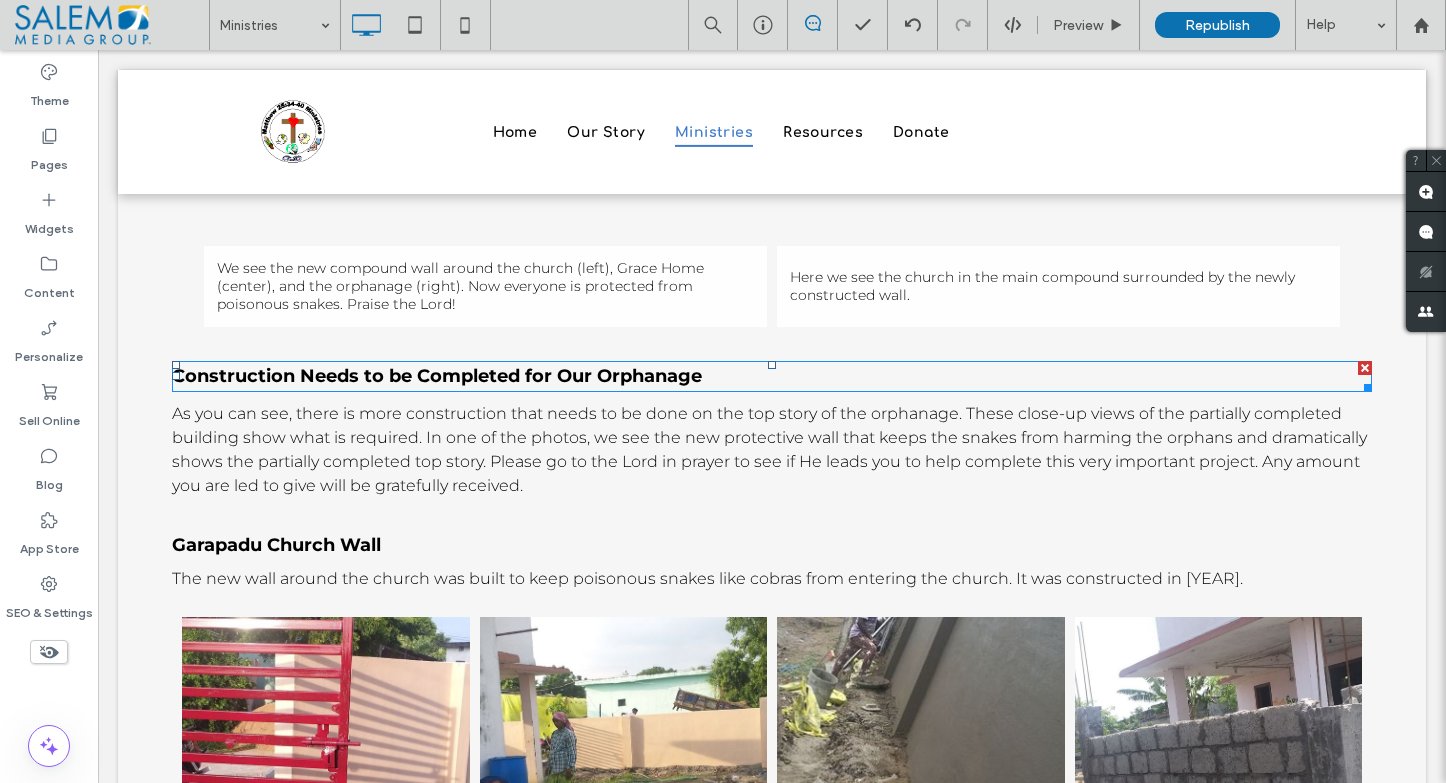 click on "Construction Needs to be Completed for Our Orphanage" at bounding box center [772, 376] 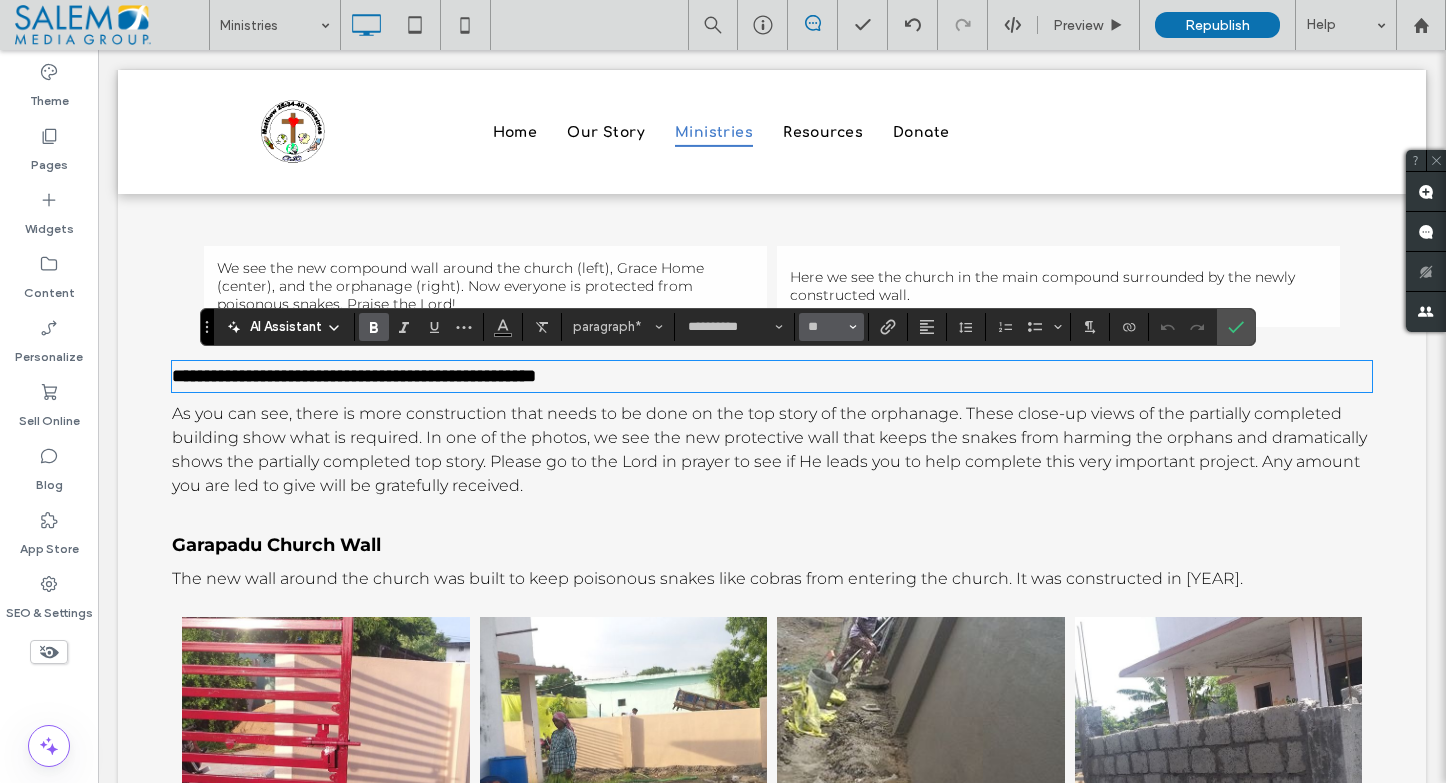 click on "**" at bounding box center [831, 327] 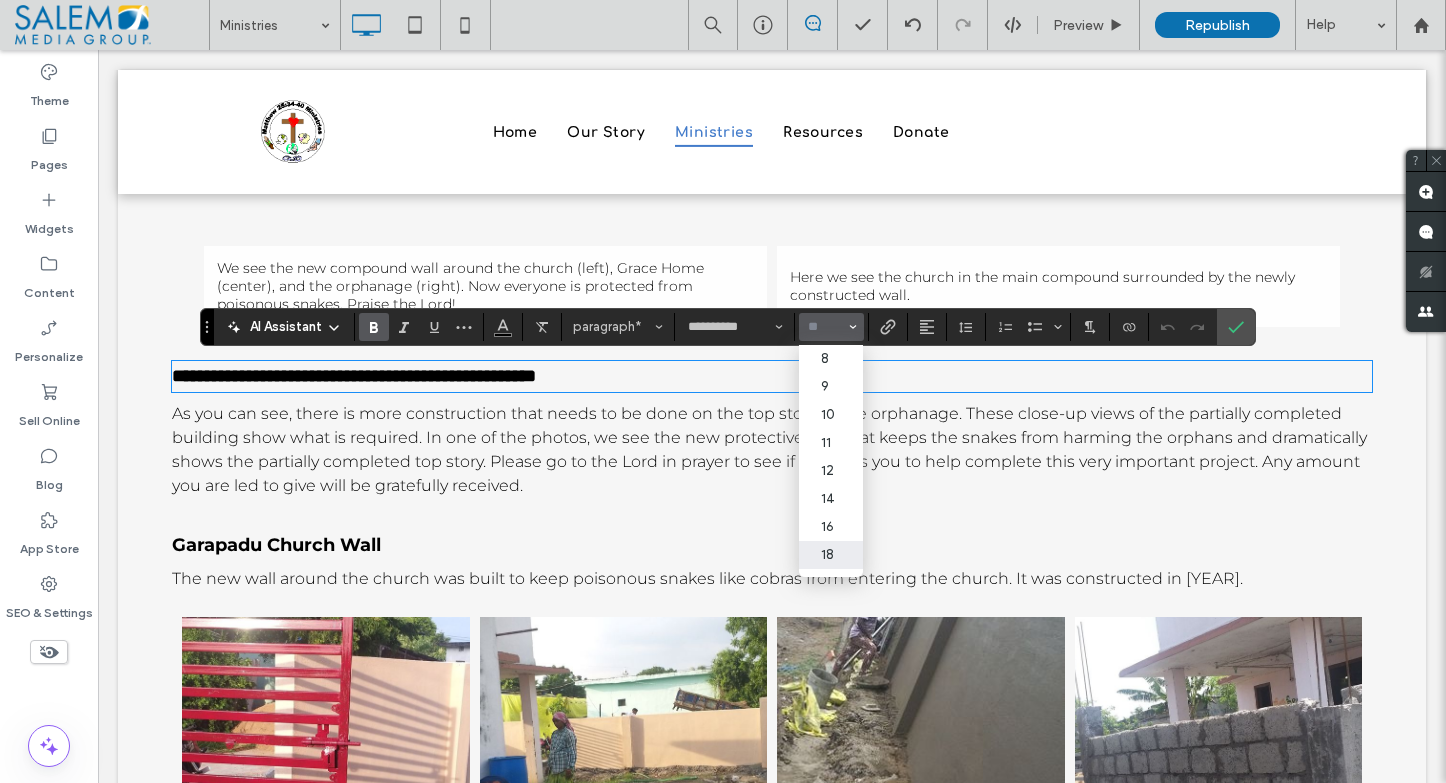 click at bounding box center [825, 327] 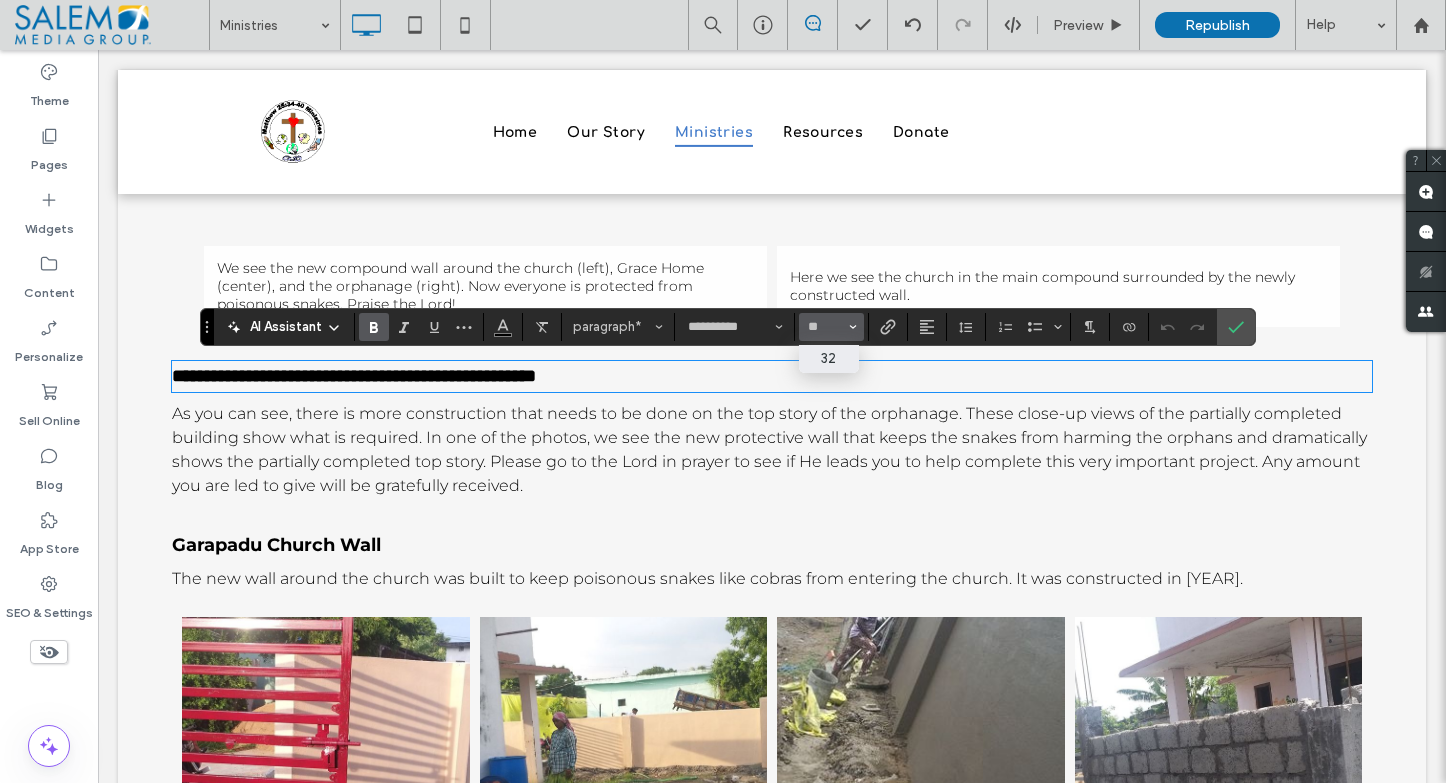 type on "**" 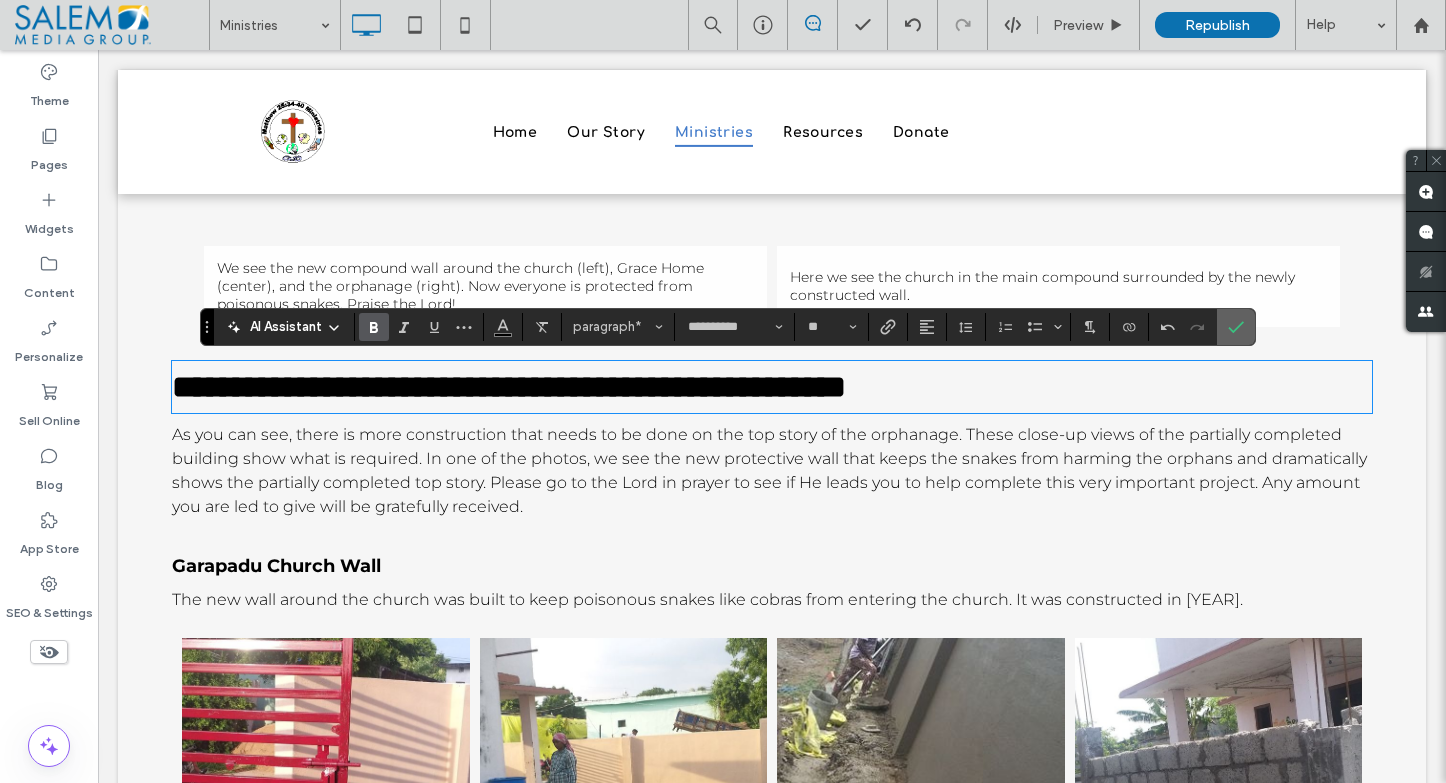 click at bounding box center [1236, 327] 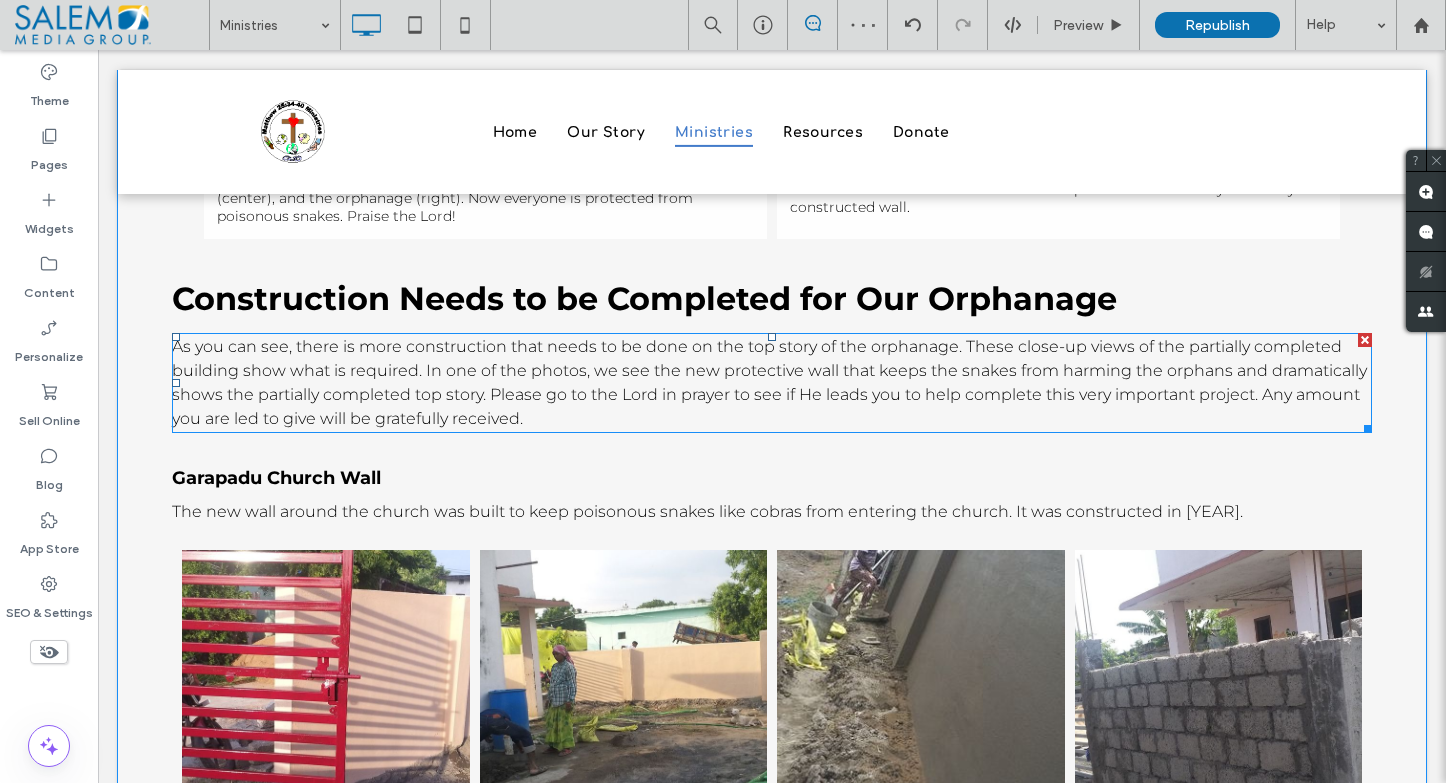 scroll, scrollTop: 6291, scrollLeft: 0, axis: vertical 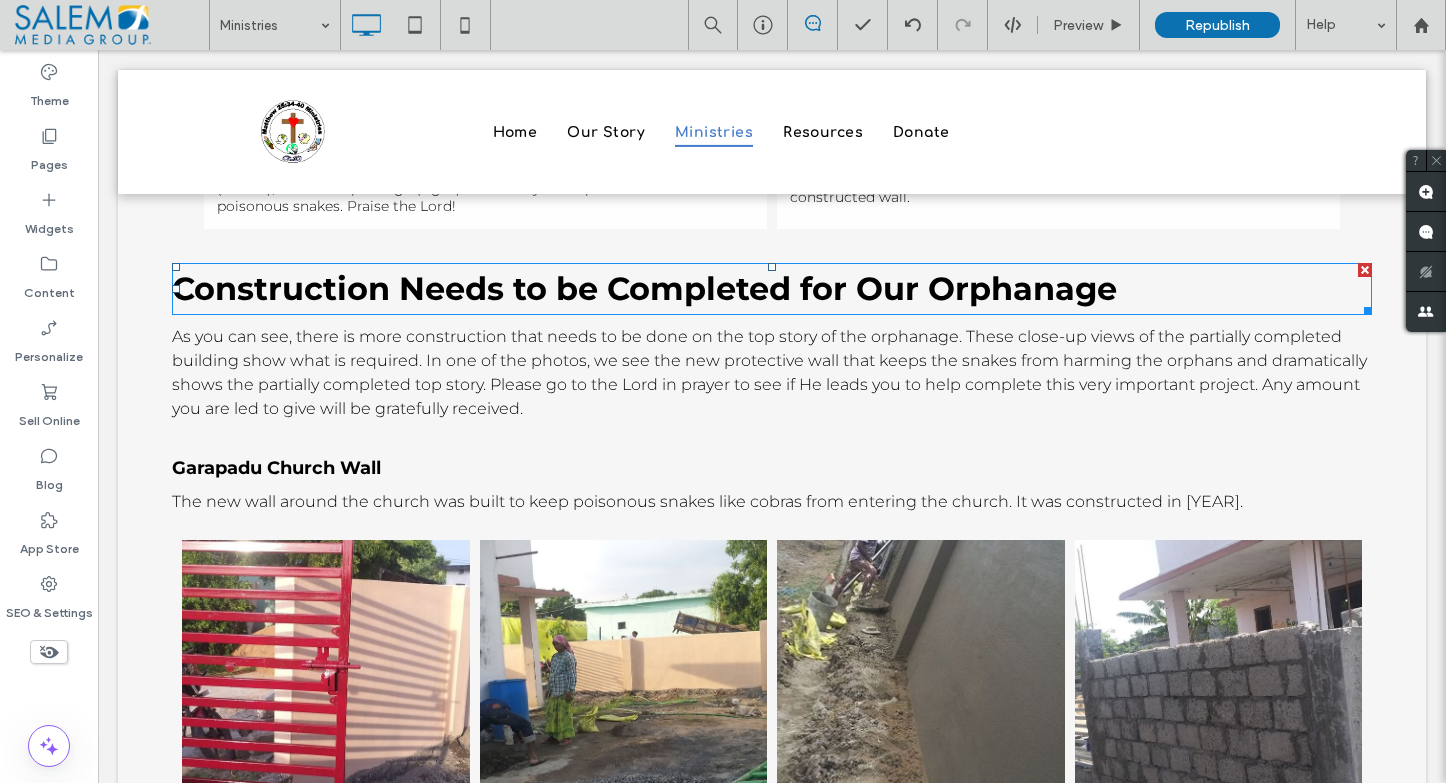 click on "Construction Needs to be Completed for Our Orphanage" at bounding box center [772, 289] 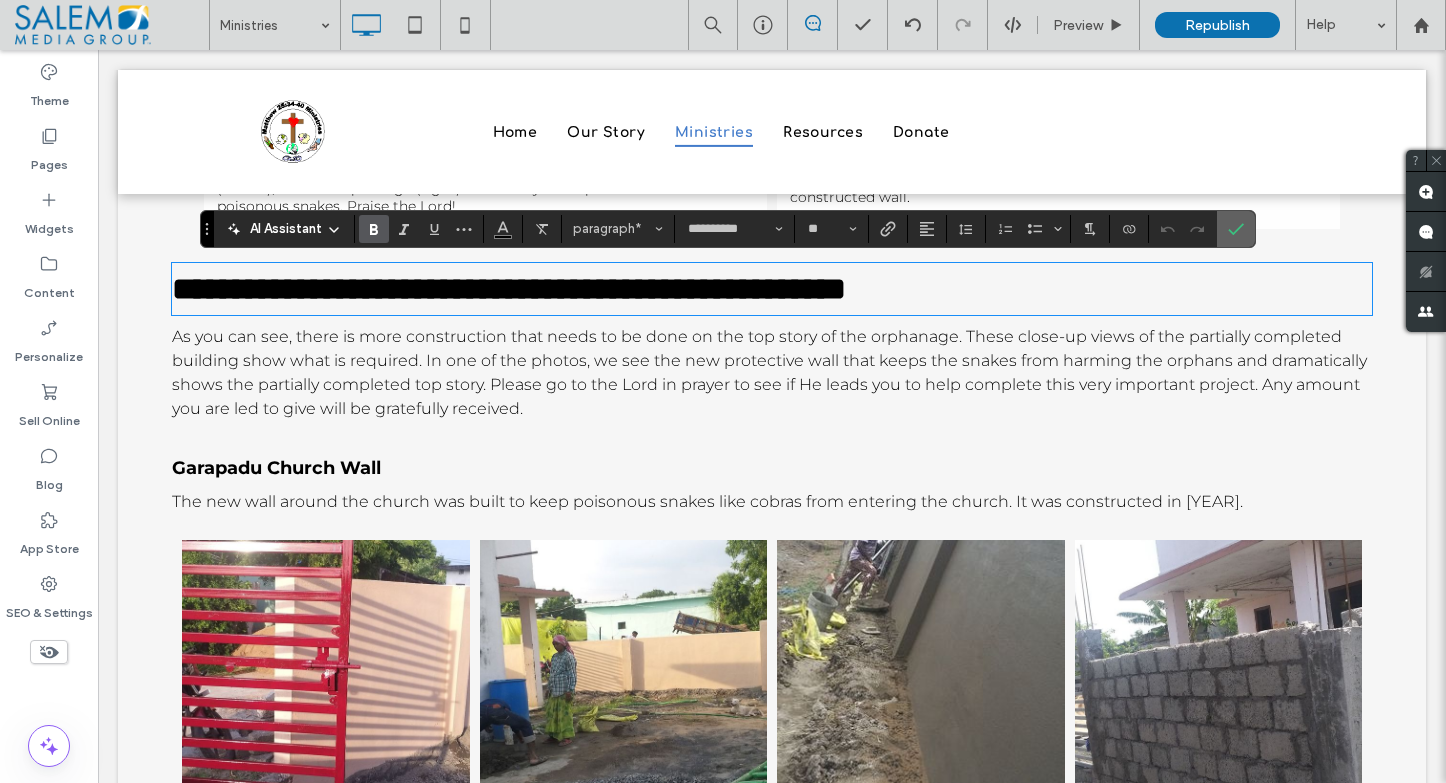 click 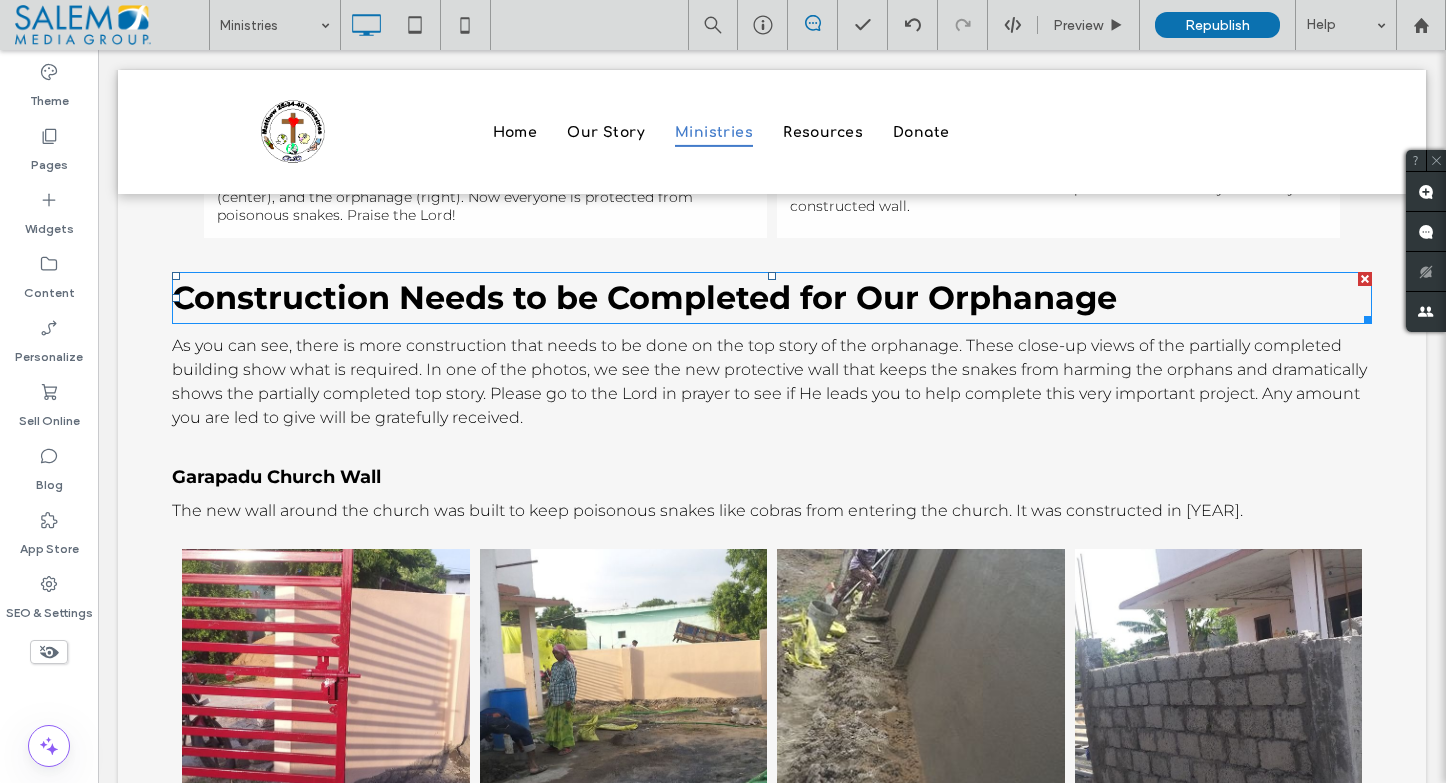 scroll, scrollTop: 6281, scrollLeft: 0, axis: vertical 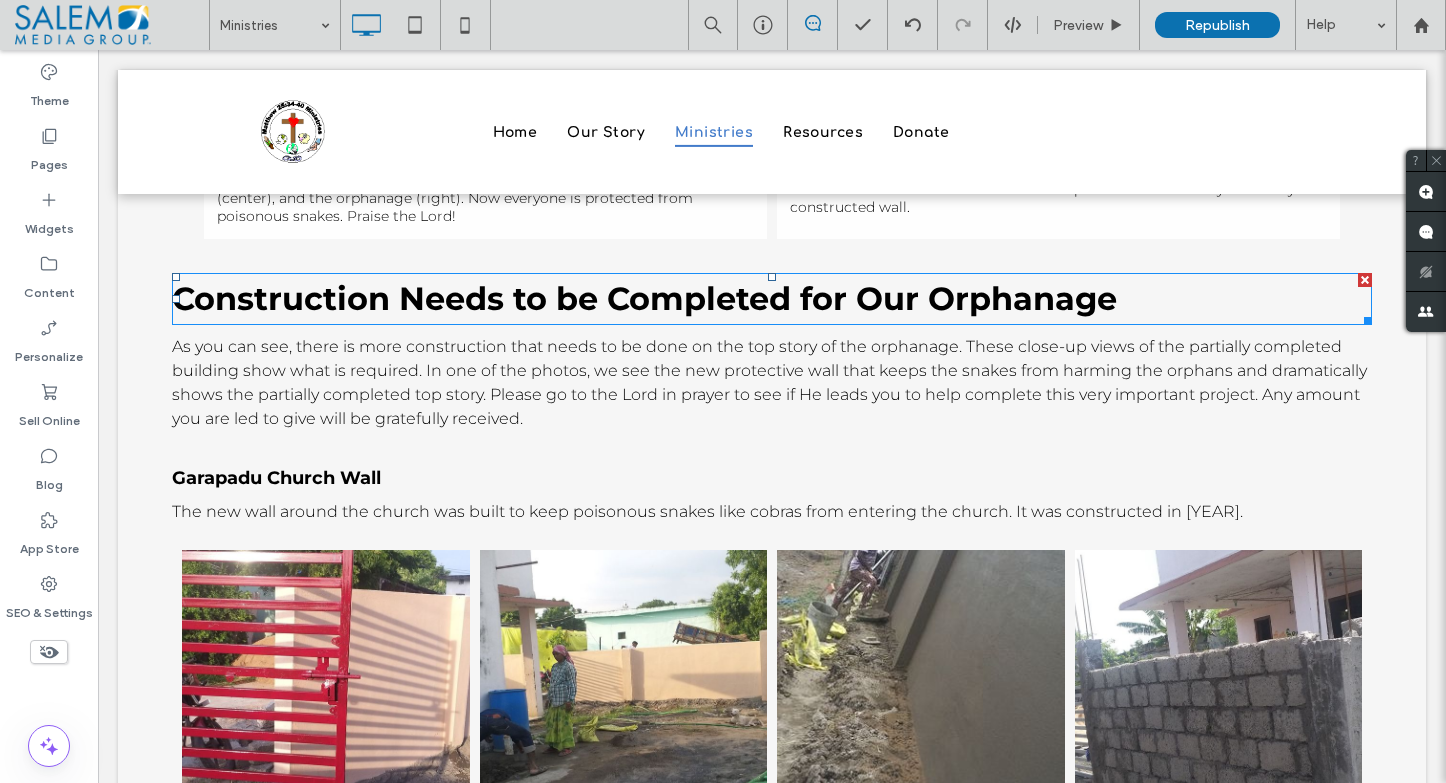 click on "Construction Needs to be Completed for Our Orphanage" at bounding box center [644, 298] 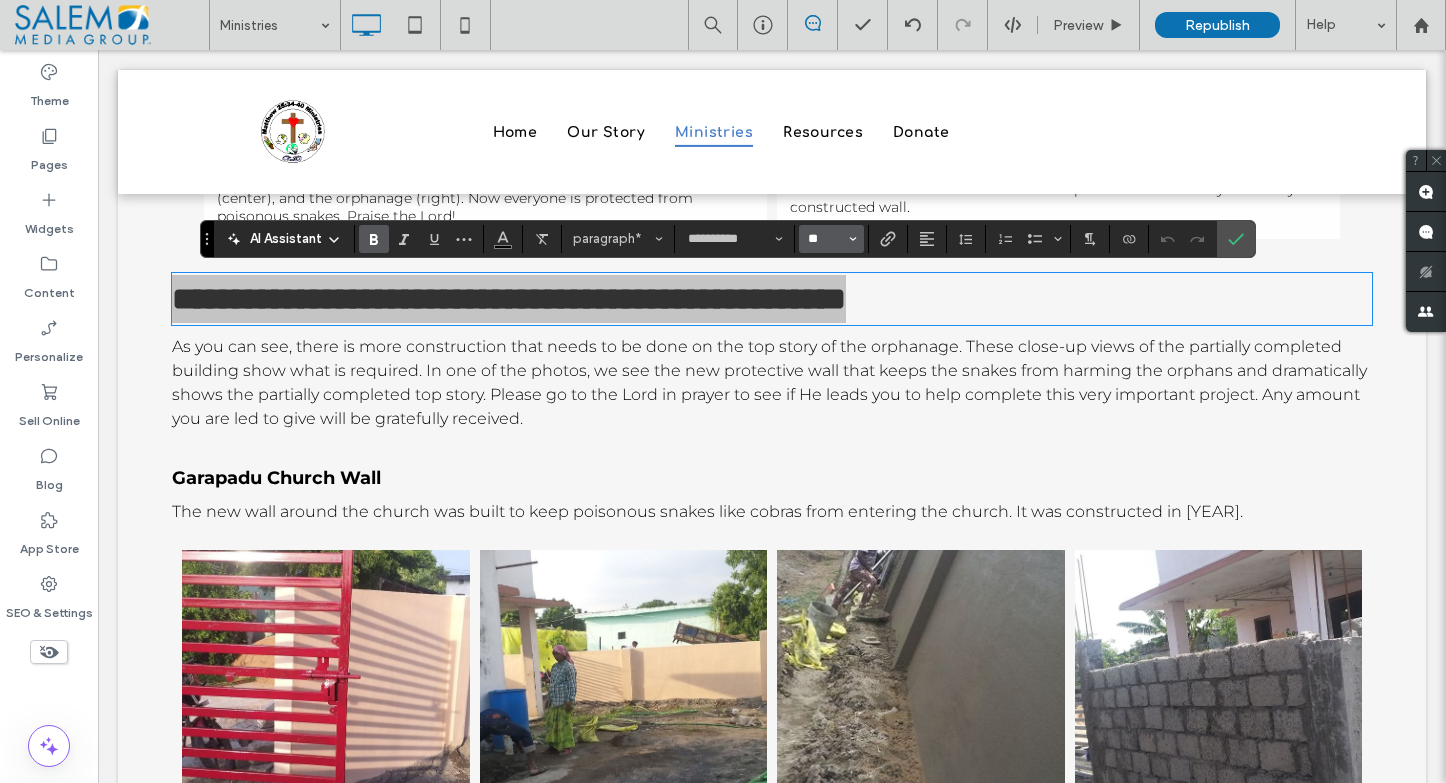 click on "**" at bounding box center (825, 239) 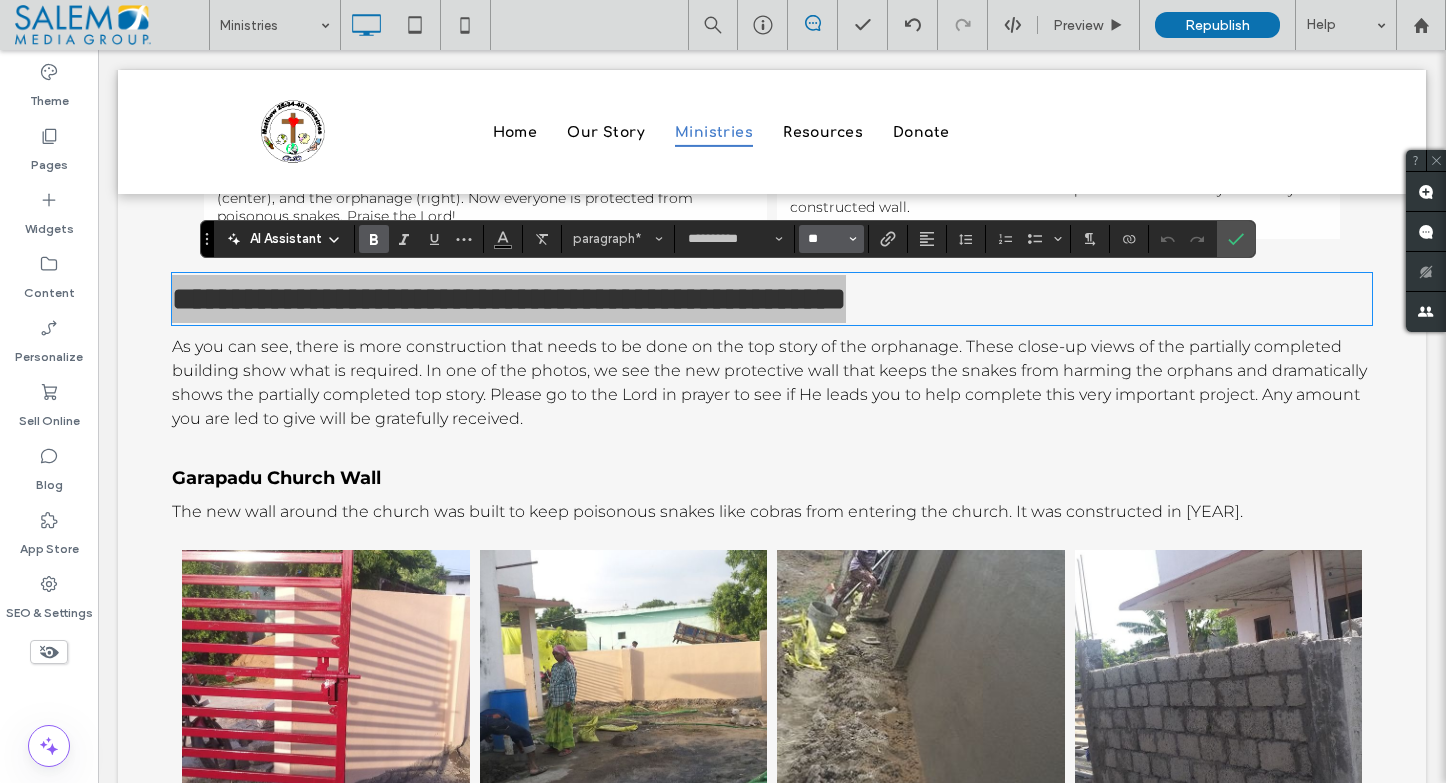 type on "*" 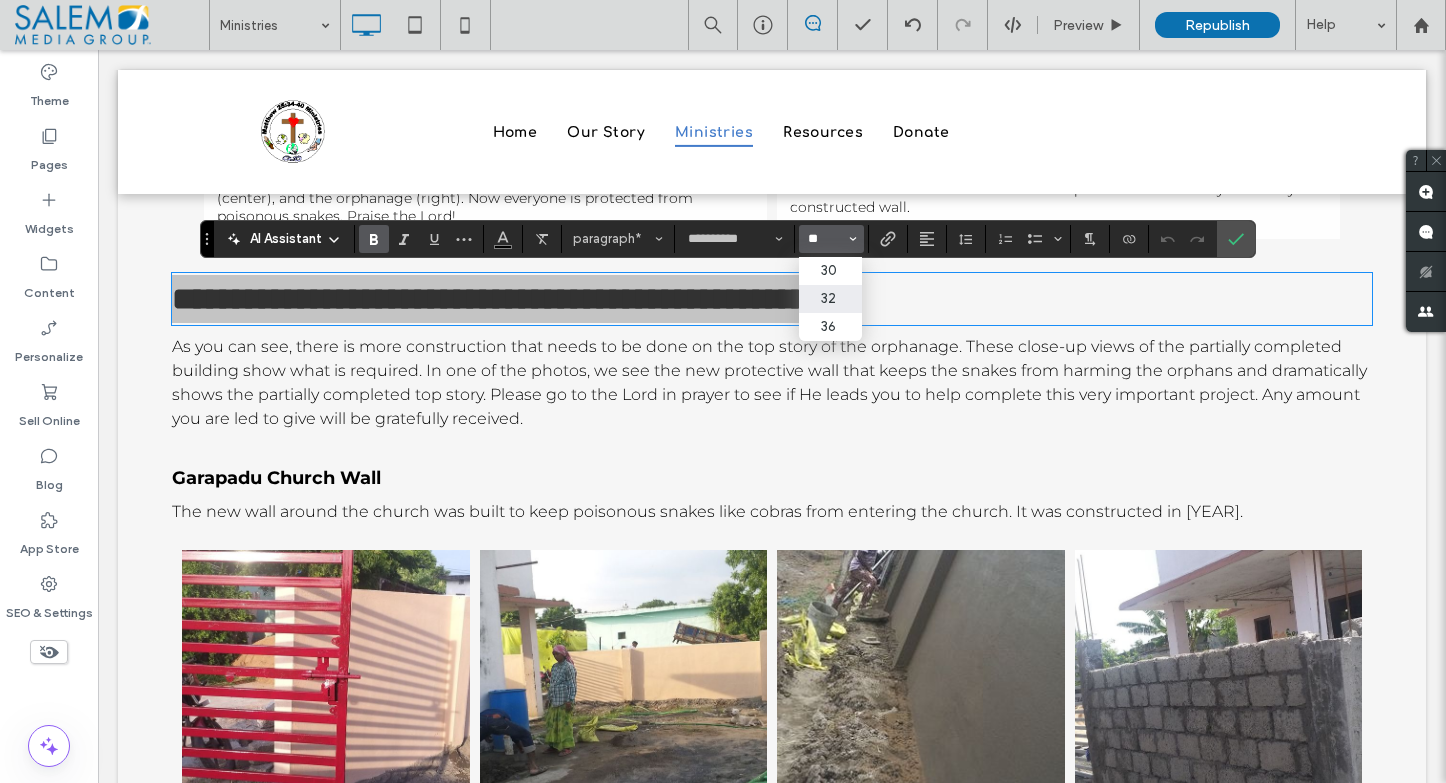 type on "**" 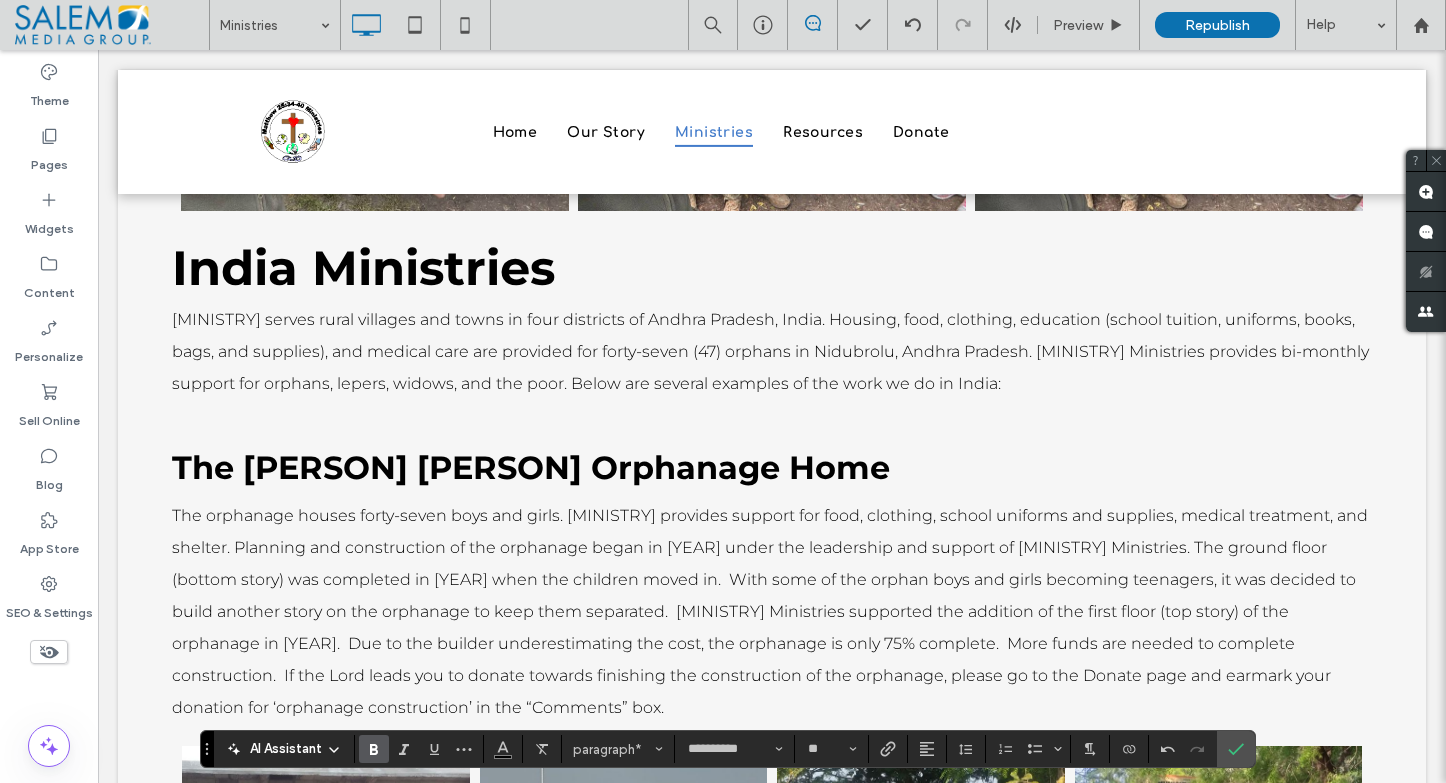 scroll, scrollTop: 2908, scrollLeft: 0, axis: vertical 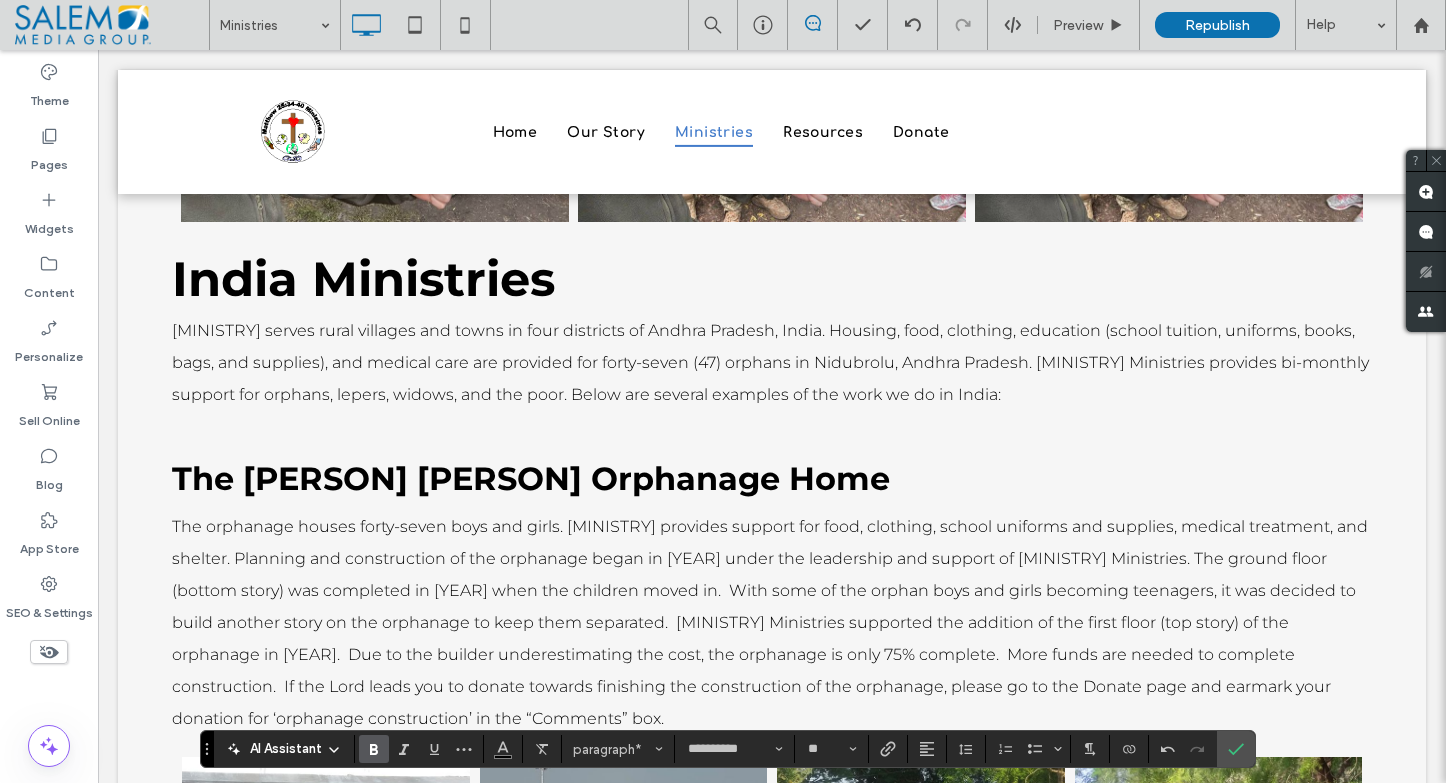 click on "The [PERSON] [PERSON] Orphanage Home" at bounding box center (531, 478) 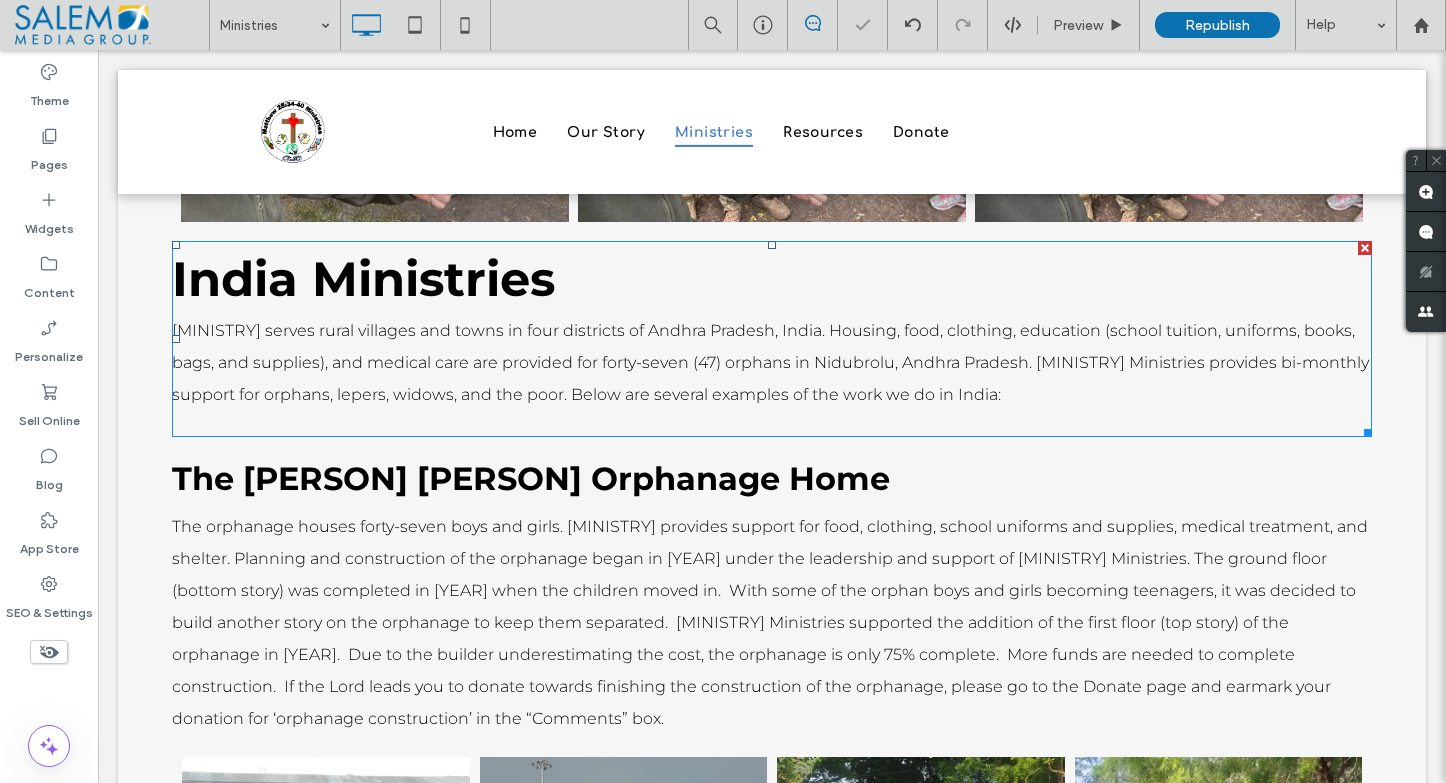 click on "[MINISTRY] serves rural villages and towns in four districts of Andhra Pradesh, India. Housing, food, clothing, education (school tuition, uniforms, books, bags, and supplies), and medical care are provided for forty-seven (47) orphans in Nidubrolu, Andhra Pradesh. [MINISTRY] Ministries provides bi-monthly support for orphans, lepers, widows, and the poor. Below are several examples of the work we do in India:" at bounding box center [770, 362] 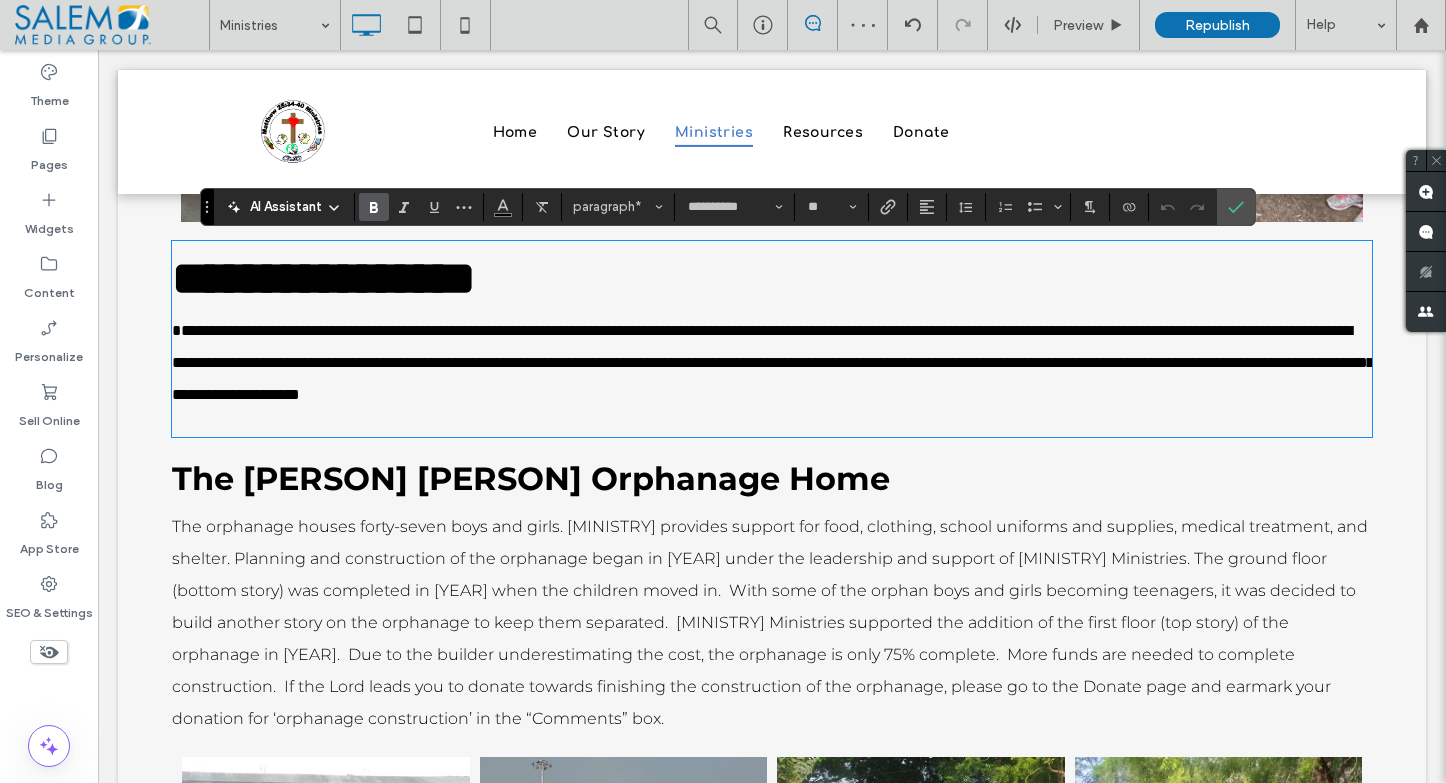 click on "Ukraine Ministries Even though Ukraine is experiencing very challenging, perilous times due to the war, the Left Bank Church (Light of the Gospel) and Right Bank Church (Light of the World) are still active and ministering in Kamianske, a city formerly called Dniprodzerzhynsk. They minister to local people and refugees alike. In Nikolaevka, a village near Kamianske, a small church ministers to their community. In spite of the disruptions of war, they still live their lives and engage in much needed physical and spiritual endeavors. Below, you will see the ministries in which they are involved in addition to regular Church services and Sunday schools.
[PERSON] (top row, second from the right) leads the Seniors’ Meeting where they hear a Scriptural message and enjoy lunch and fellowship”
Button
Pastor [FIRST] [LAST] helps to evacuate people from the war zone via ambulance
Button" at bounding box center (772, 1918) 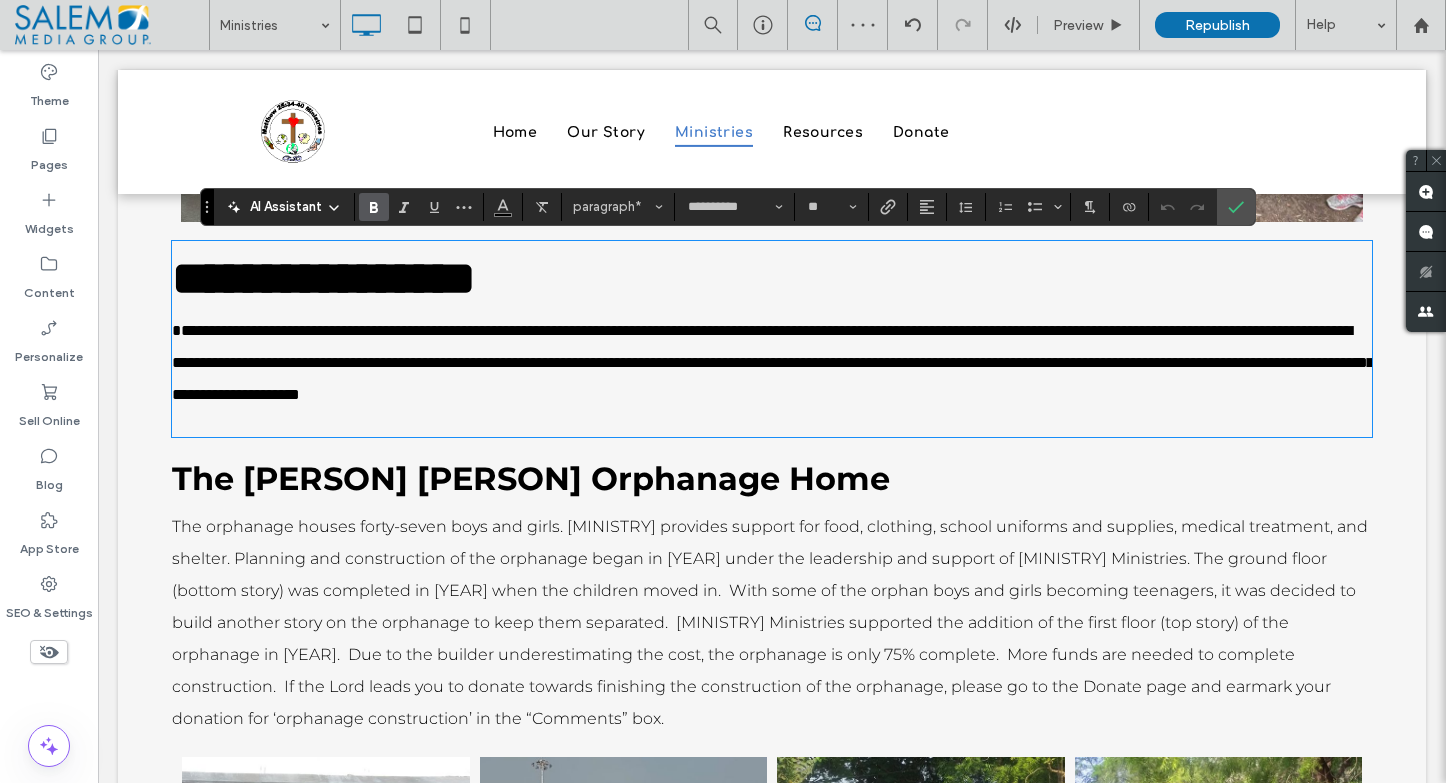 click on "The [PERSON] [PERSON] Orphanage Home" at bounding box center (531, 478) 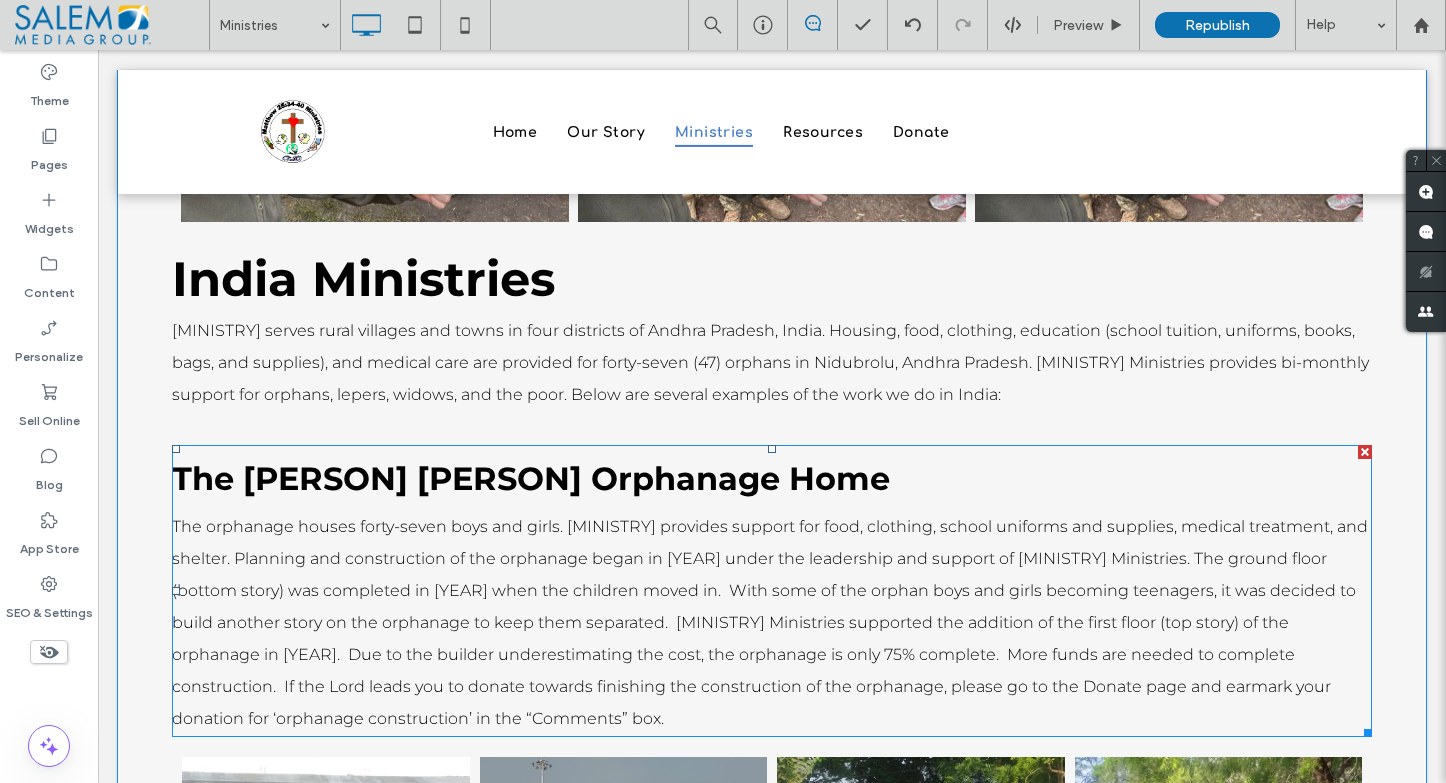 click on "The [PERSON] [PERSON] Orphanage Home" at bounding box center [531, 478] 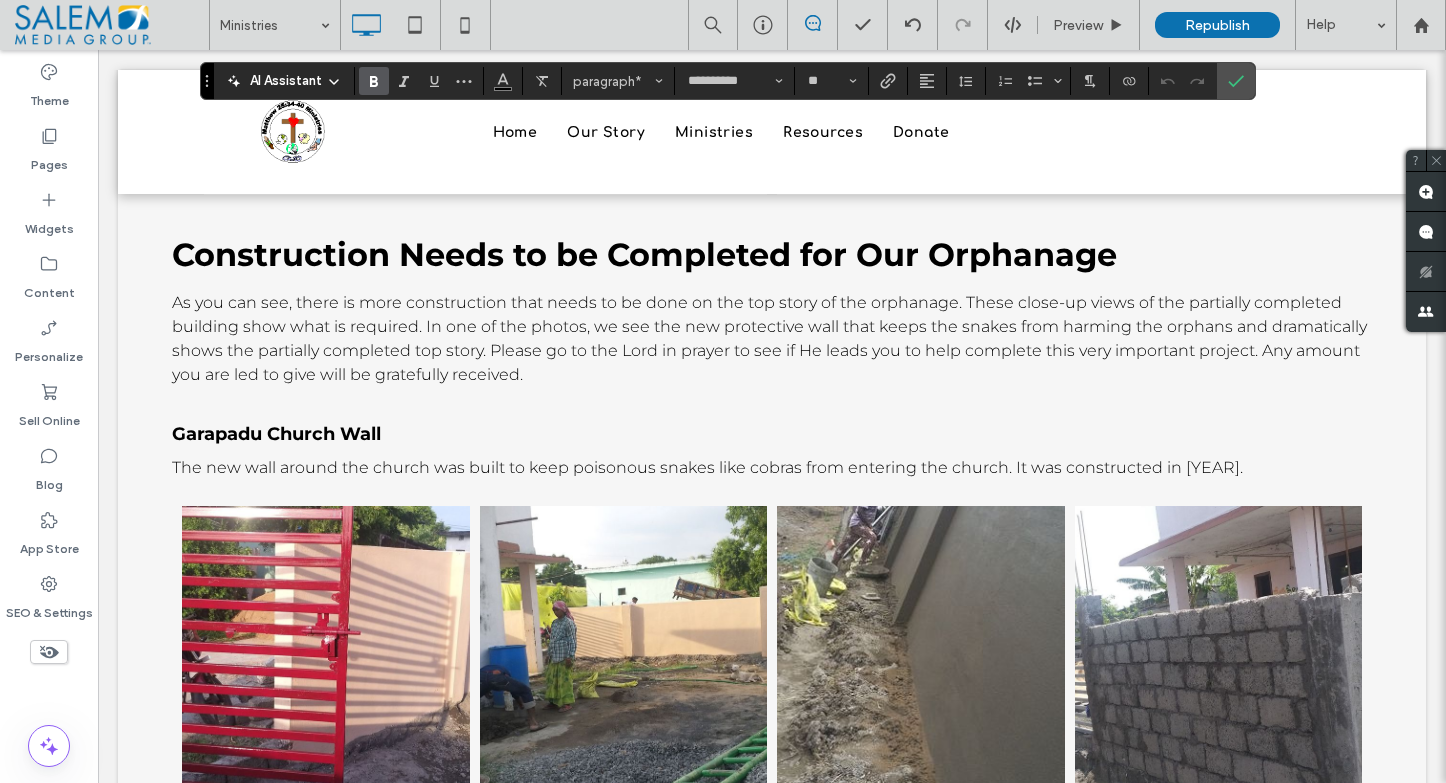 scroll, scrollTop: 6229, scrollLeft: 0, axis: vertical 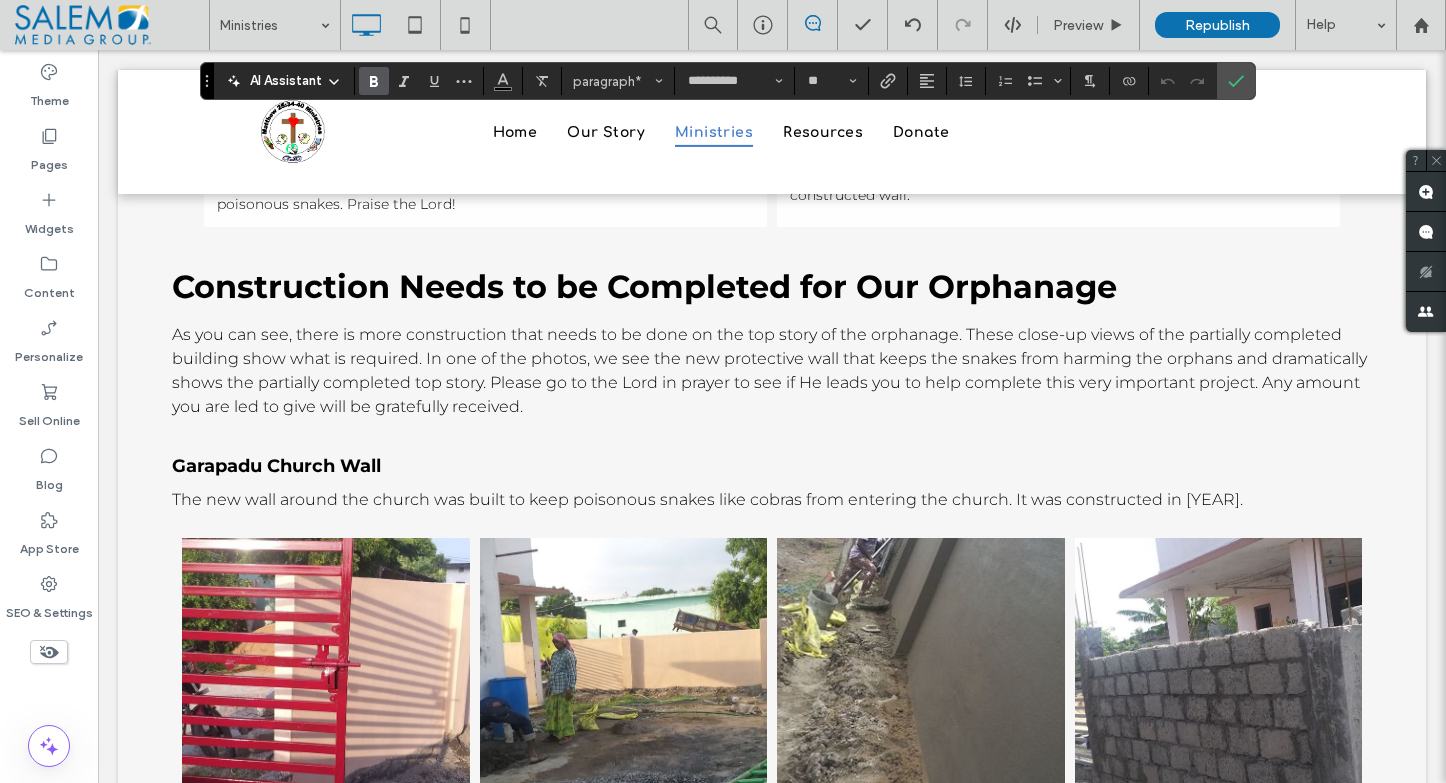 click on "Construction Needs to be Completed for Our Orphanage" at bounding box center [644, 286] 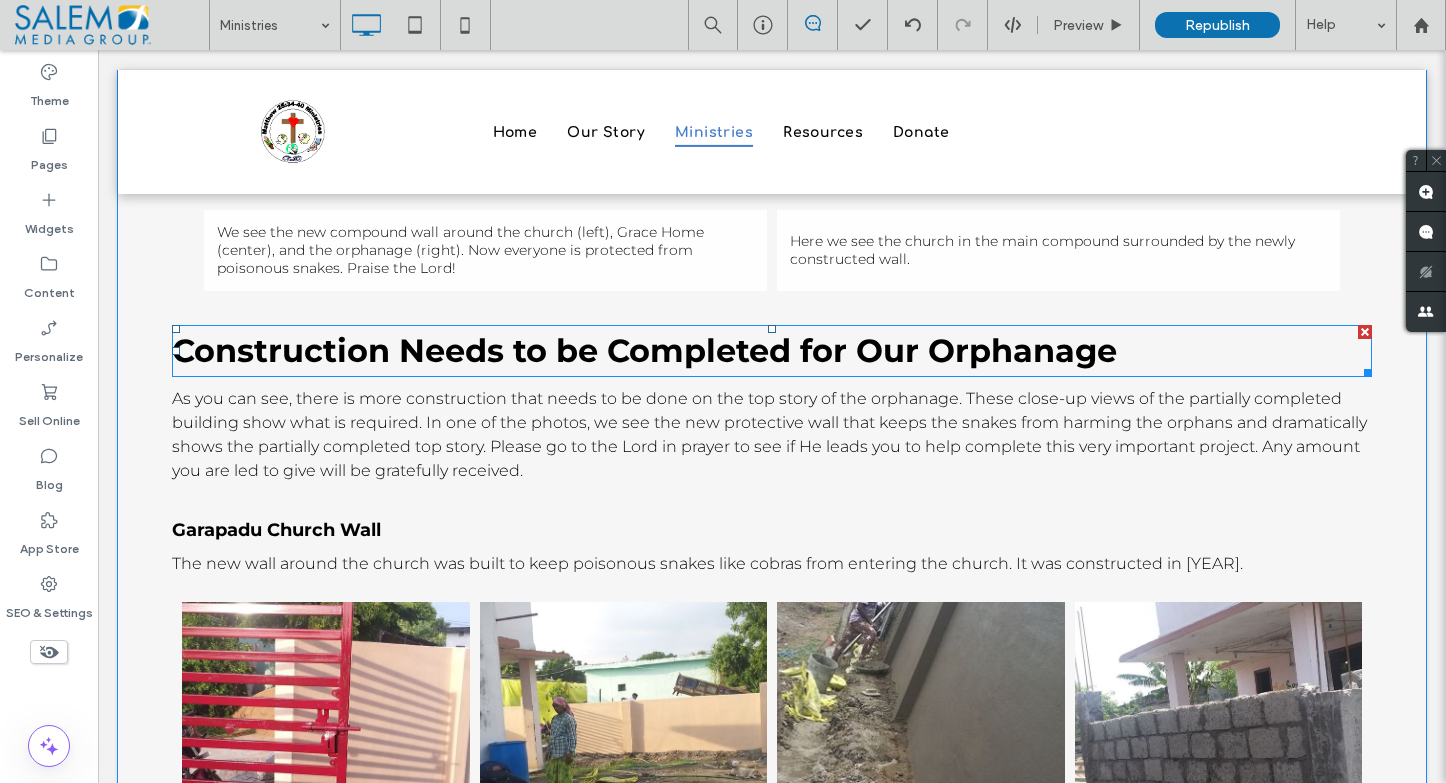 click on "Construction Needs to be Completed for Our Orphanage" at bounding box center (644, 350) 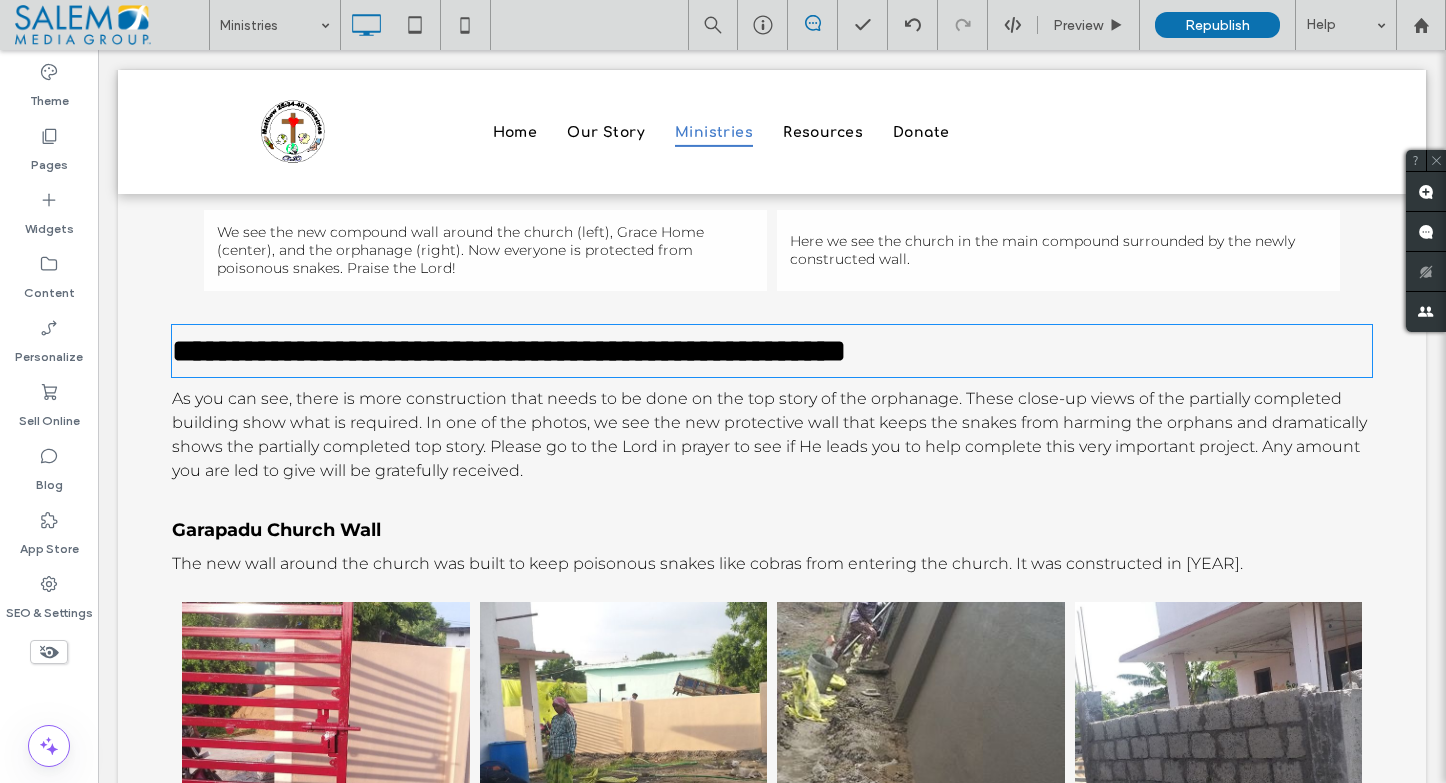 click on "**********" at bounding box center (509, 351) 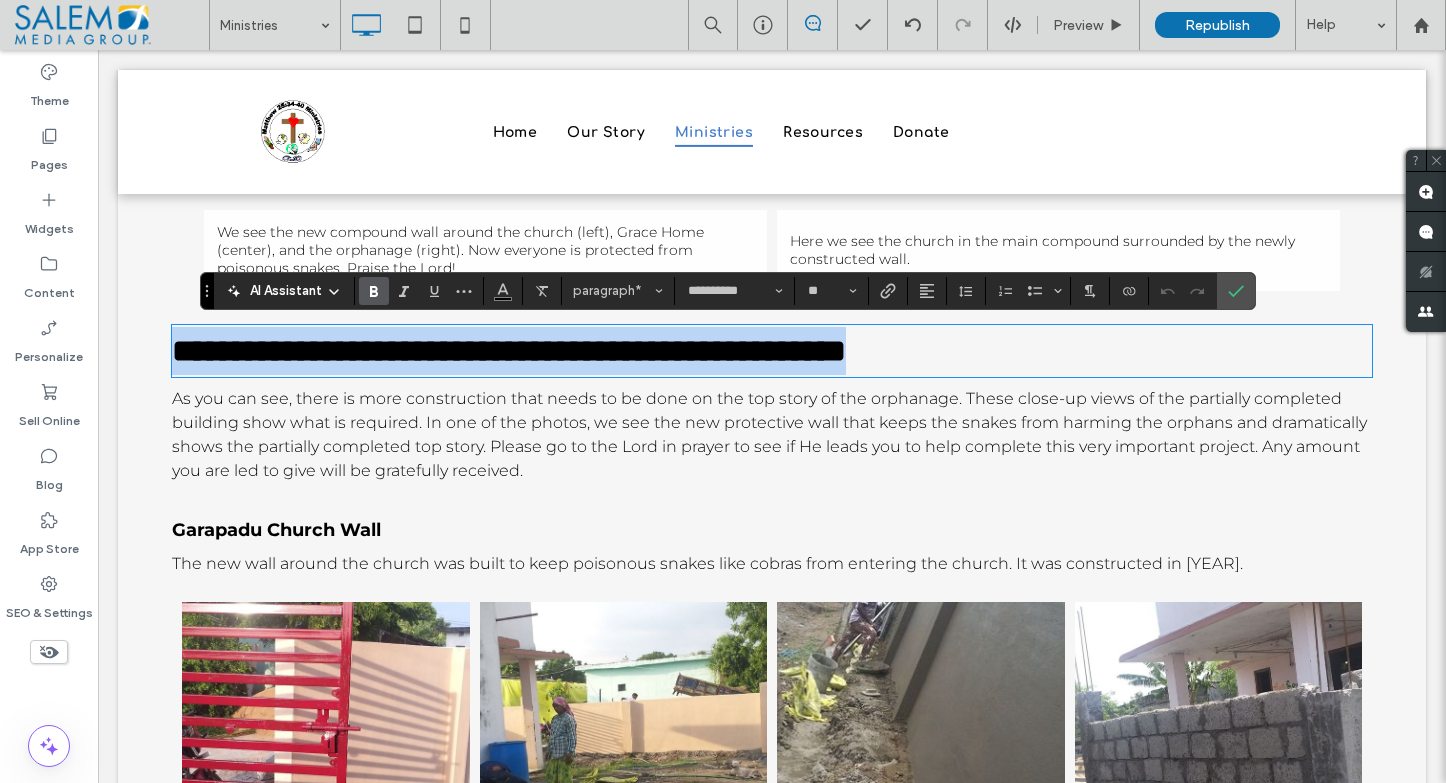 click on "**********" at bounding box center (509, 351) 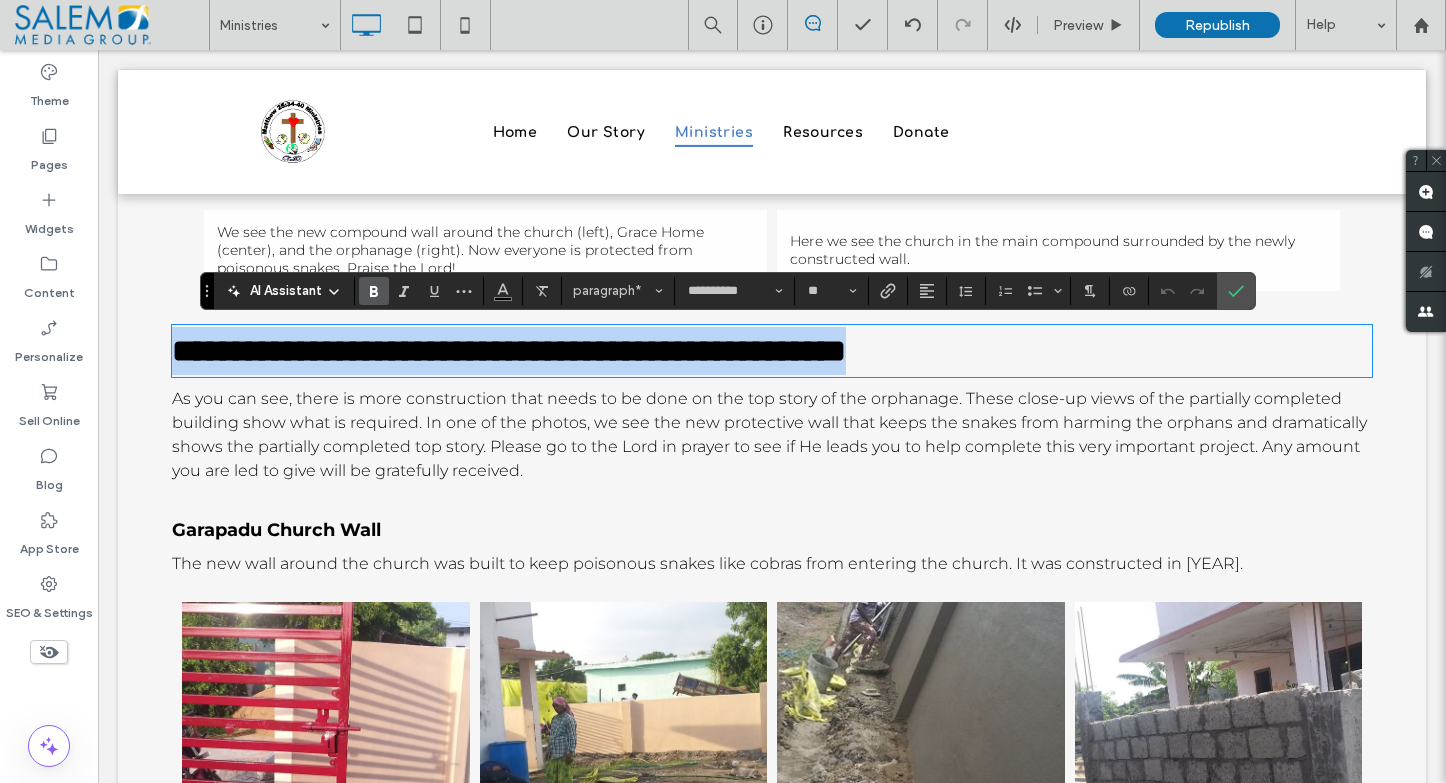 type 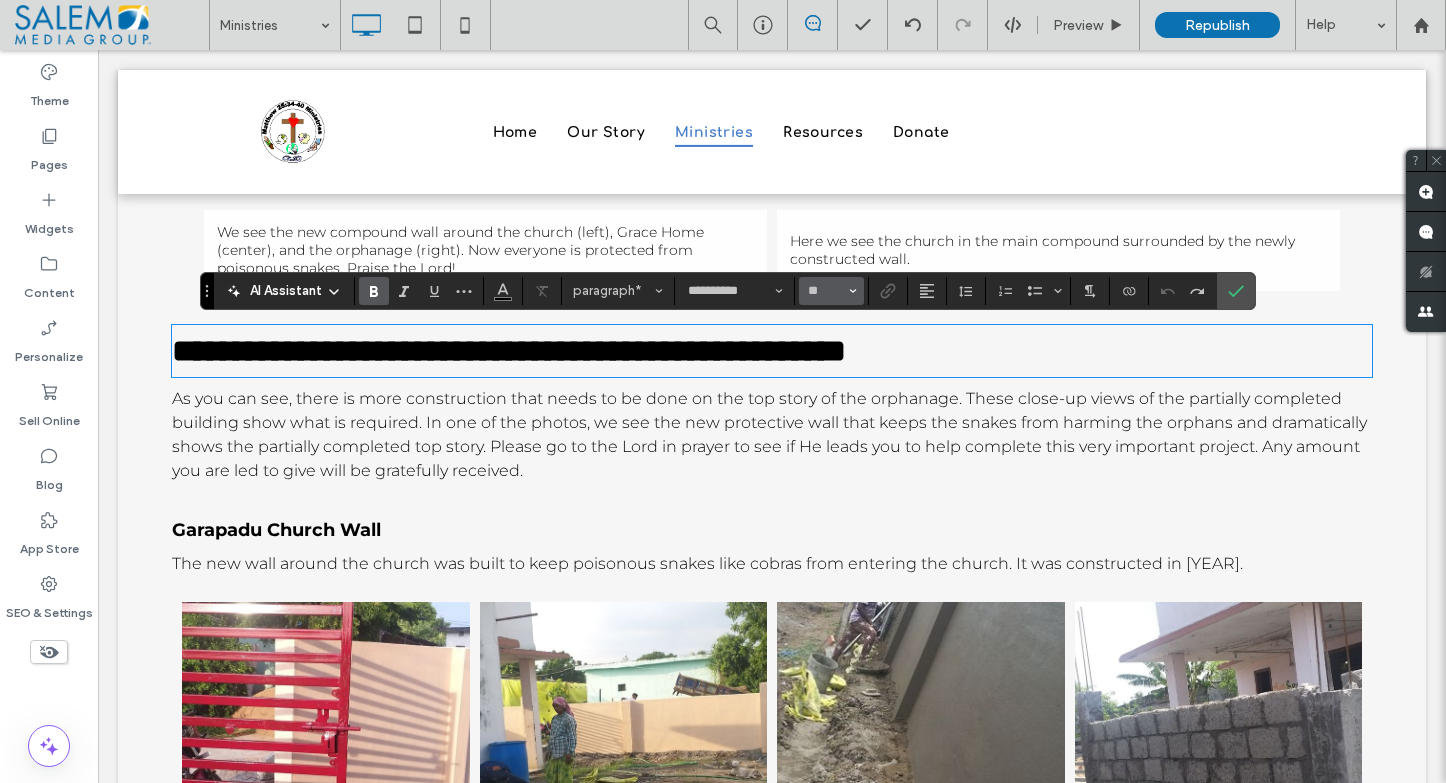 click on "**" at bounding box center (831, 291) 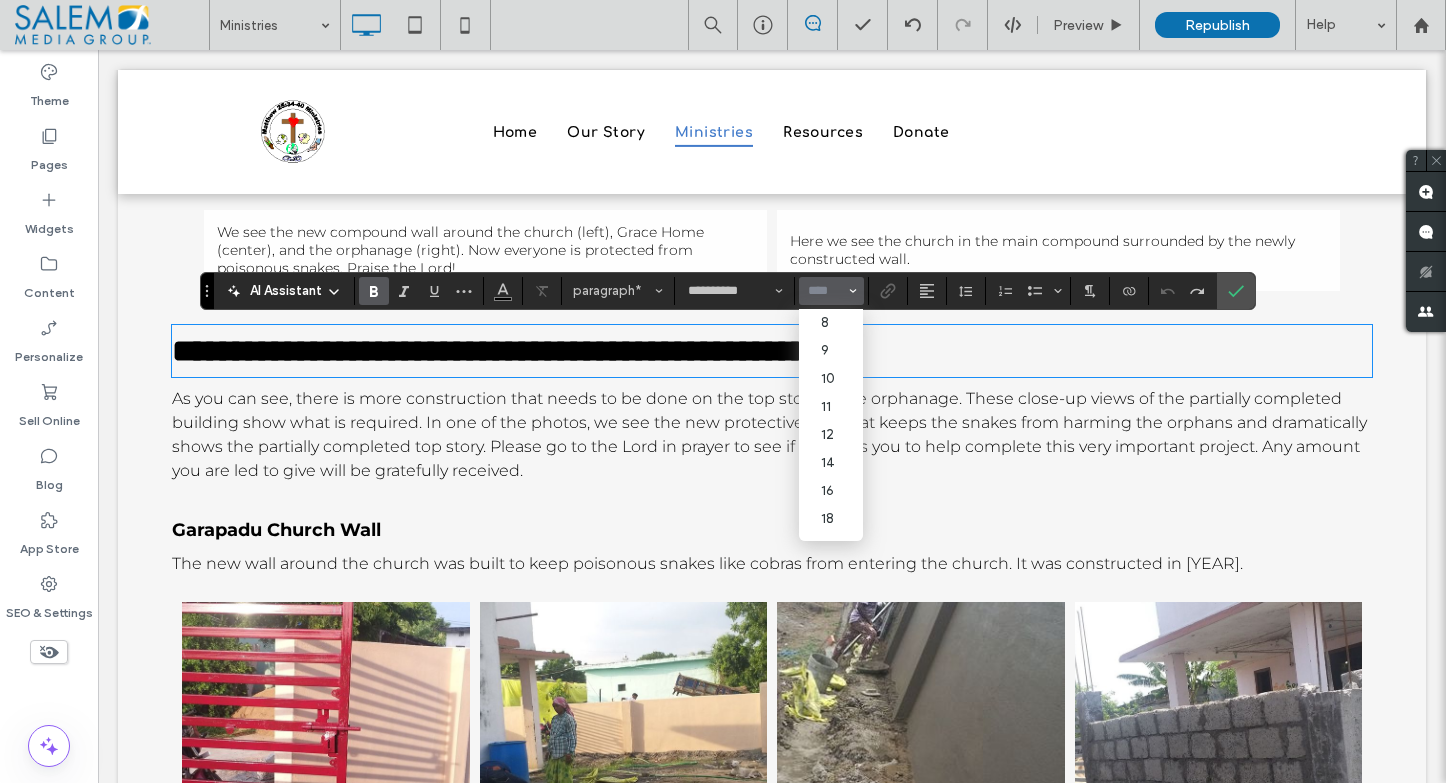 click at bounding box center (825, 291) 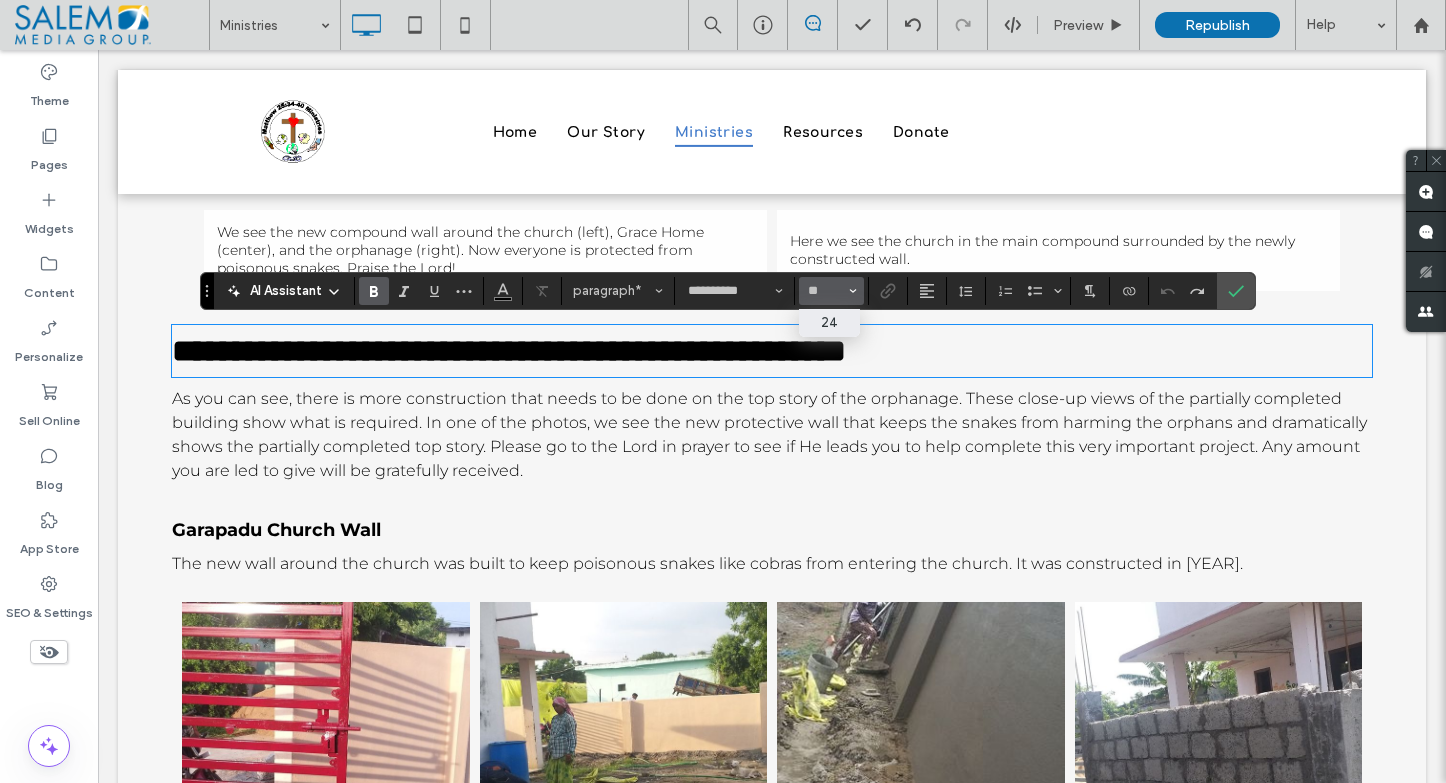 type on "**" 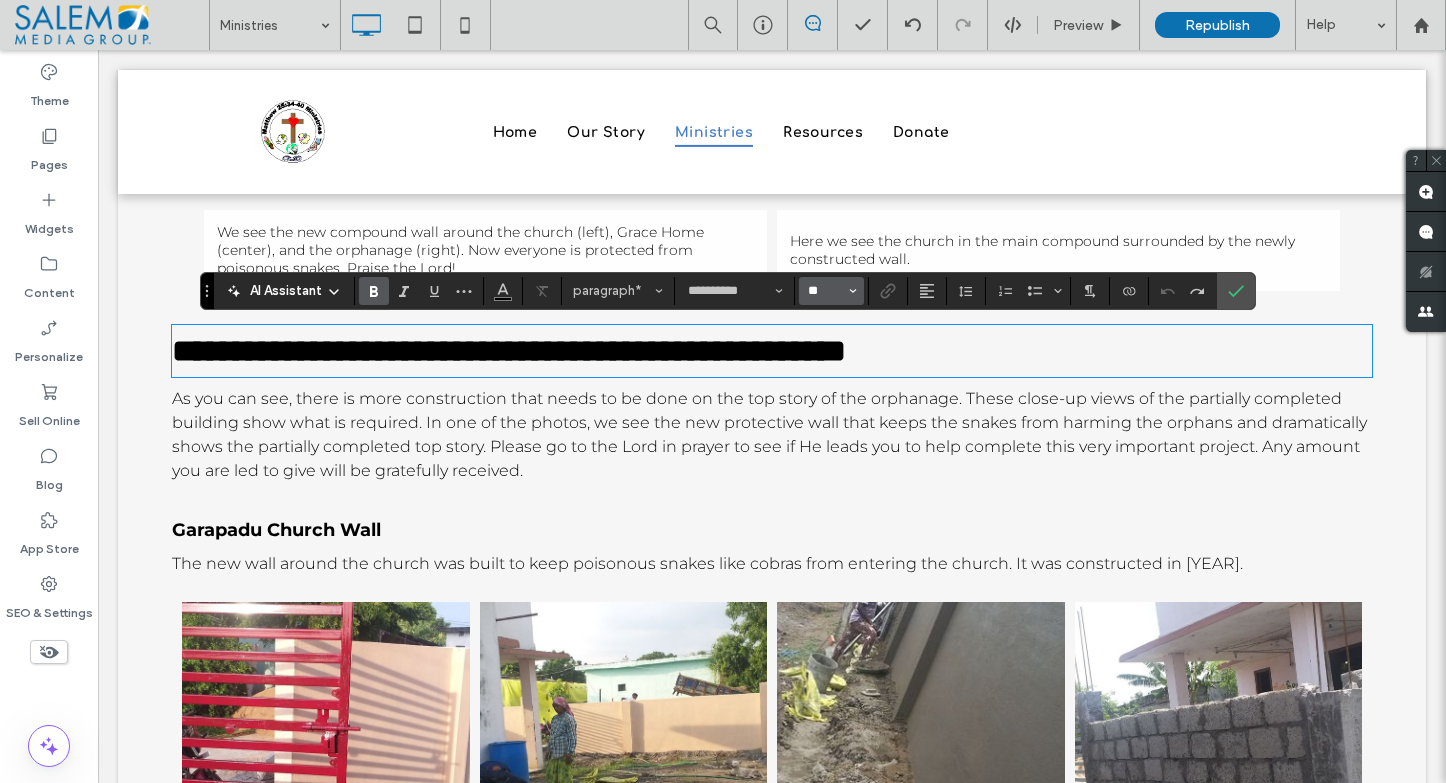 click on "**" at bounding box center [825, 291] 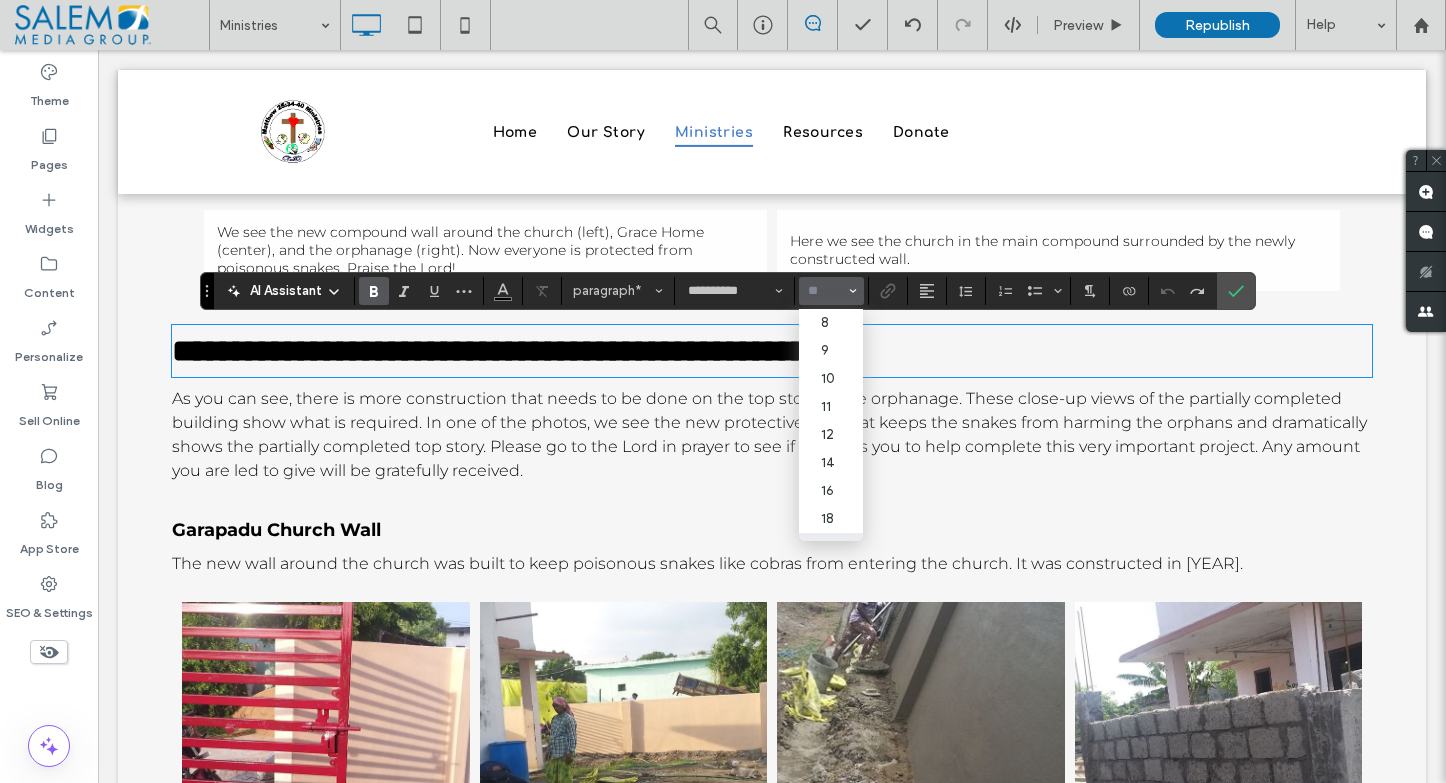 click at bounding box center [825, 291] 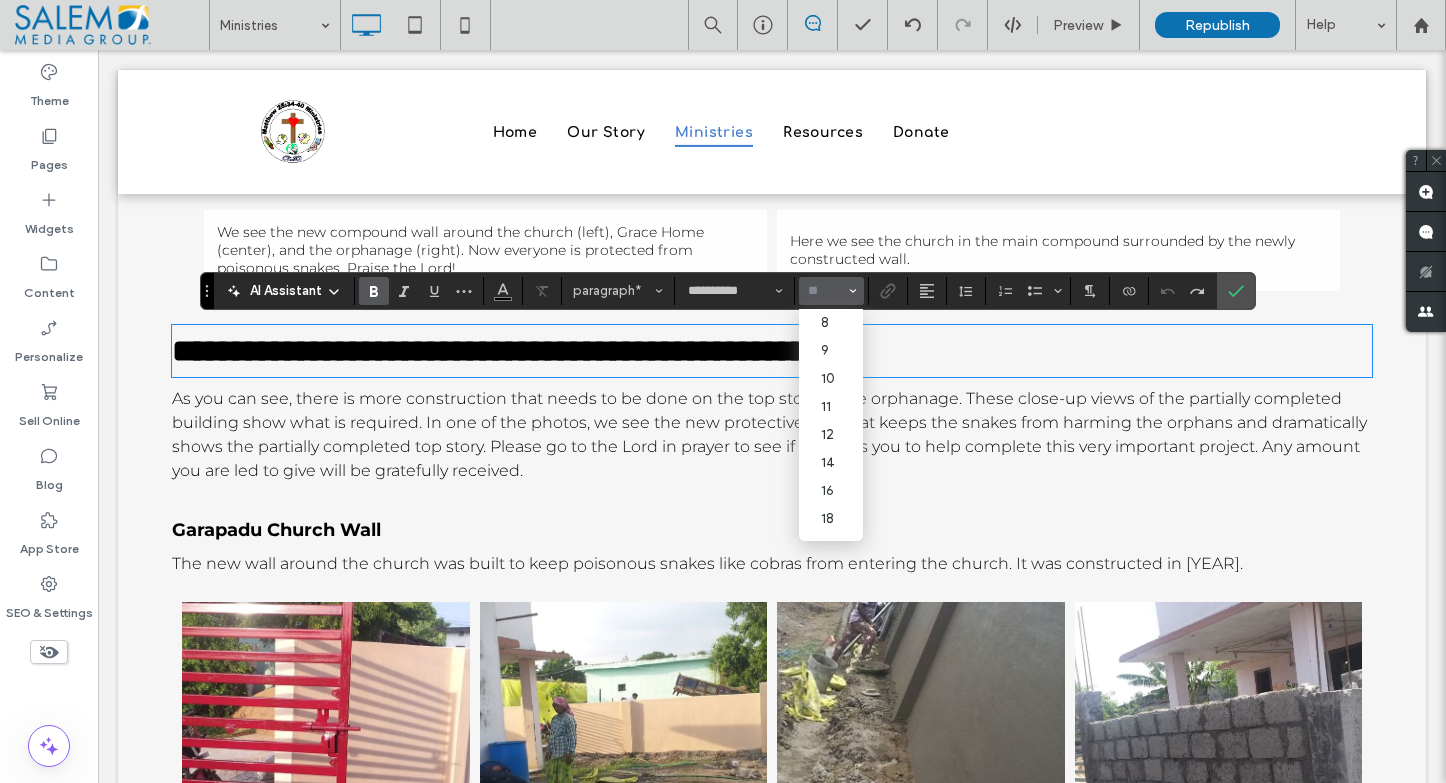 click on "**********" at bounding box center (509, 351) 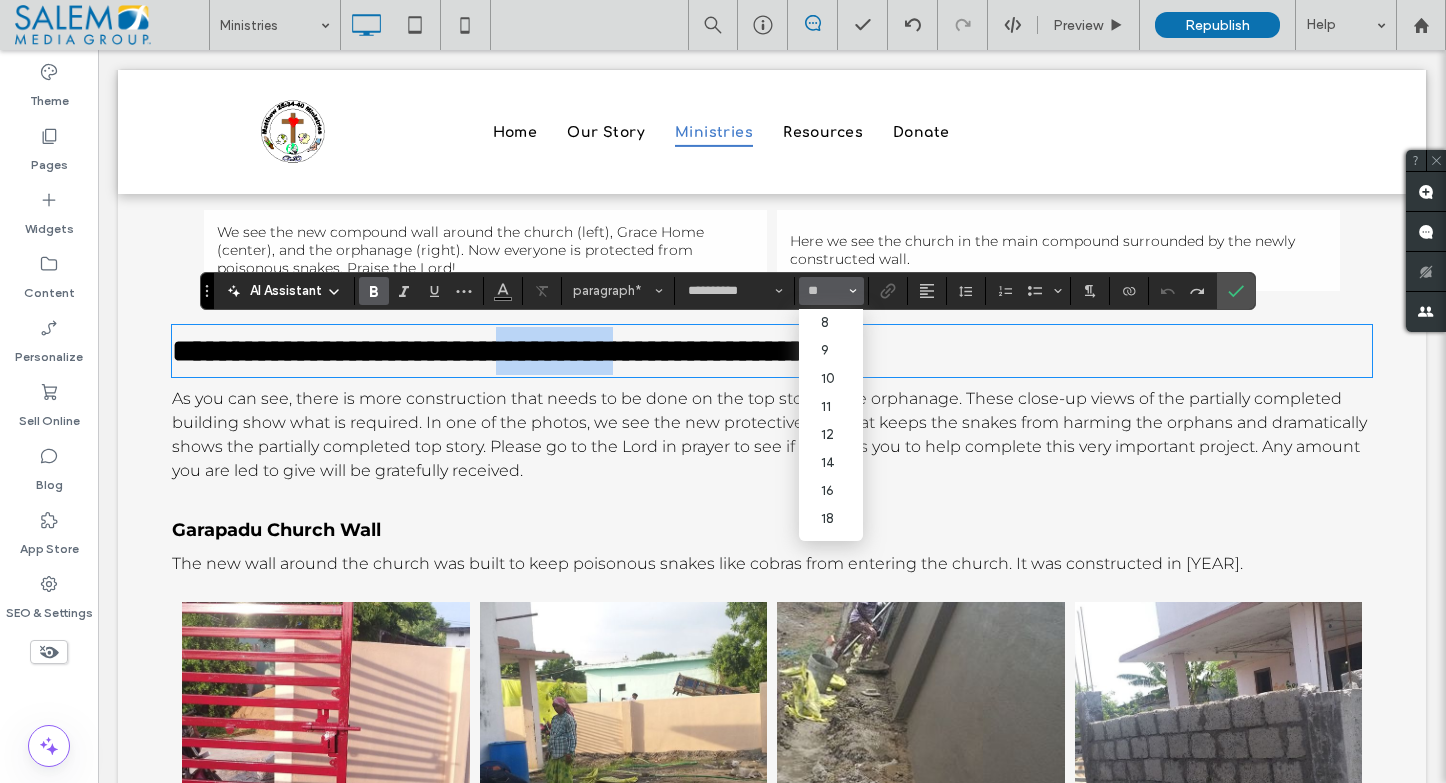 click on "**********" at bounding box center [509, 351] 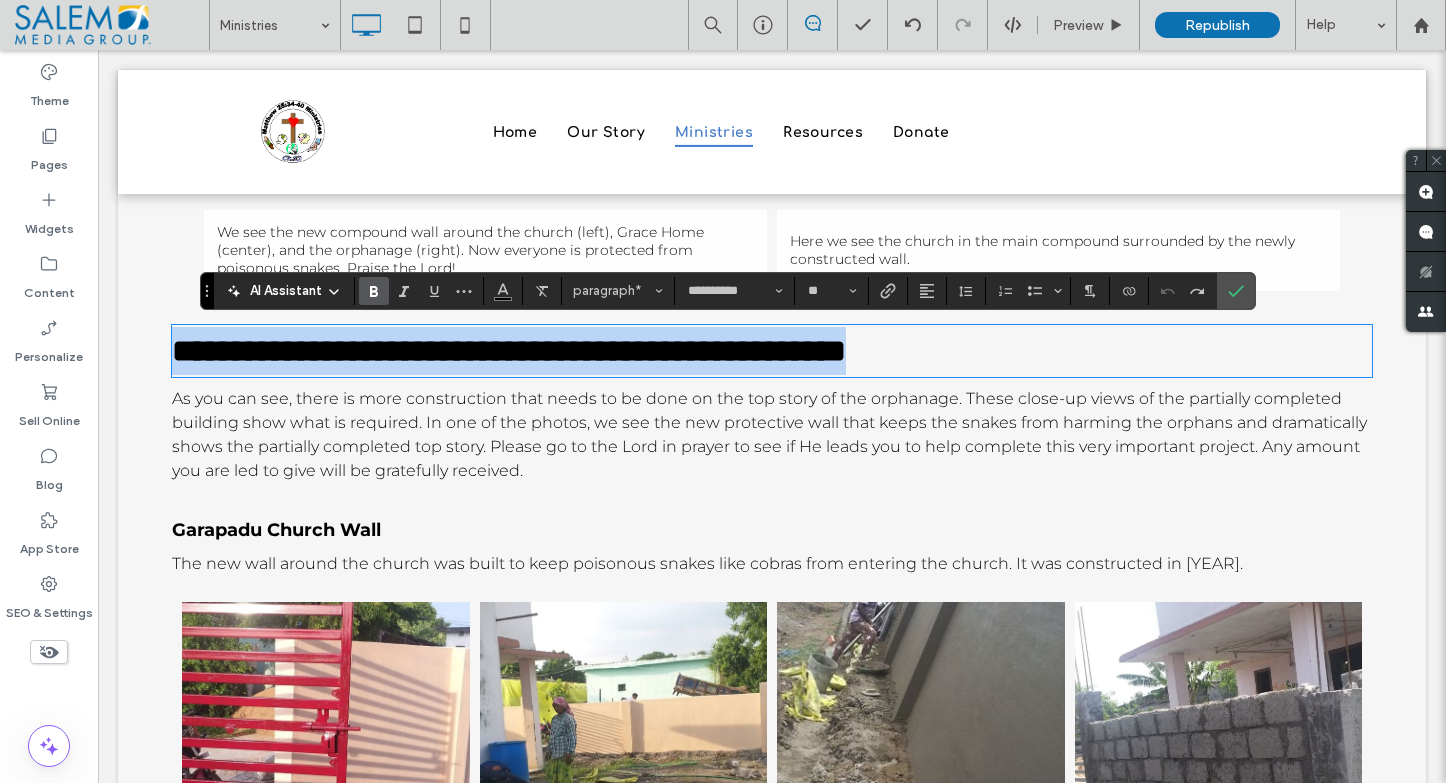 click on "**********" at bounding box center [509, 351] 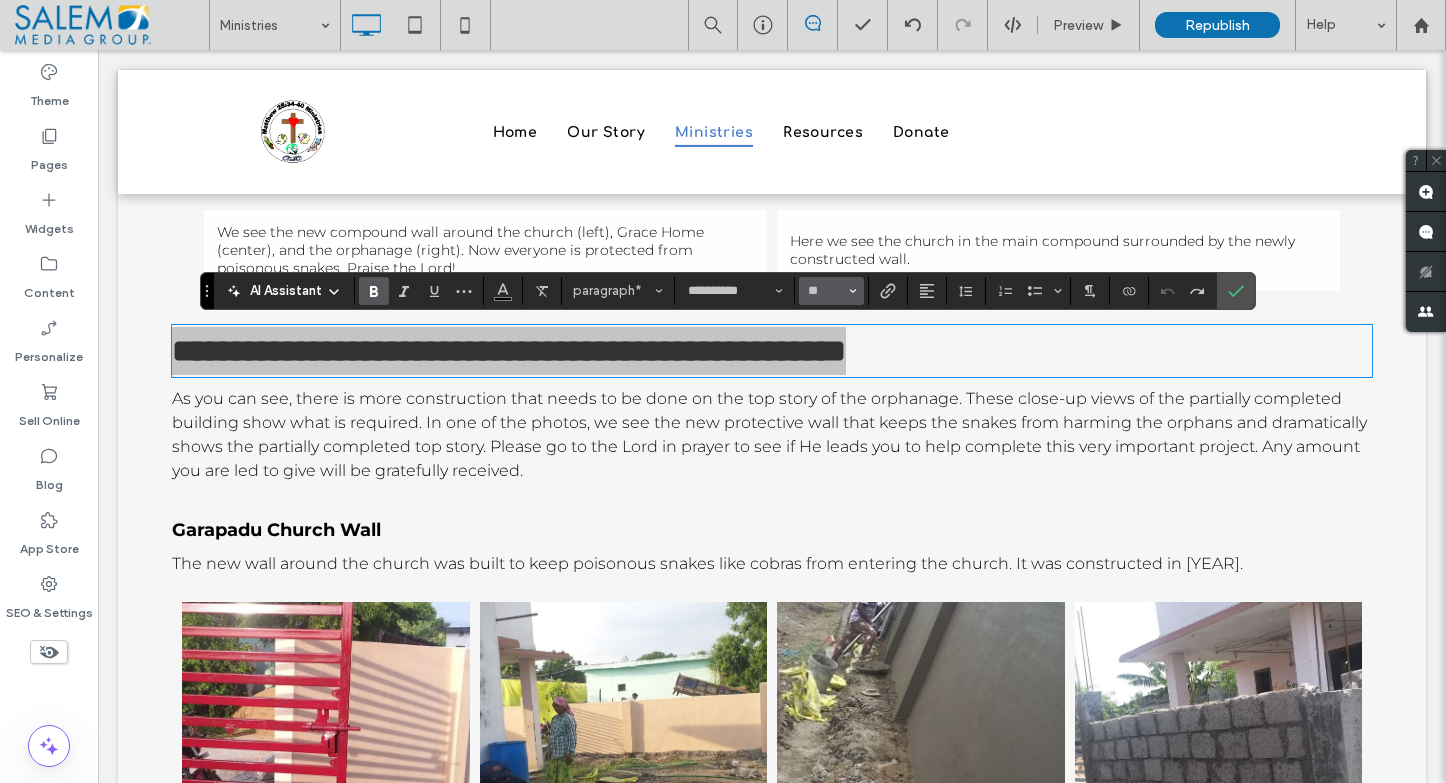 click on "**" at bounding box center [825, 291] 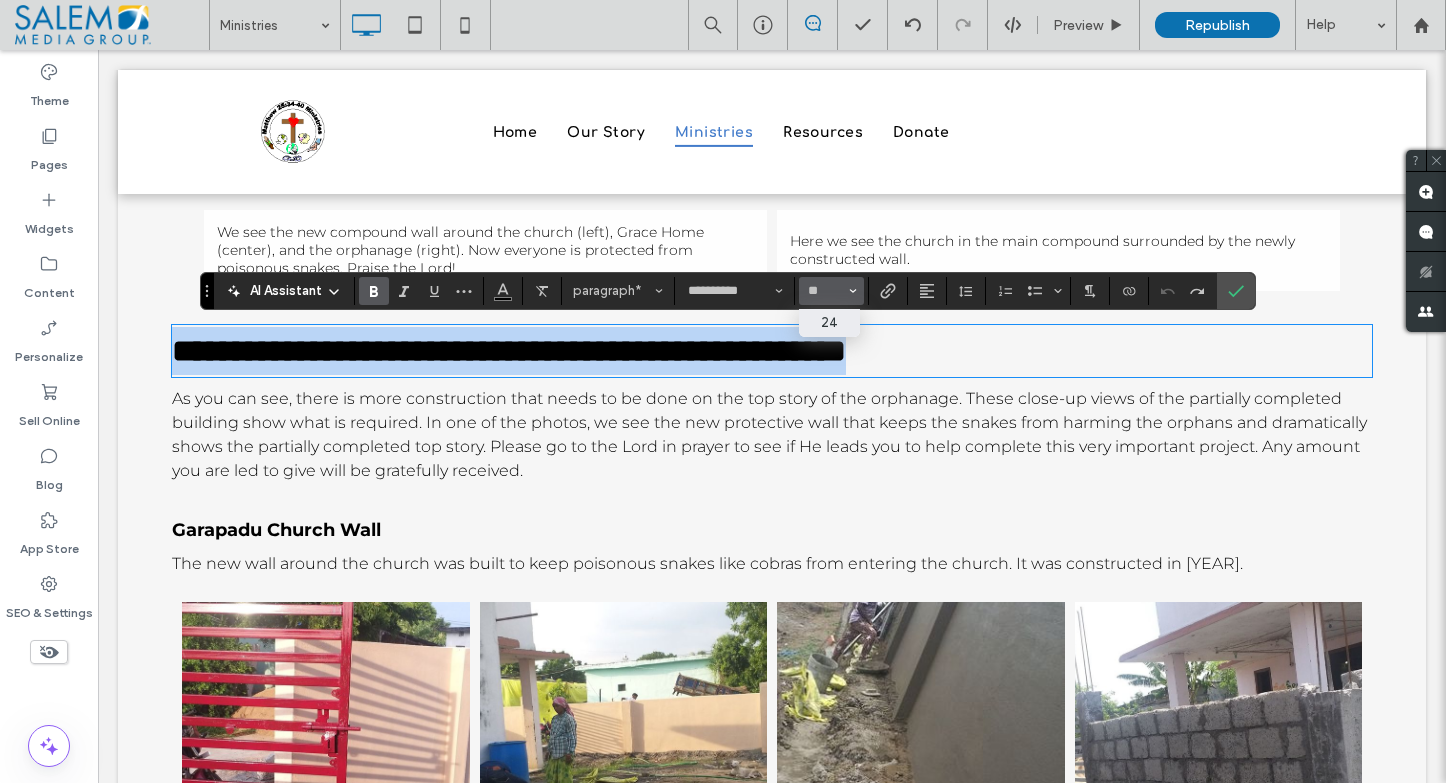 type on "**" 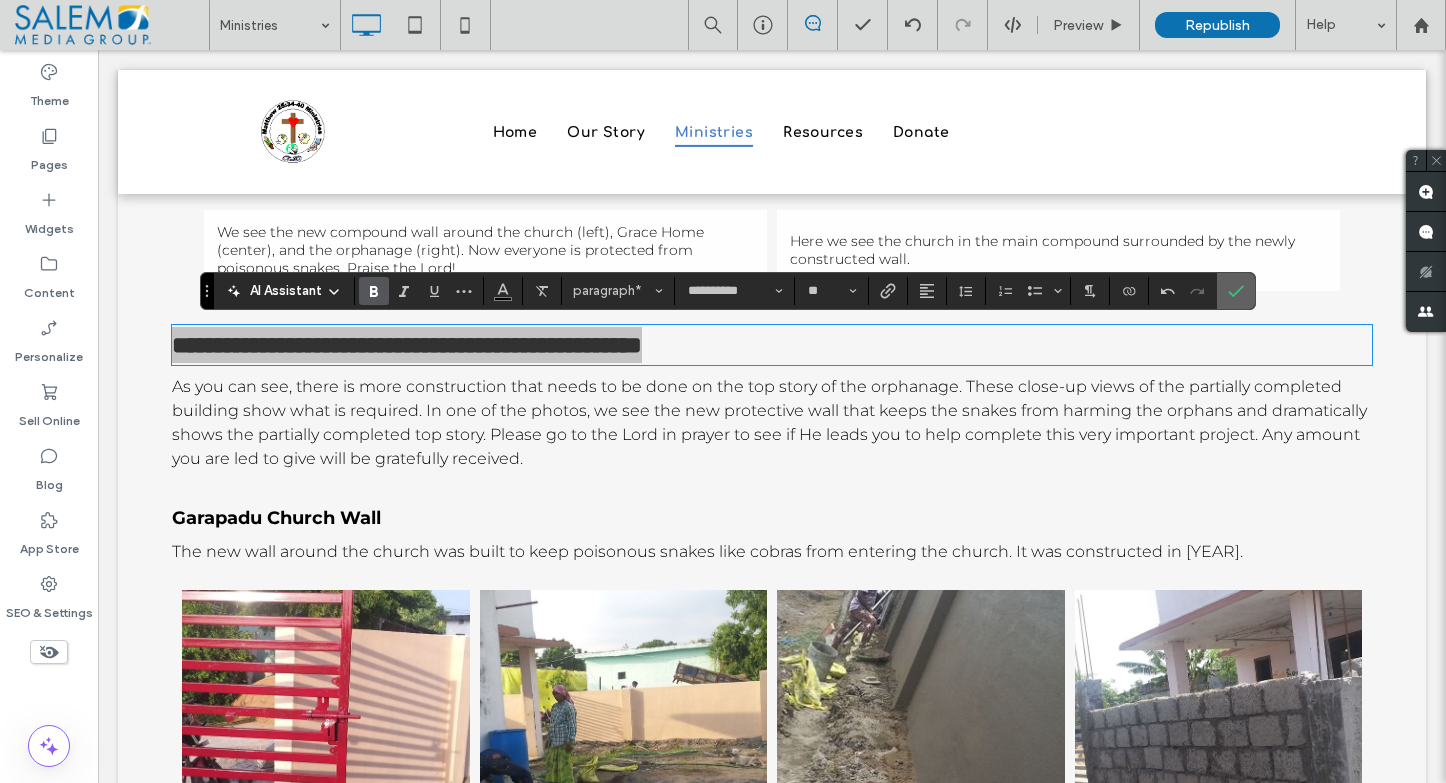 click 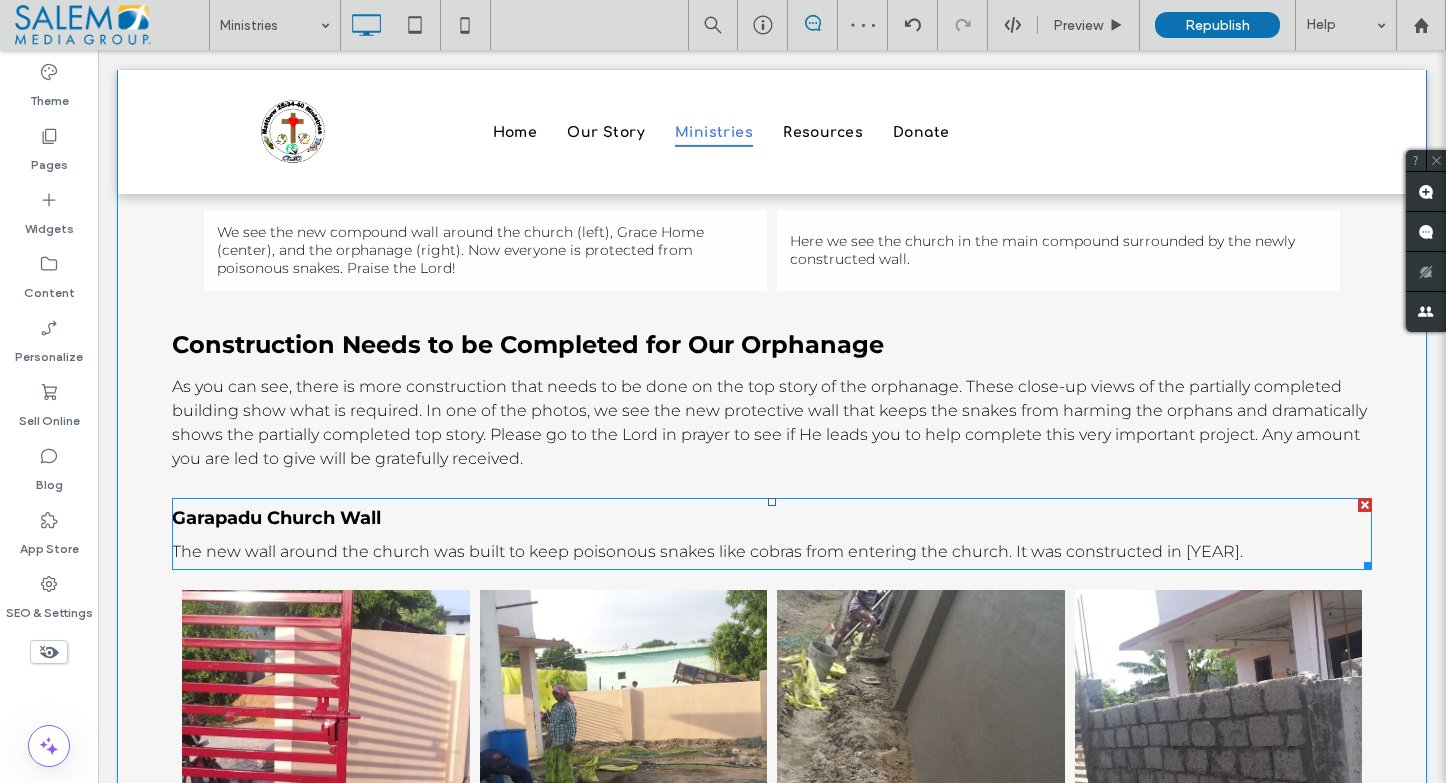 click on "Garapadu Church Wall" at bounding box center [276, 518] 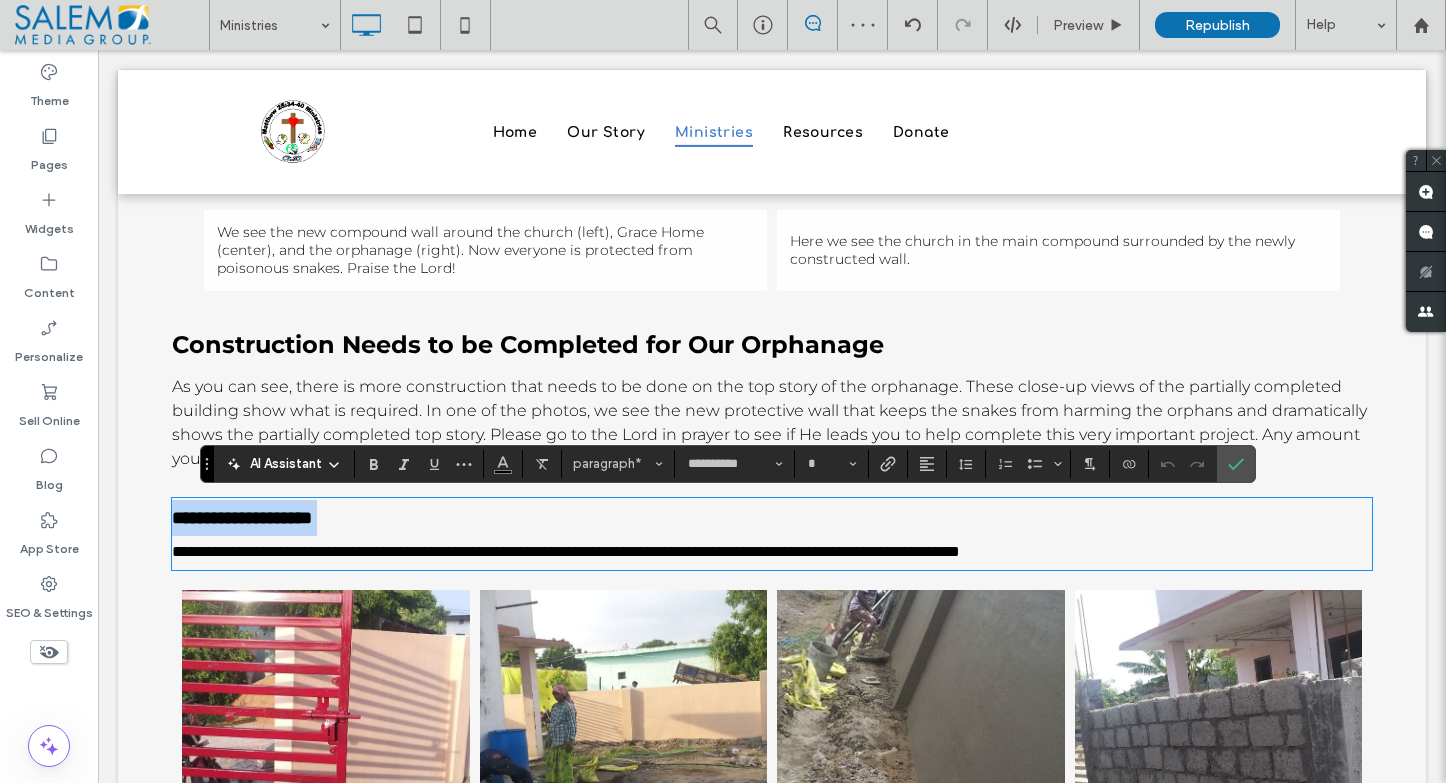 click on "**********" at bounding box center [242, 518] 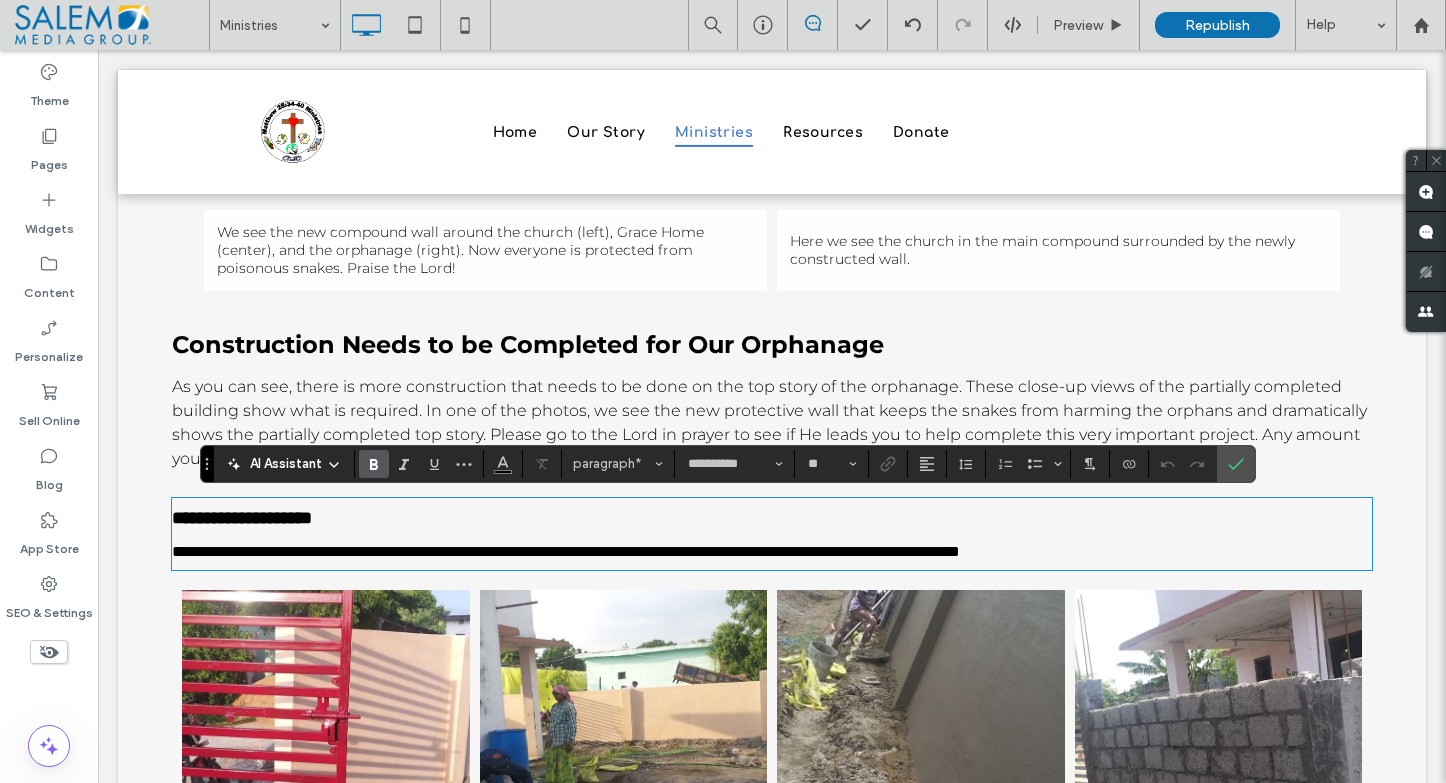click on "**********" at bounding box center (772, 518) 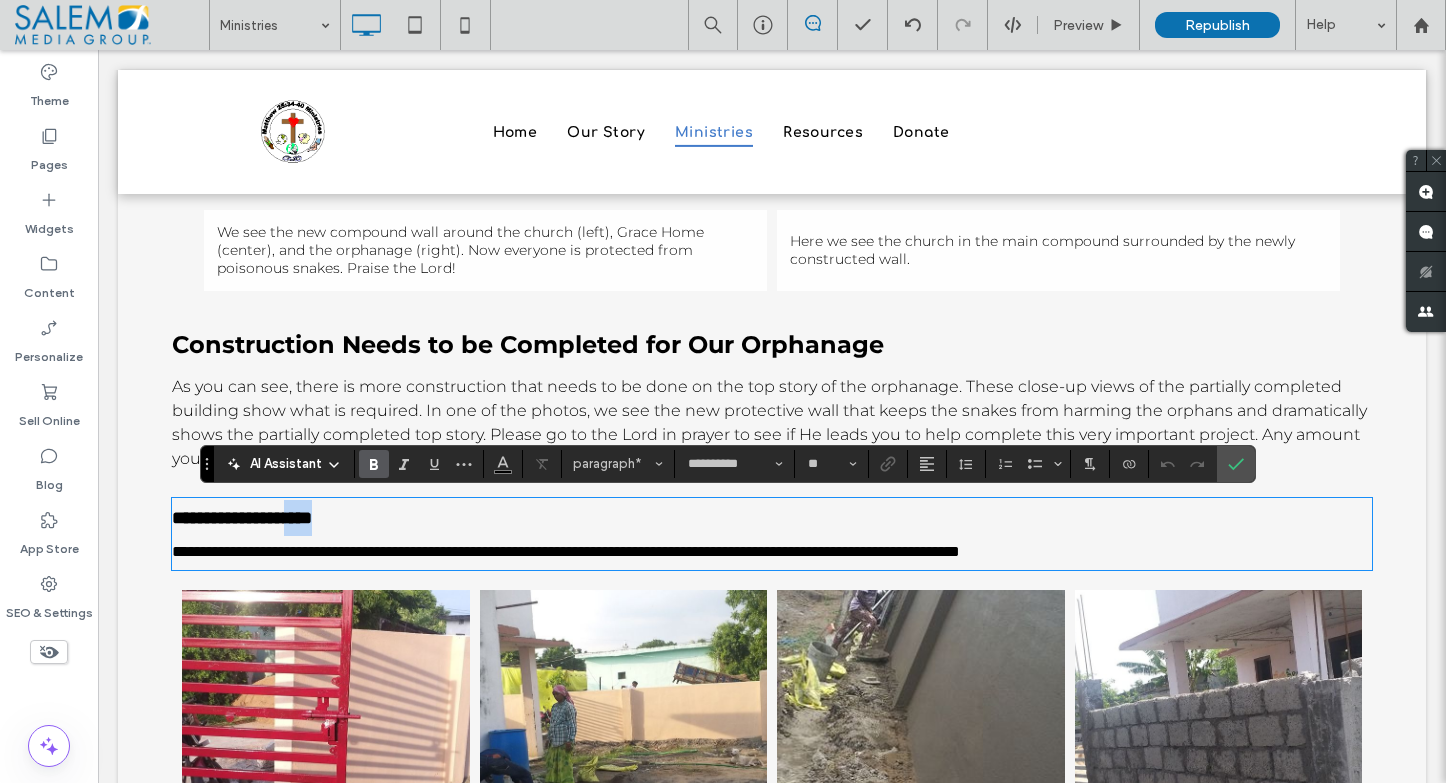 click on "**********" at bounding box center (242, 518) 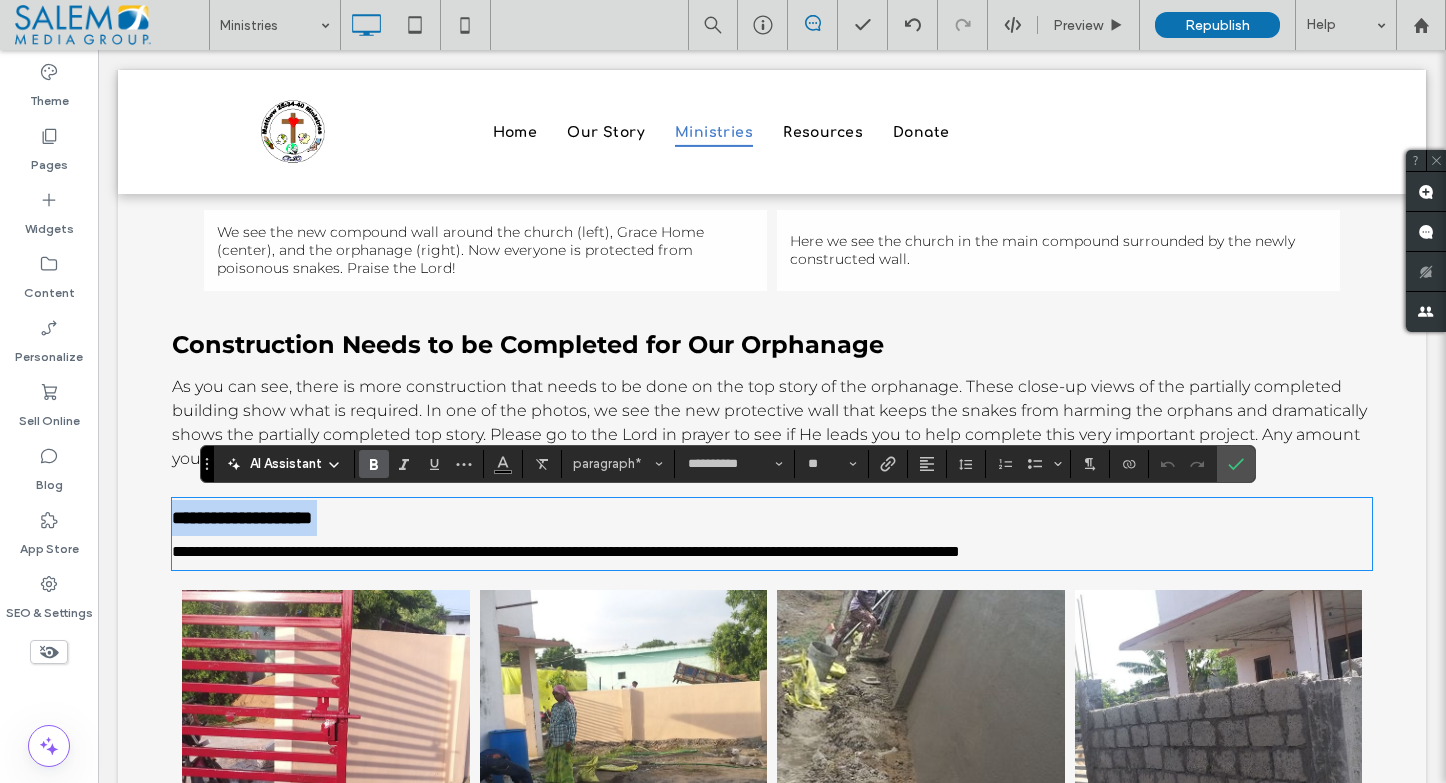 click on "**********" at bounding box center (242, 518) 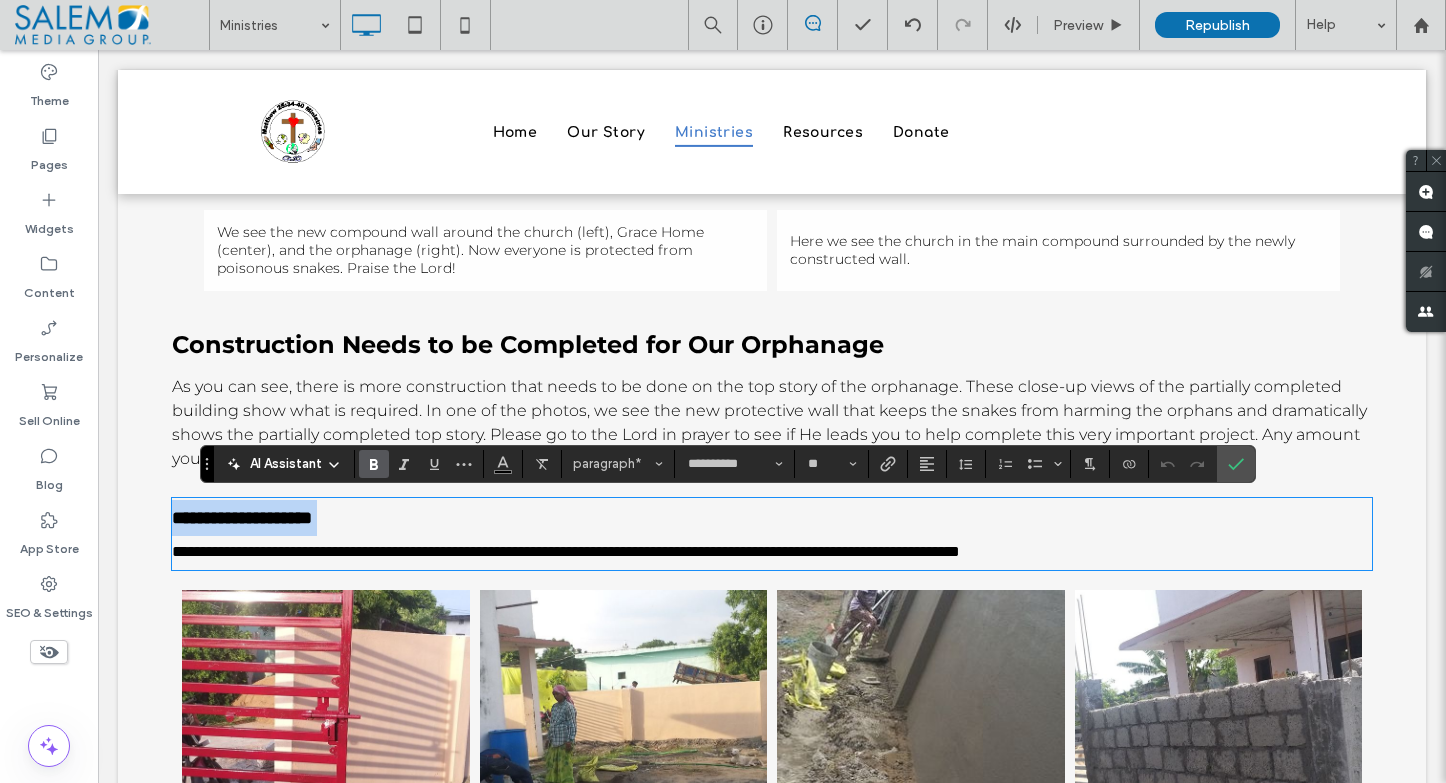 type 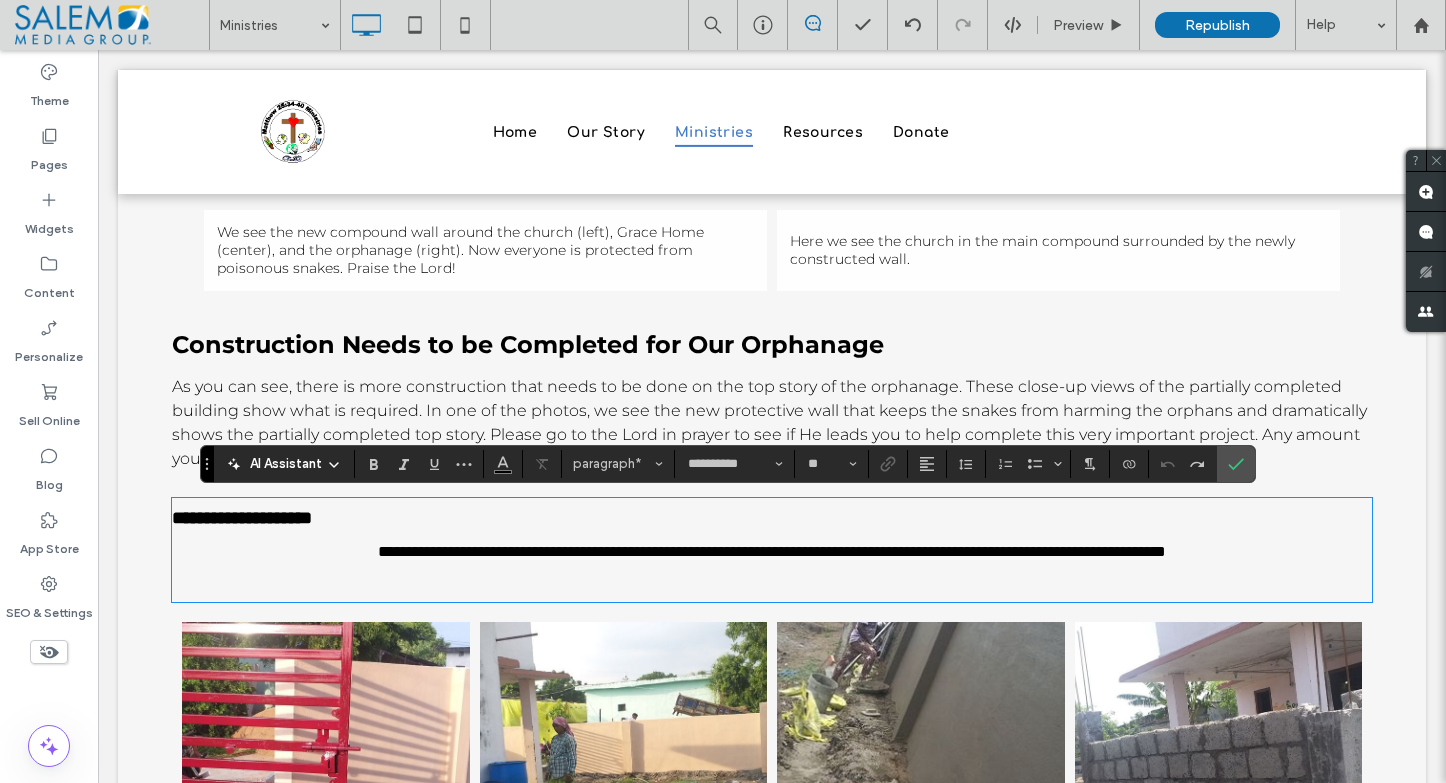 type on "**" 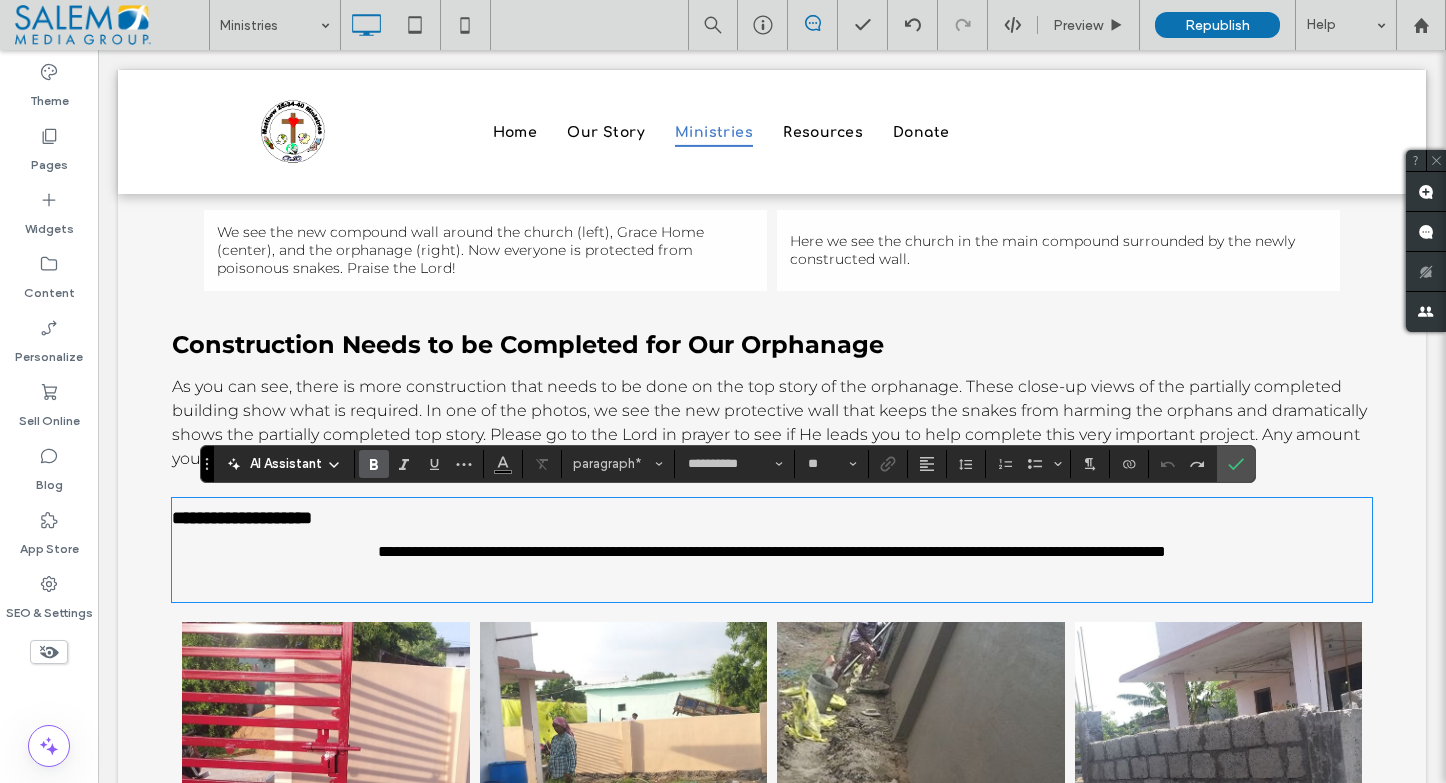 click on "**********" at bounding box center [242, 518] 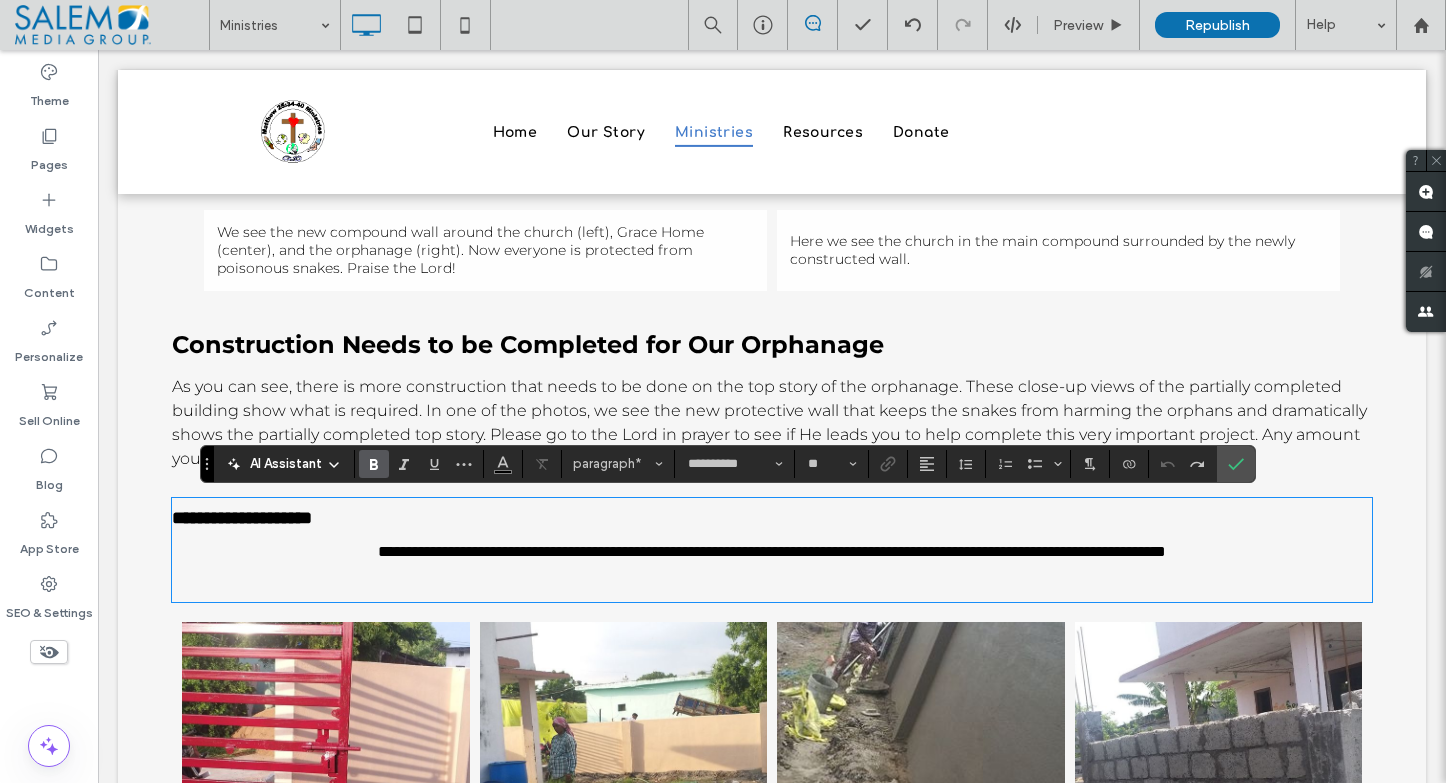click on "**********" at bounding box center (242, 518) 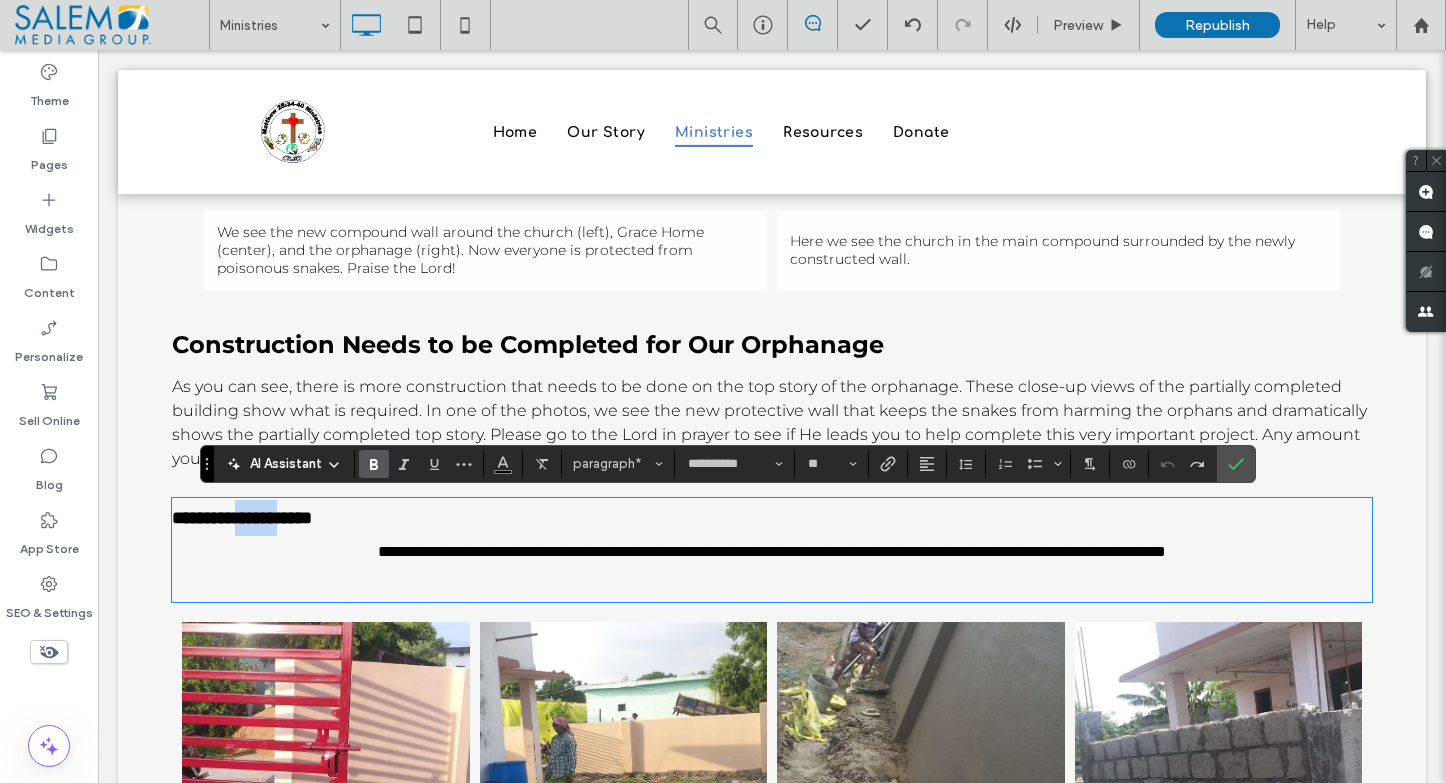 click on "**********" at bounding box center (242, 518) 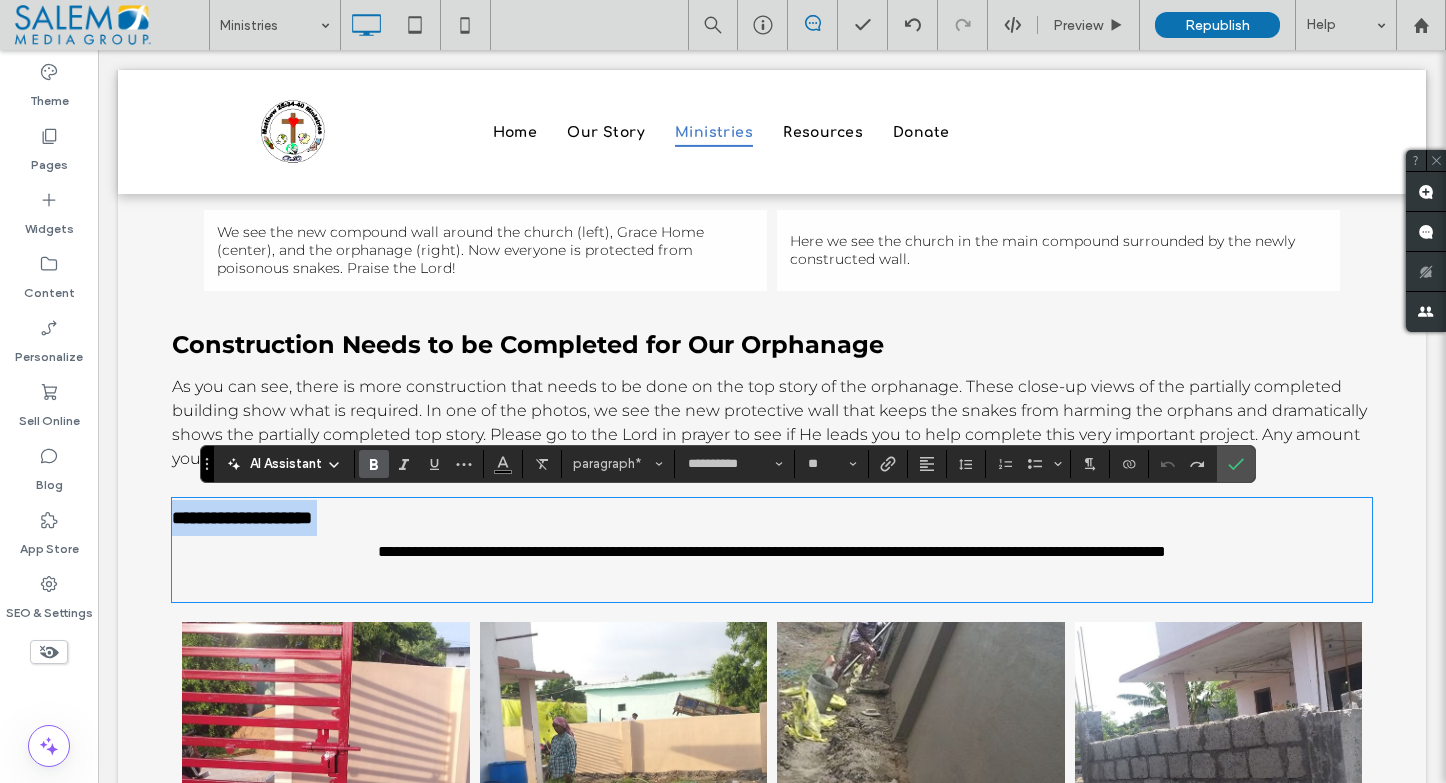 click on "**********" at bounding box center [242, 518] 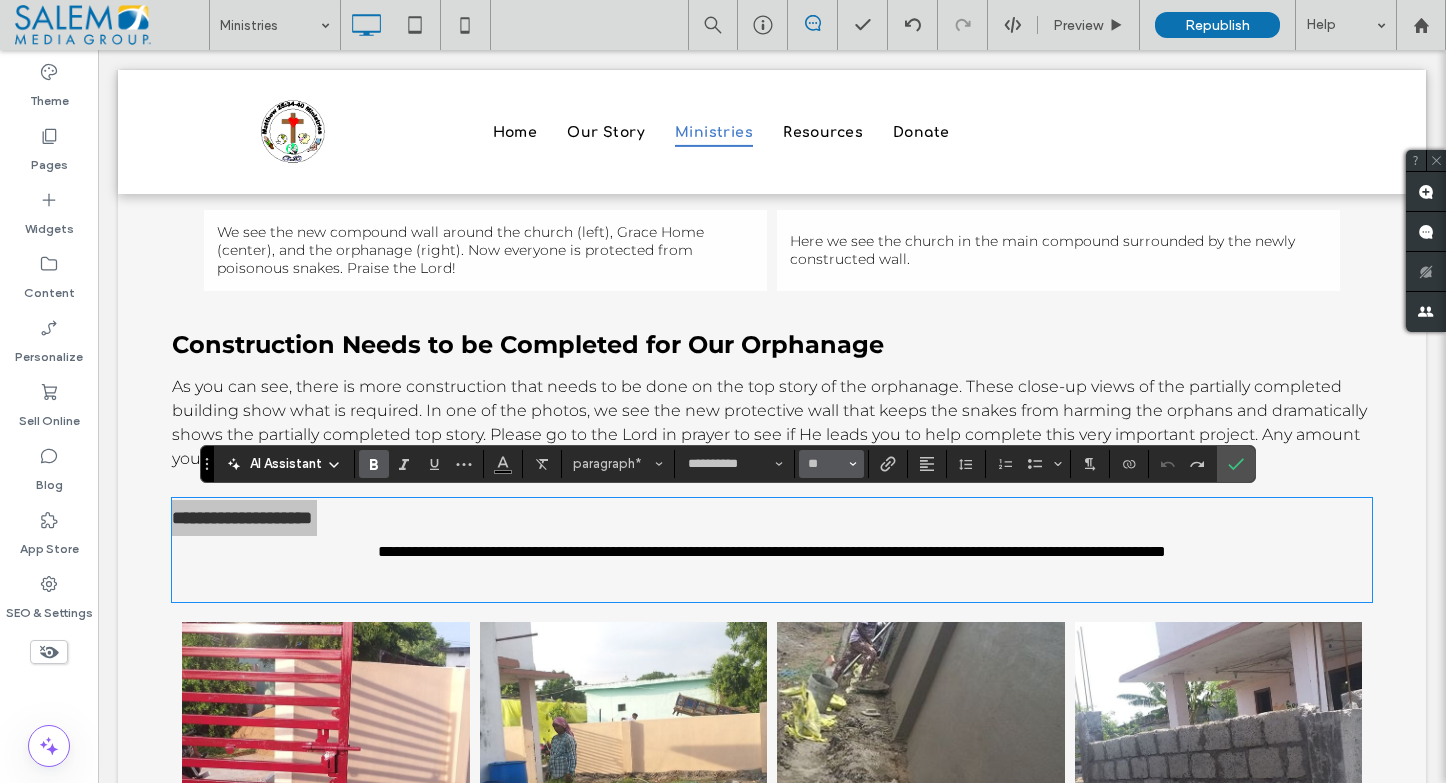 click on "**" at bounding box center (825, 464) 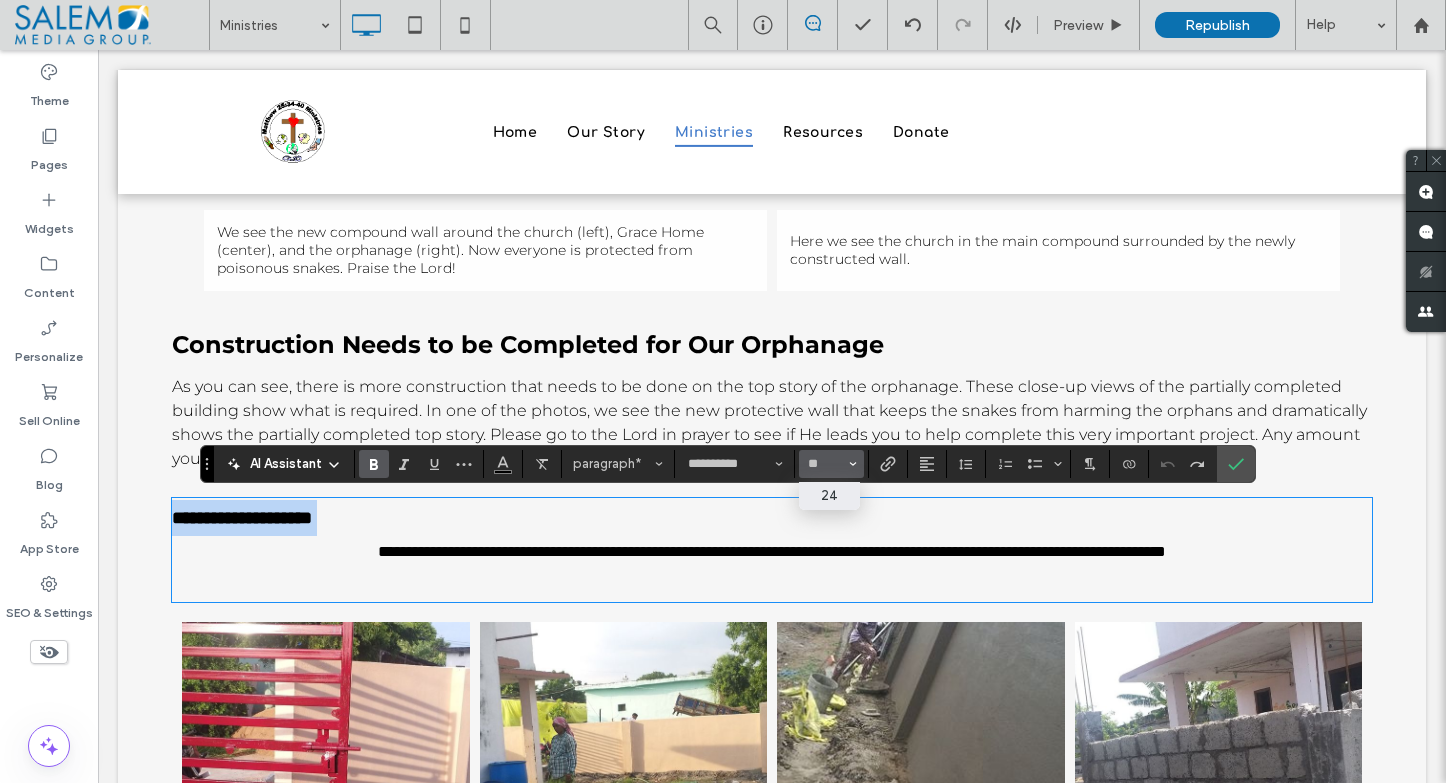 type on "**" 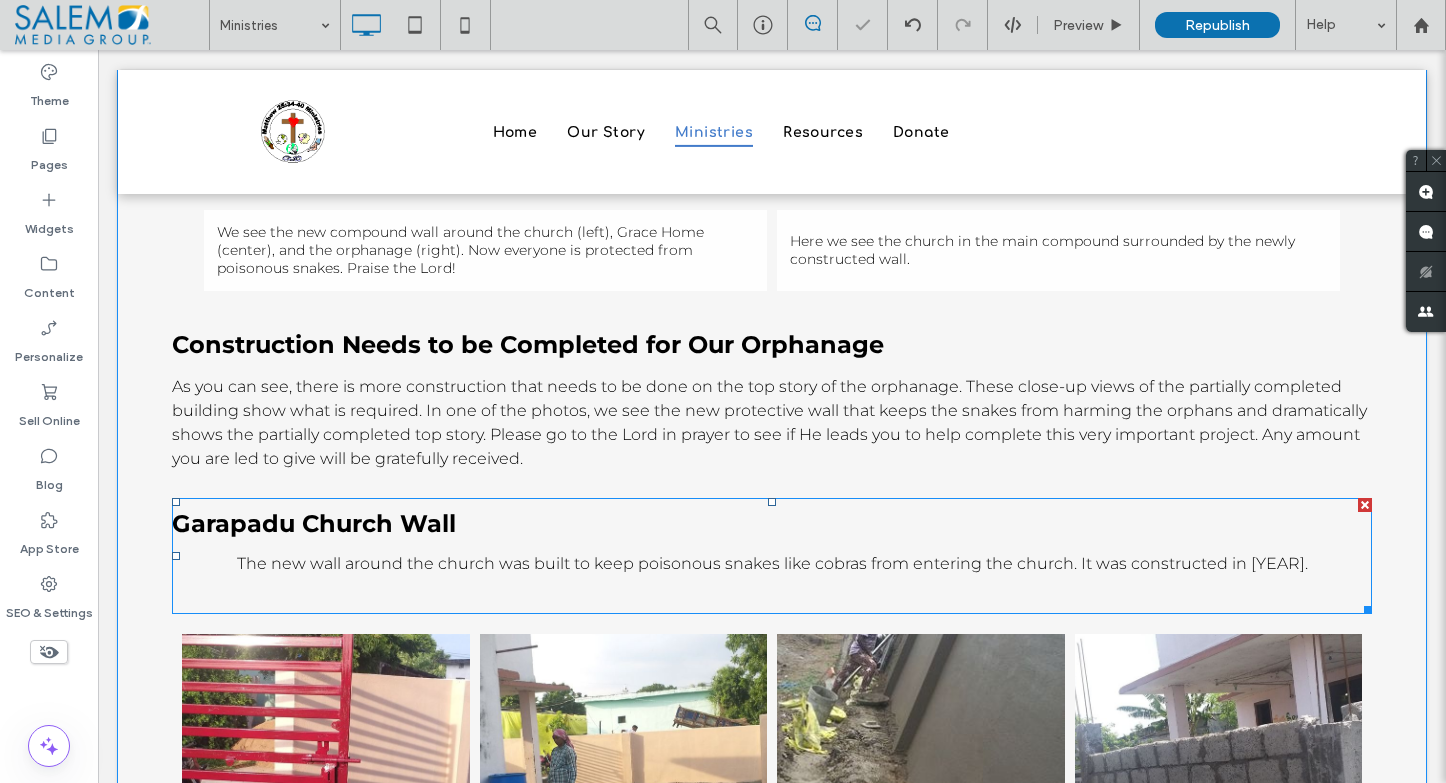 click at bounding box center (772, 596) 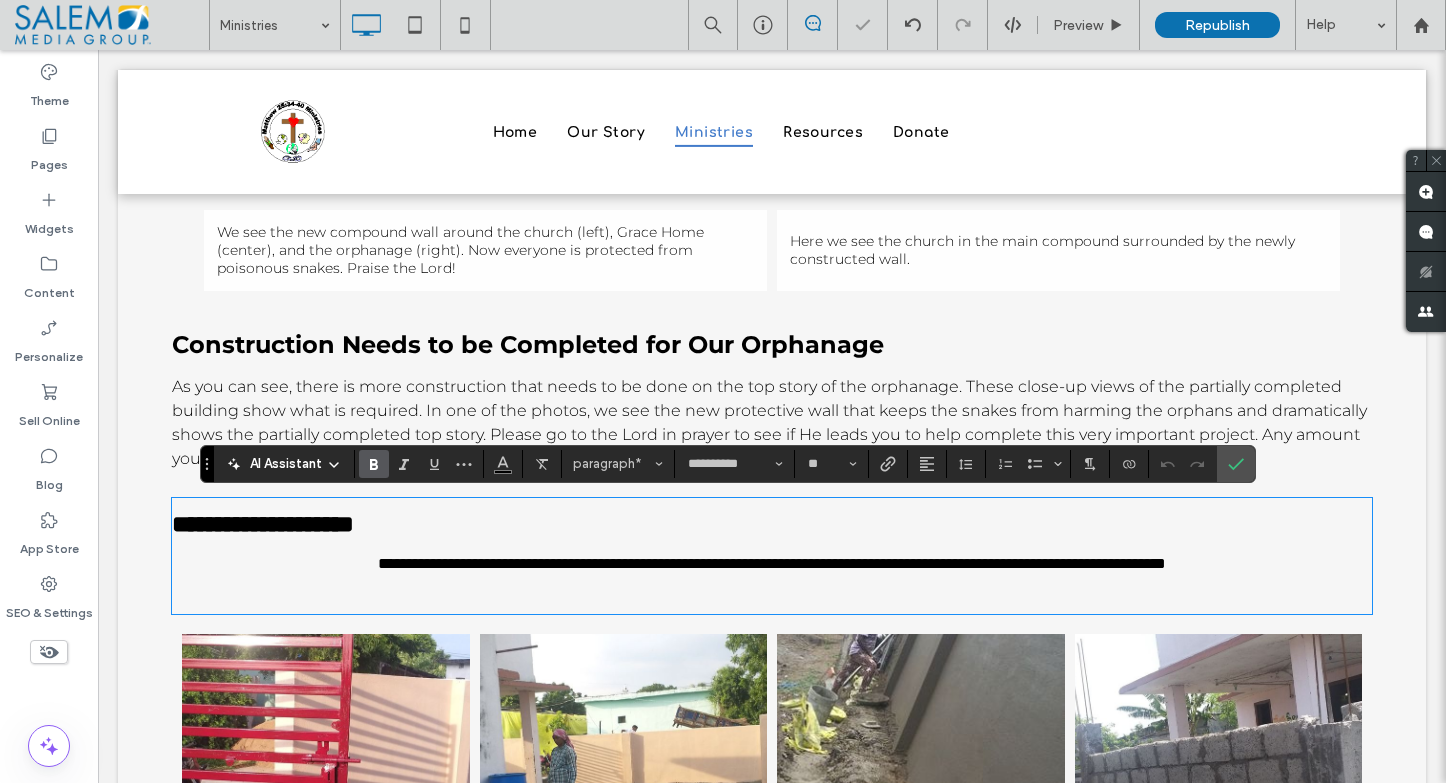 click on "**********" at bounding box center [772, 563] 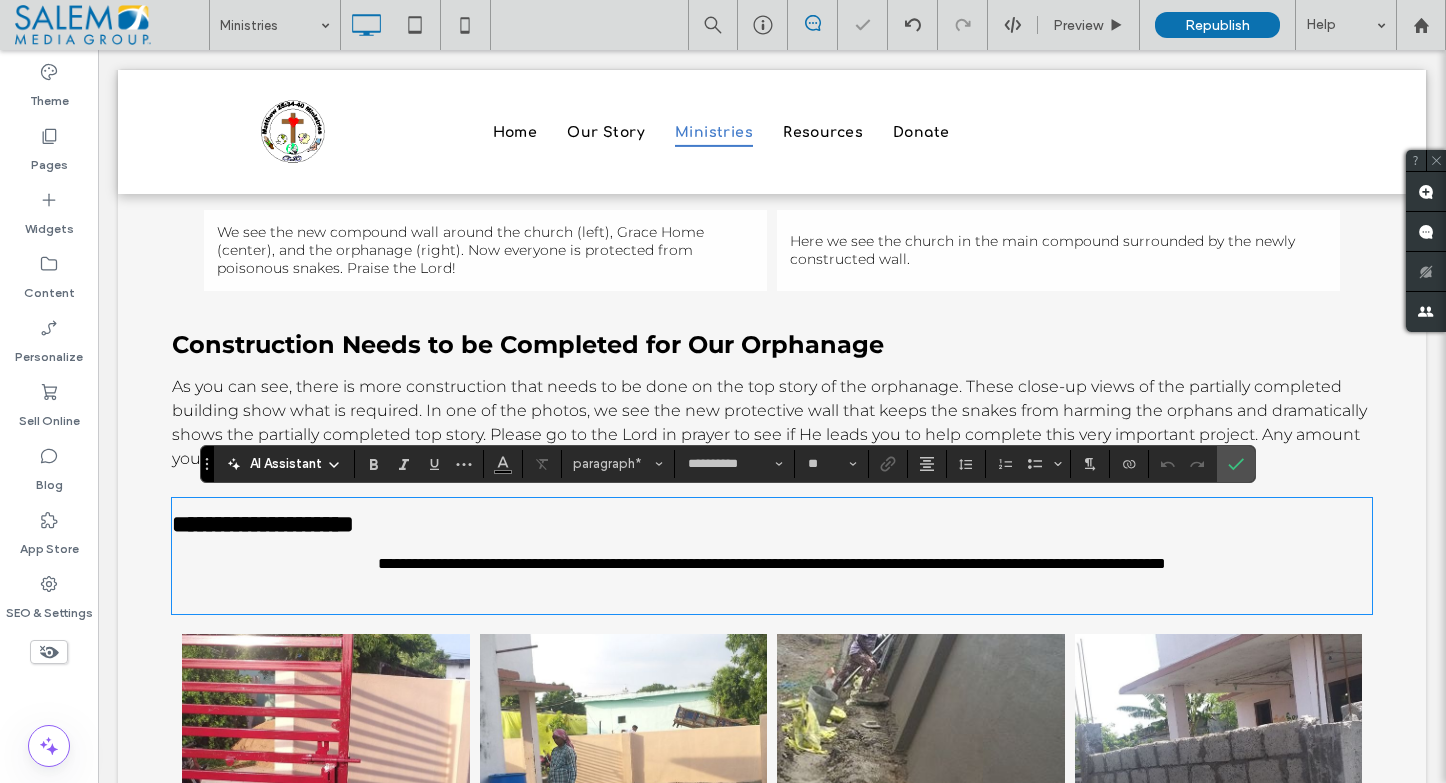 click on "**********" at bounding box center [772, 563] 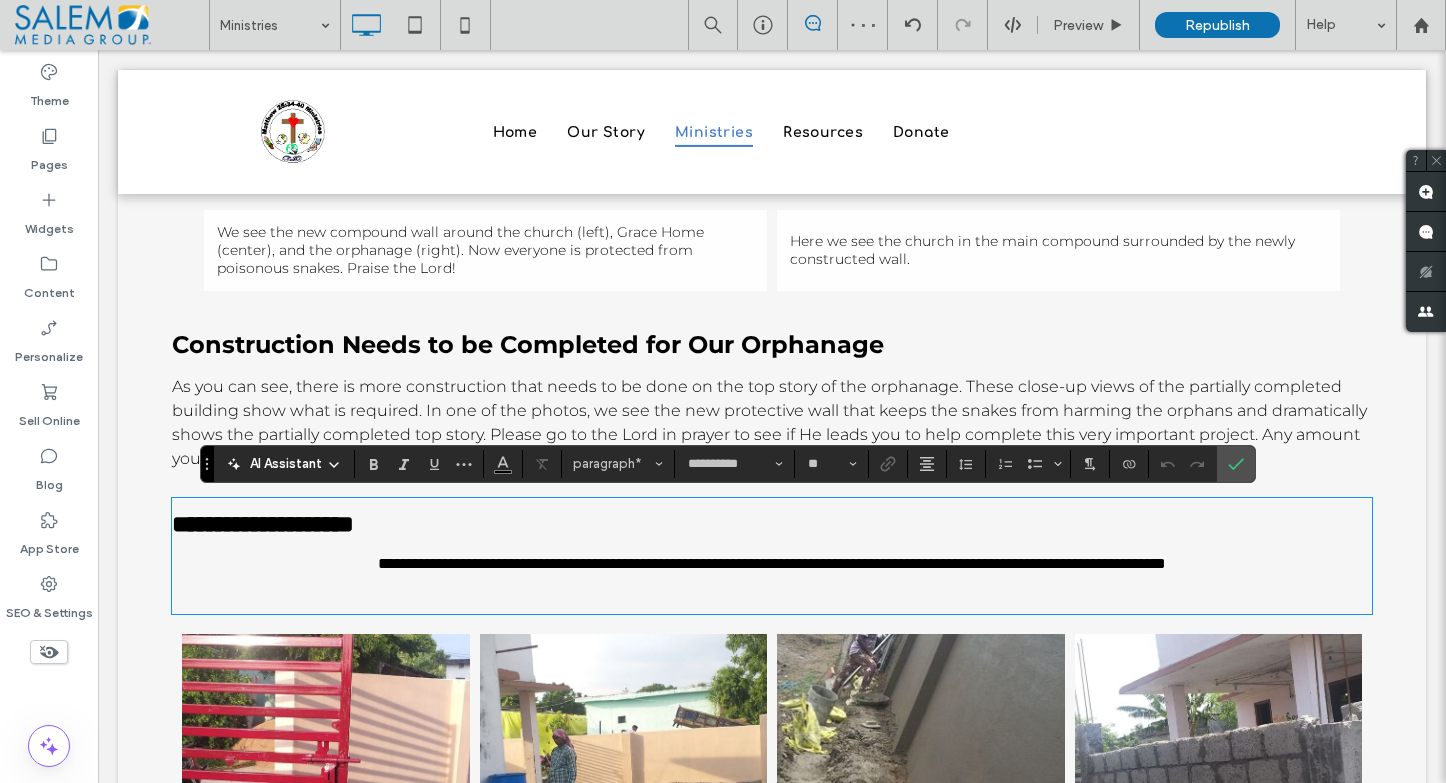 type on "**" 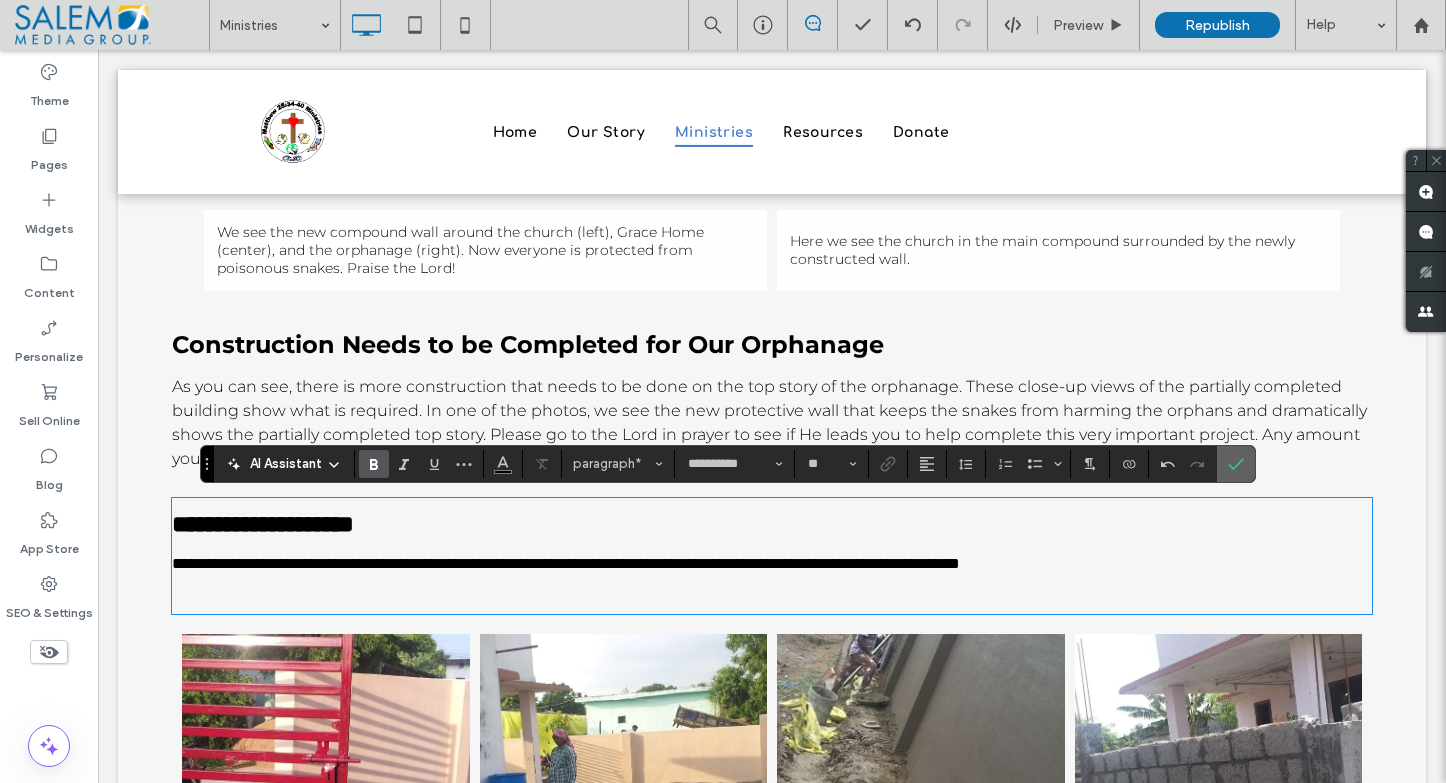 click 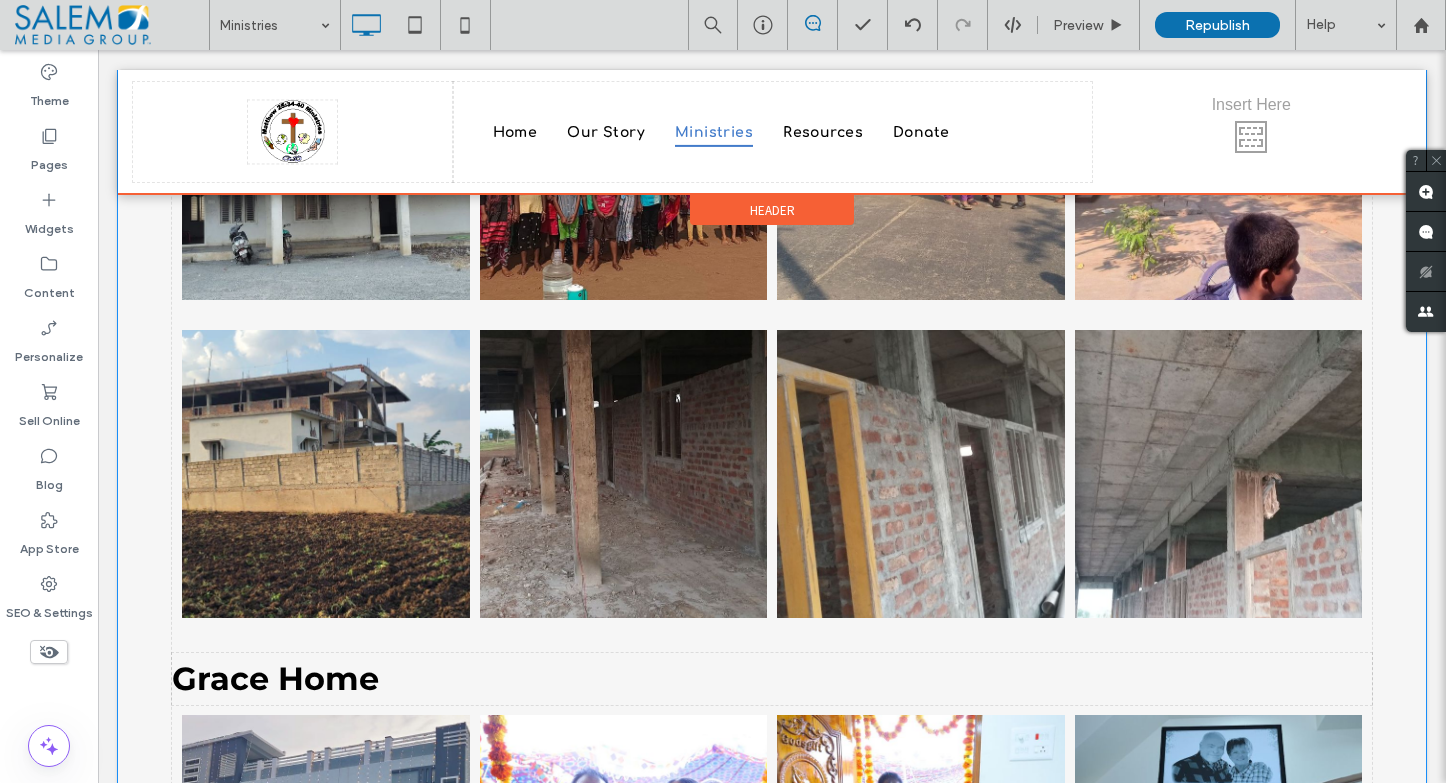 scroll, scrollTop: 3650, scrollLeft: 0, axis: vertical 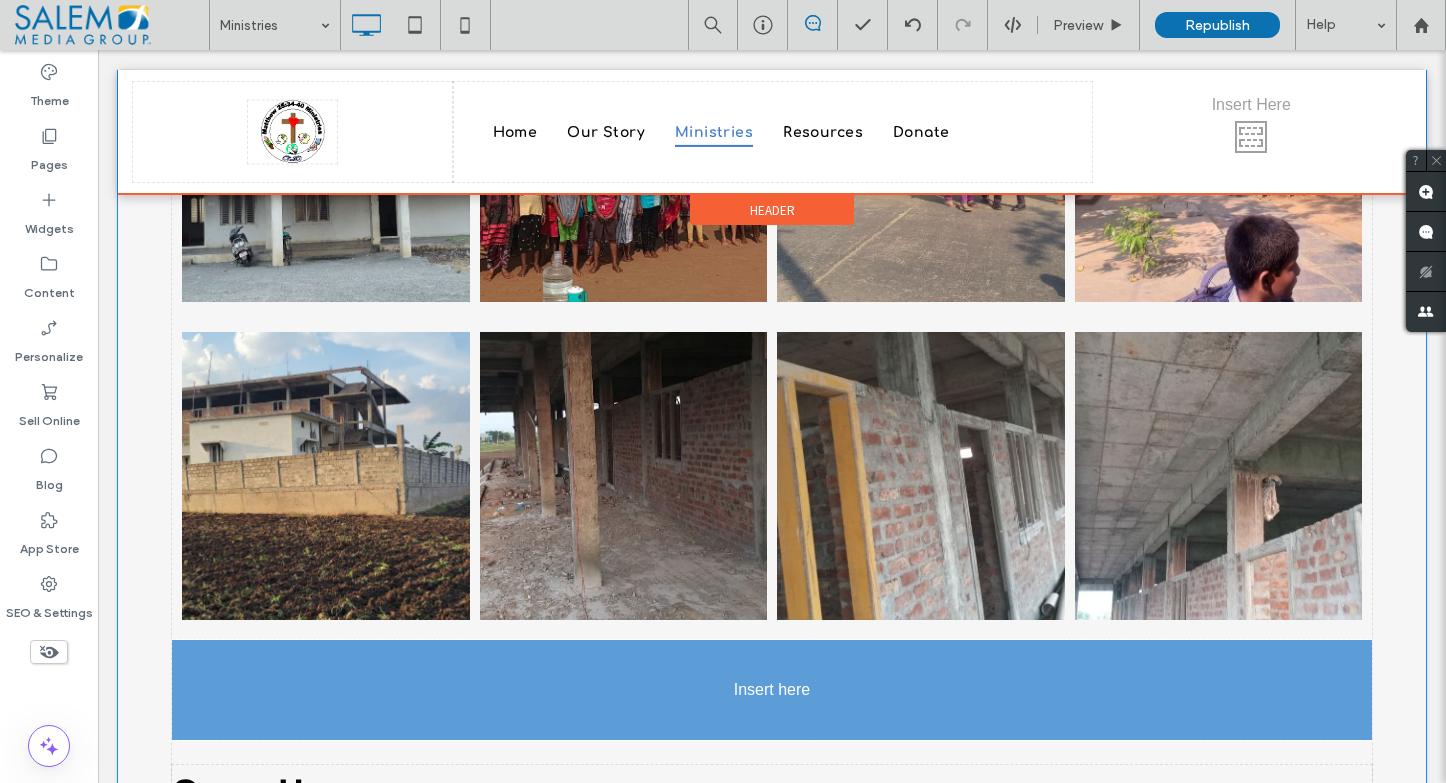 drag, startPoint x: 527, startPoint y: 354, endPoint x: 534, endPoint y: 533, distance: 179.13683 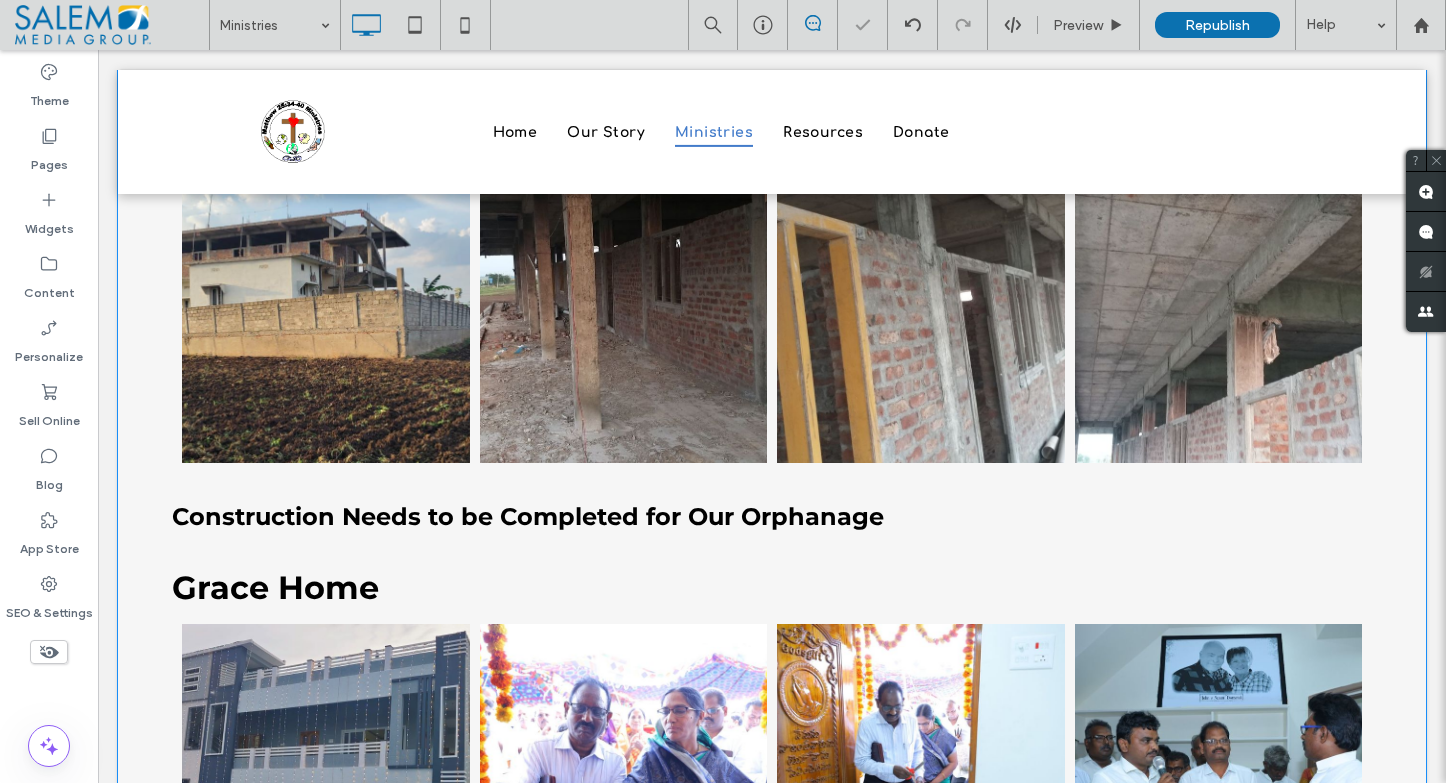 scroll, scrollTop: 3835, scrollLeft: 0, axis: vertical 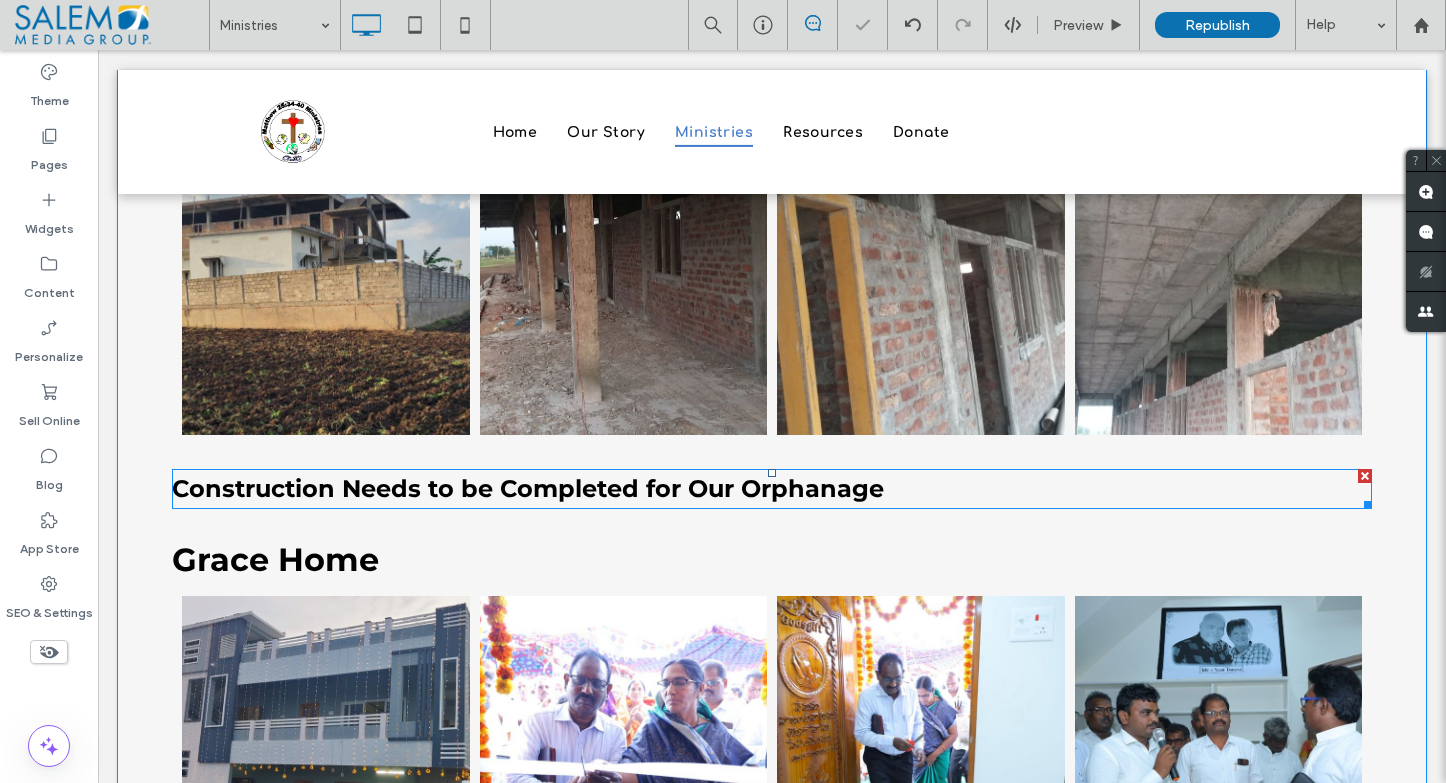click on "Construction Needs to be Completed for Our Orphanage" at bounding box center [528, 488] 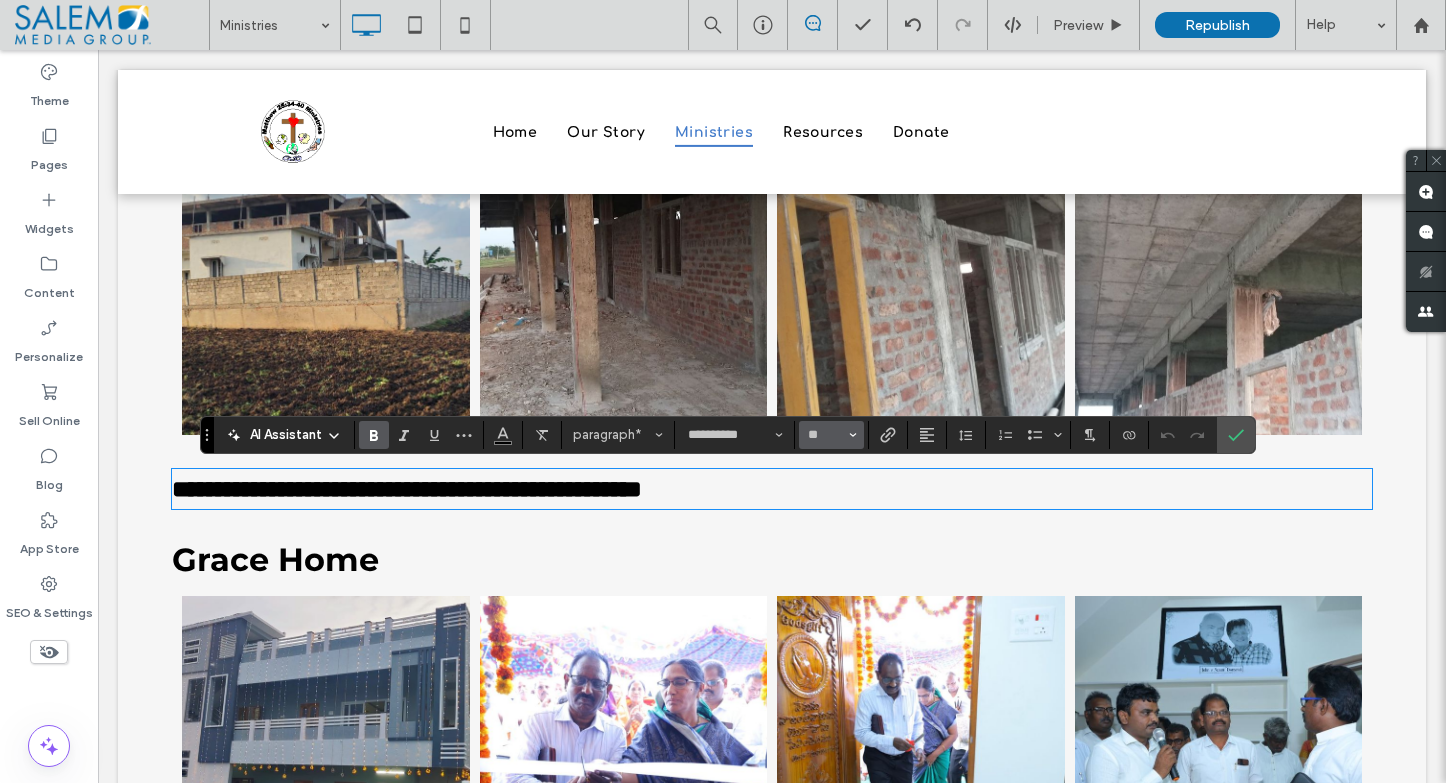 click on "**" at bounding box center (831, 435) 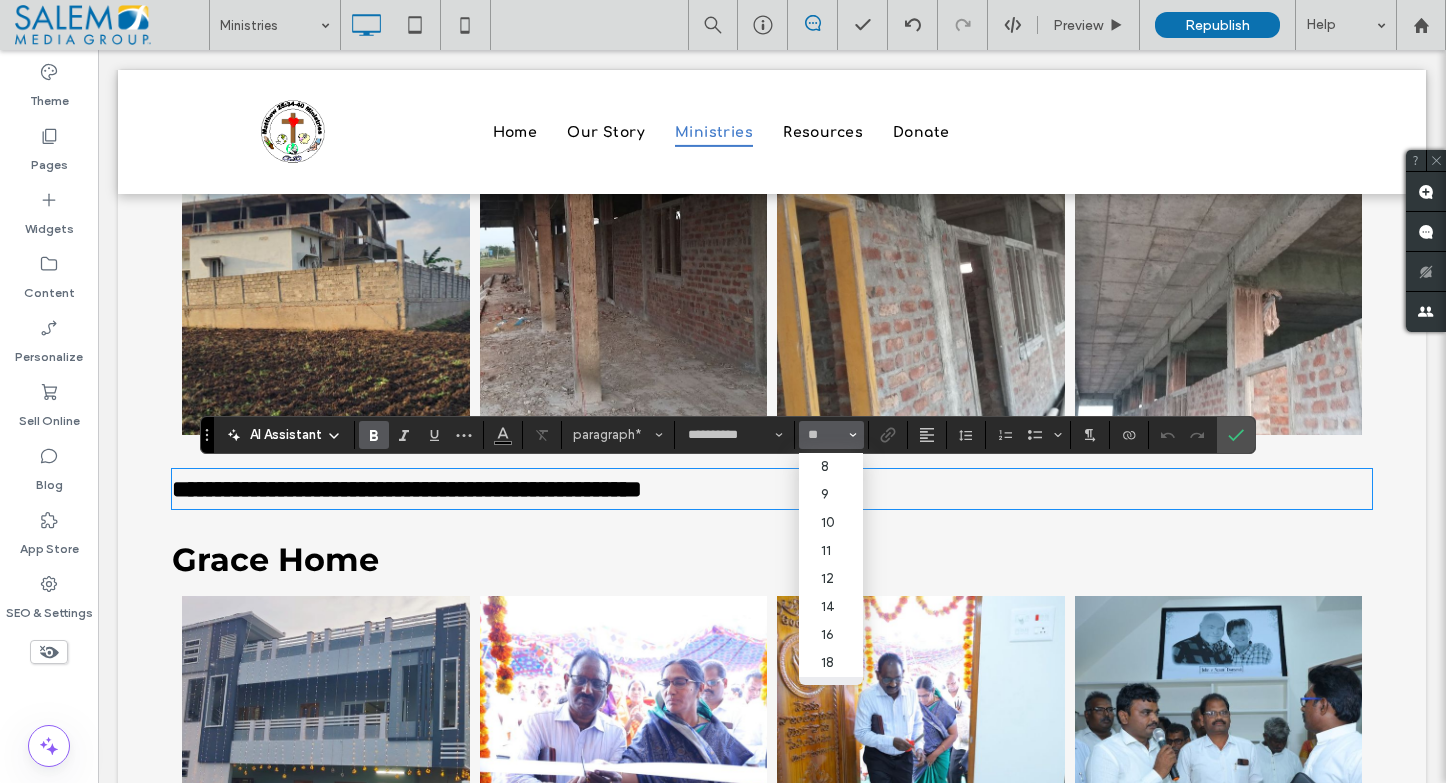 click on "**********" at bounding box center [772, 489] 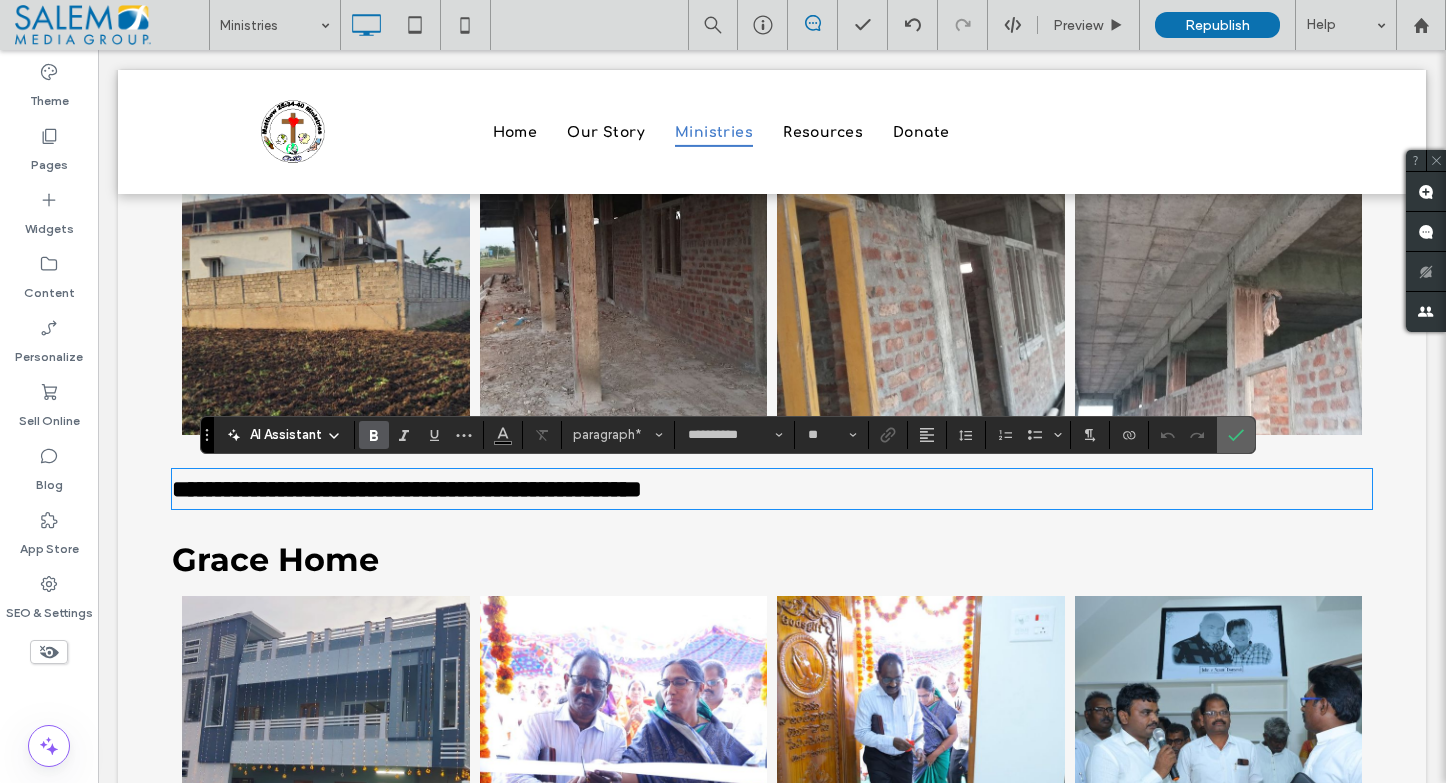 click 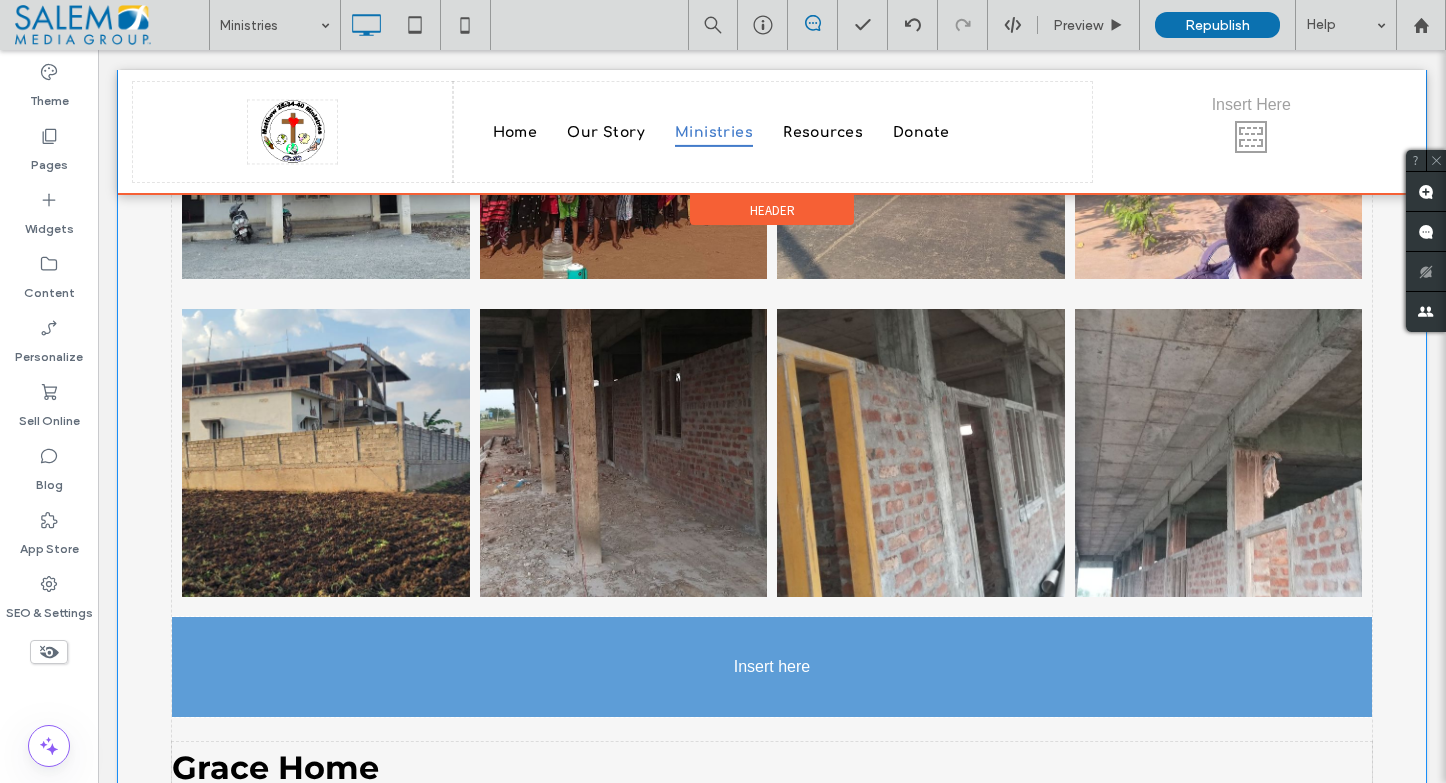 scroll, scrollTop: 3647, scrollLeft: 0, axis: vertical 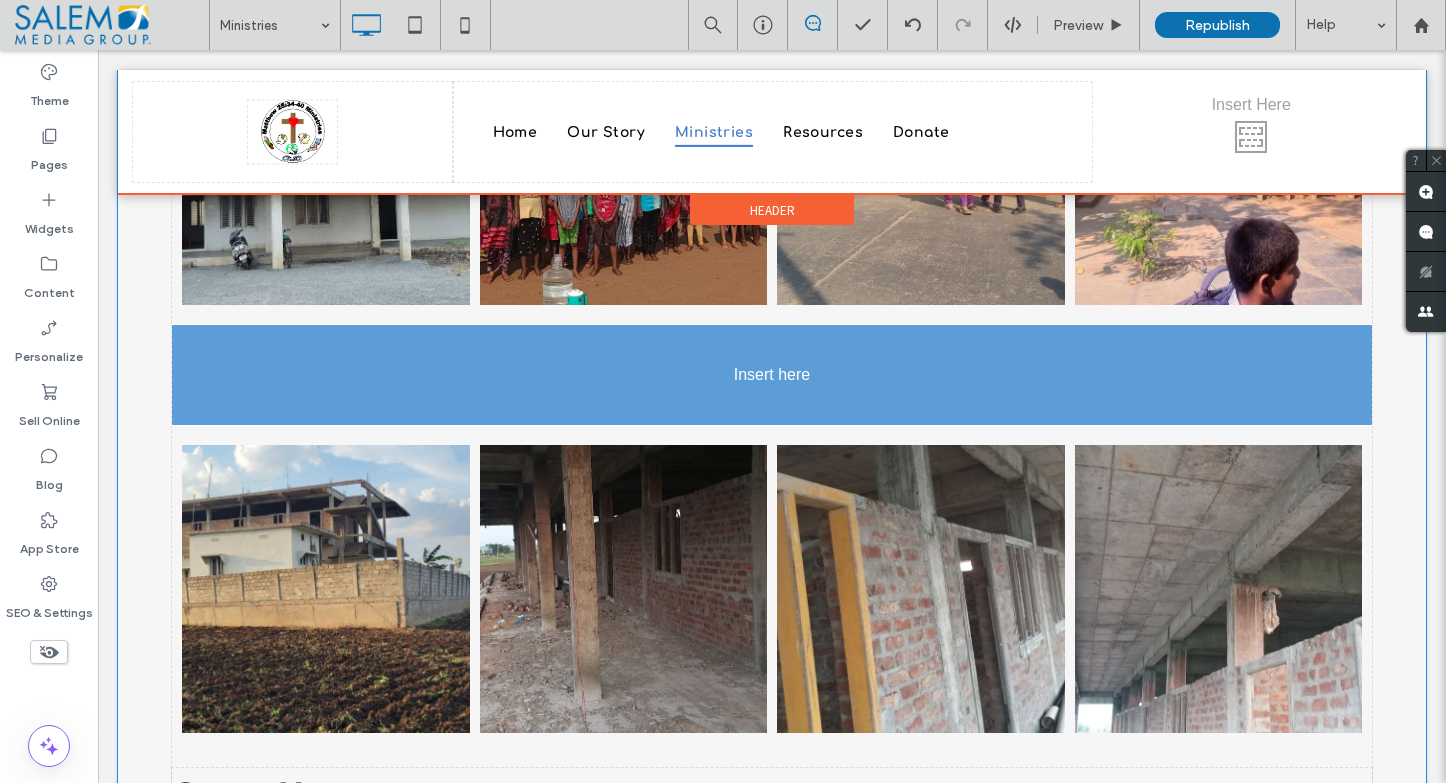 drag, startPoint x: 813, startPoint y: 481, endPoint x: 759, endPoint y: 371, distance: 122.53979 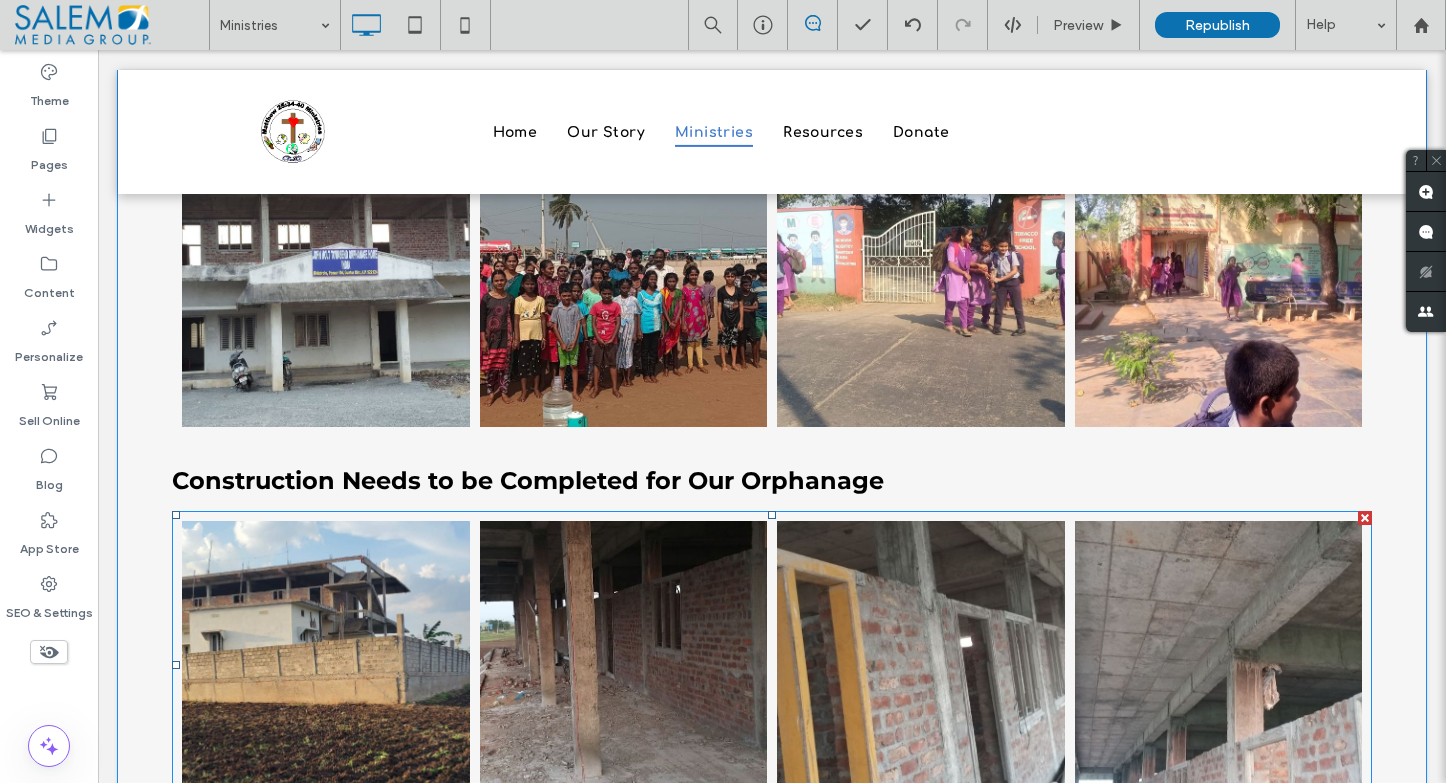 scroll, scrollTop: 3517, scrollLeft: 0, axis: vertical 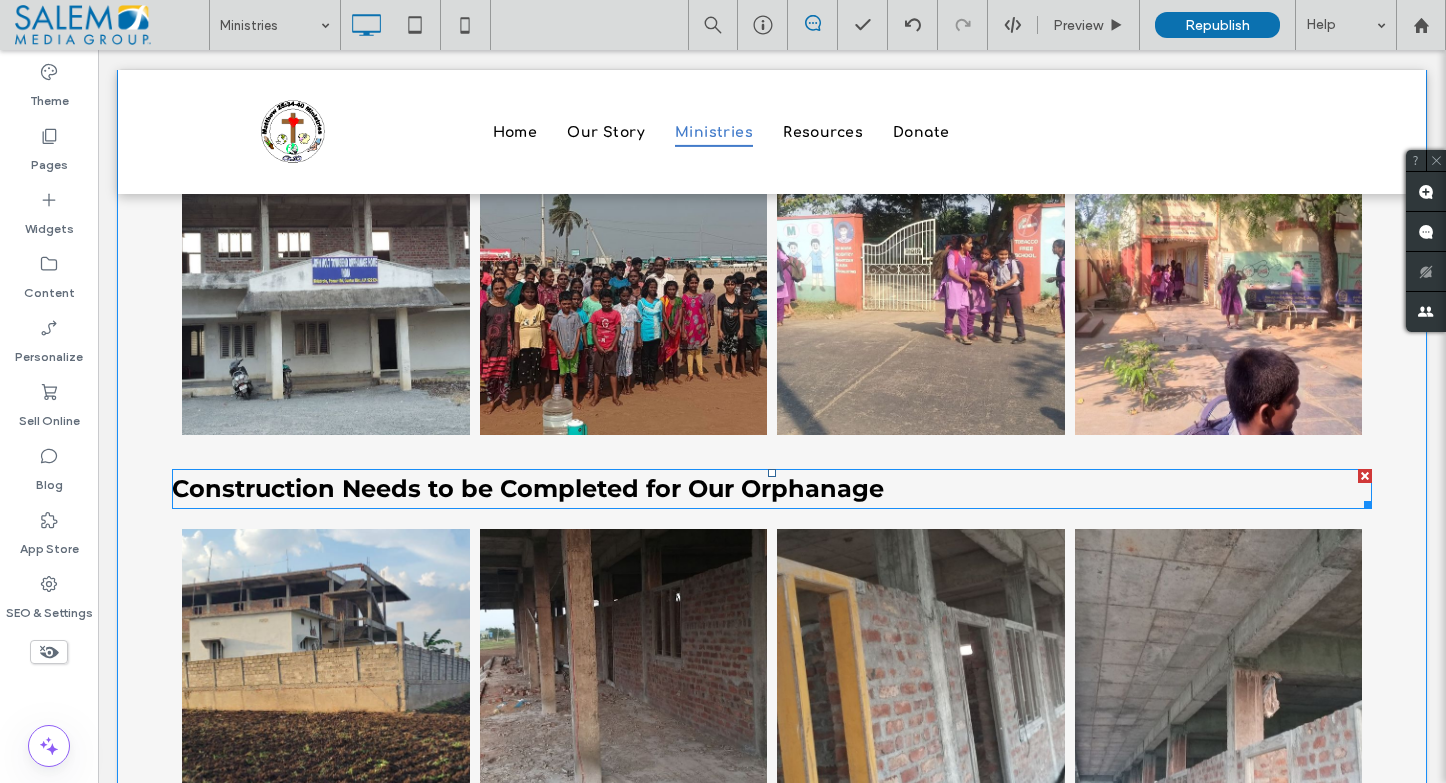 click on "Construction Needs to be Completed for Our Orphanage" at bounding box center [528, 488] 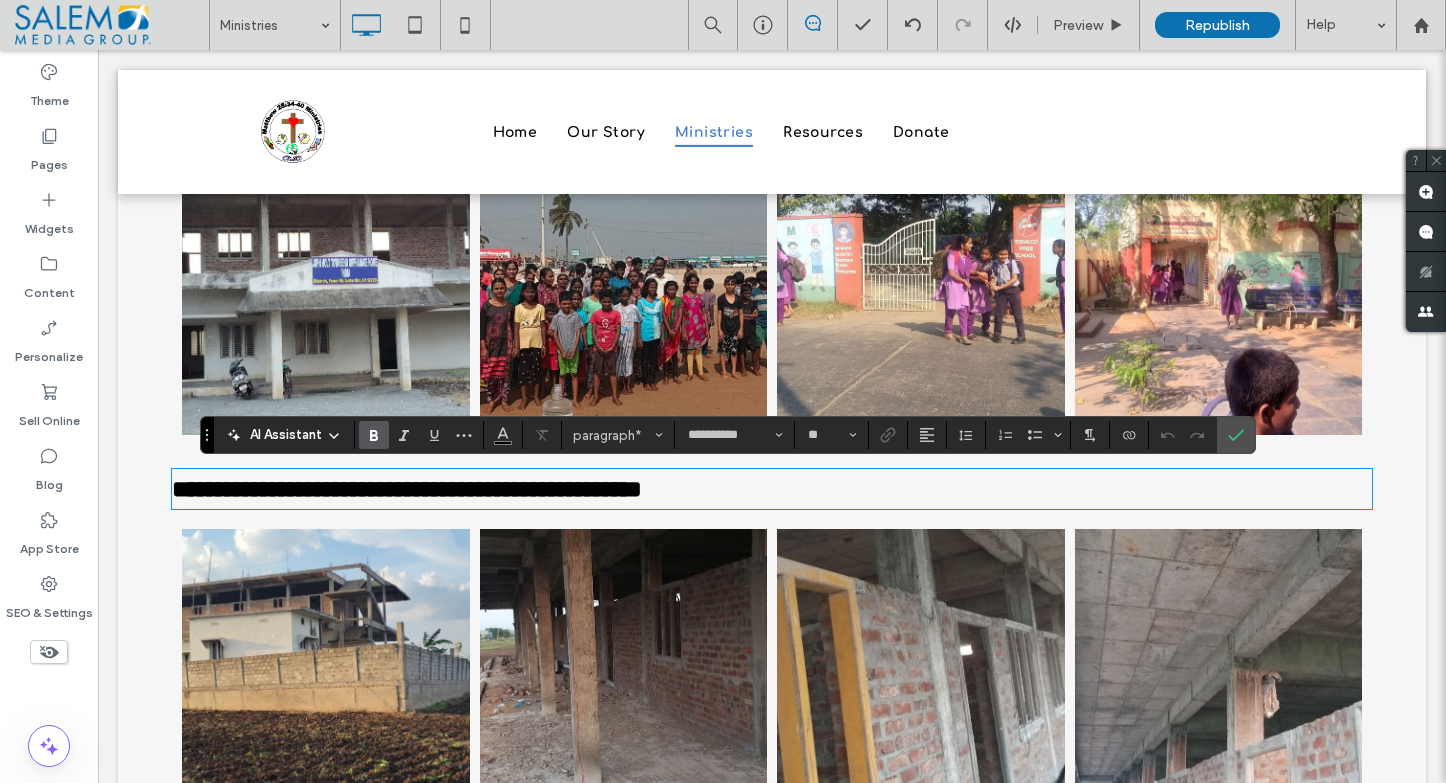click on "**********" at bounding box center [407, 489] 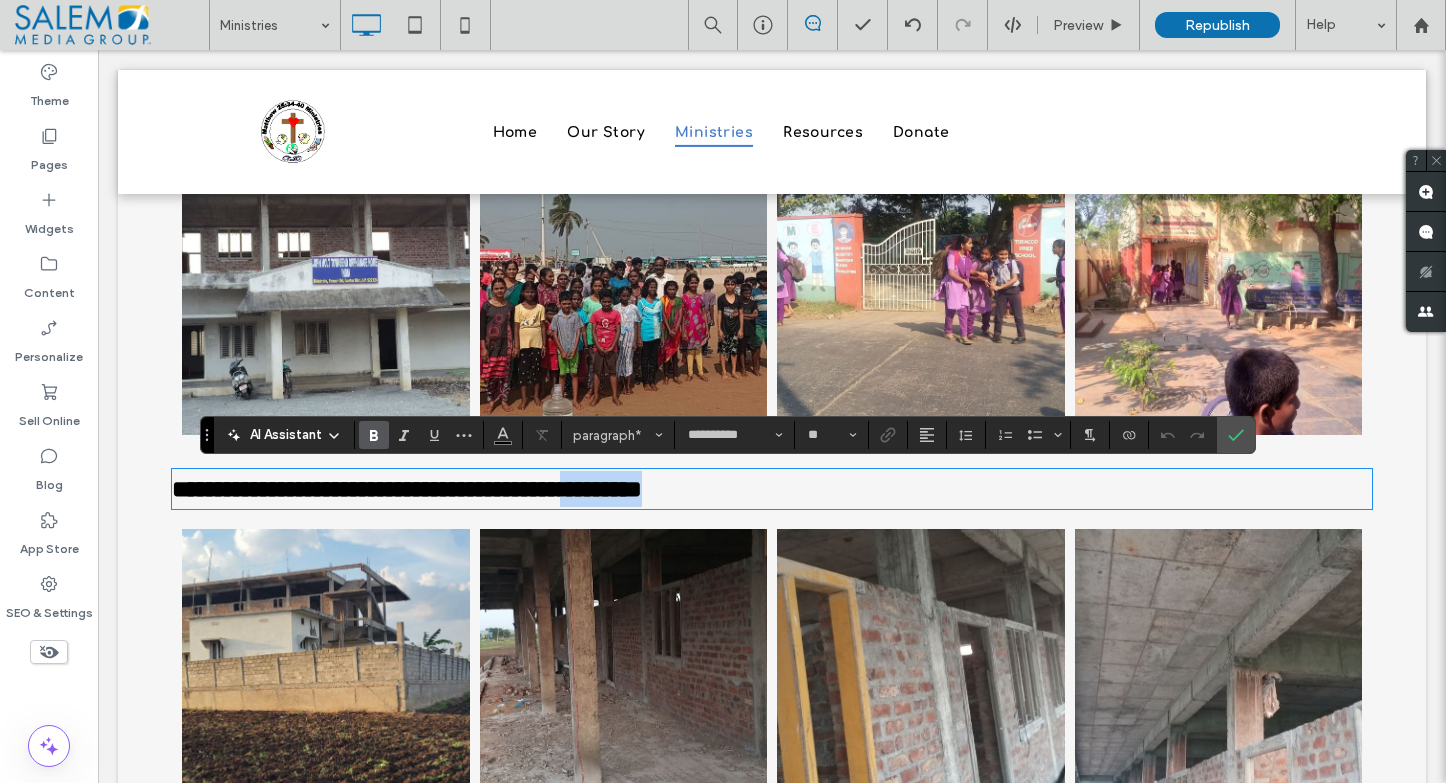 click on "**********" at bounding box center (407, 489) 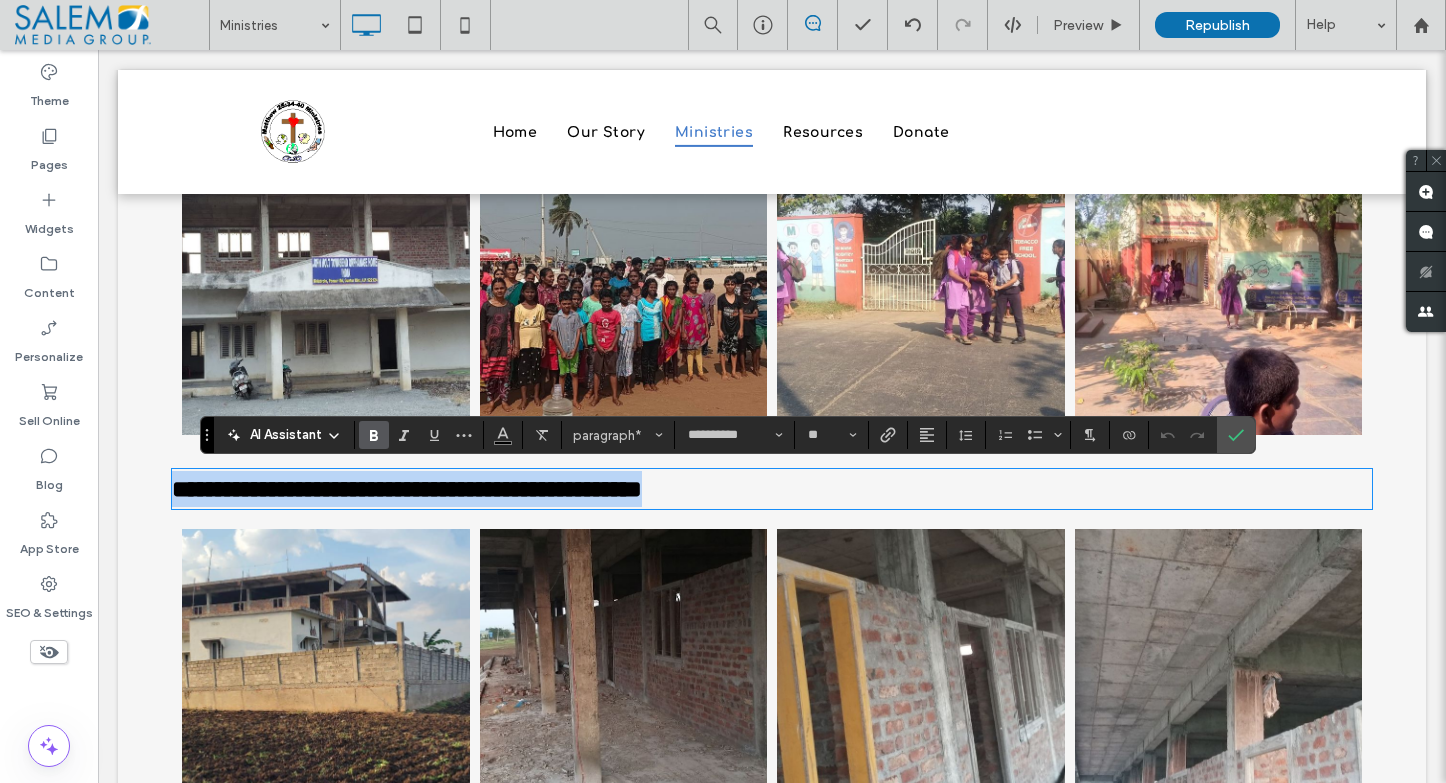 click on "**********" at bounding box center [407, 489] 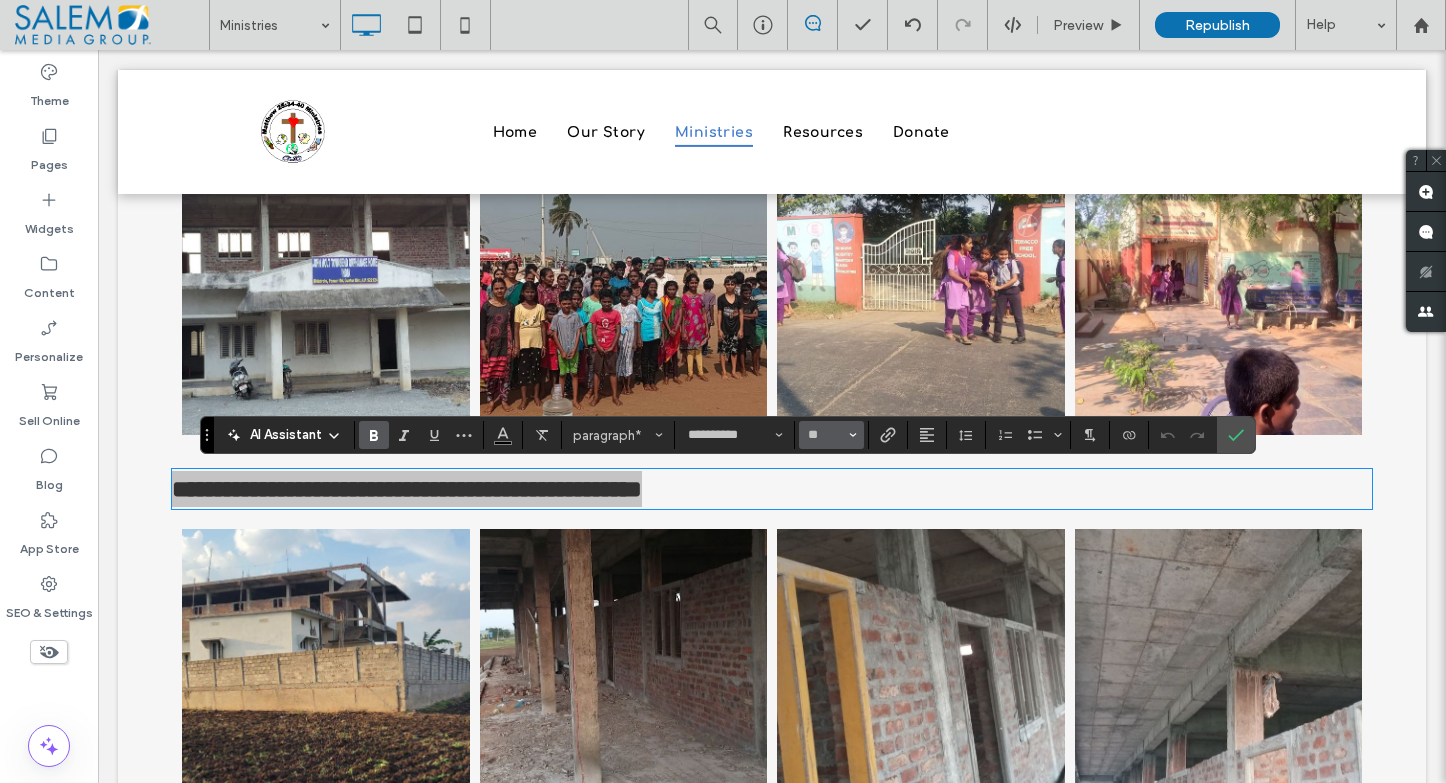 click on "**" at bounding box center (825, 435) 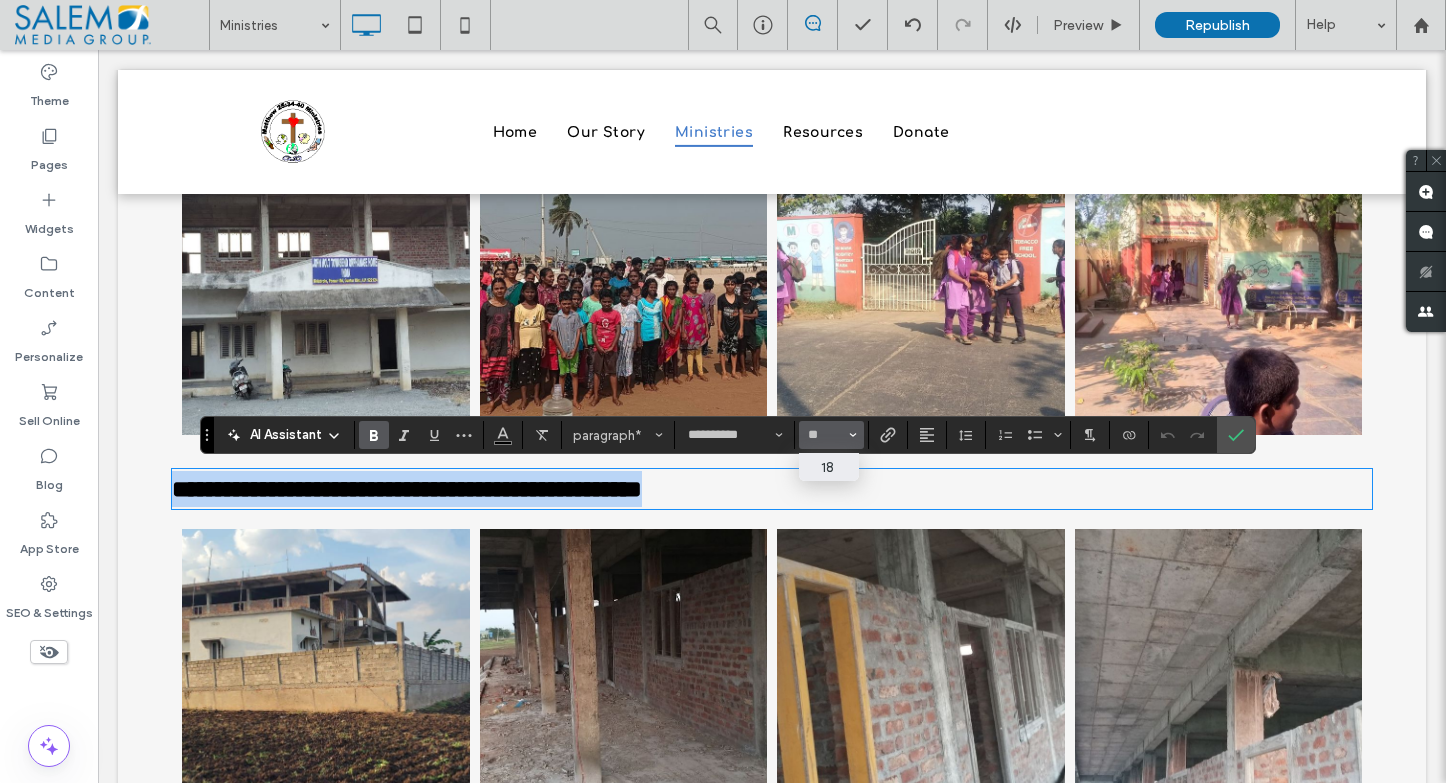 type on "**" 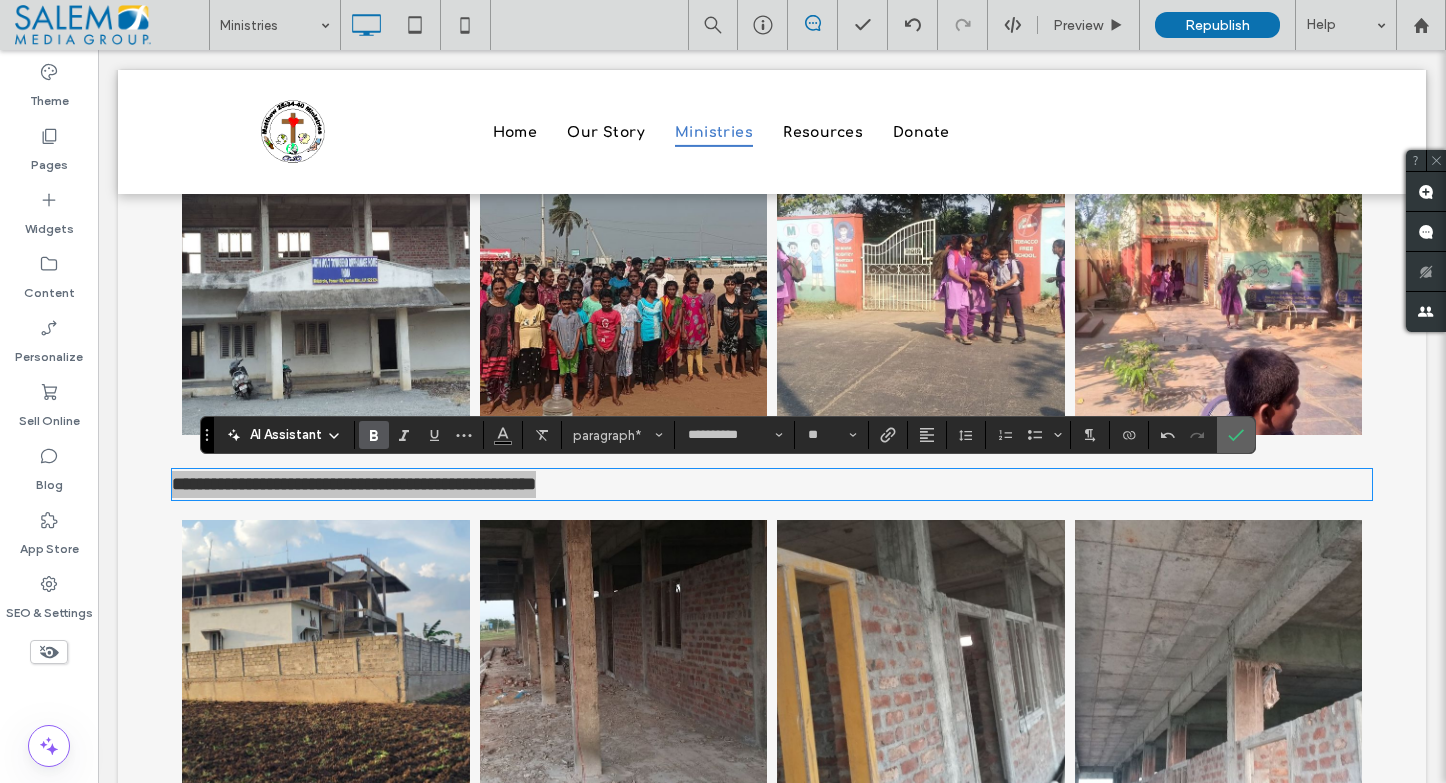 click 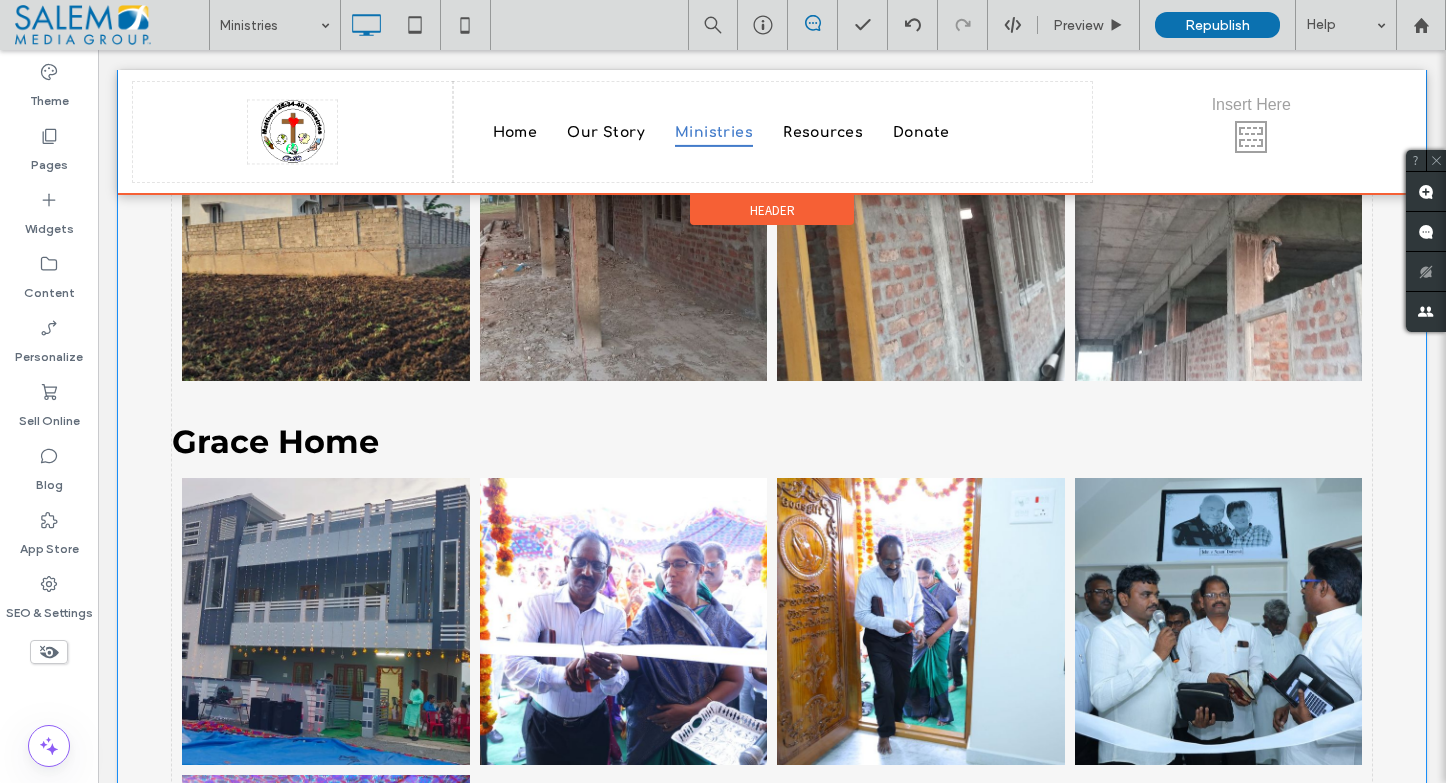 scroll, scrollTop: 3944, scrollLeft: 0, axis: vertical 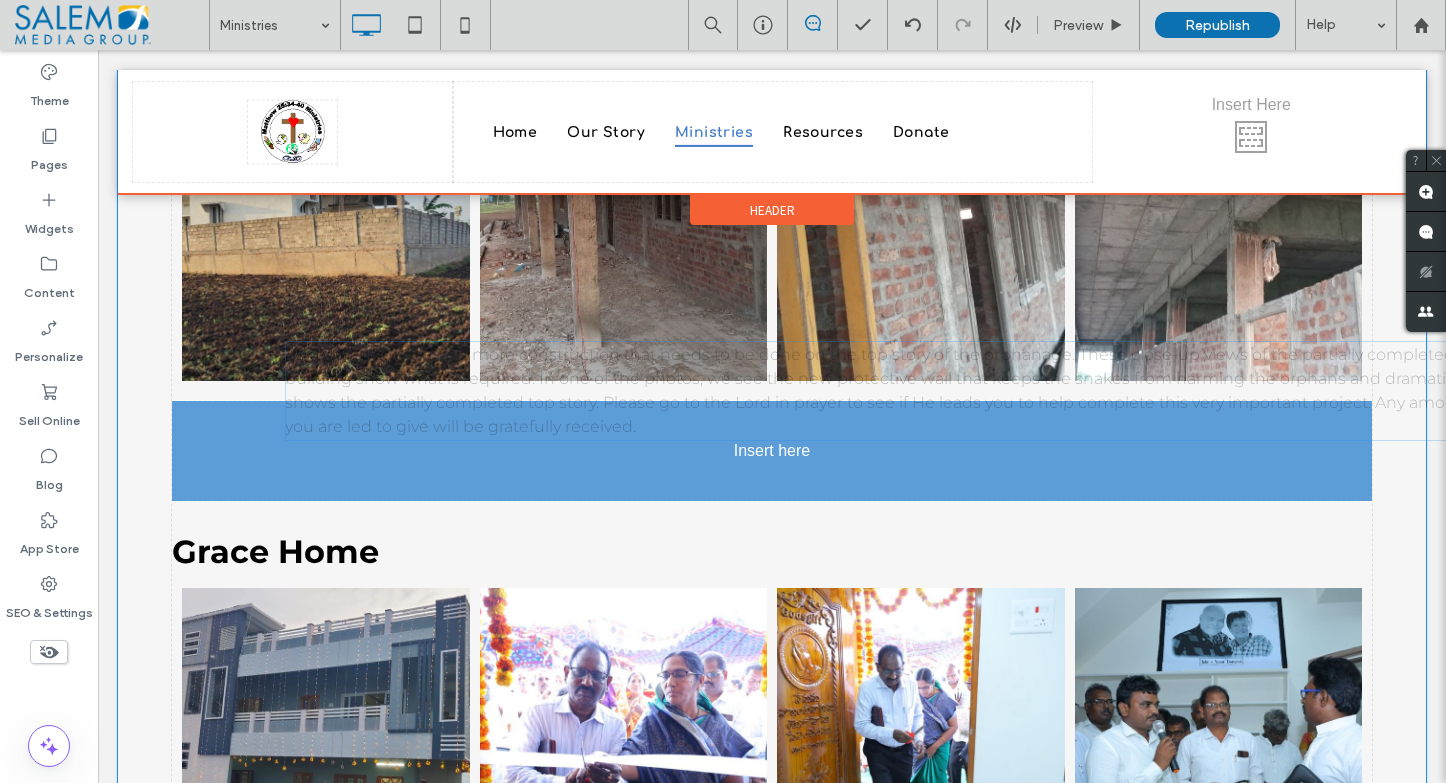 drag, startPoint x: 433, startPoint y: 338, endPoint x: 415, endPoint y: 399, distance: 63.600315 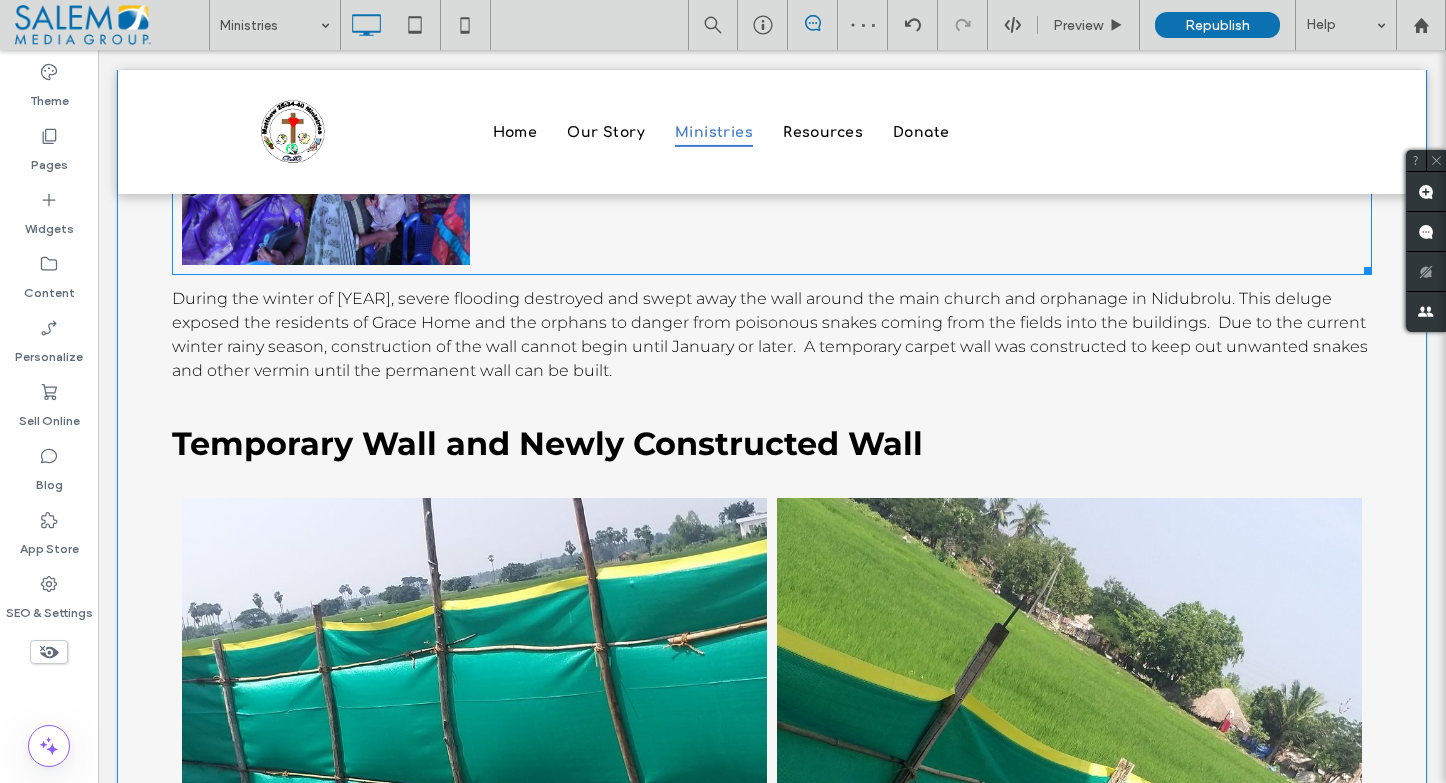 scroll, scrollTop: 4933, scrollLeft: 0, axis: vertical 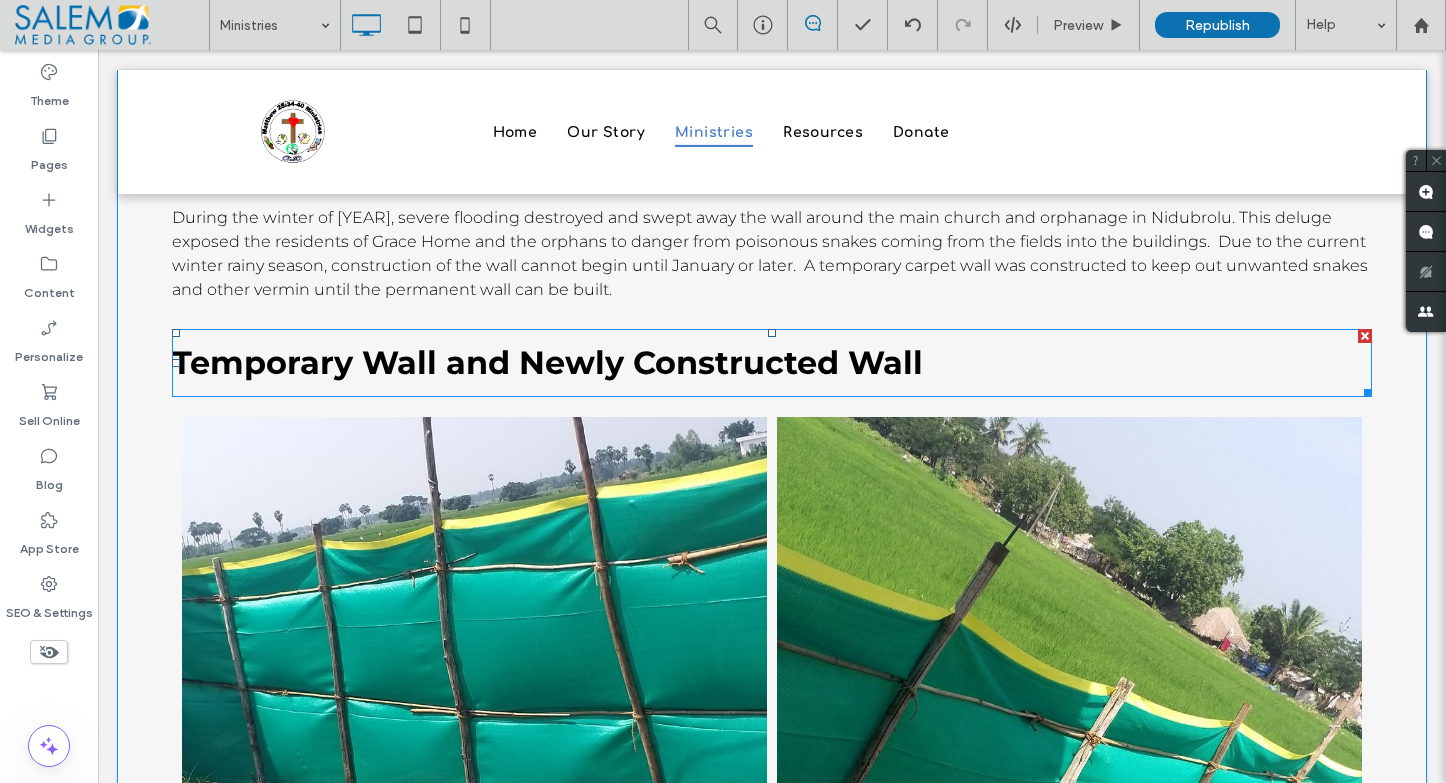 click on "Temporary Wall and Newly Constructed Wall" at bounding box center (547, 362) 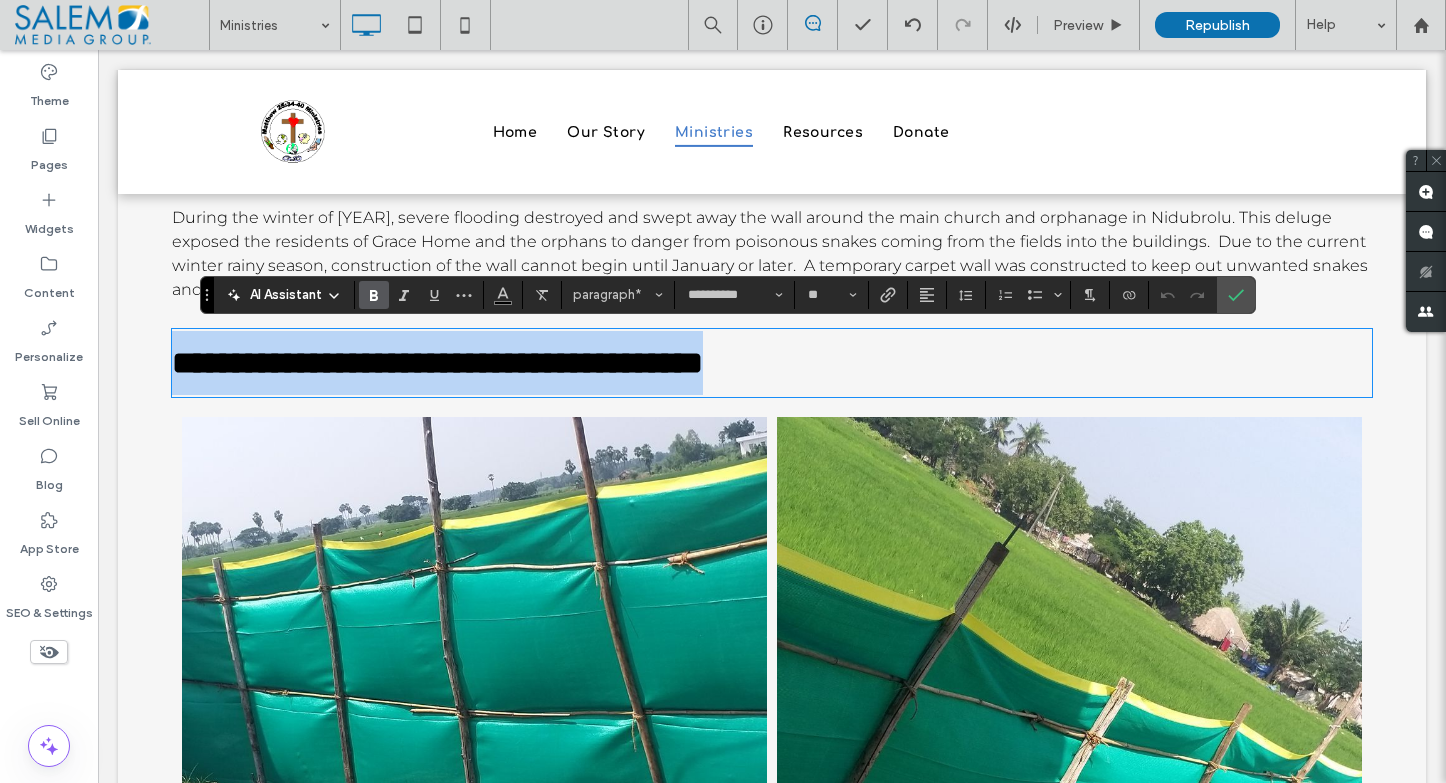 click on "**********" at bounding box center (437, 363) 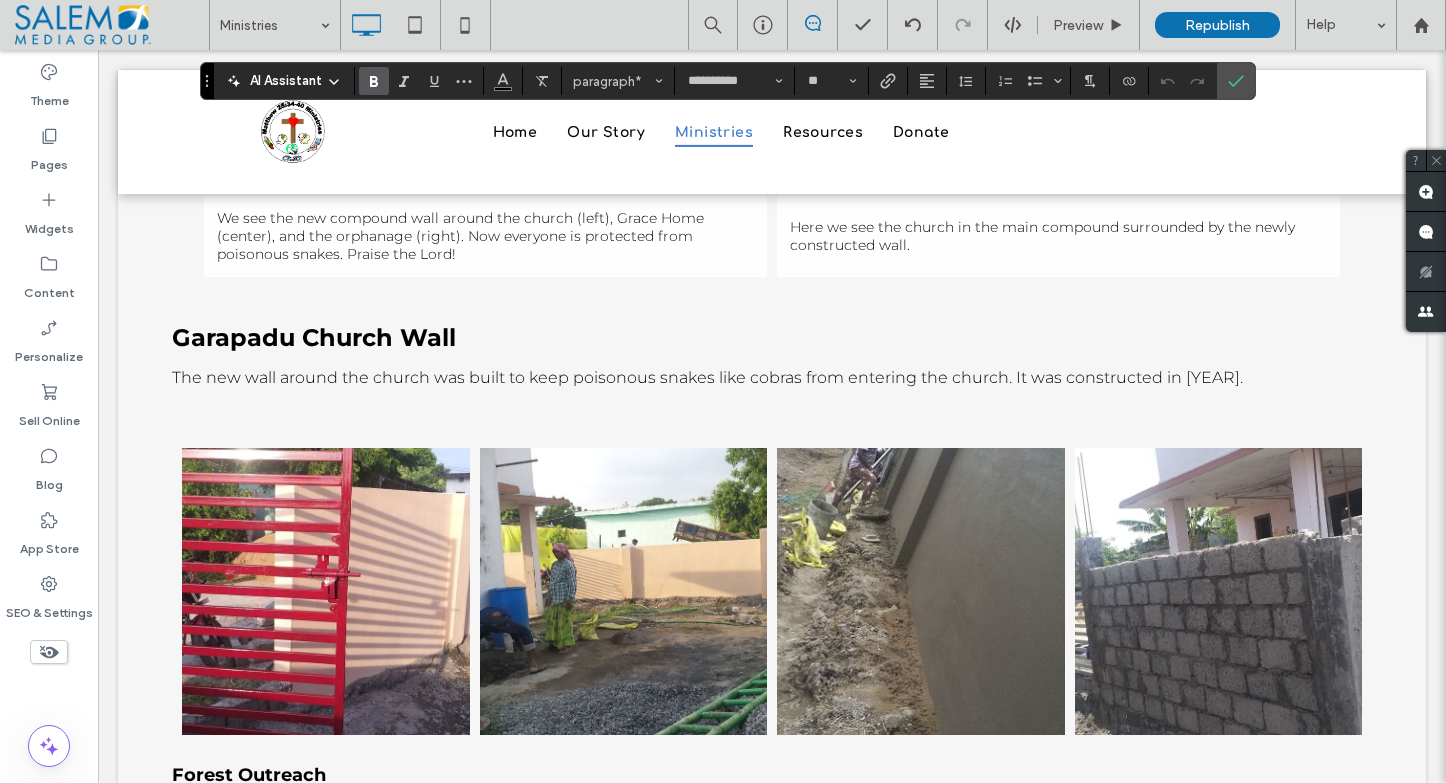 scroll, scrollTop: 6476, scrollLeft: 0, axis: vertical 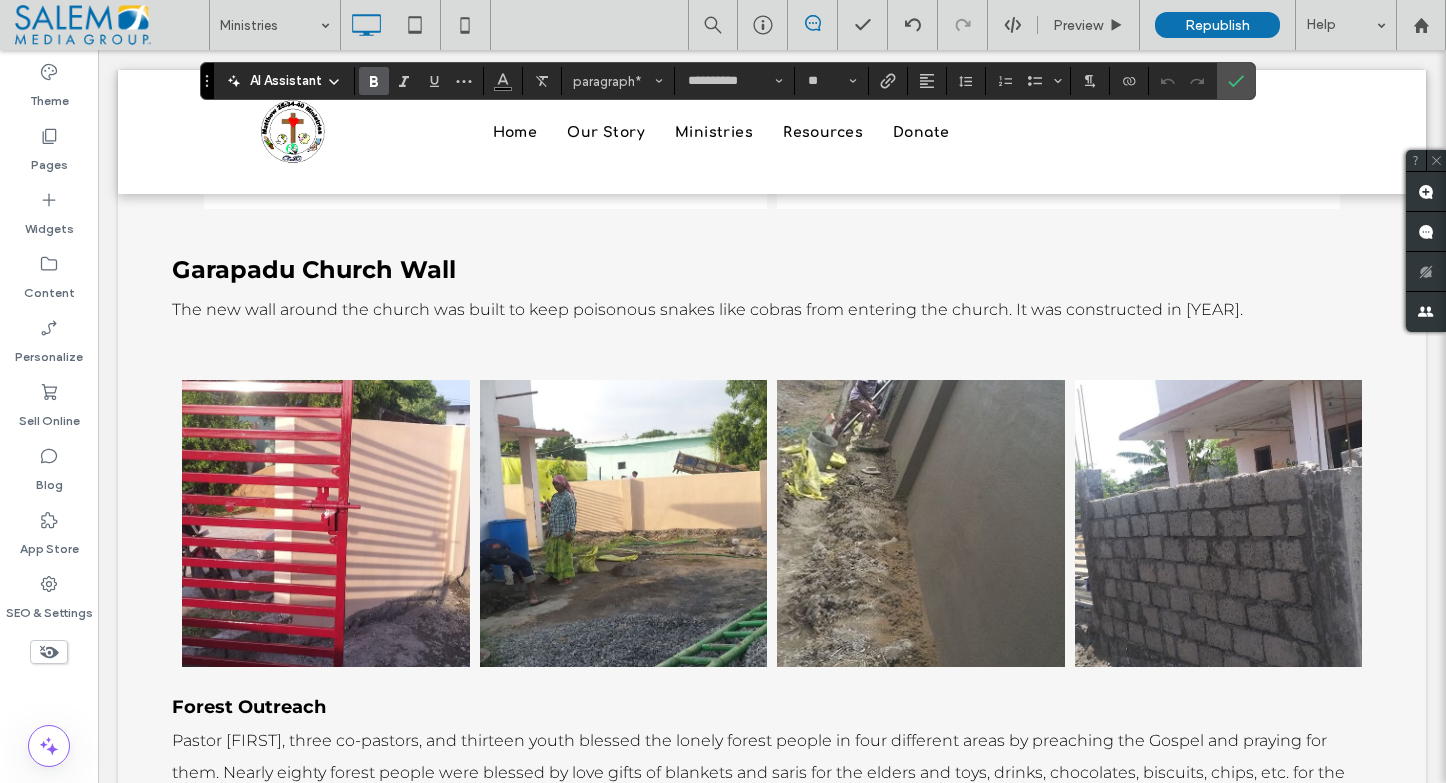 click on "Garapadu Church Wall" at bounding box center (314, 269) 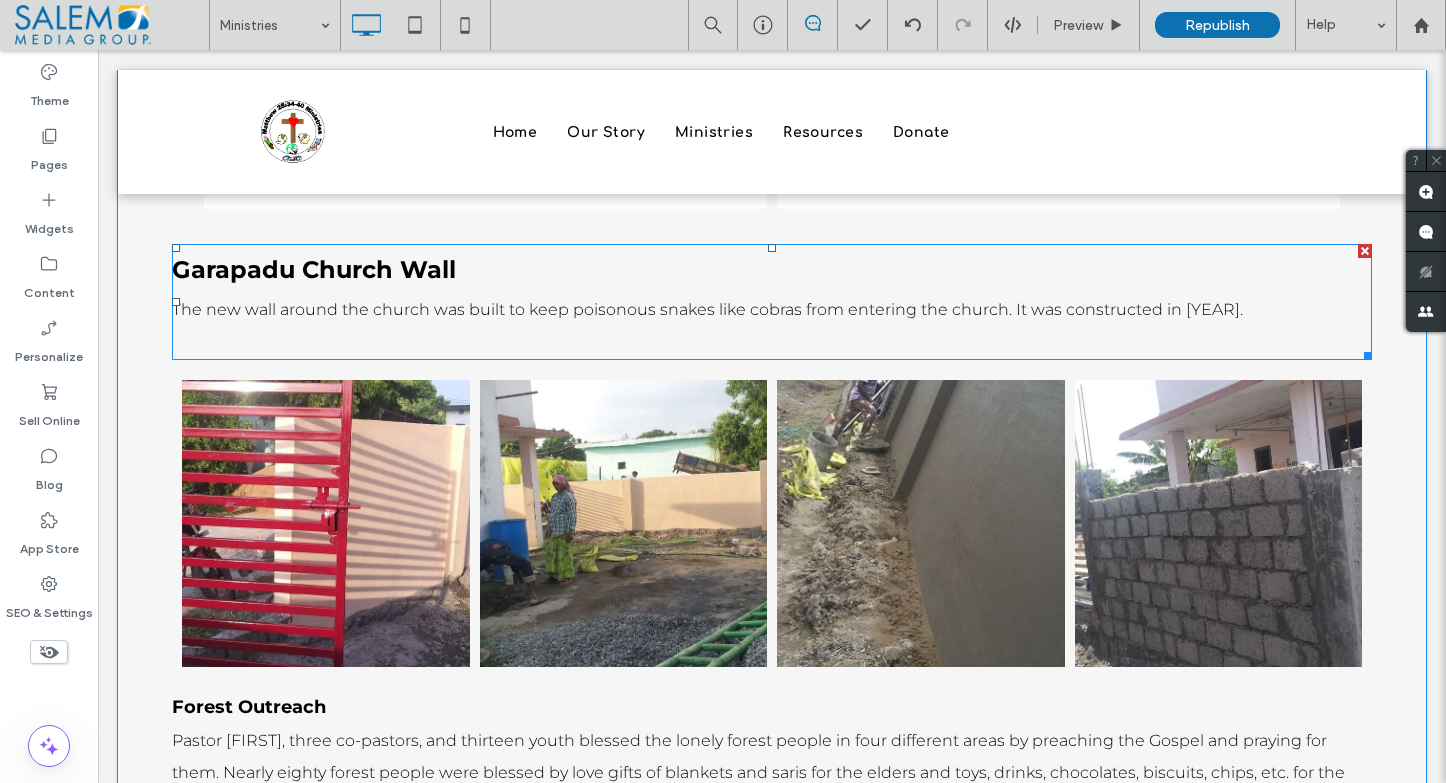 click on "Garapadu Church Wall" at bounding box center [314, 269] 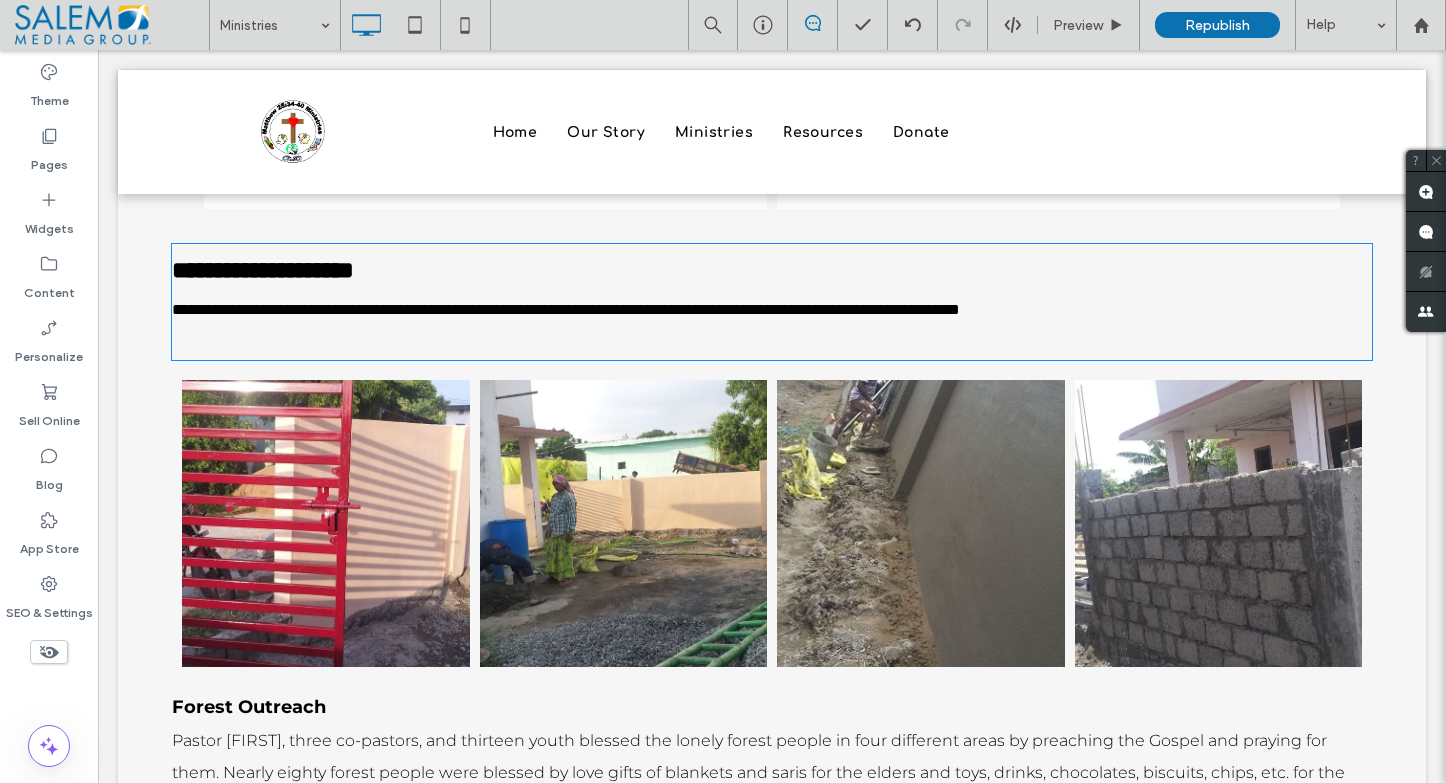 type on "**" 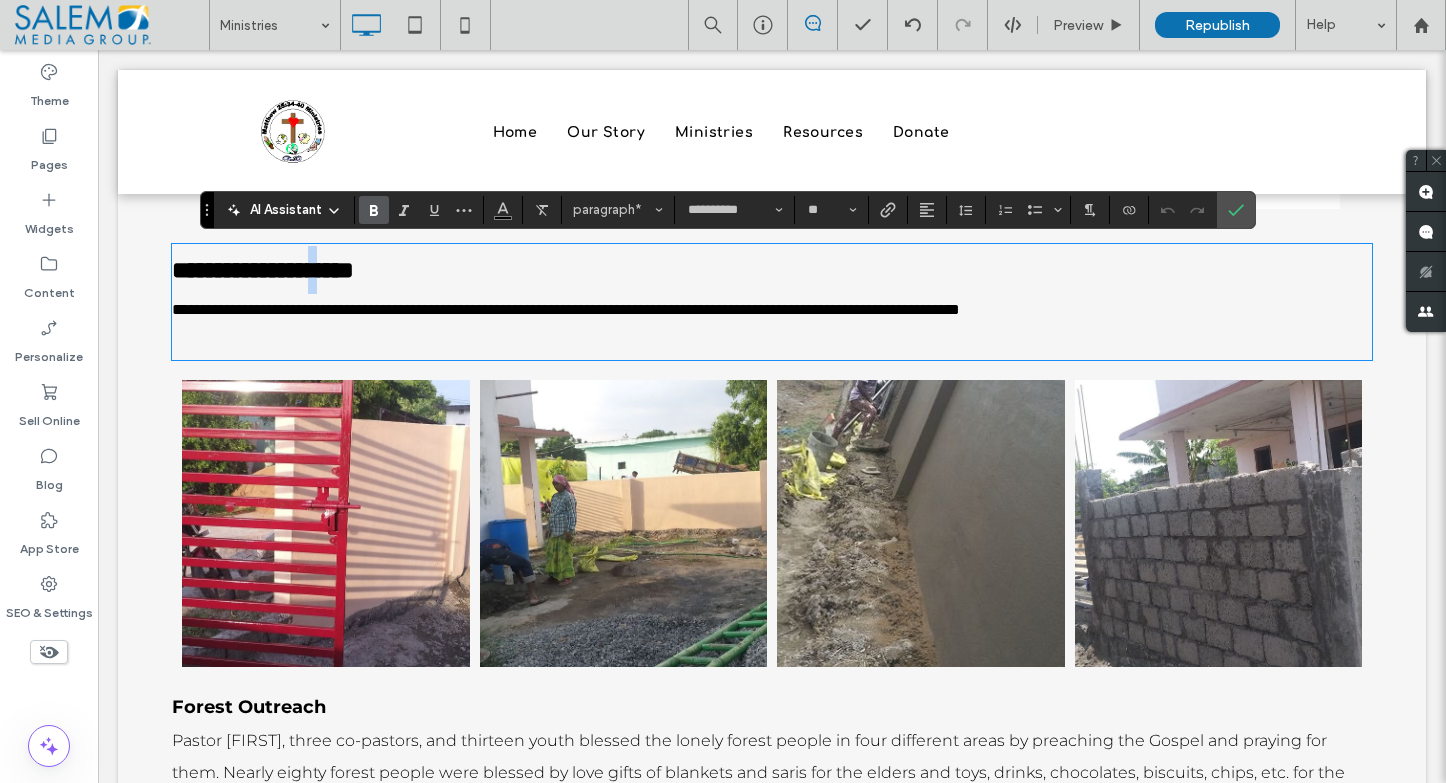 click on "**********" at bounding box center [263, 270] 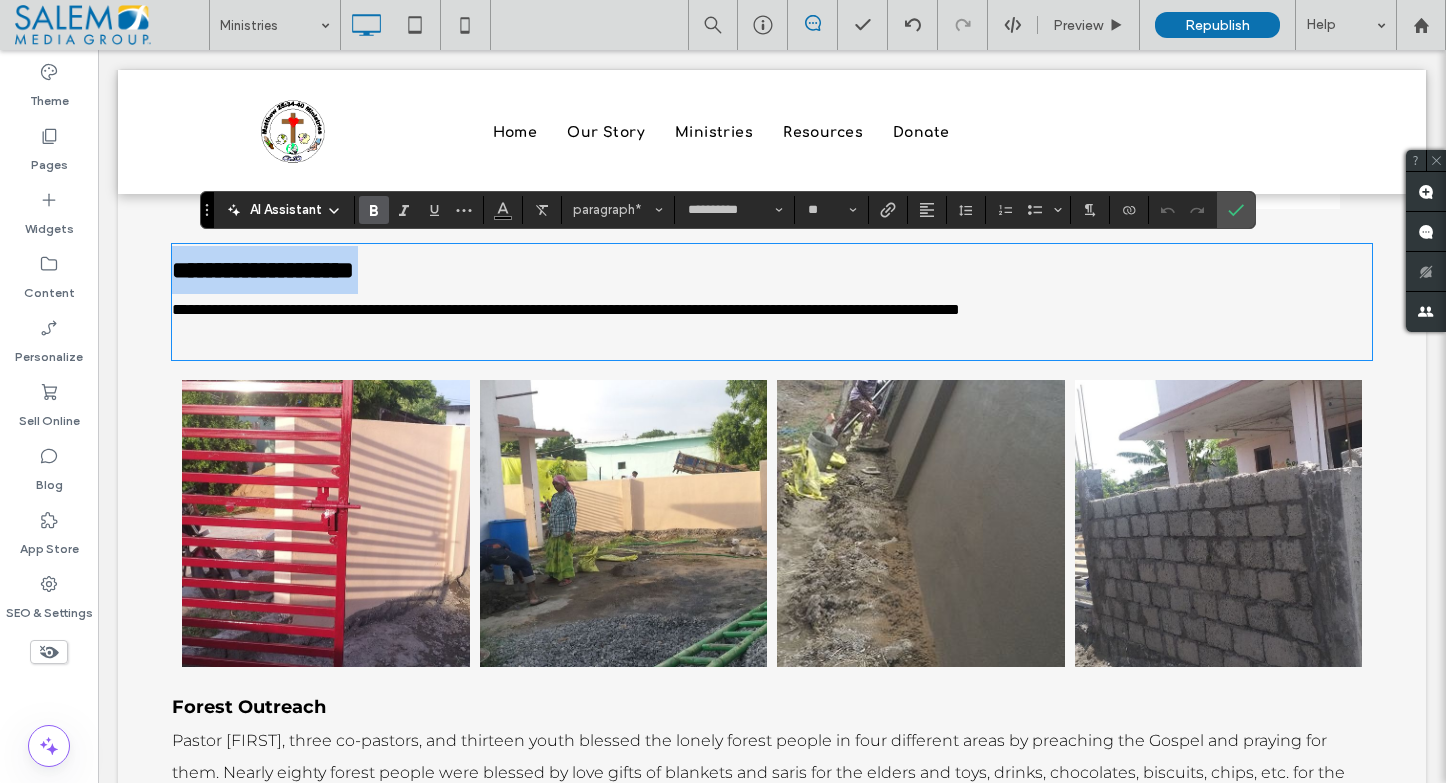 click on "**********" at bounding box center (263, 270) 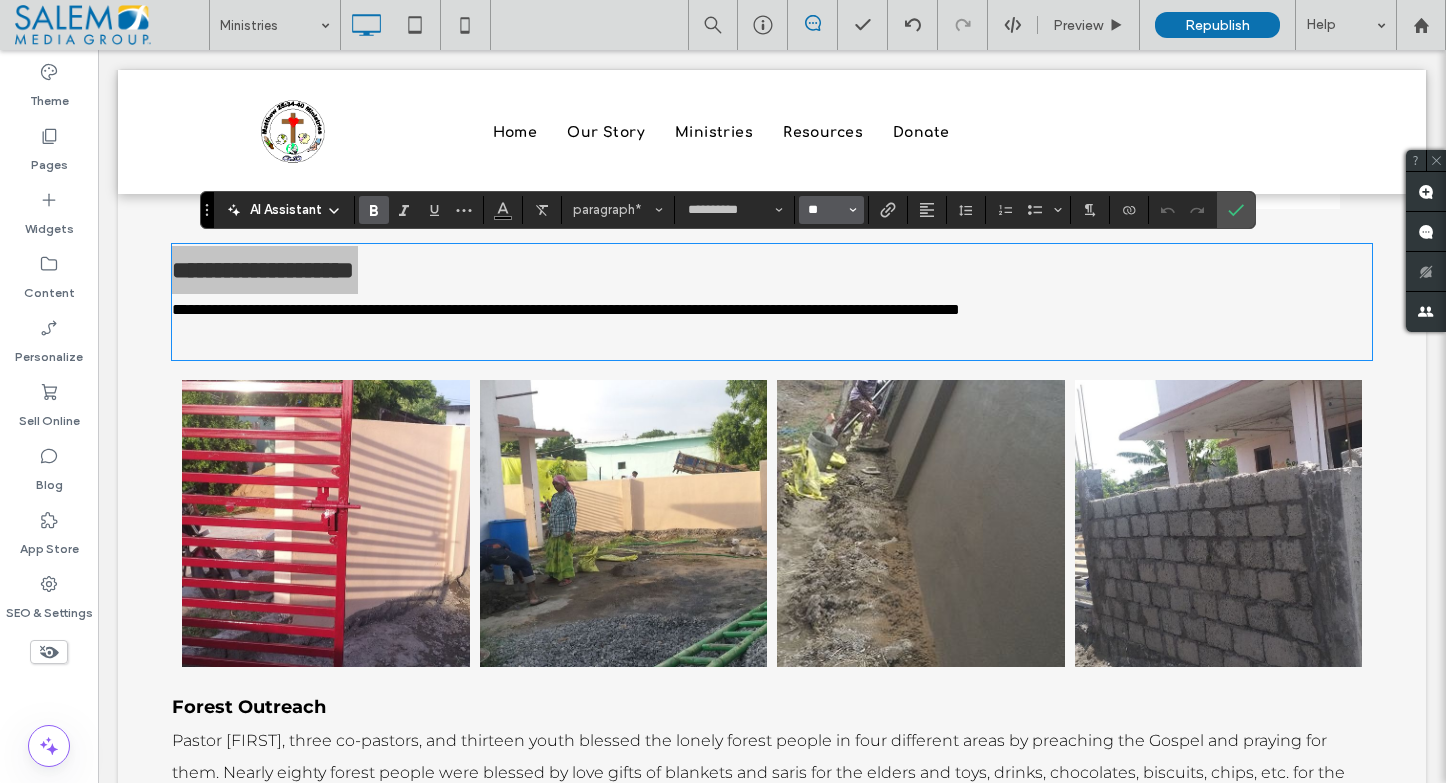 click on "**" at bounding box center (825, 210) 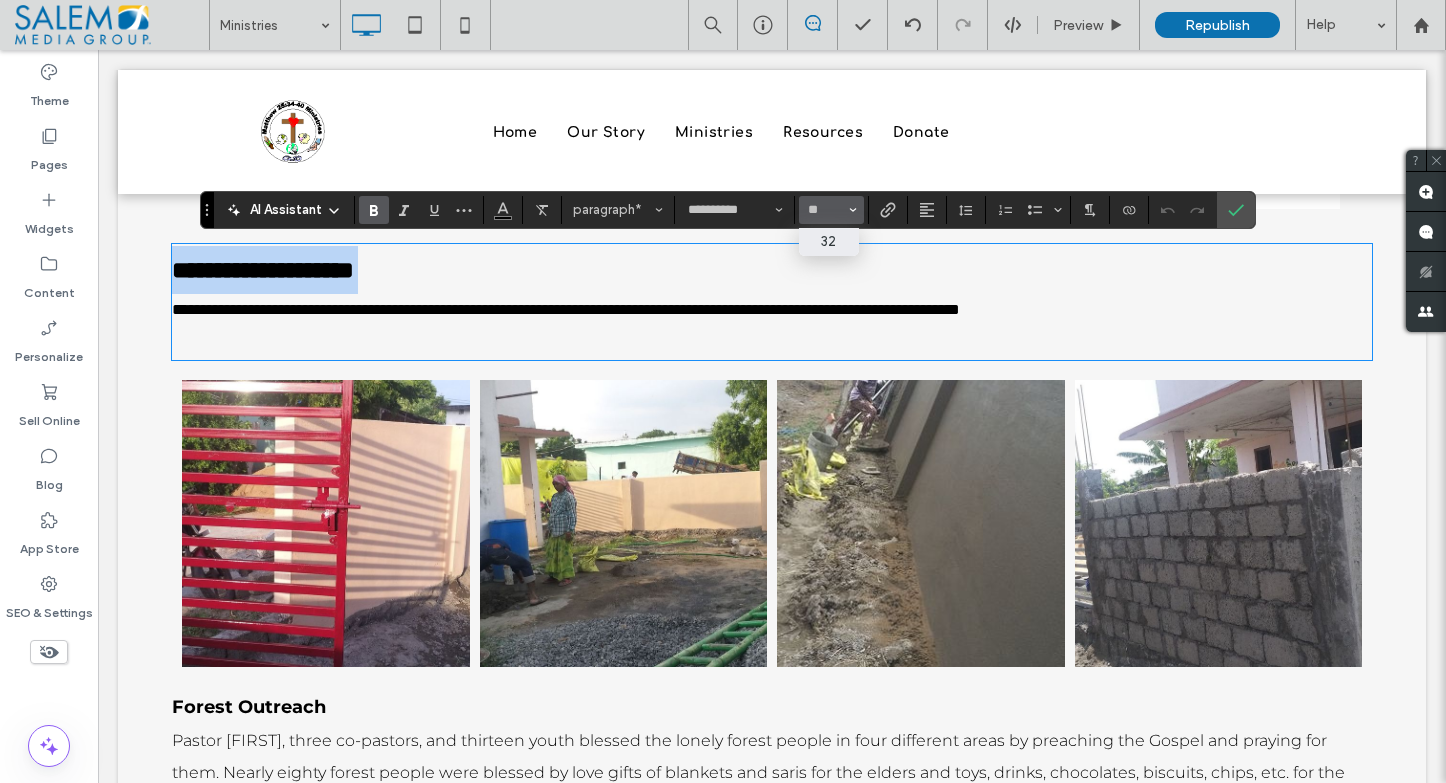 type on "**" 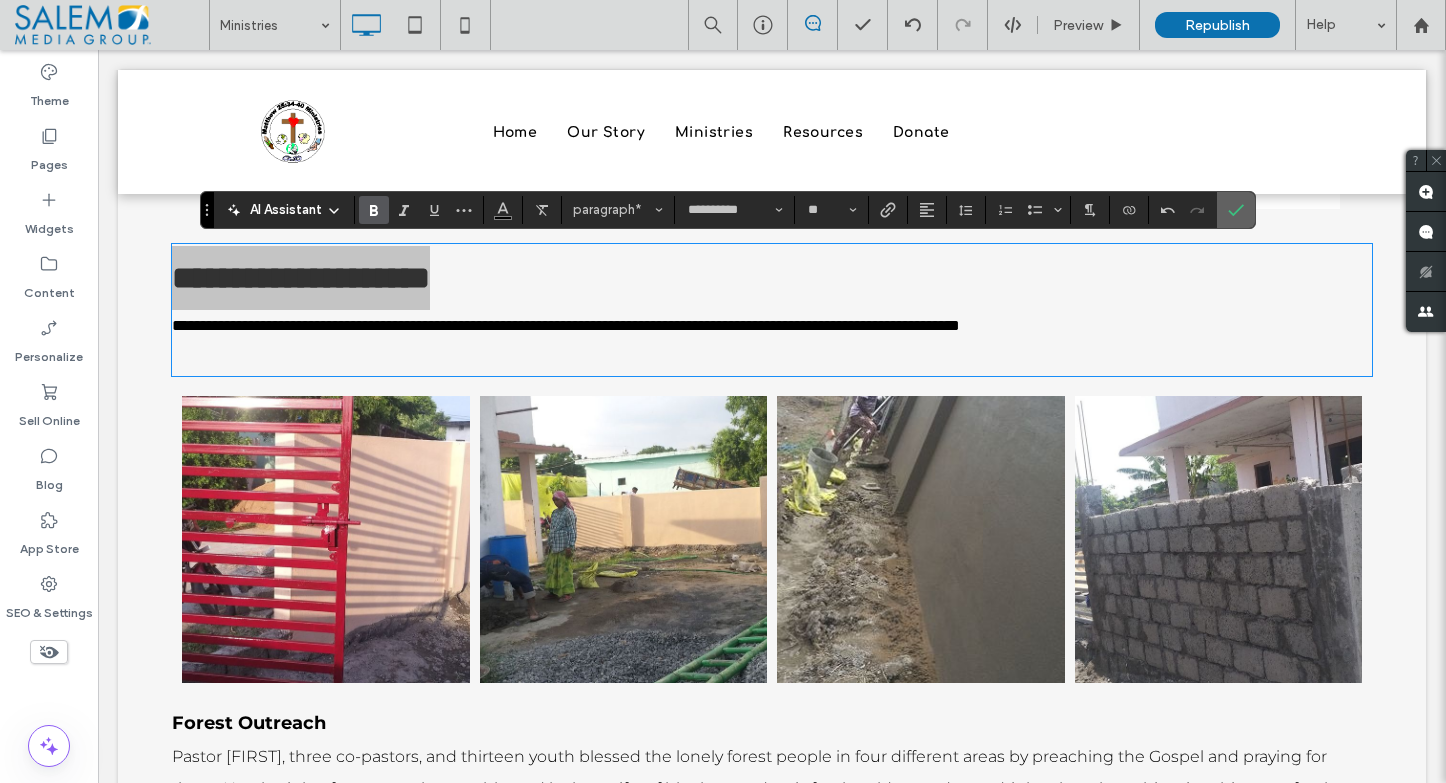 click 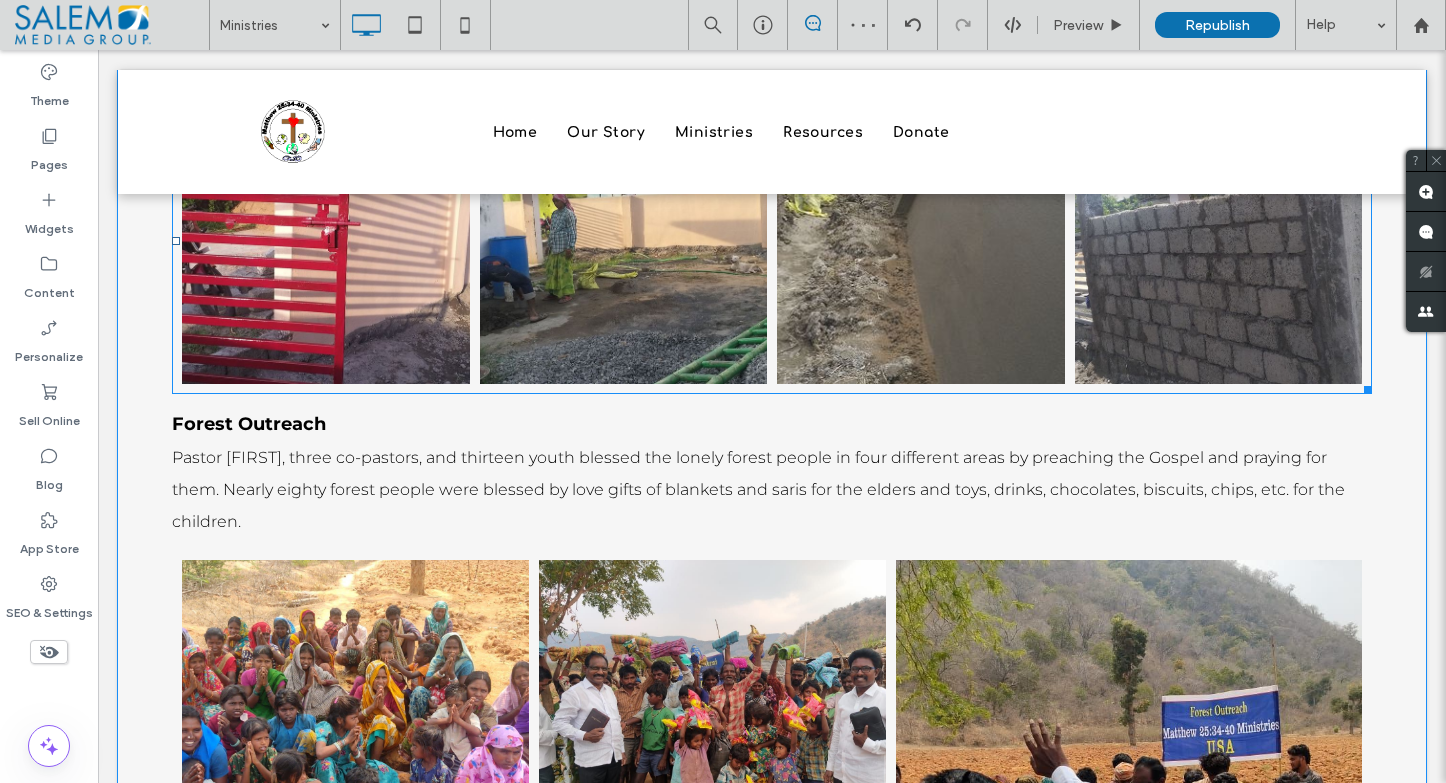 scroll, scrollTop: 6787, scrollLeft: 0, axis: vertical 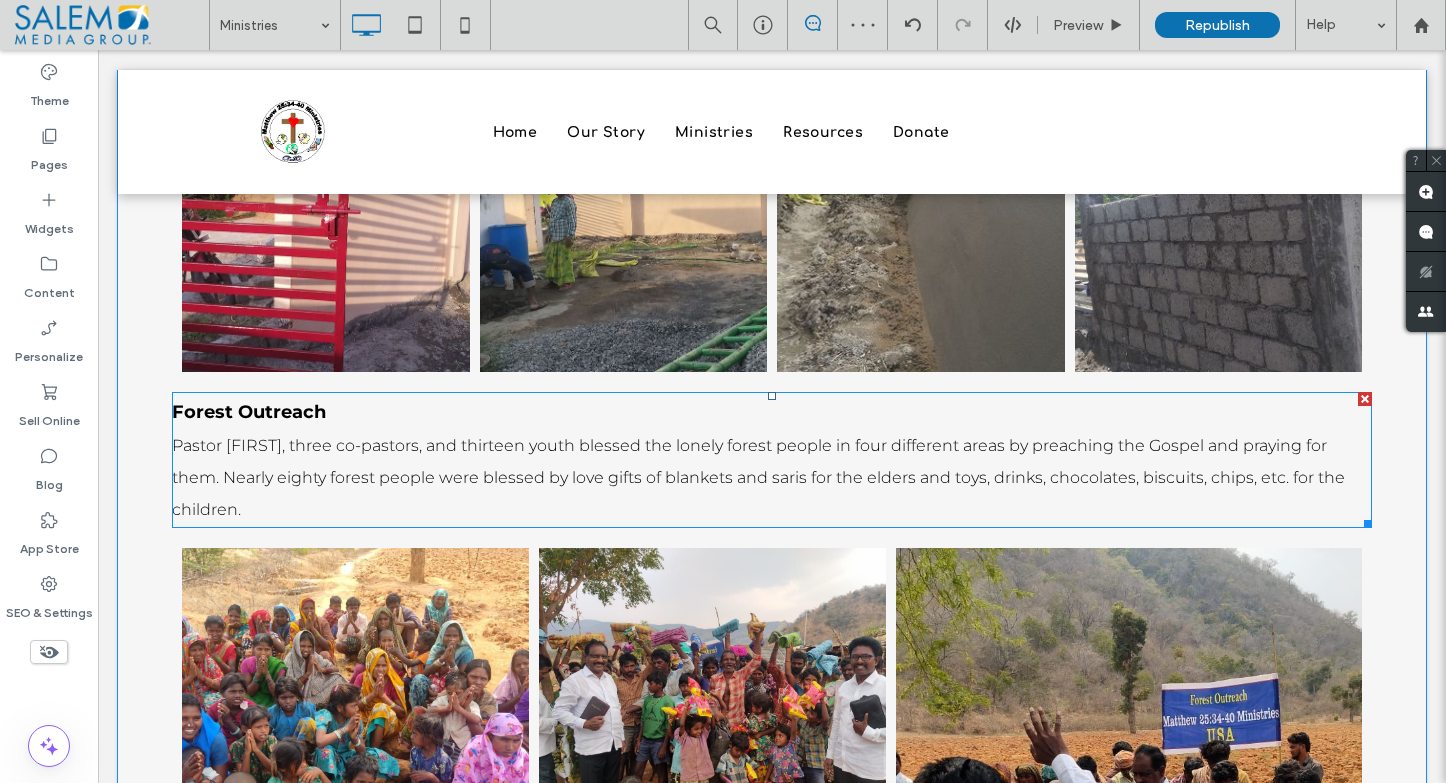 click on "Forest Outreach" at bounding box center (249, 412) 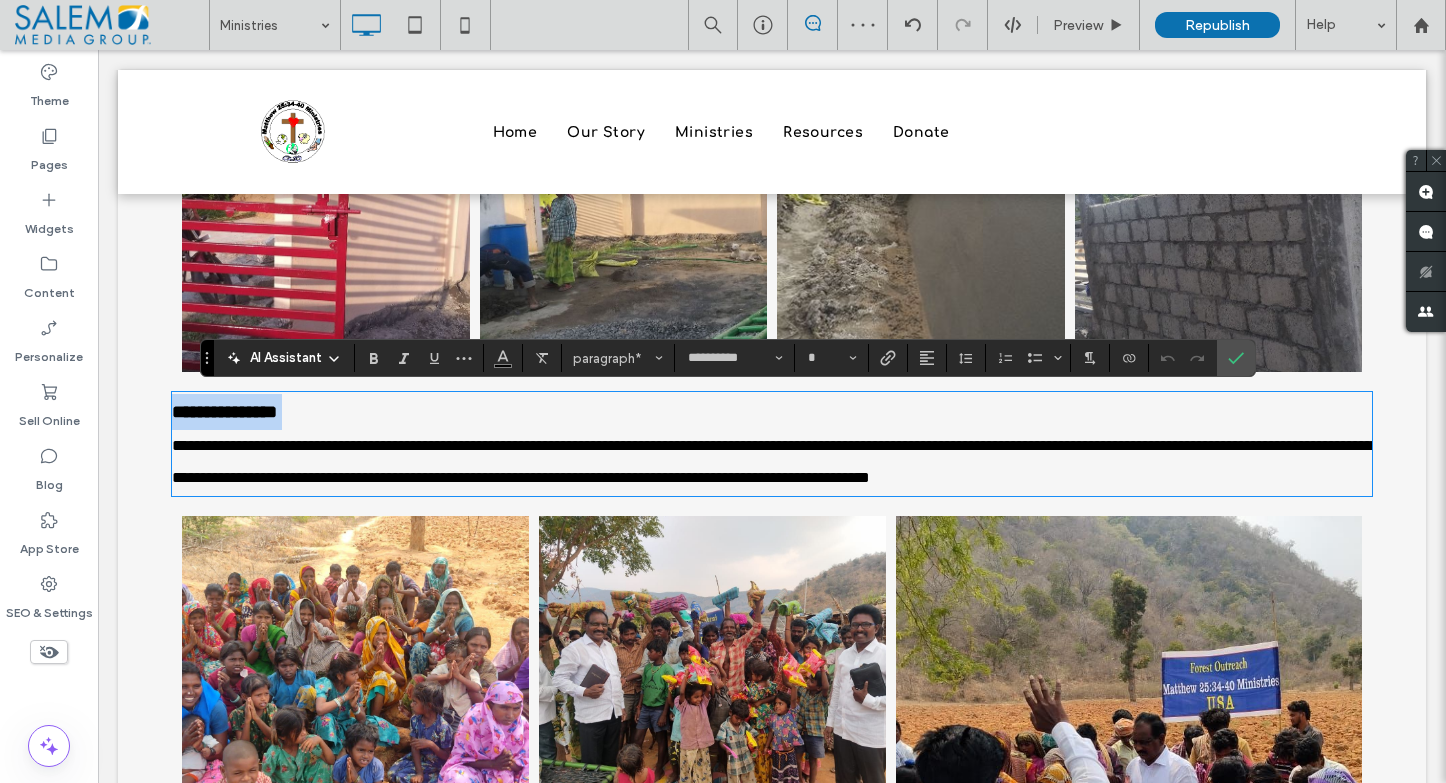 type on "**" 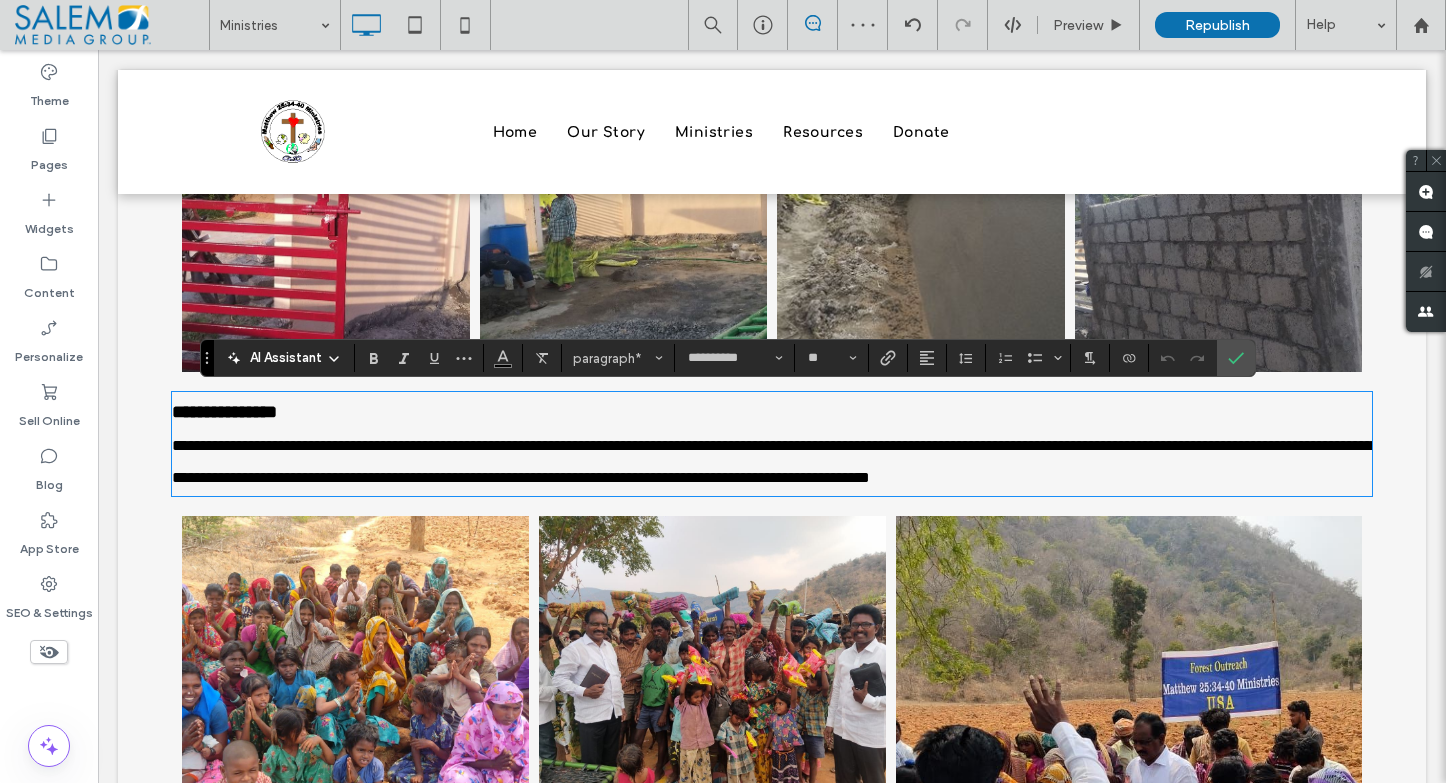 click on "**********" at bounding box center (772, 412) 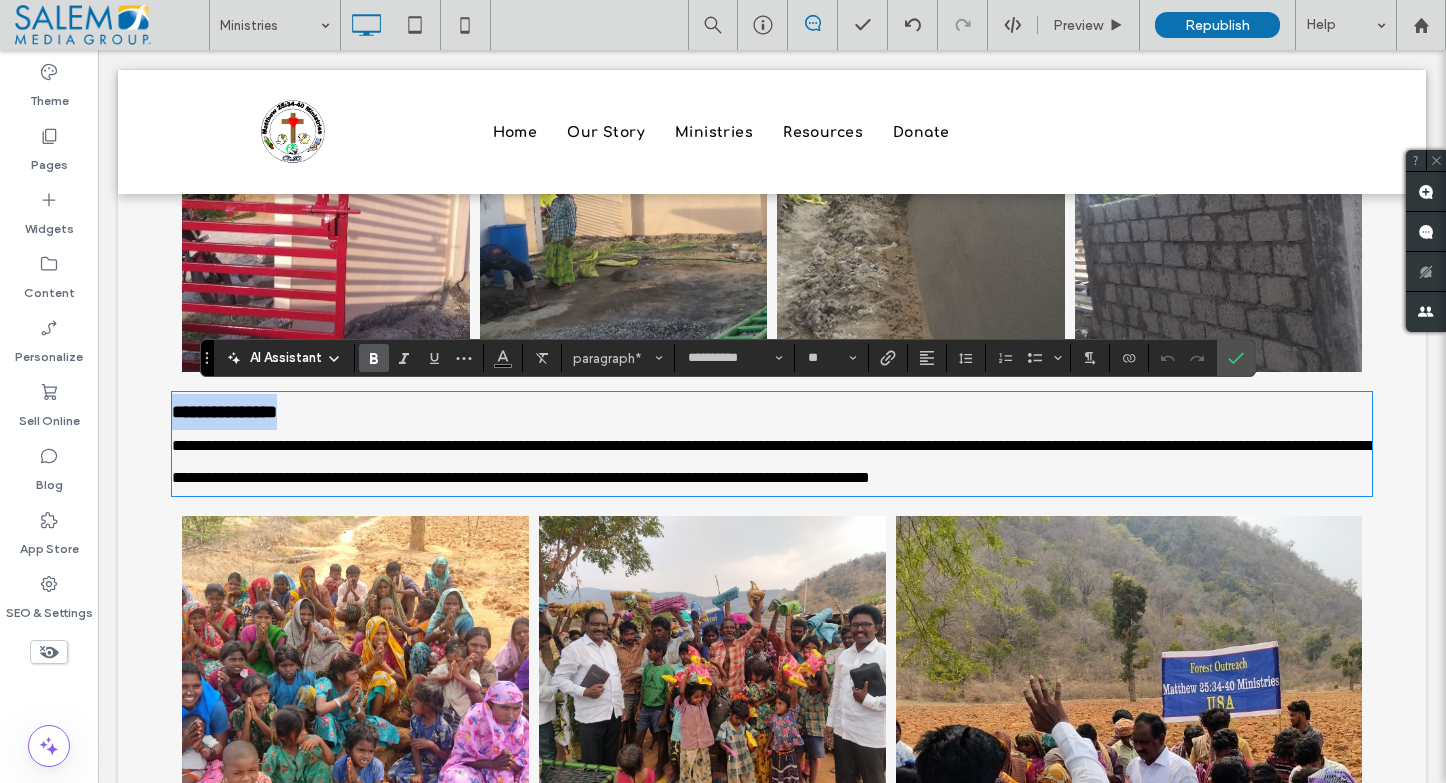 drag, startPoint x: 360, startPoint y: 415, endPoint x: 160, endPoint y: 415, distance: 200 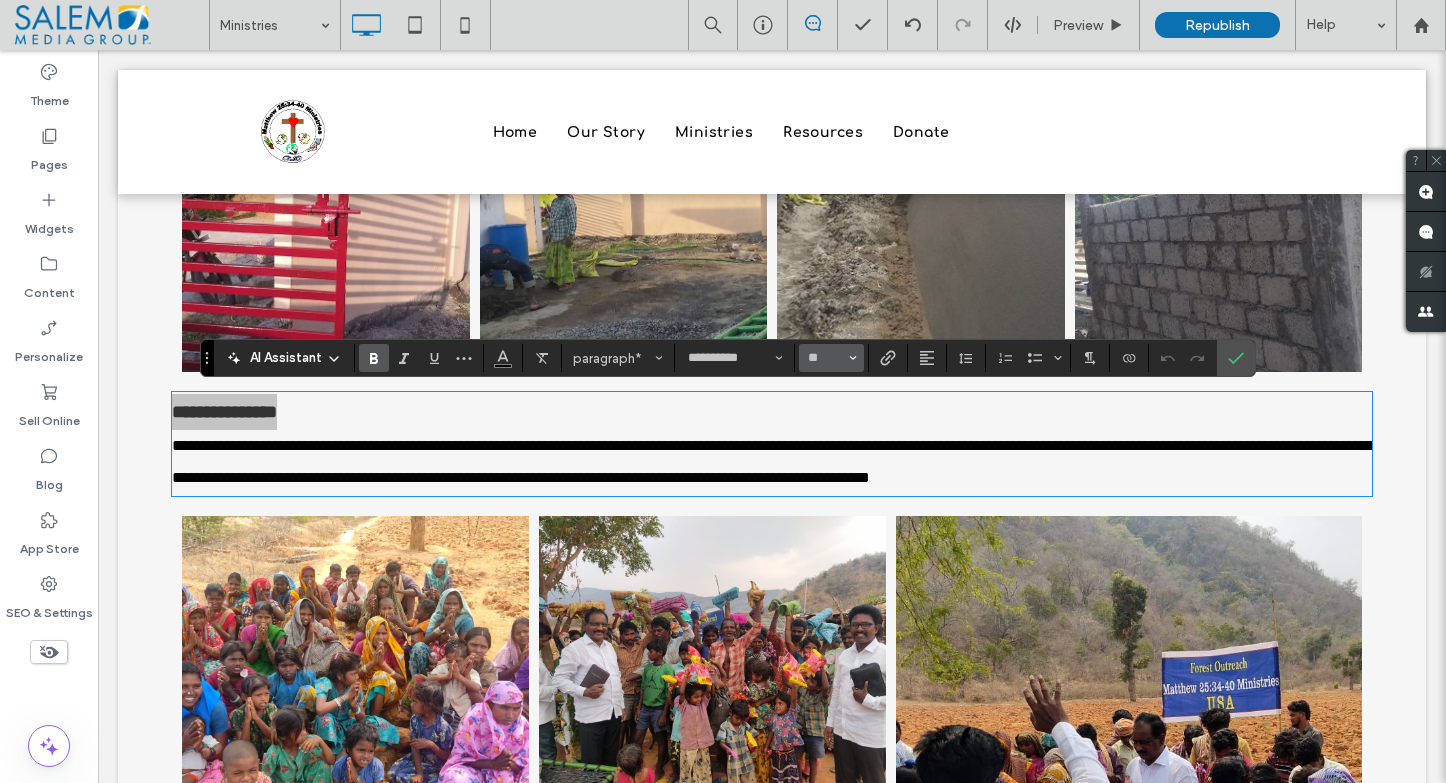 click on "**" at bounding box center [831, 358] 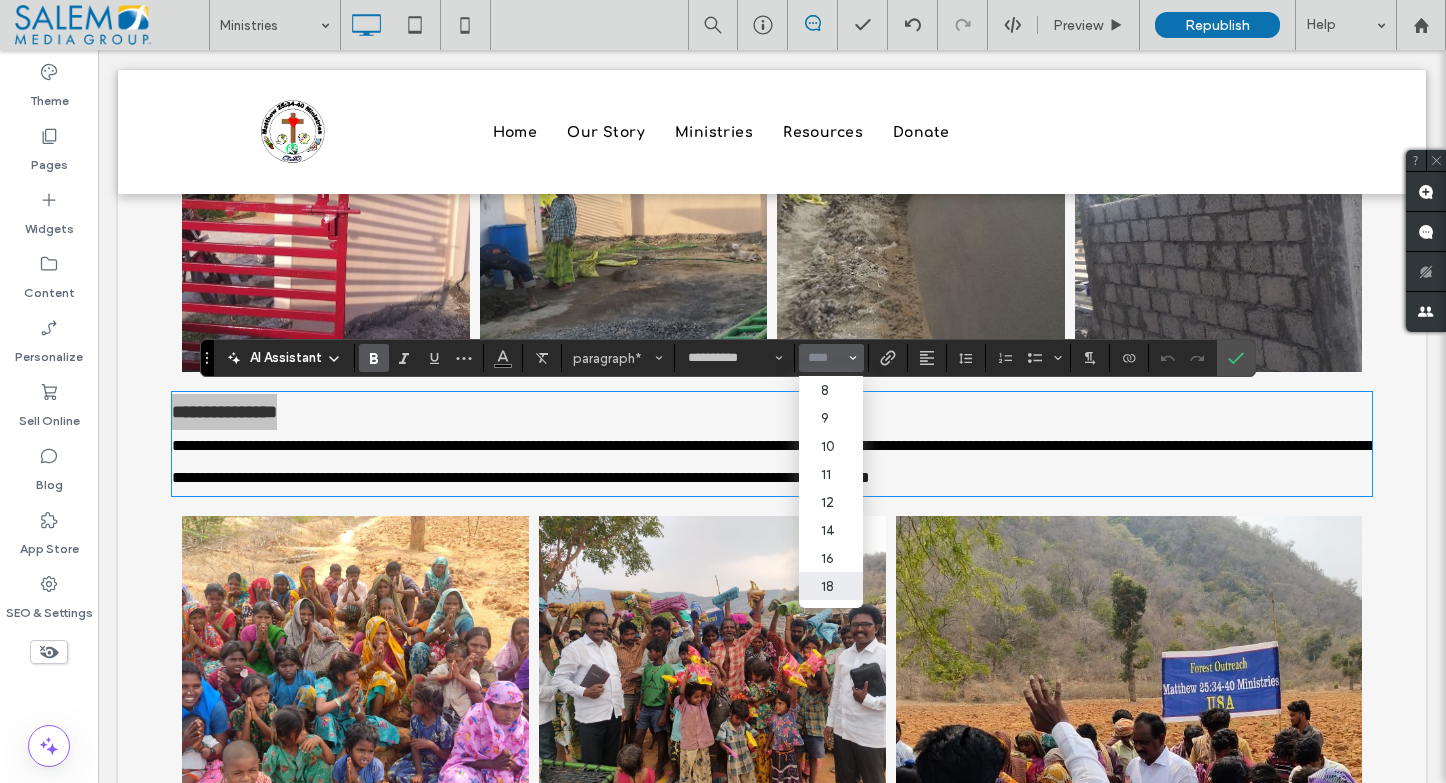 click at bounding box center (825, 358) 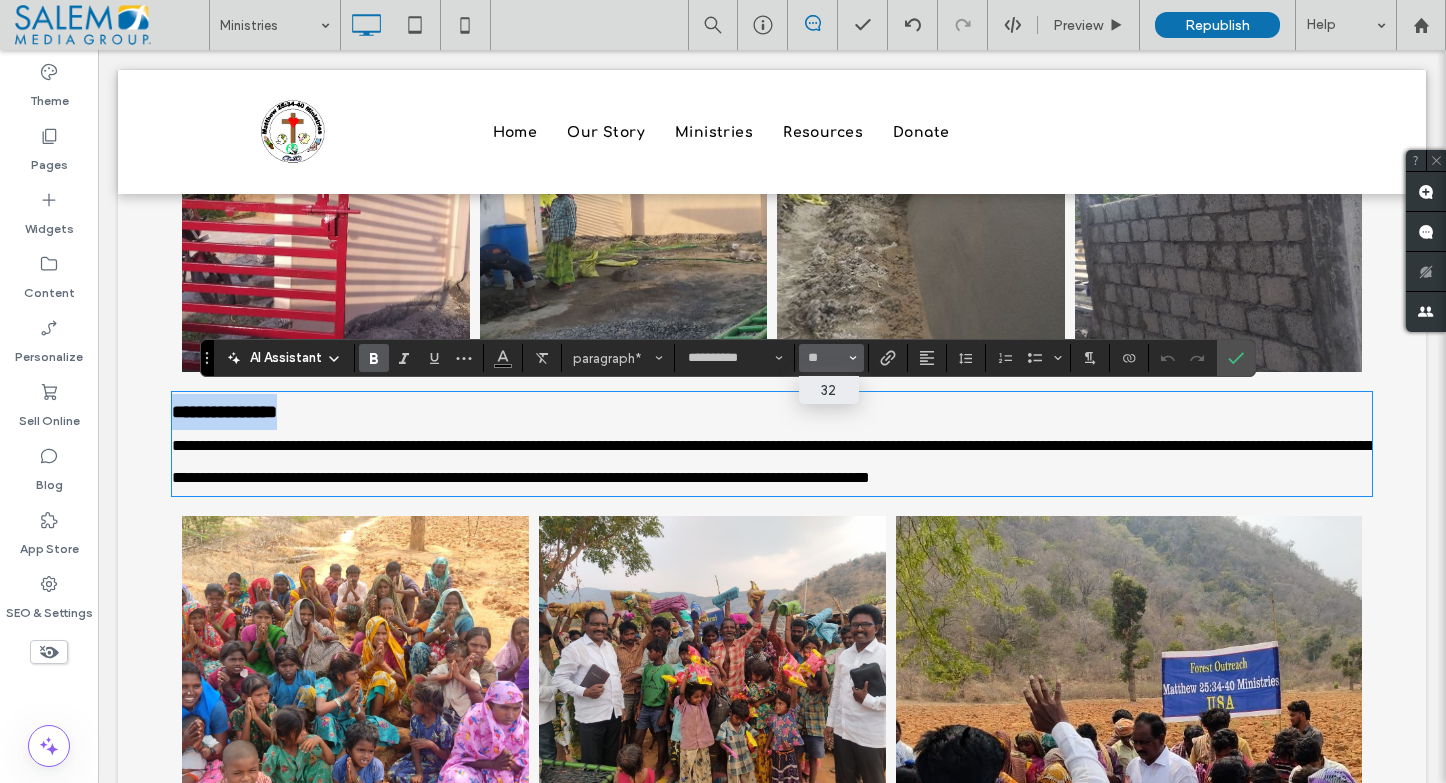 type on "**" 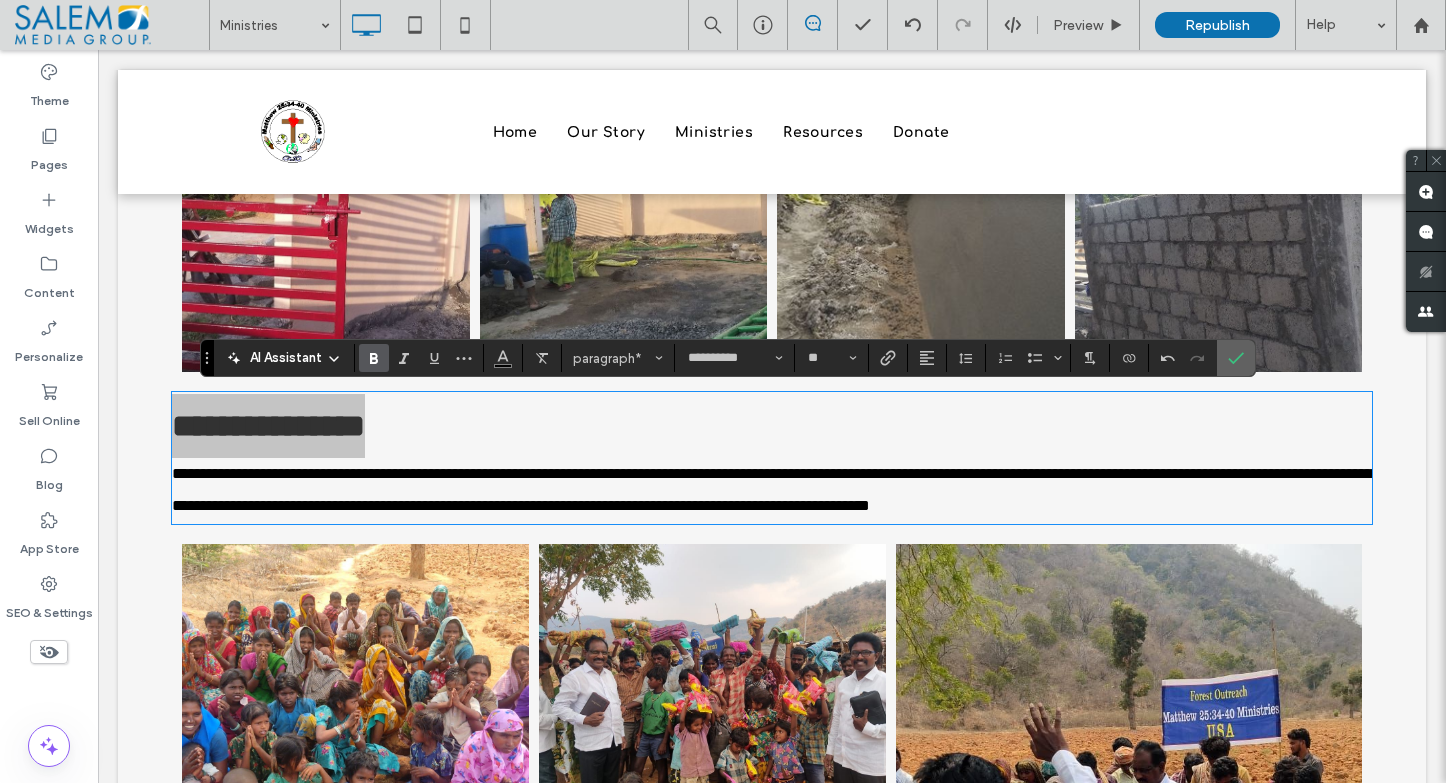 click 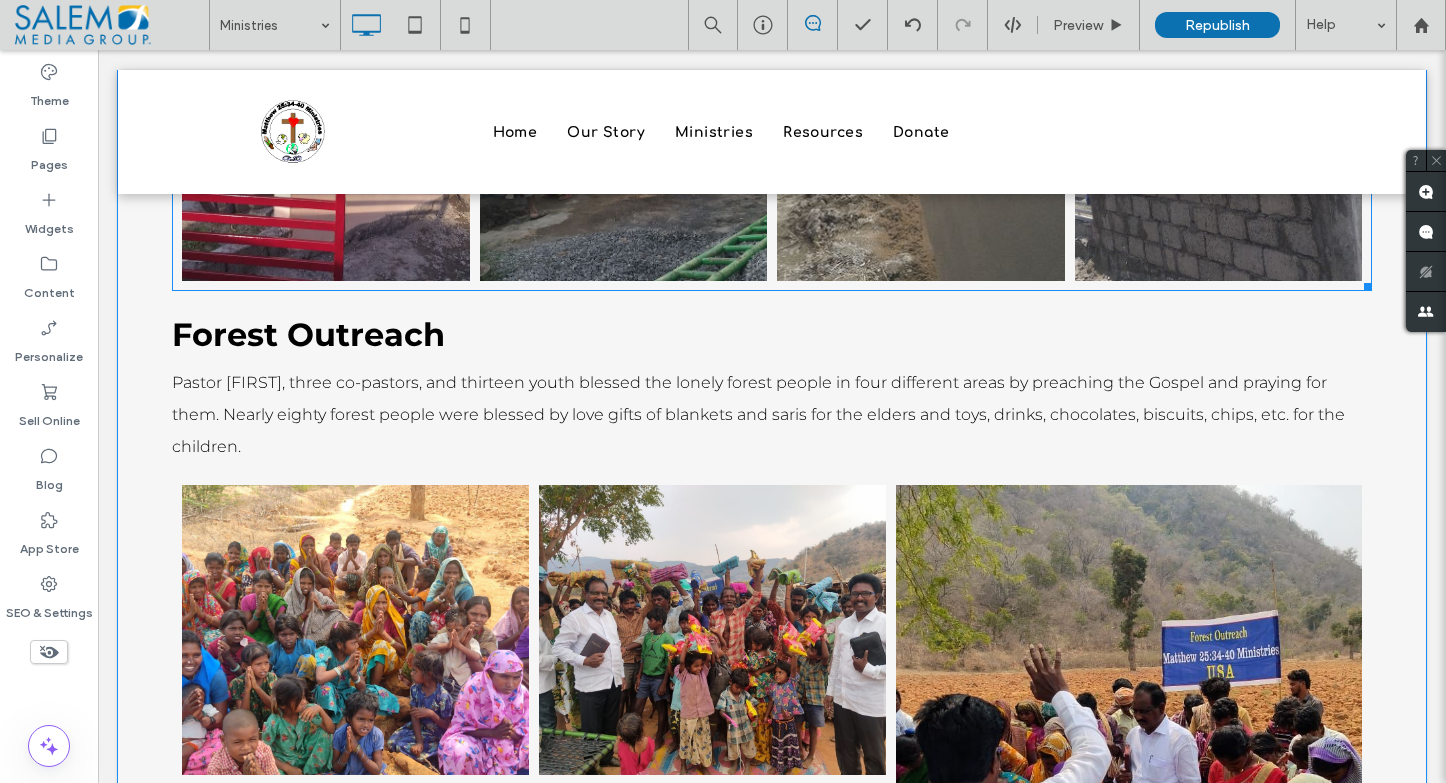 scroll, scrollTop: 6887, scrollLeft: 0, axis: vertical 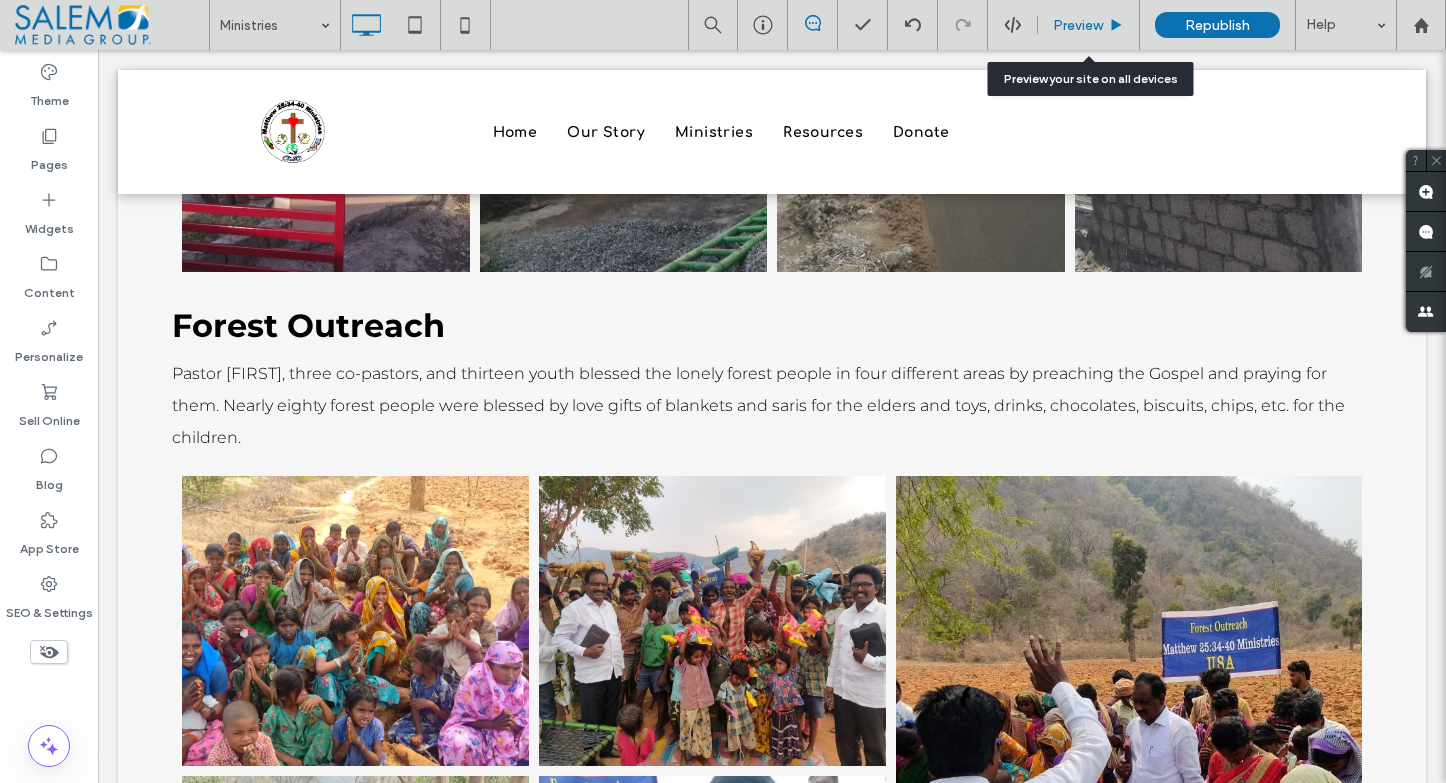 click on "Preview" at bounding box center (1089, 25) 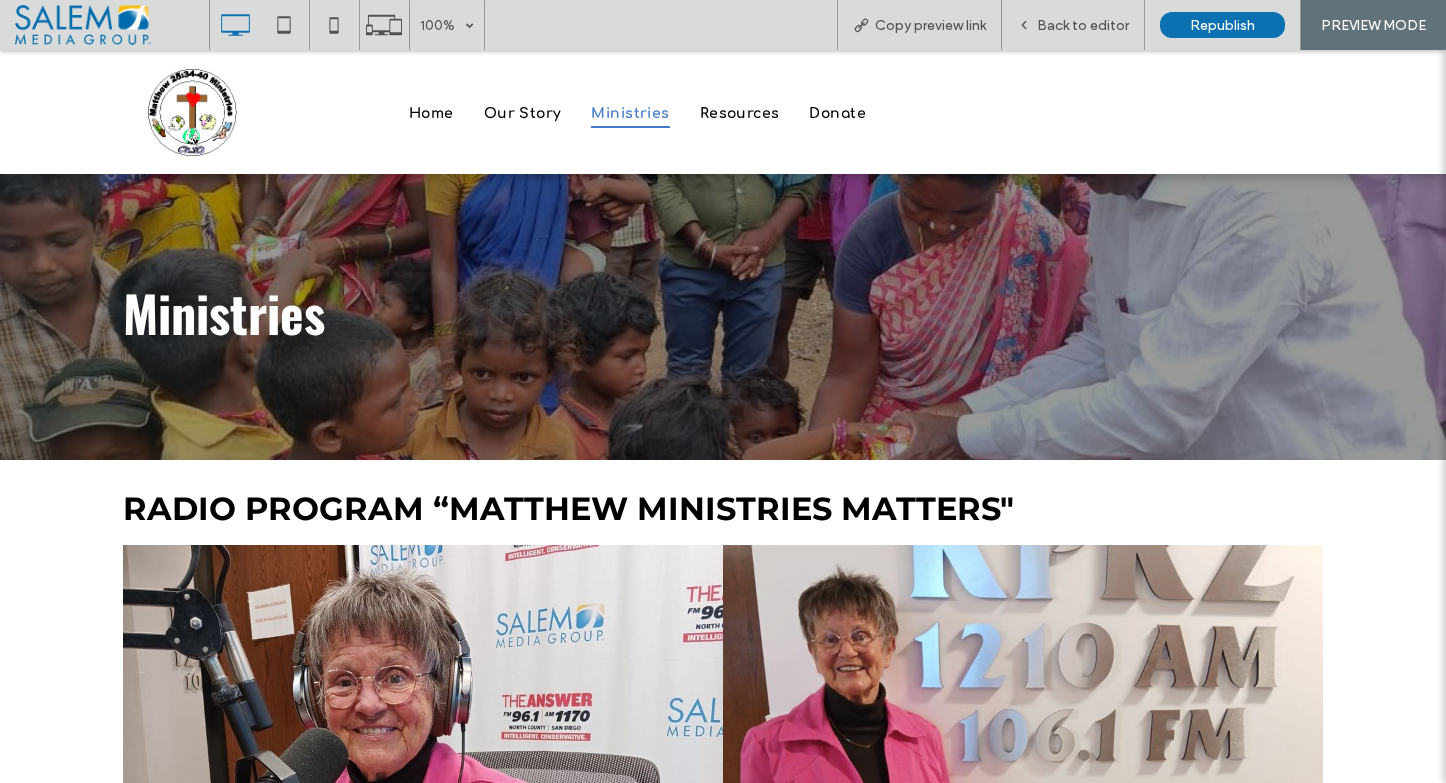 scroll, scrollTop: 0, scrollLeft: 0, axis: both 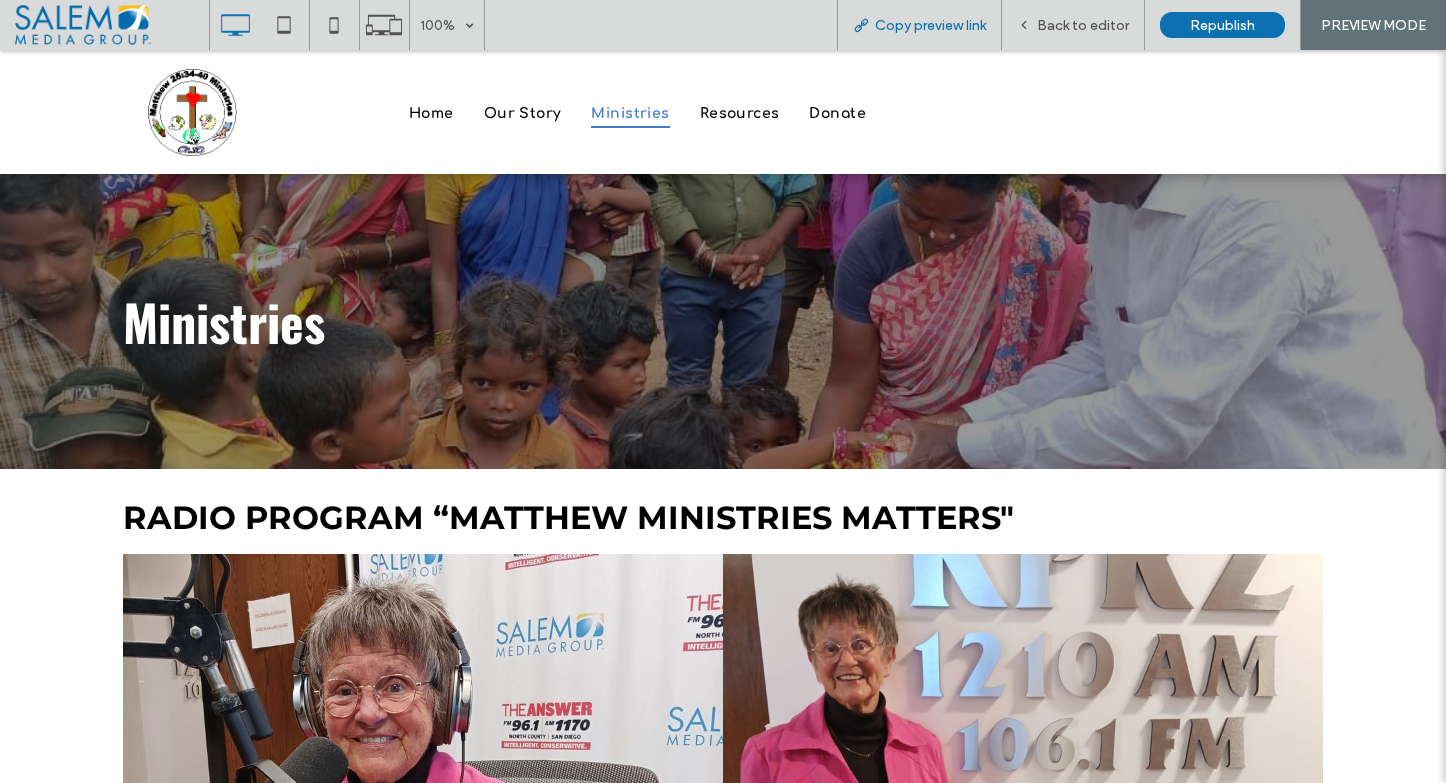 click on "Copy preview link" at bounding box center (930, 25) 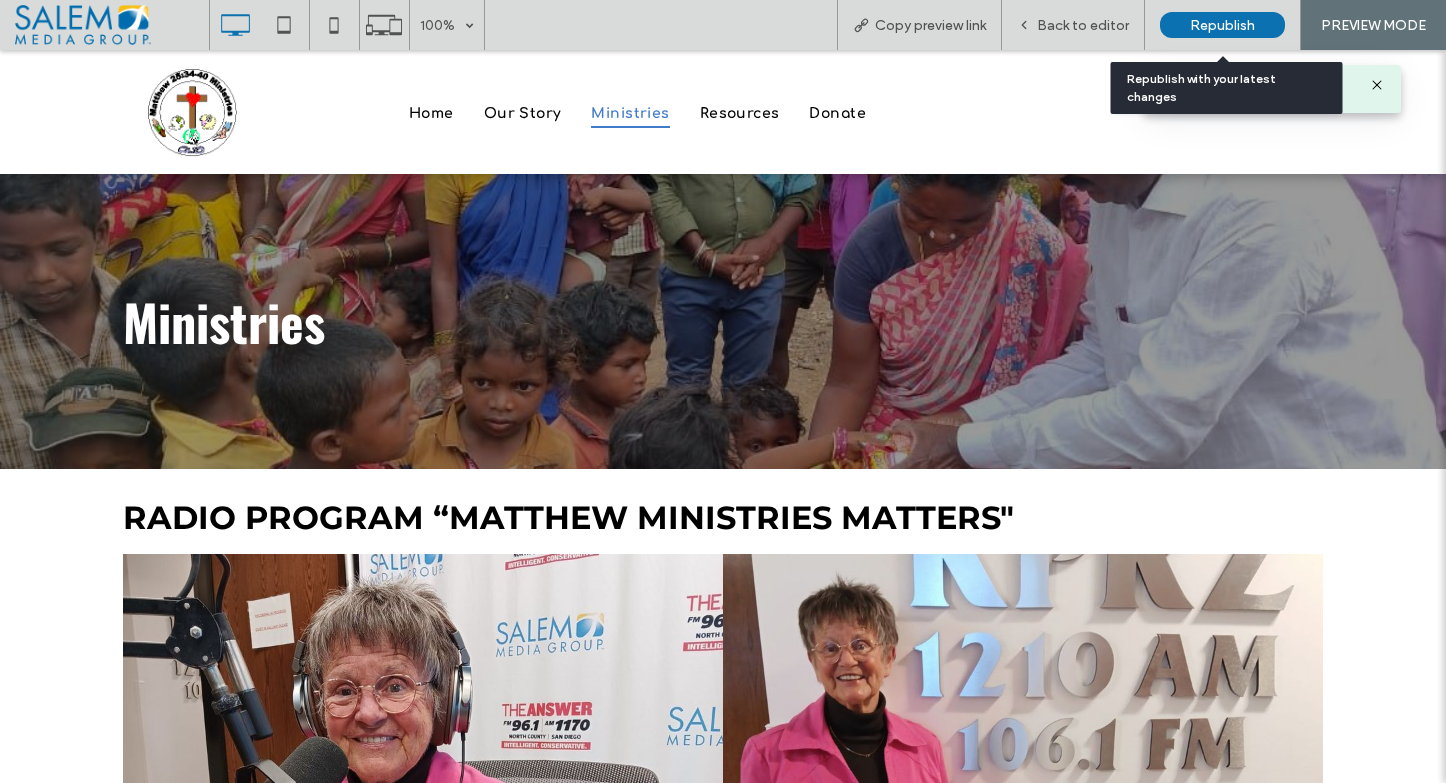 click on "Republish" at bounding box center [1222, 25] 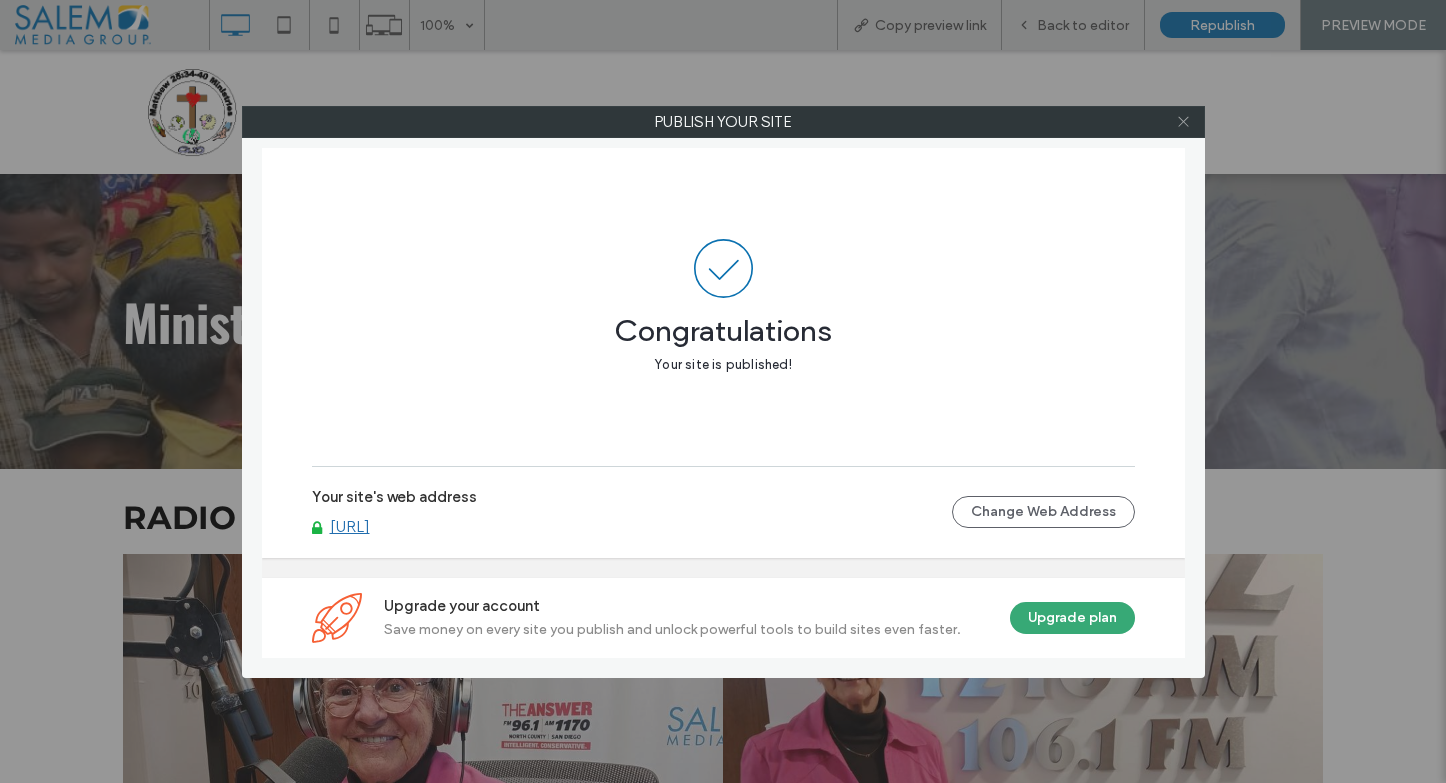 click 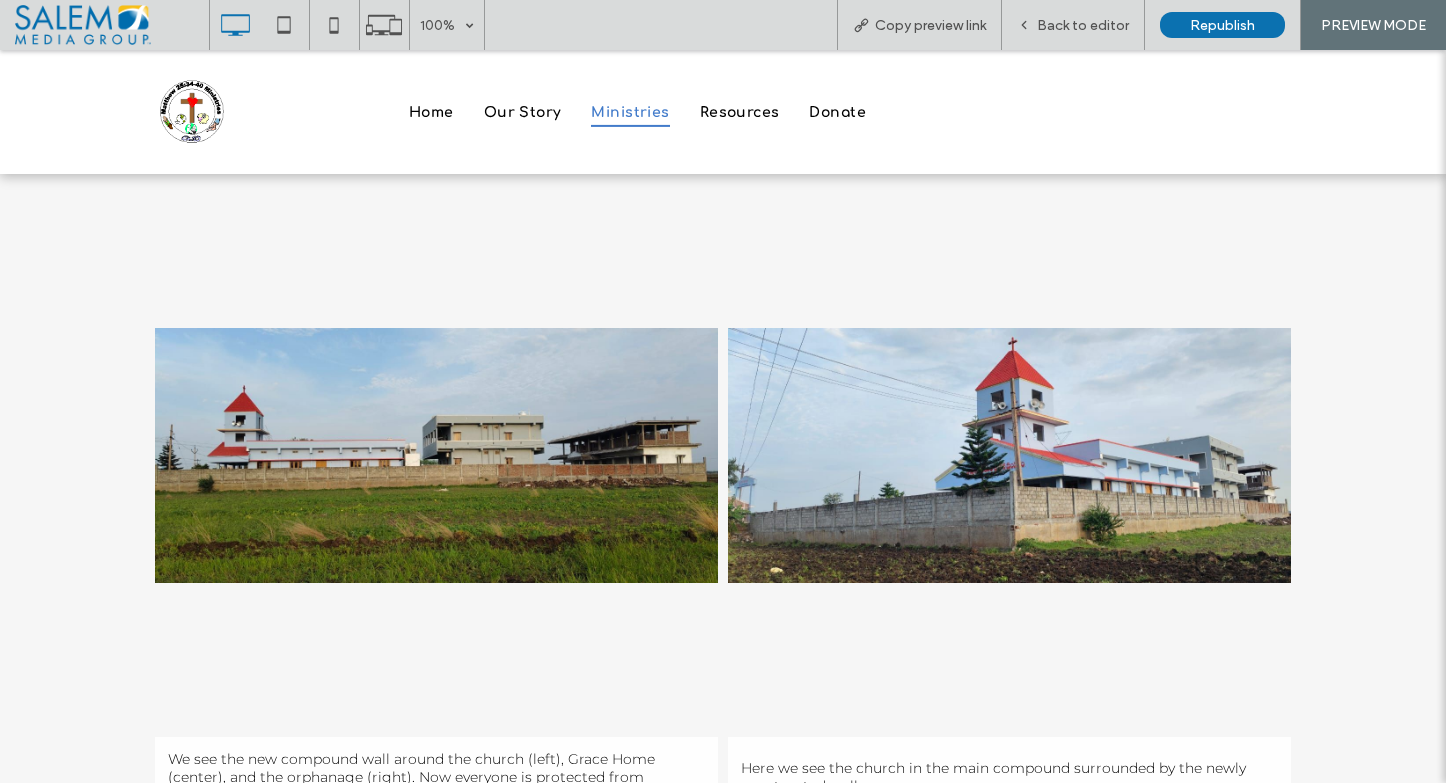 scroll, scrollTop: 6010, scrollLeft: 0, axis: vertical 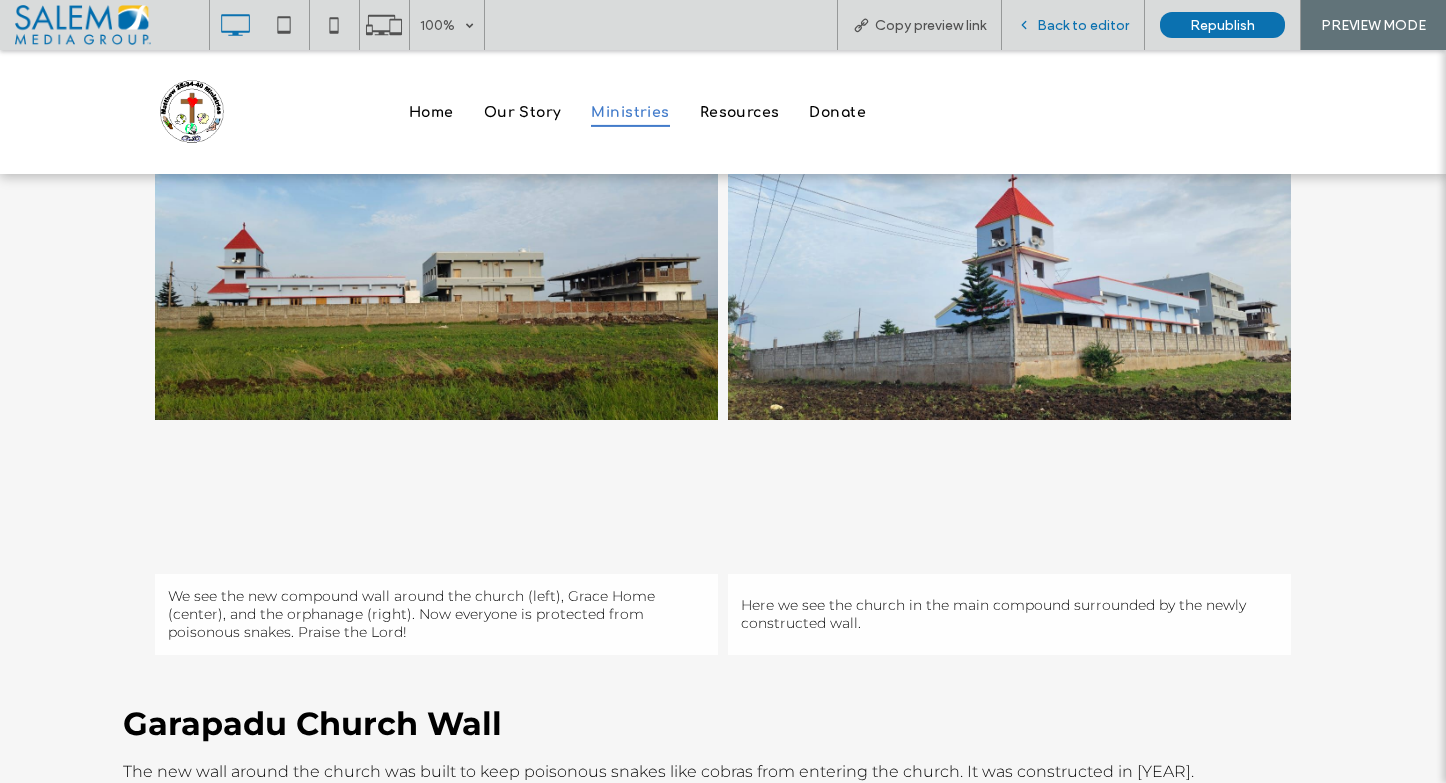 click on "Back to editor" at bounding box center [1083, 25] 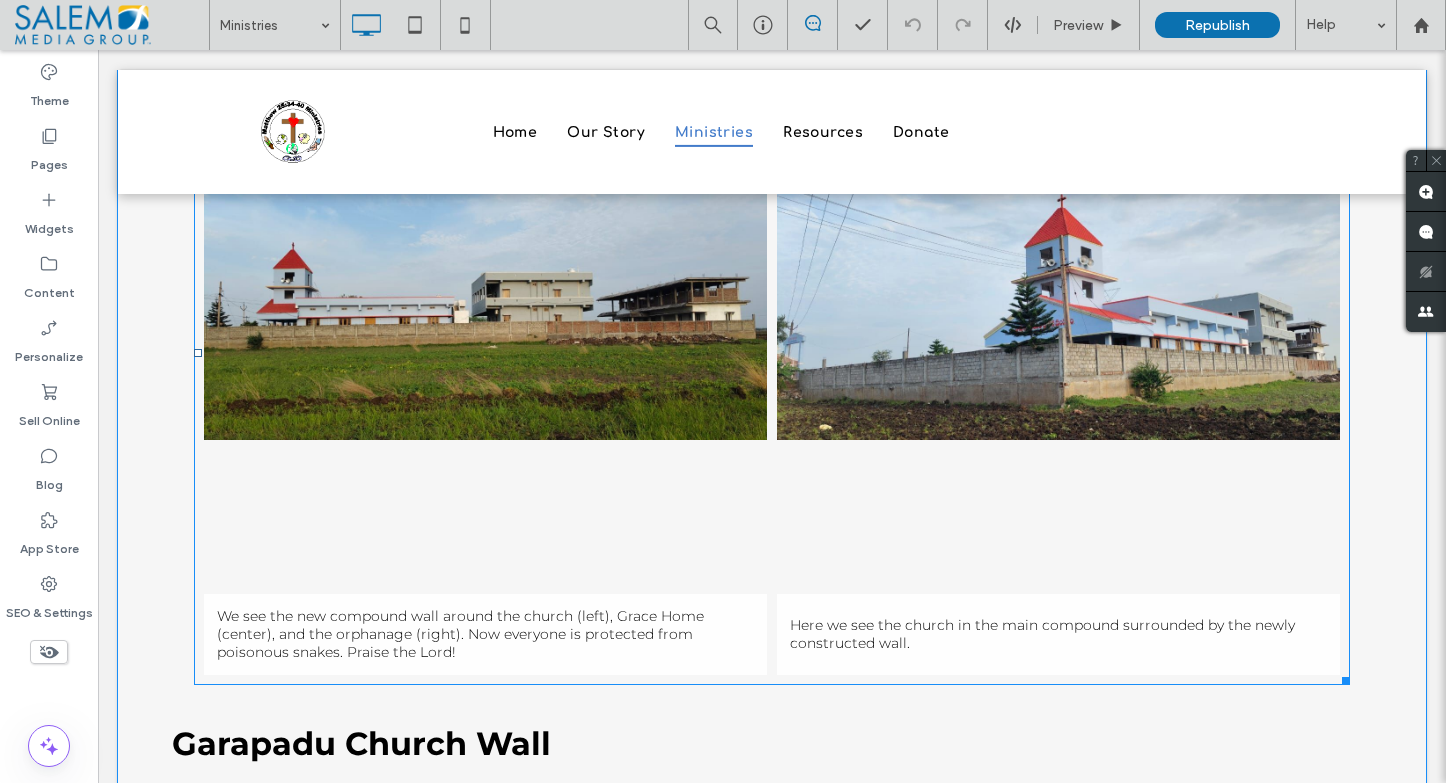 click at bounding box center (485, 312) 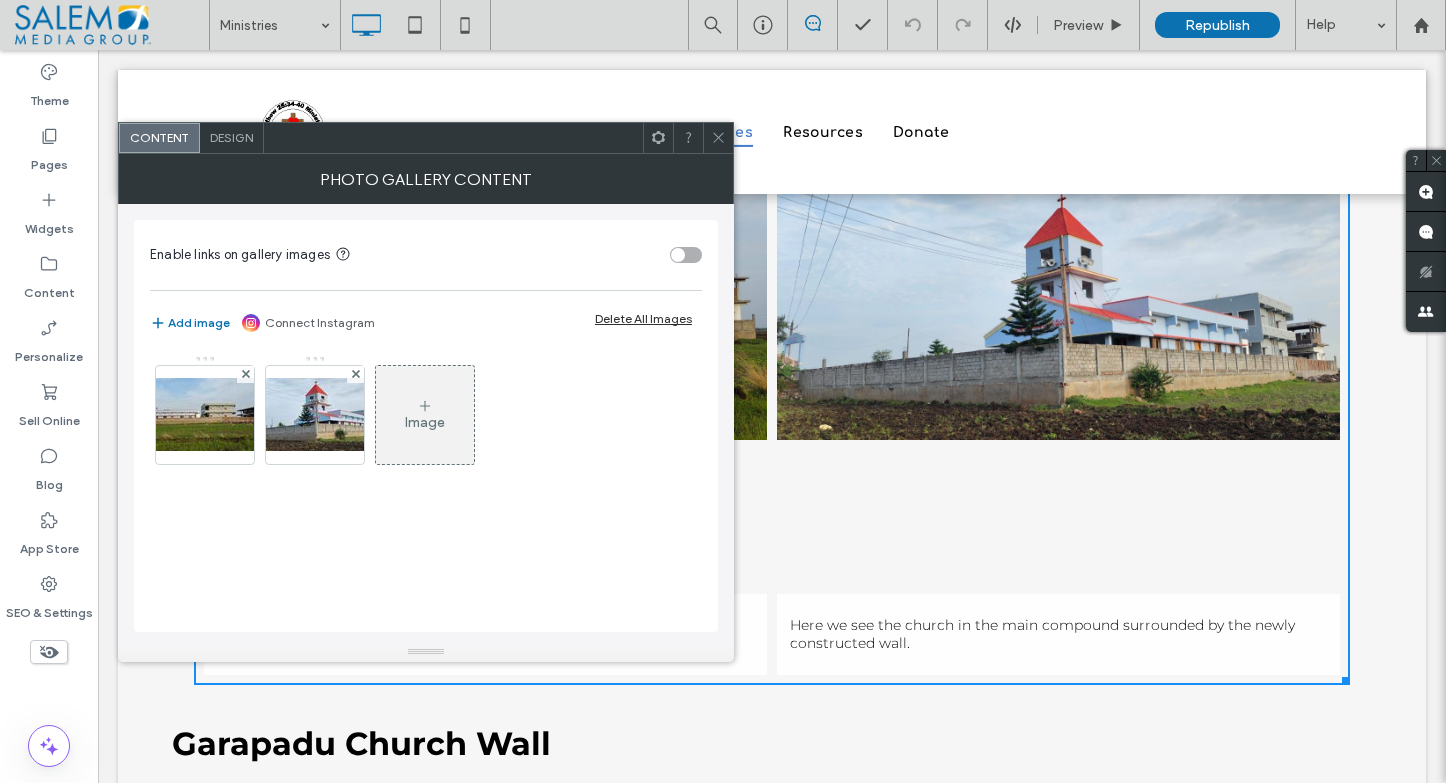 click on "Design" at bounding box center (231, 137) 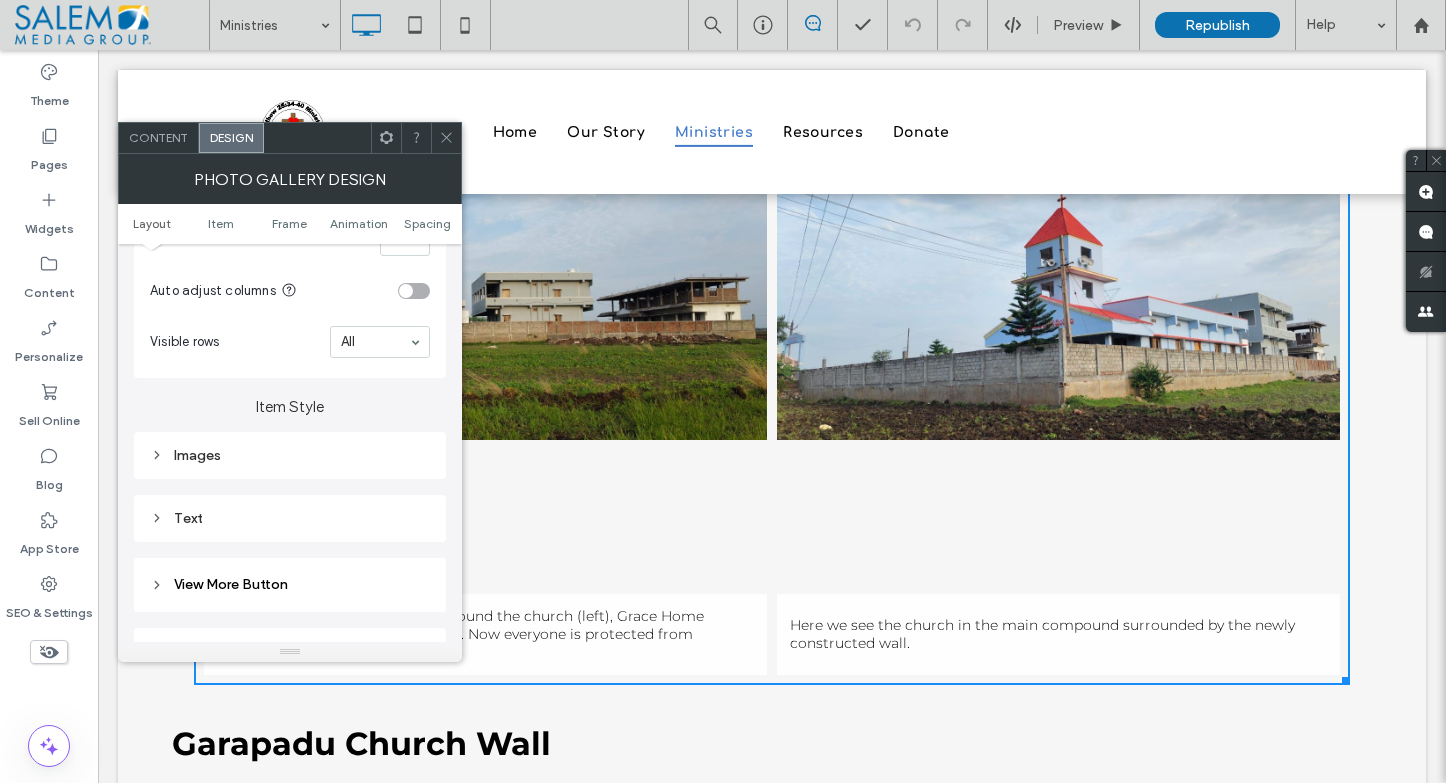 scroll, scrollTop: 679, scrollLeft: 0, axis: vertical 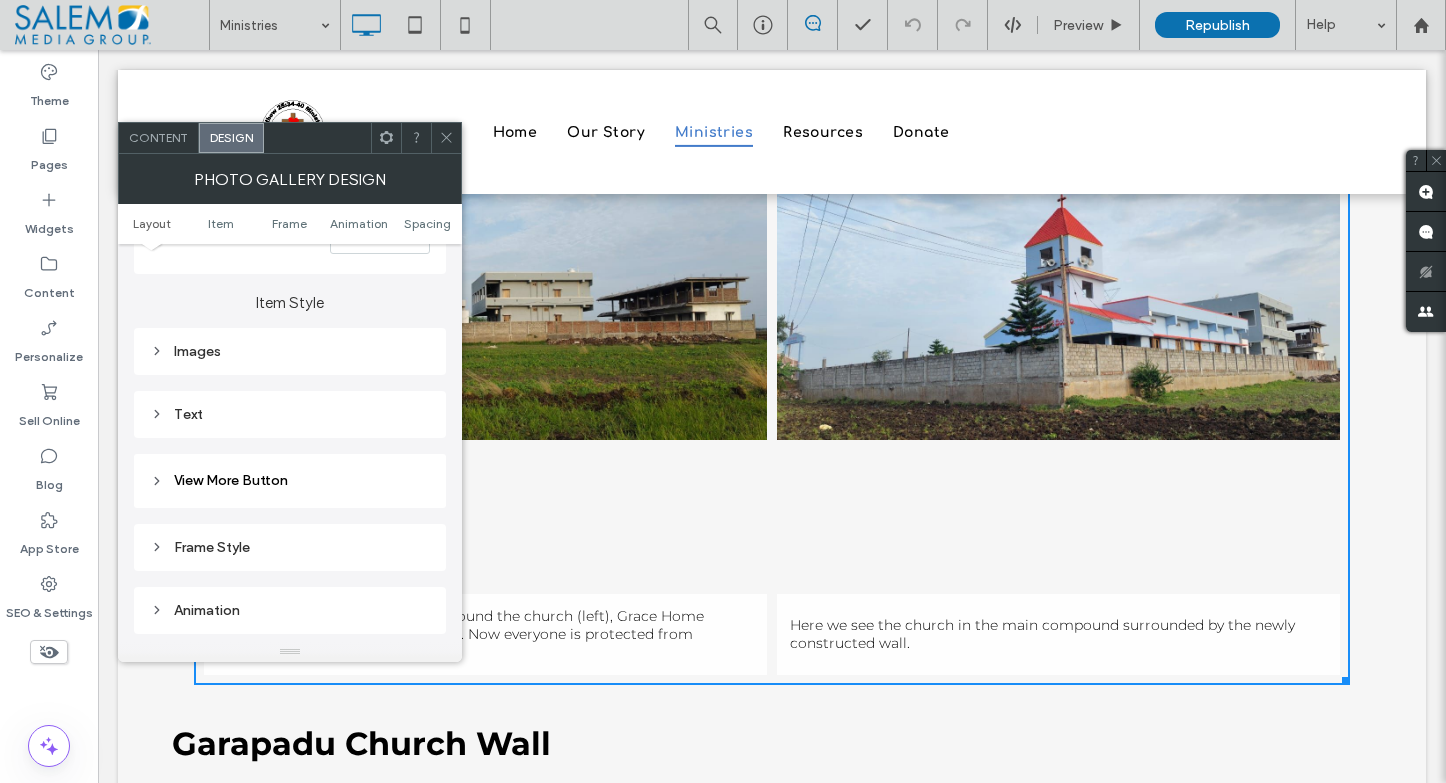 click on "Images" at bounding box center [290, 351] 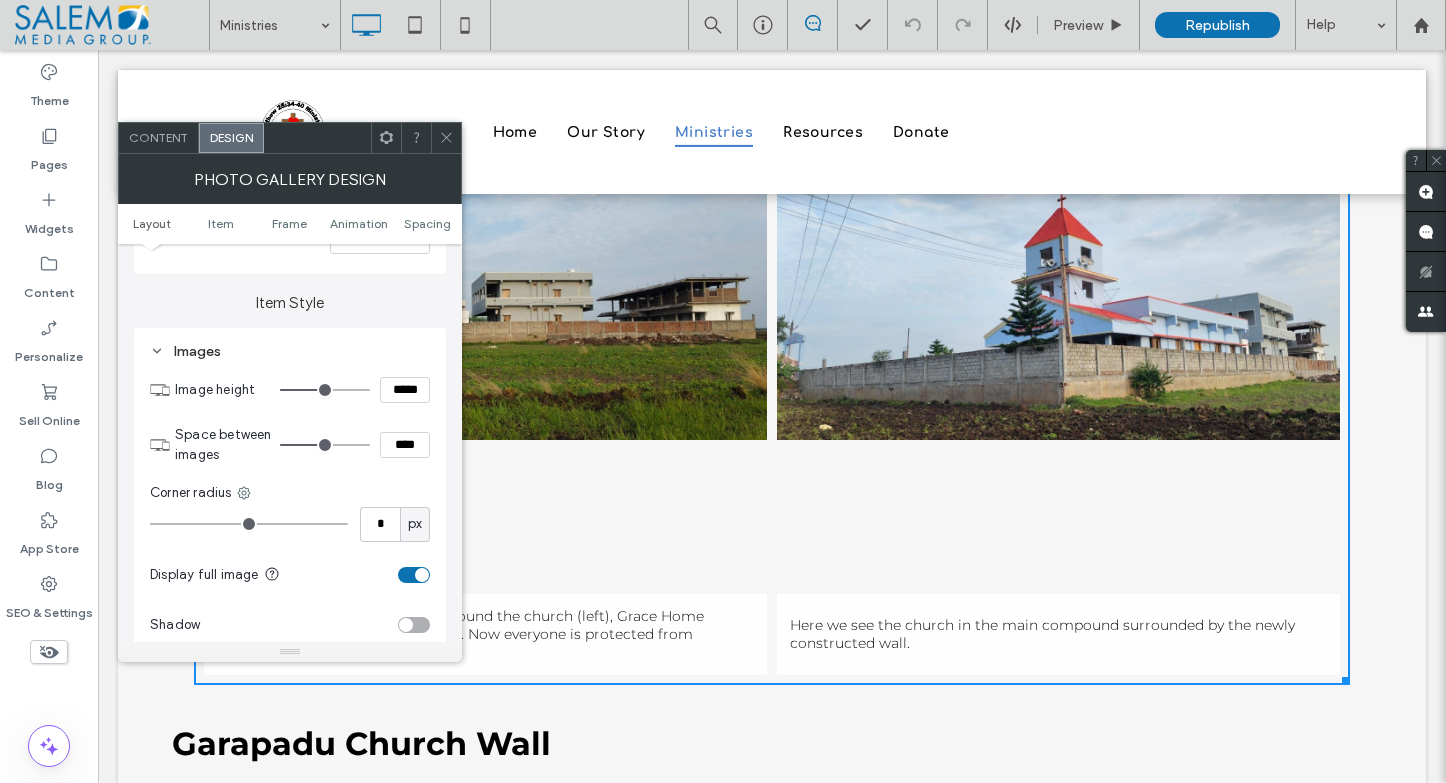 type on "***" 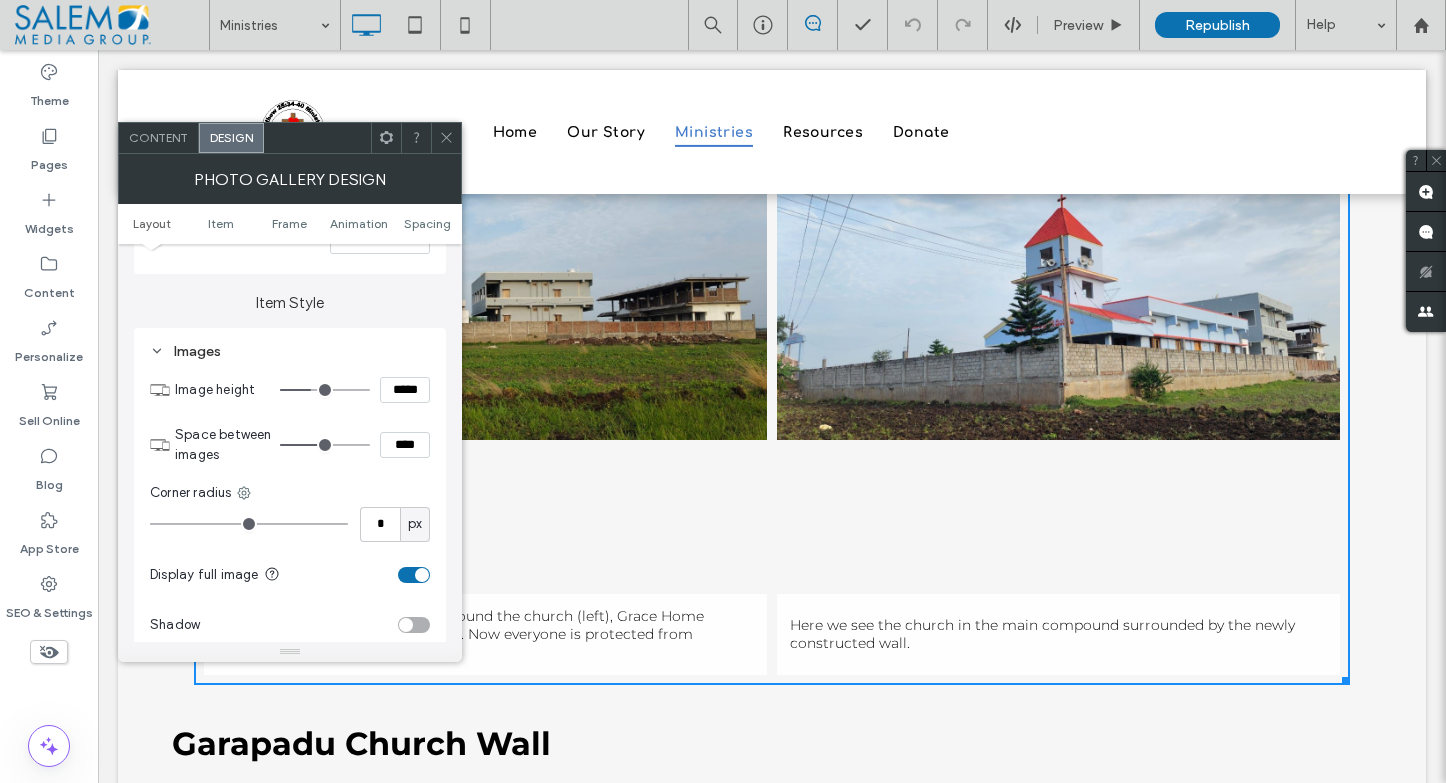 type on "***" 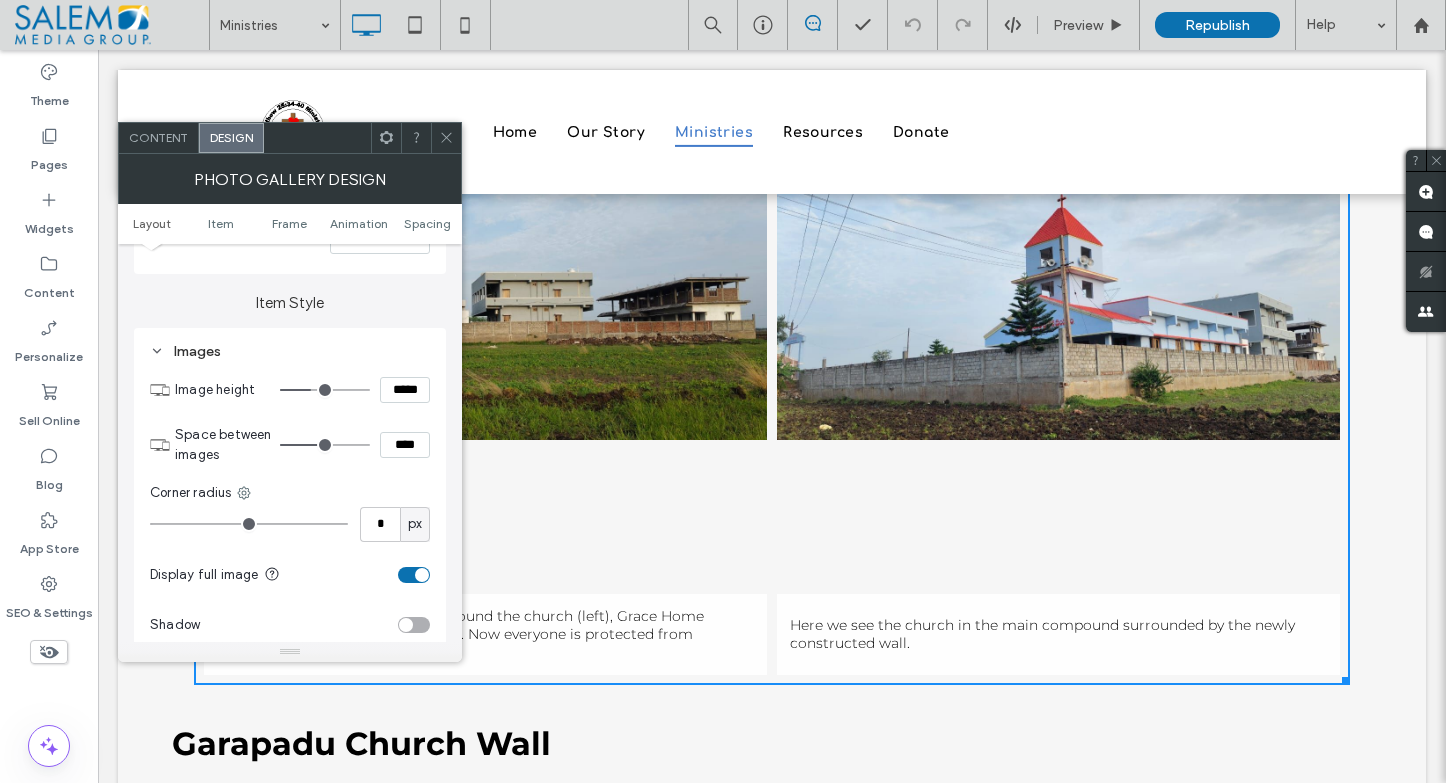 type on "*****" 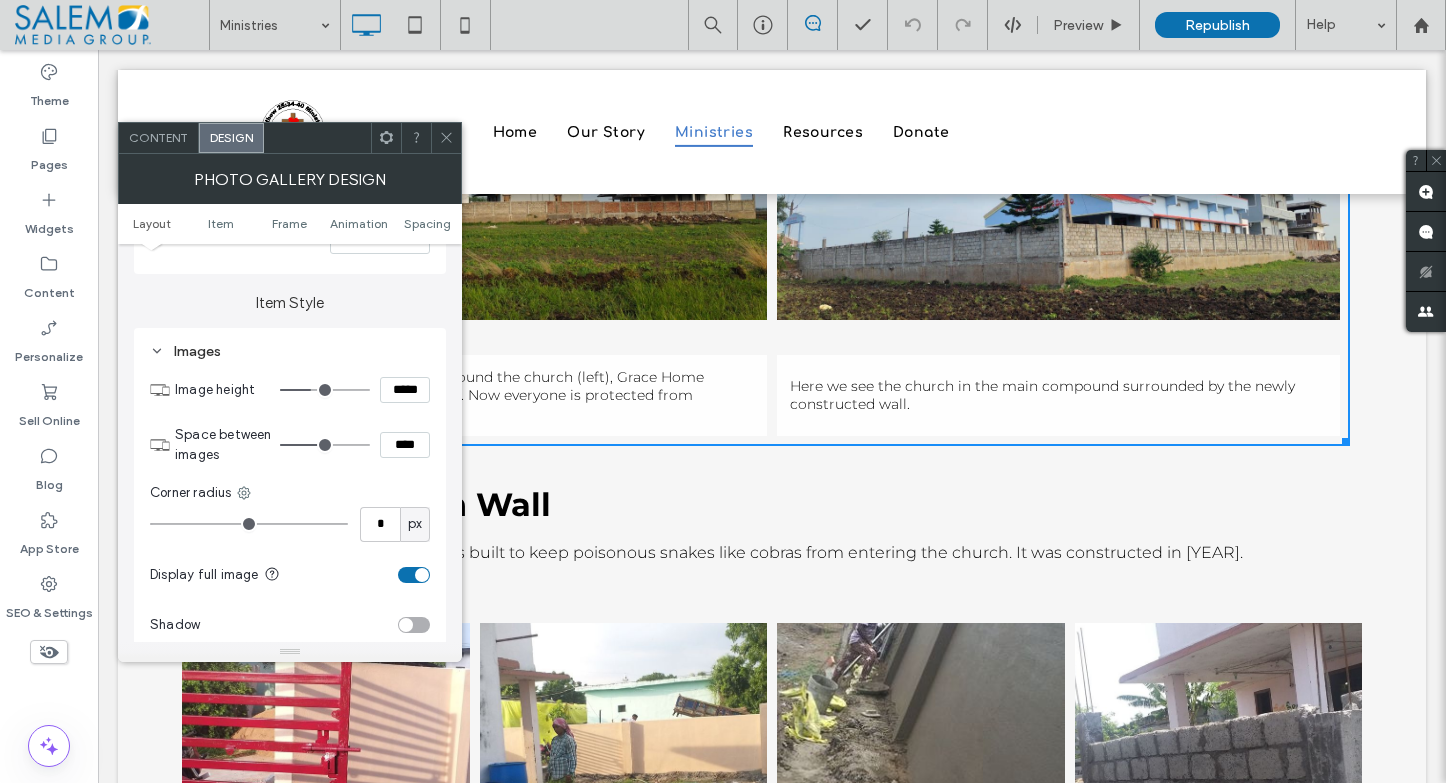 type on "***" 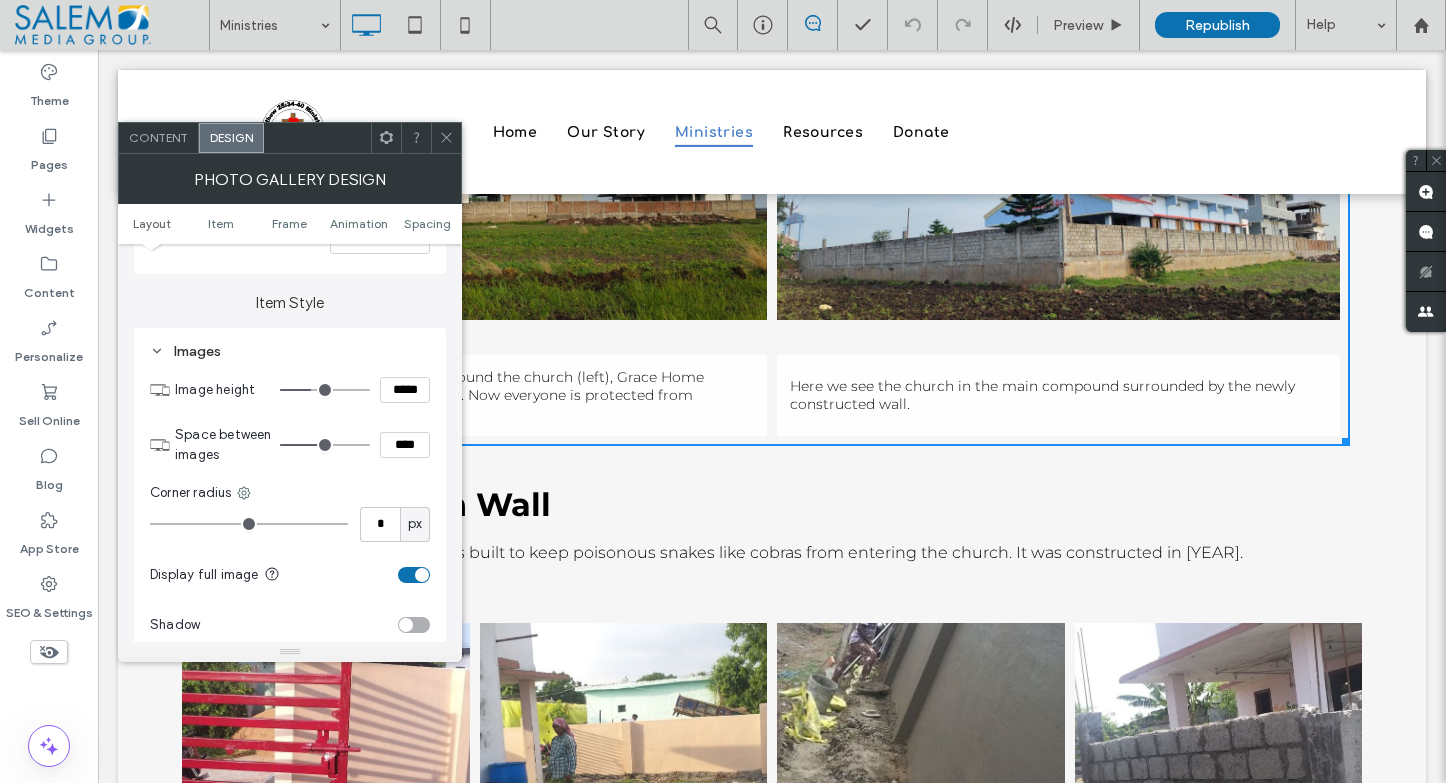 type on "*****" 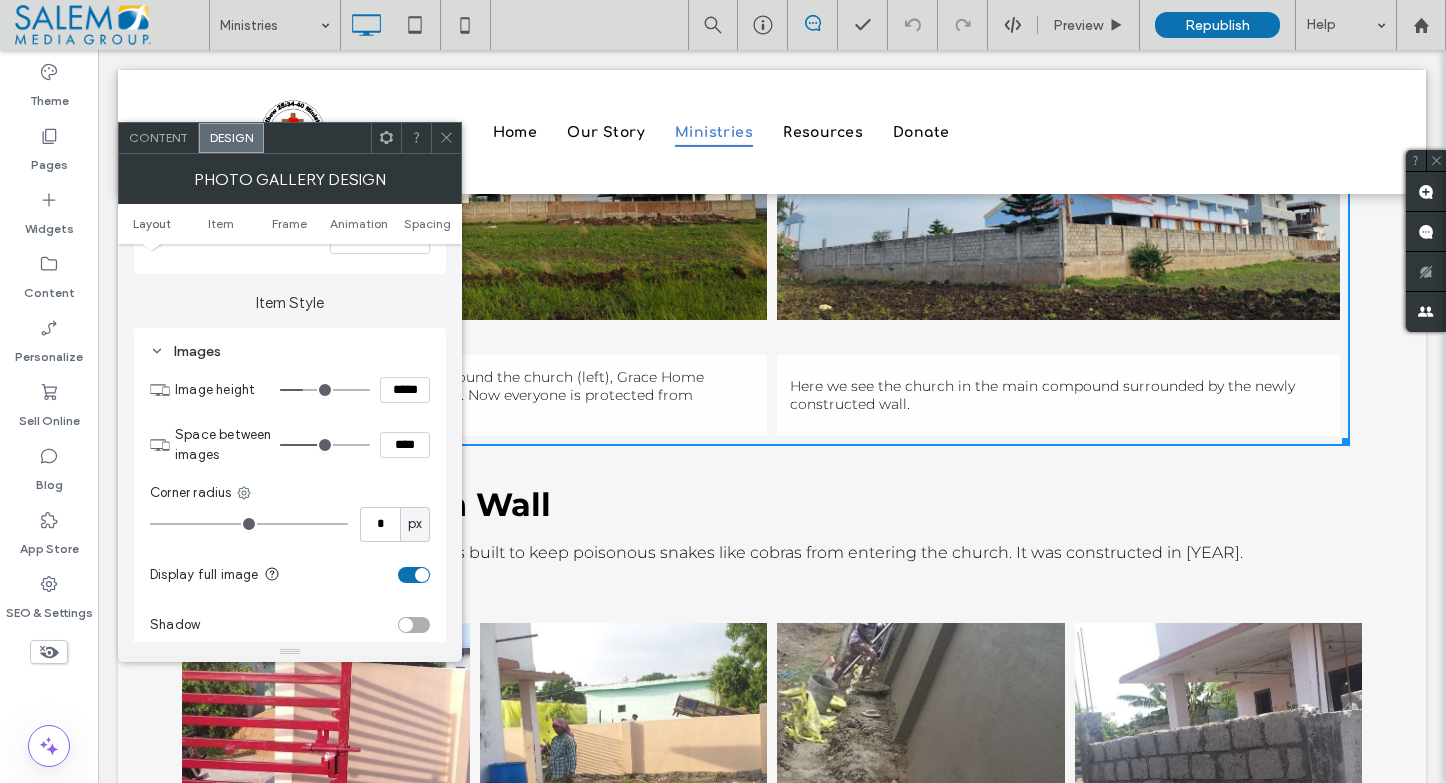 type on "***" 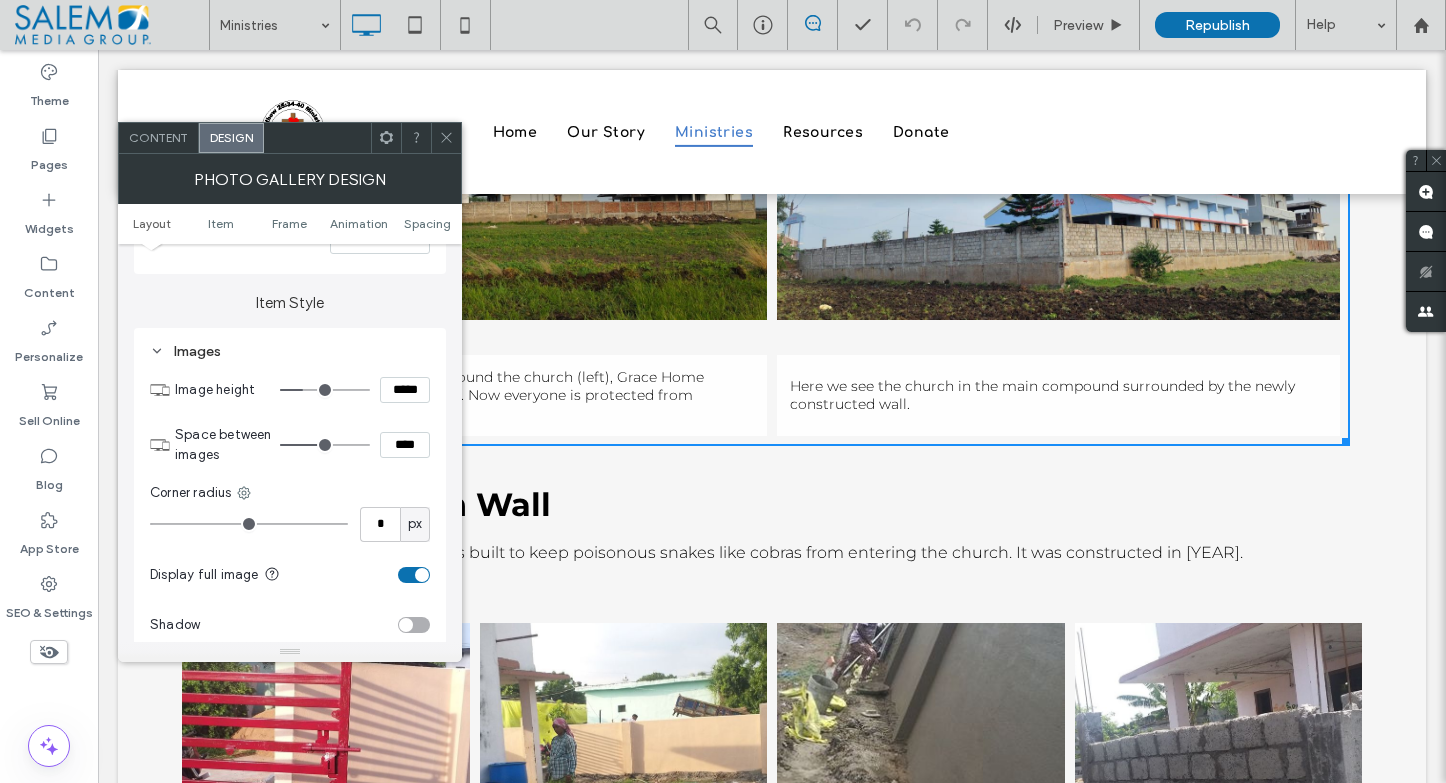 type on "*****" 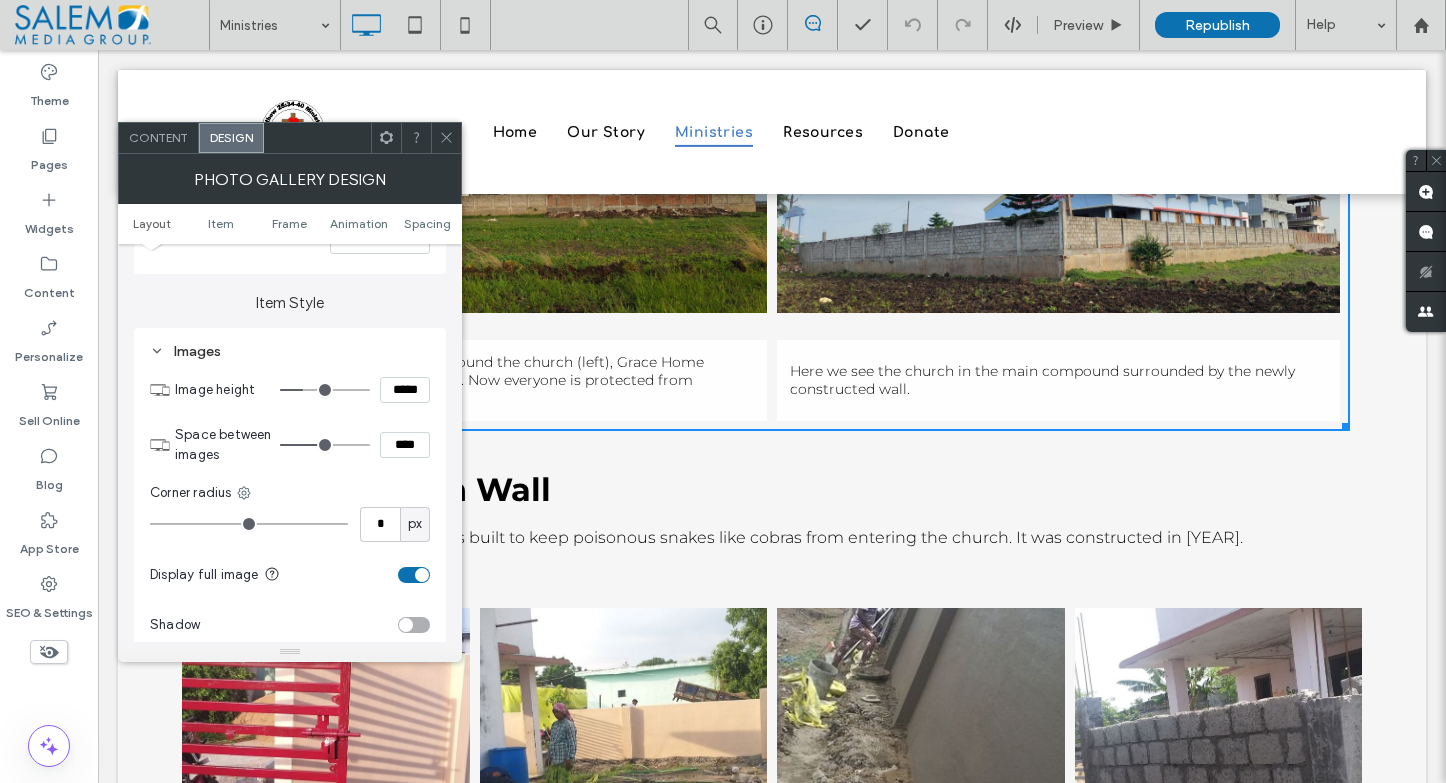 type on "***" 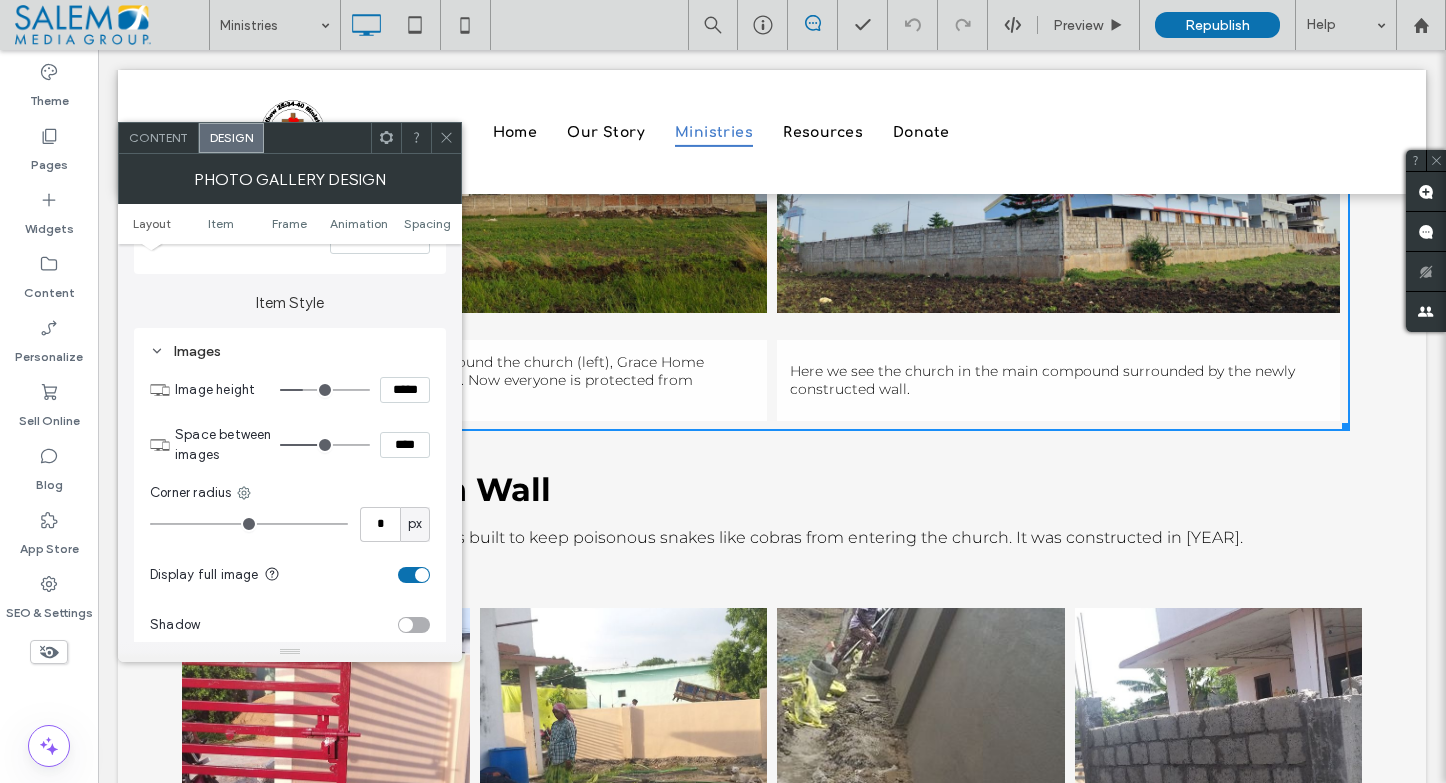 type on "*****" 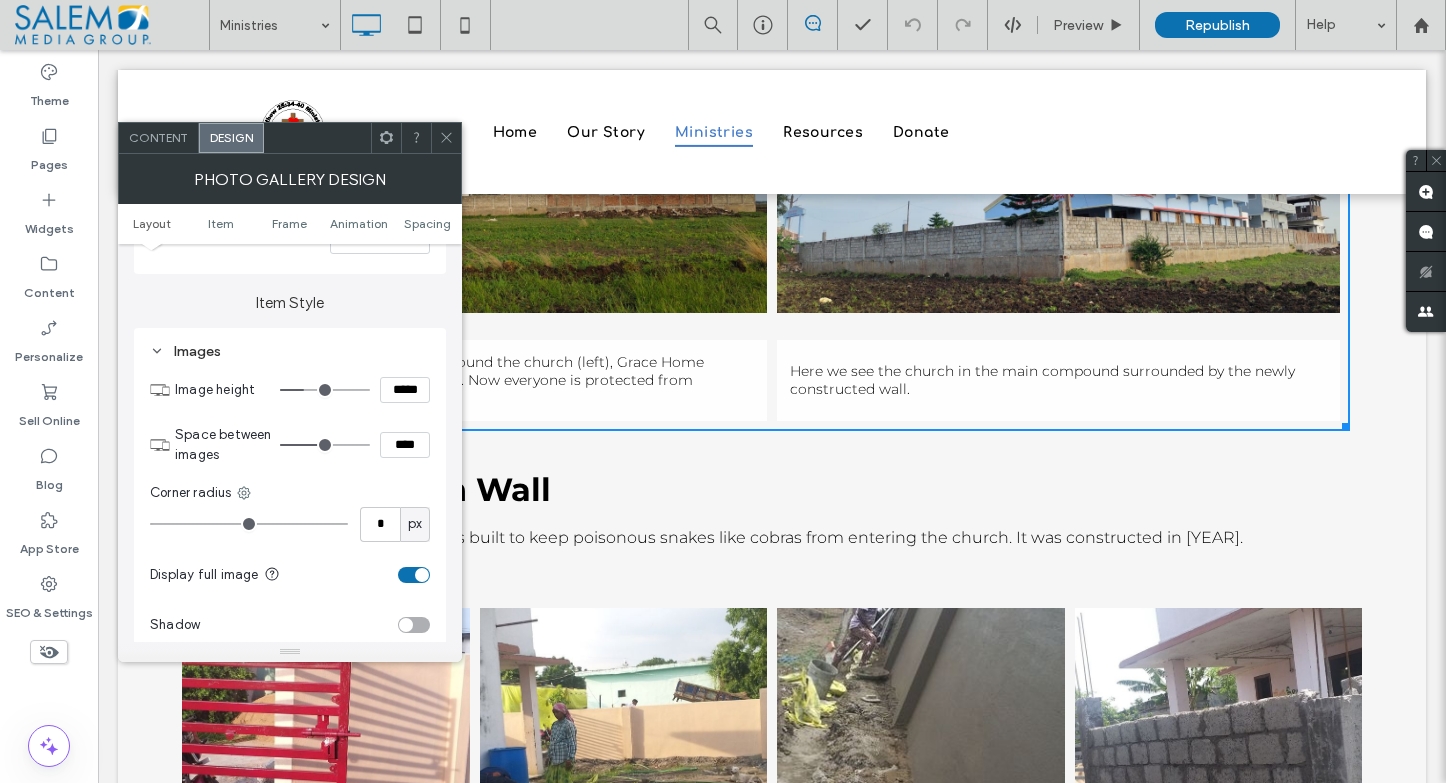 type on "***" 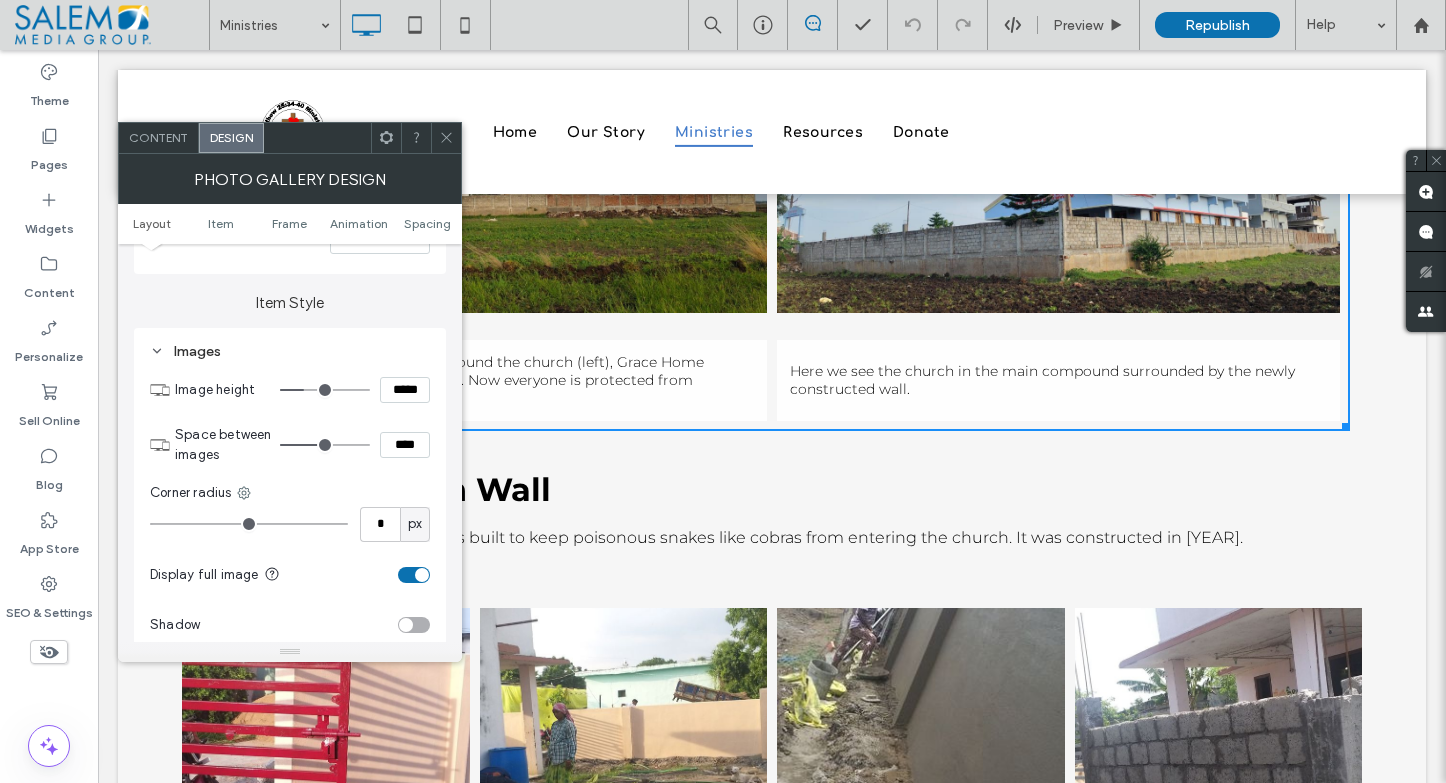 type on "*****" 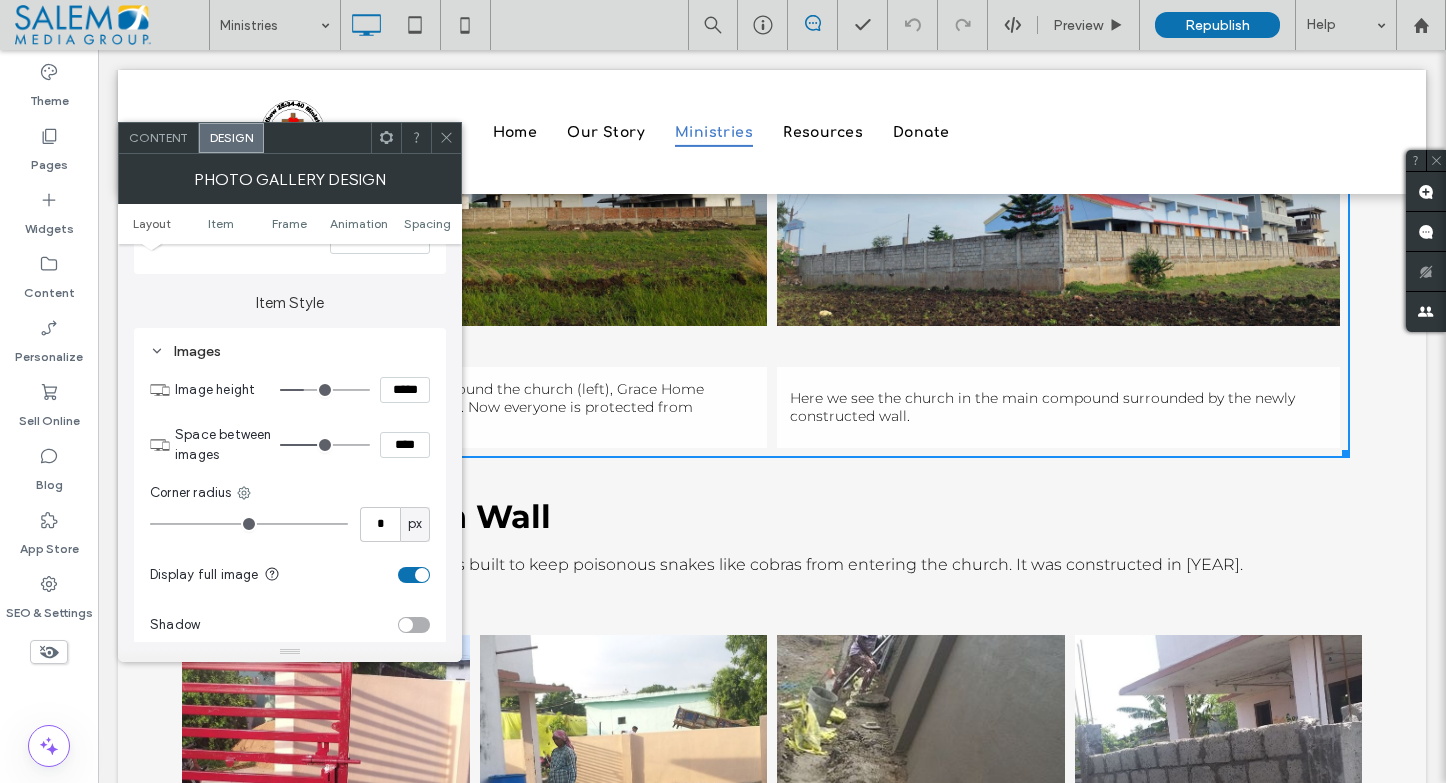 type on "***" 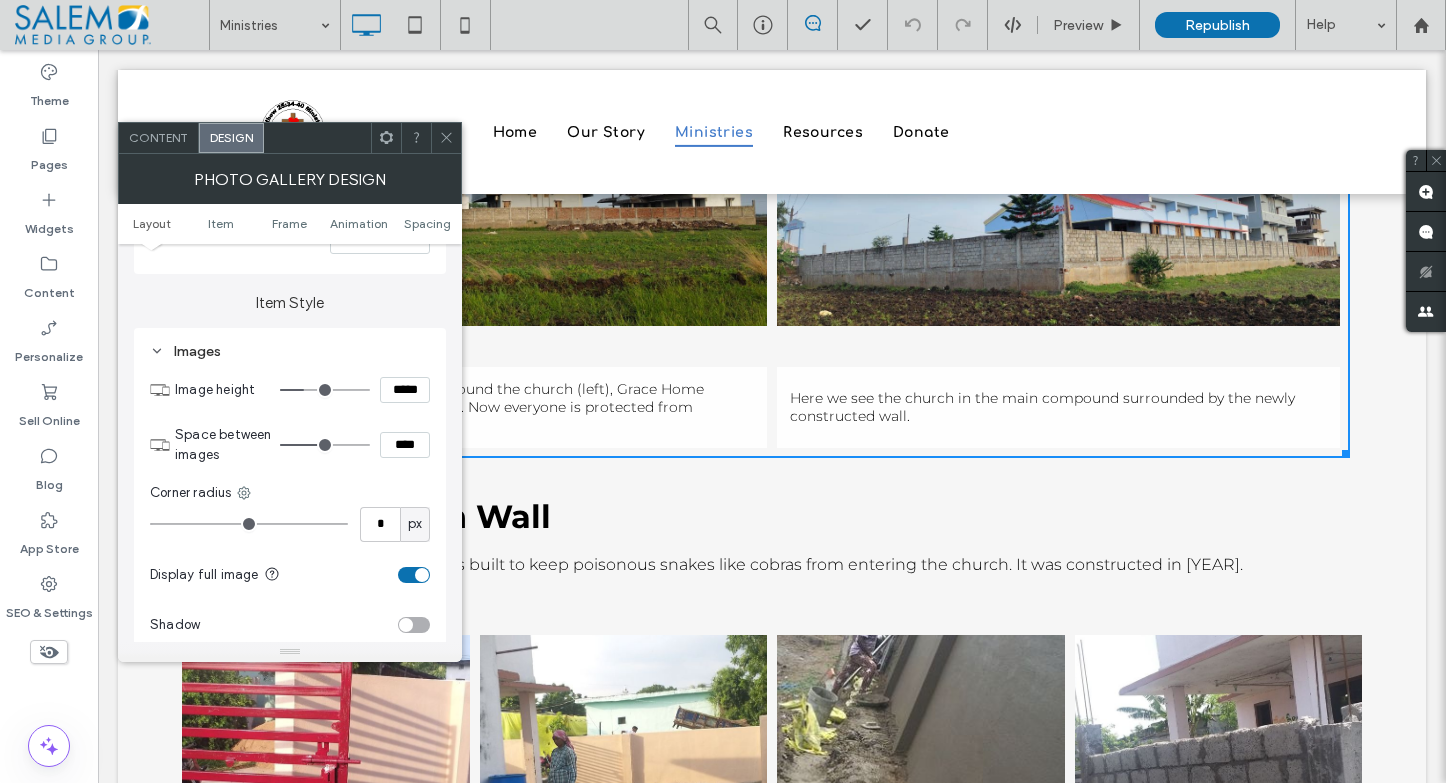 type on "*****" 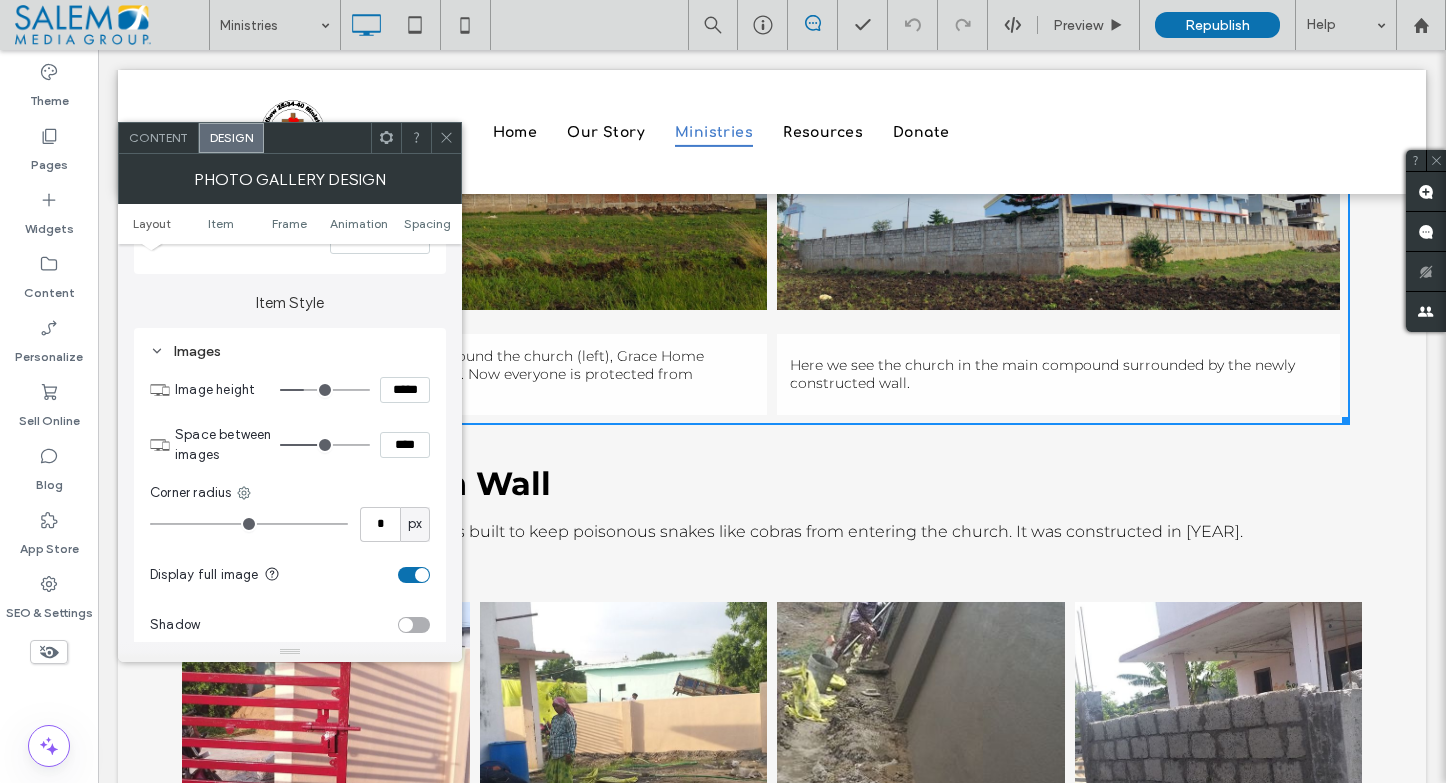 type on "***" 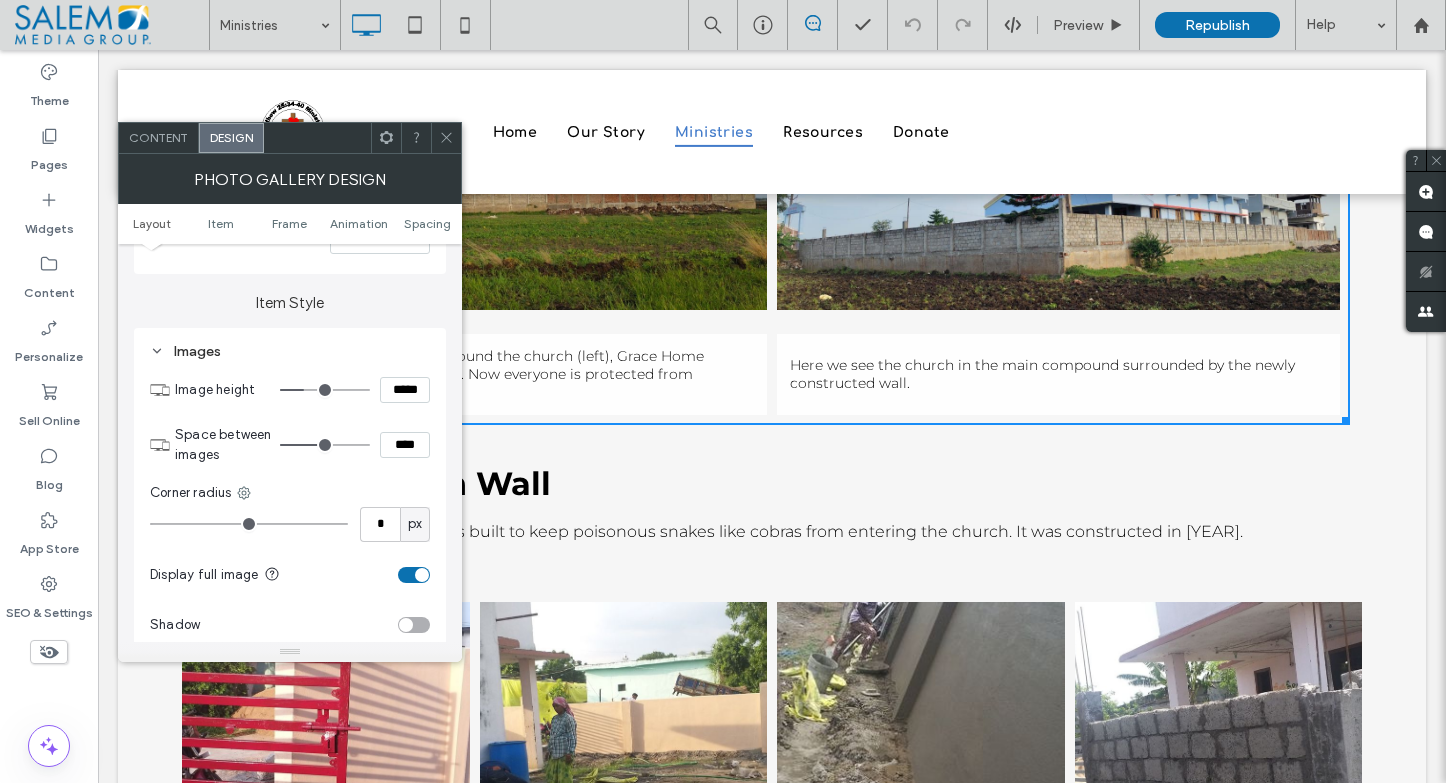 type on "*****" 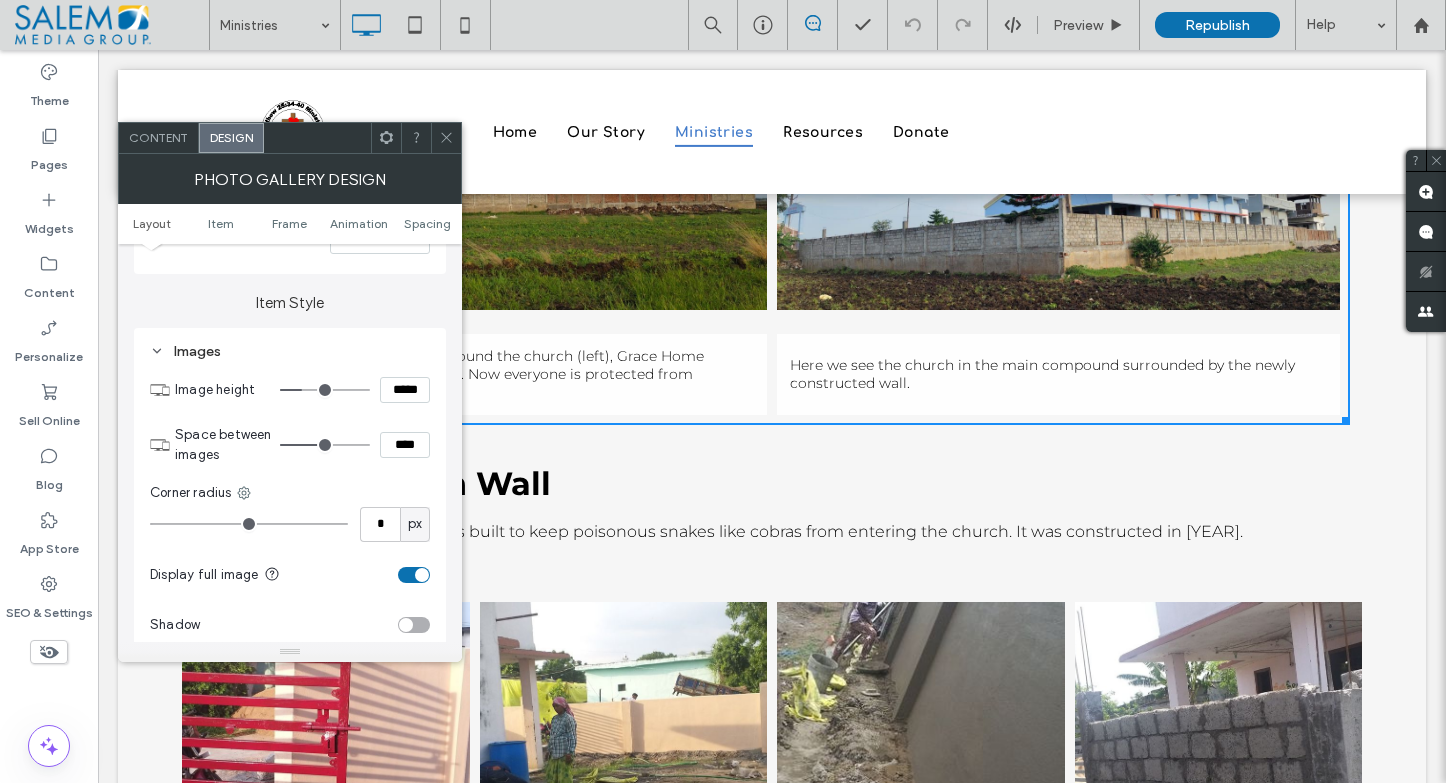type on "***" 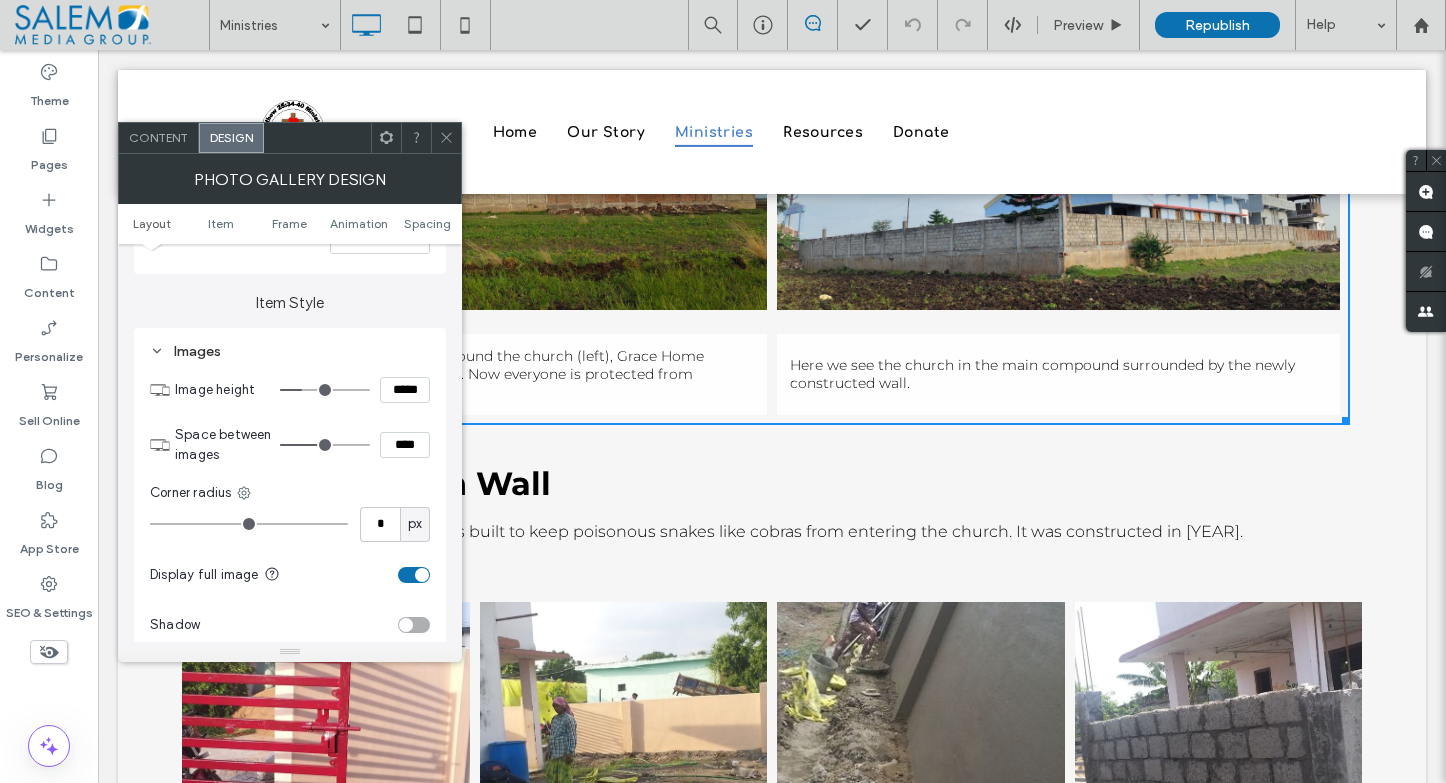 type on "*****" 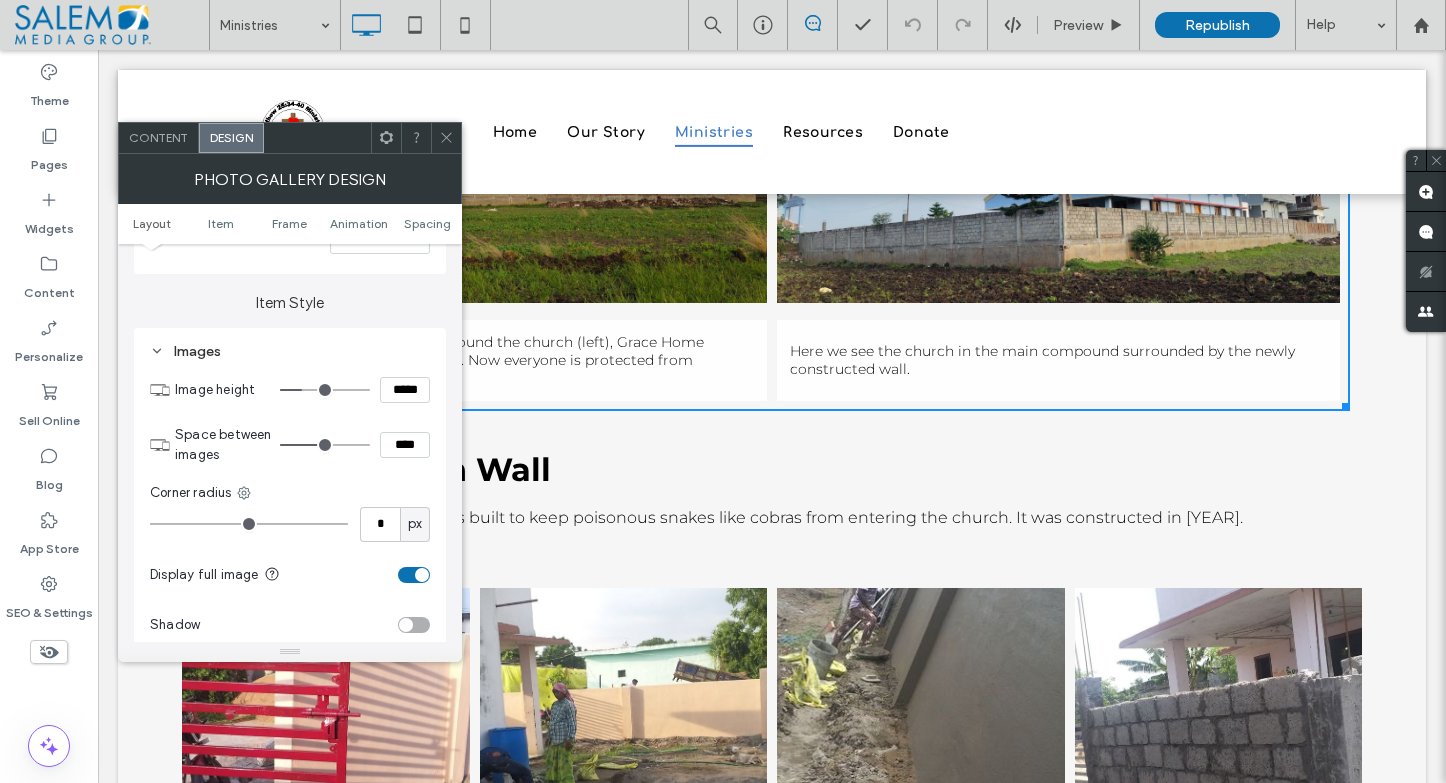 type on "***" 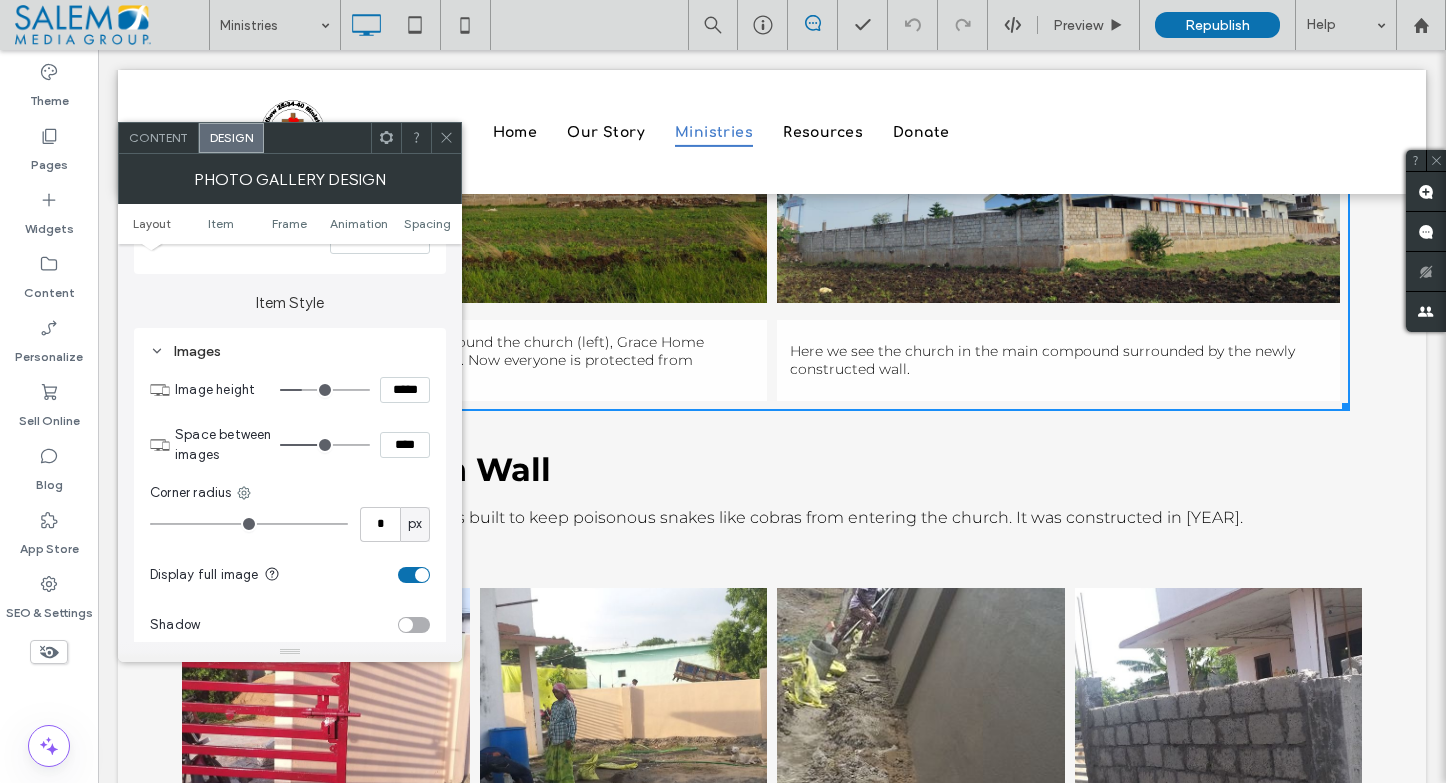 type on "*****" 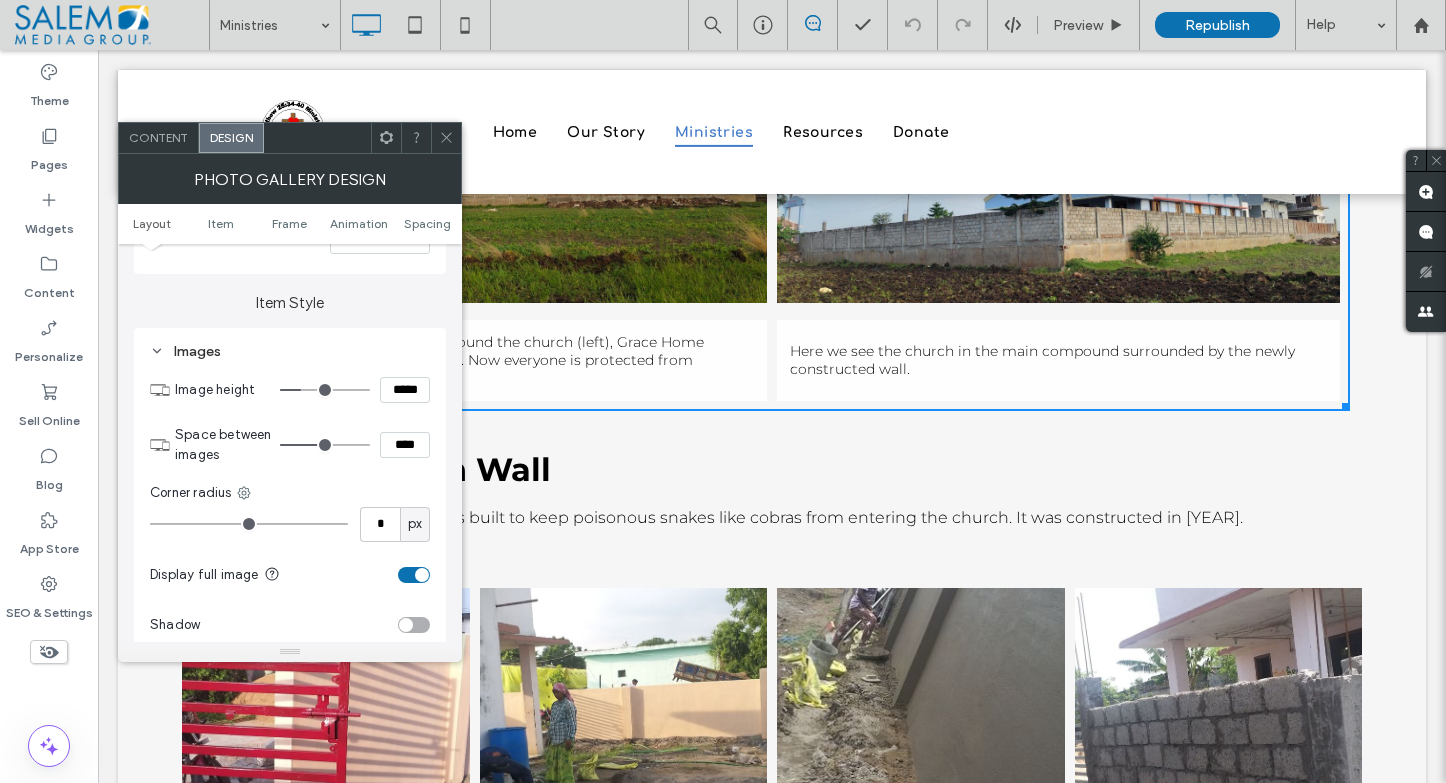 type on "***" 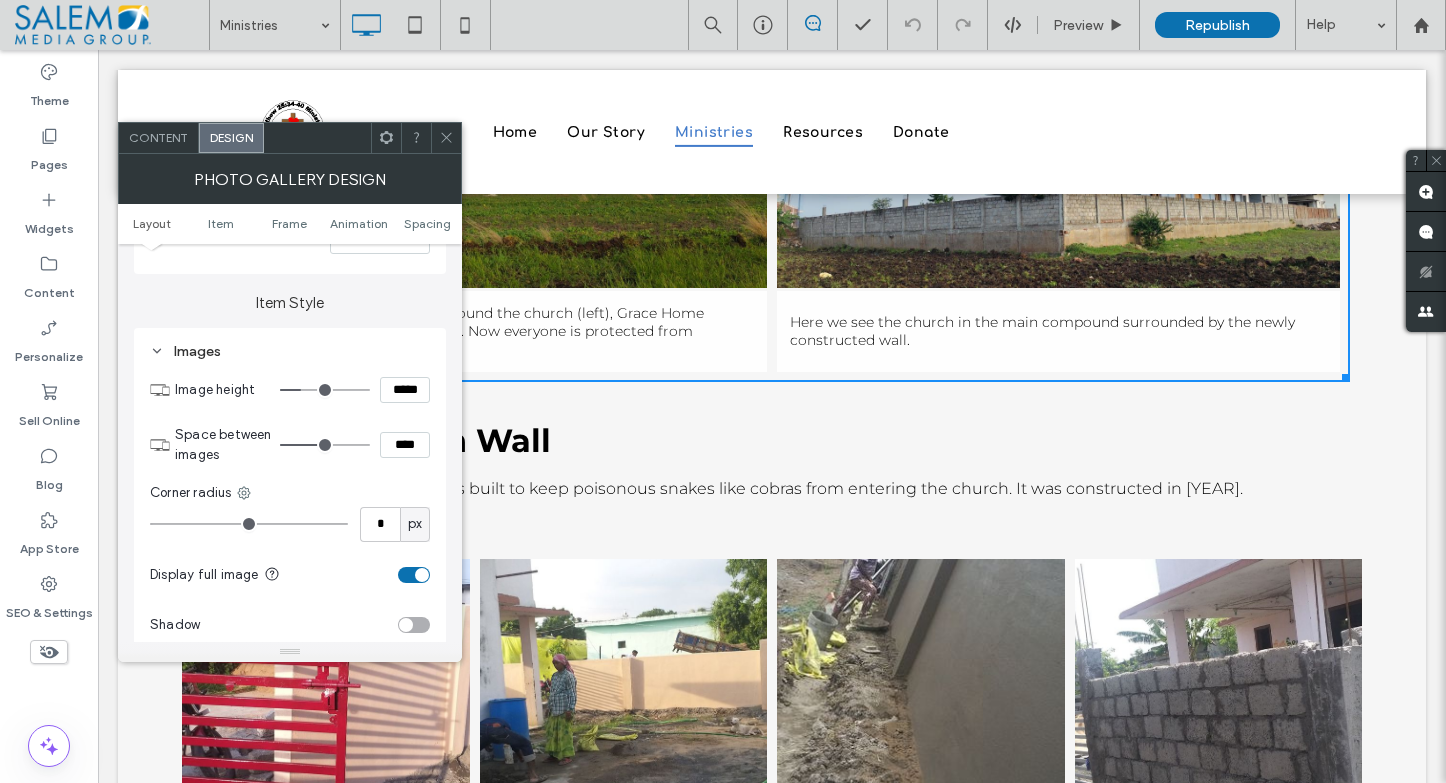 type on "***" 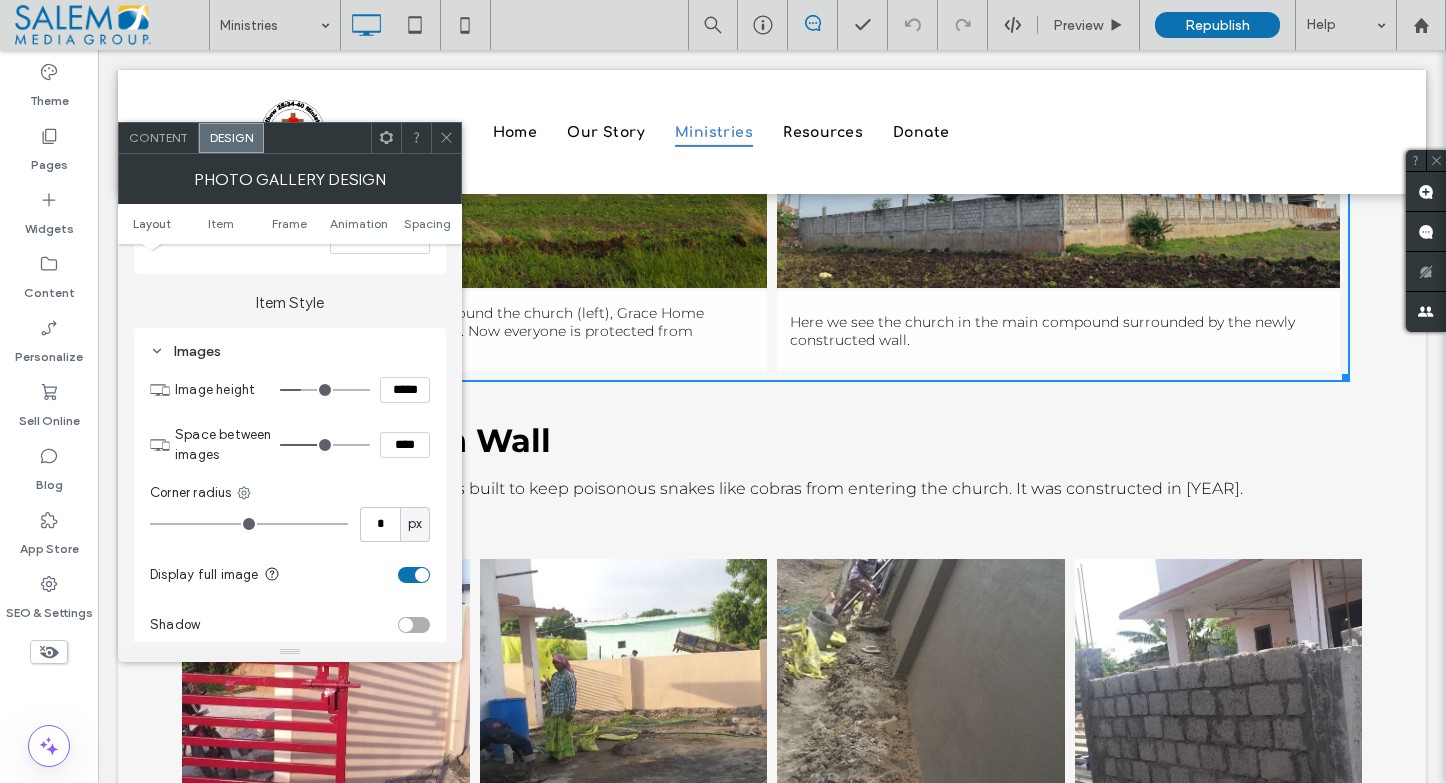 type on "*****" 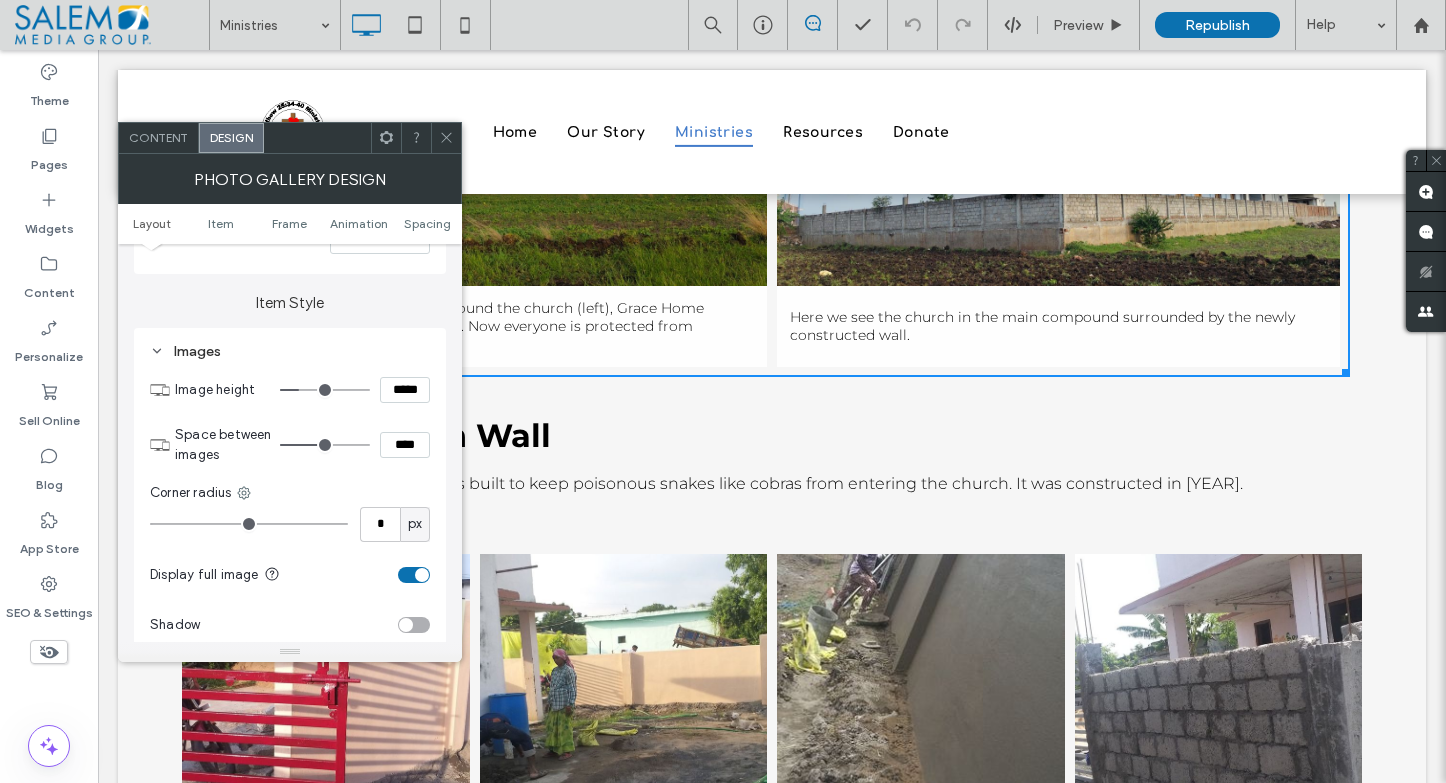 type on "***" 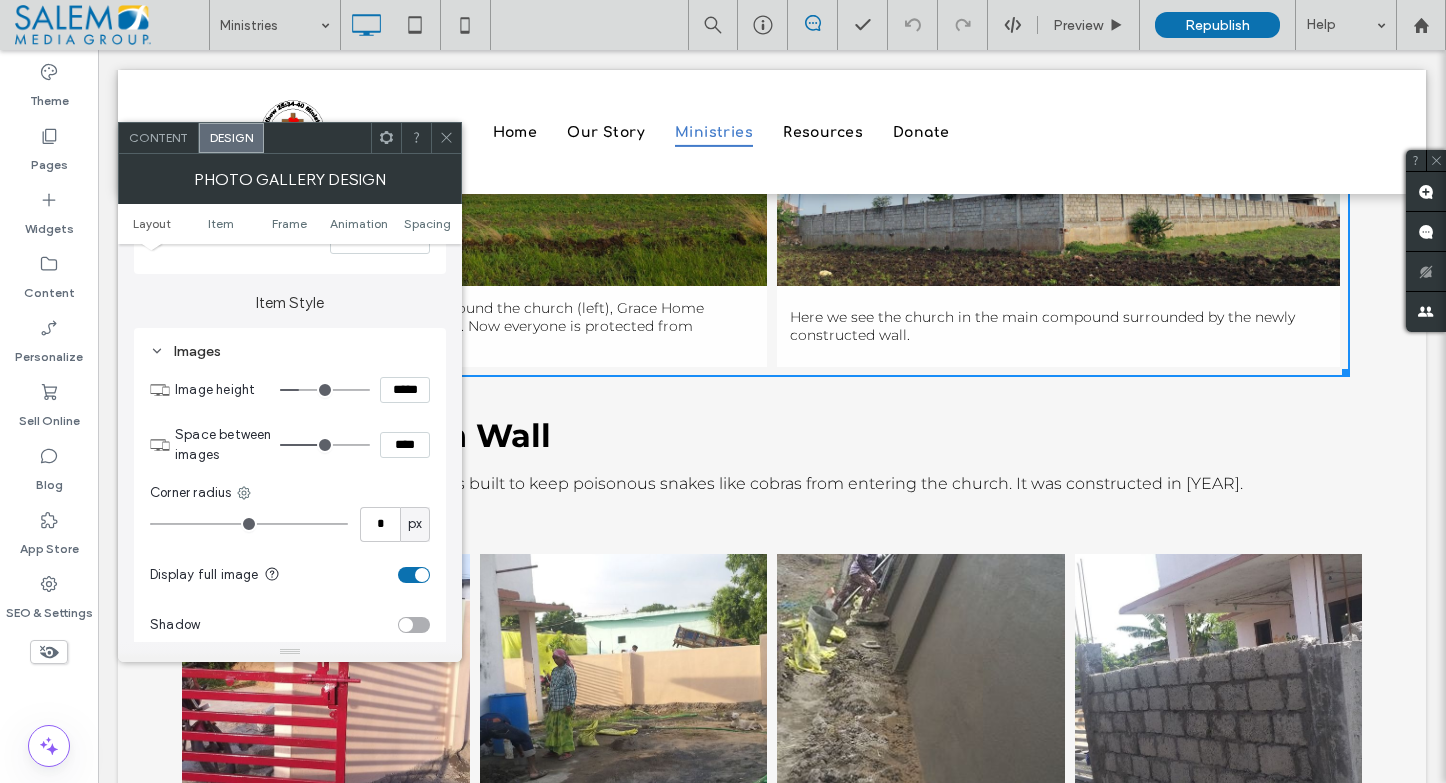 type on "*****" 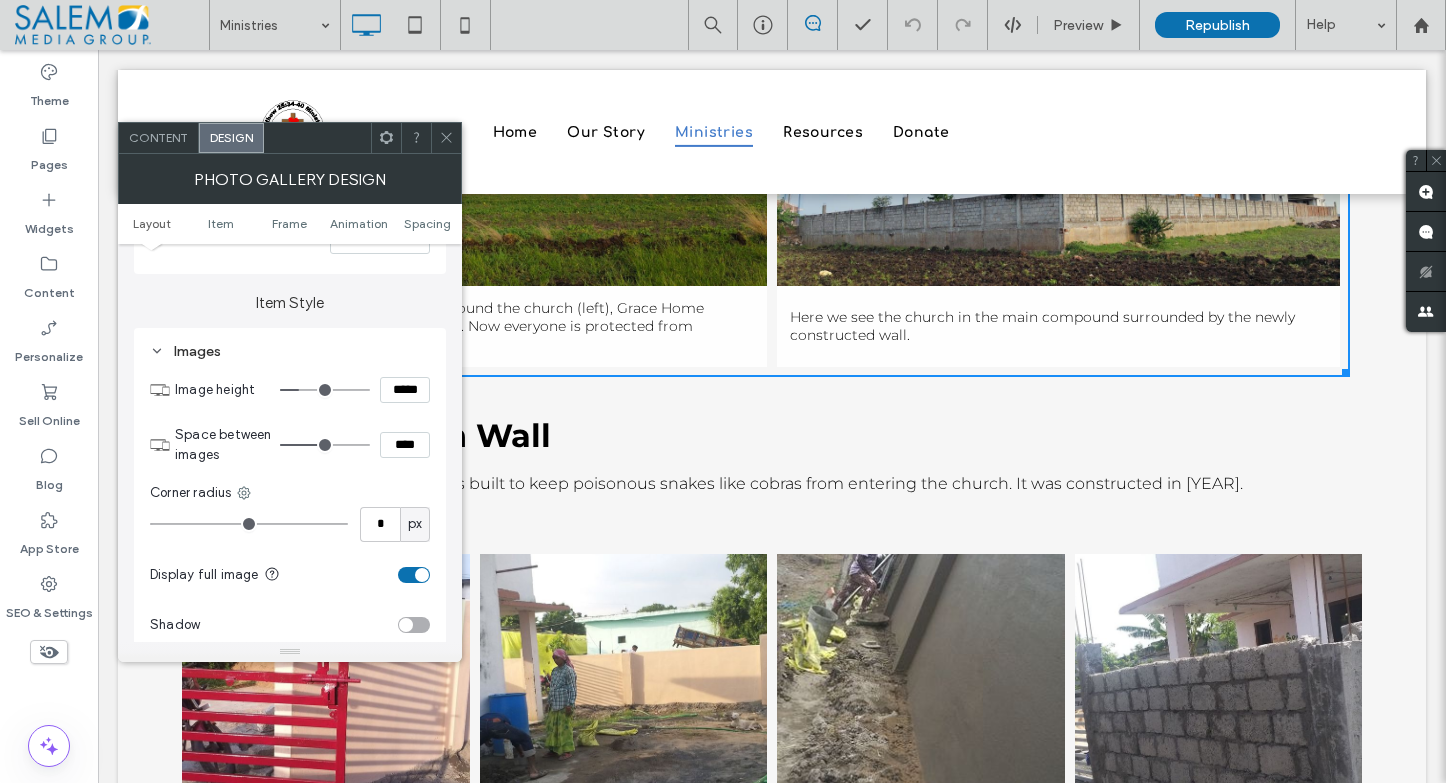 type on "***" 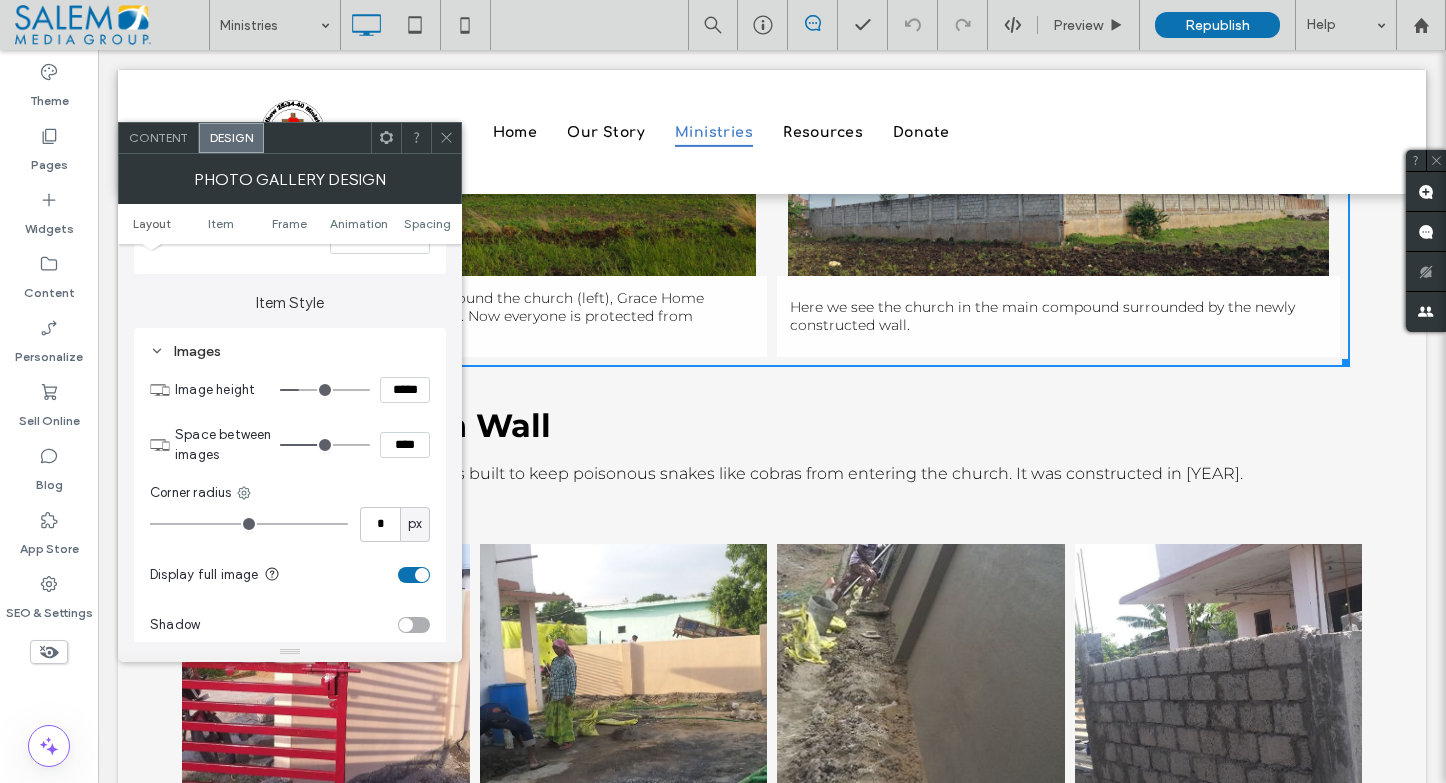 drag, startPoint x: 316, startPoint y: 390, endPoint x: 303, endPoint y: 389, distance: 13.038404 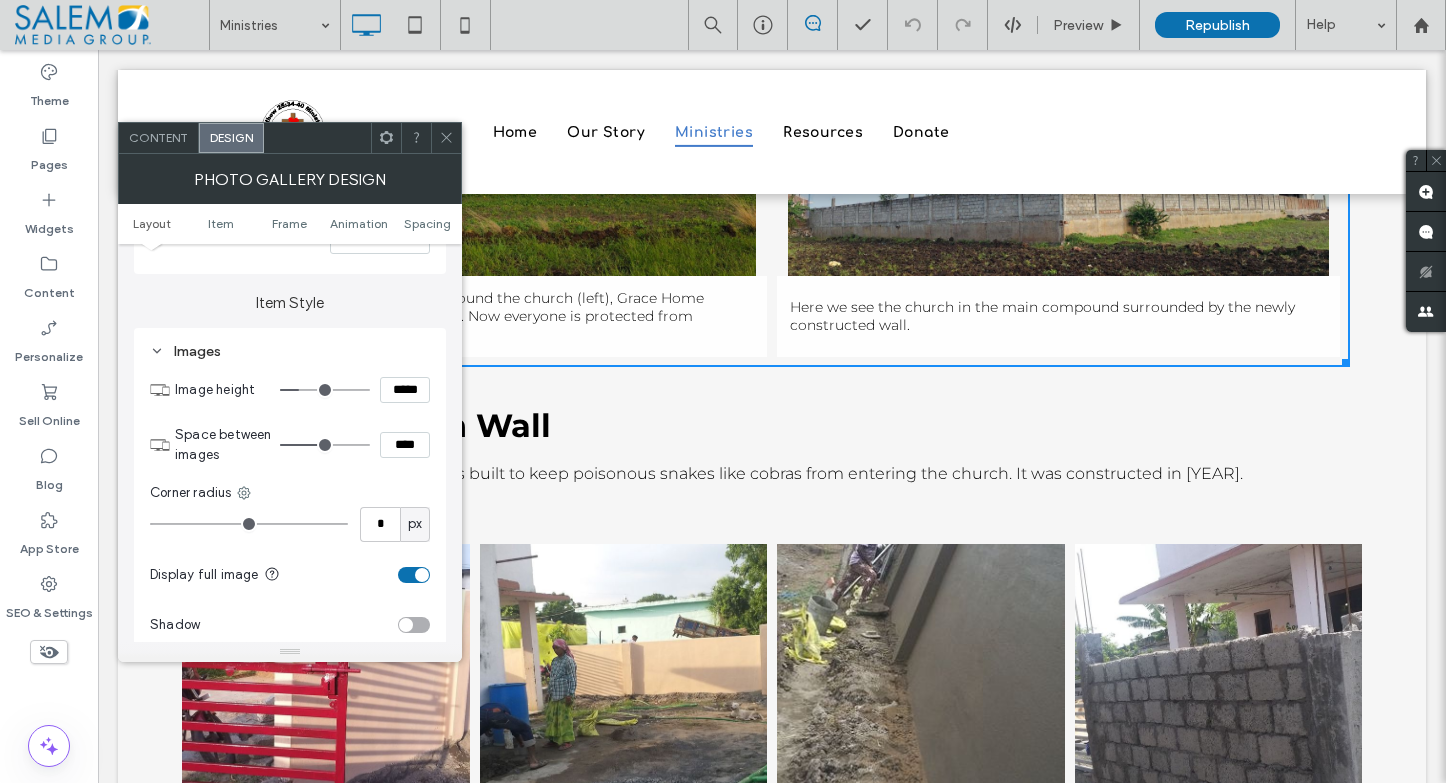 click at bounding box center (325, 390) 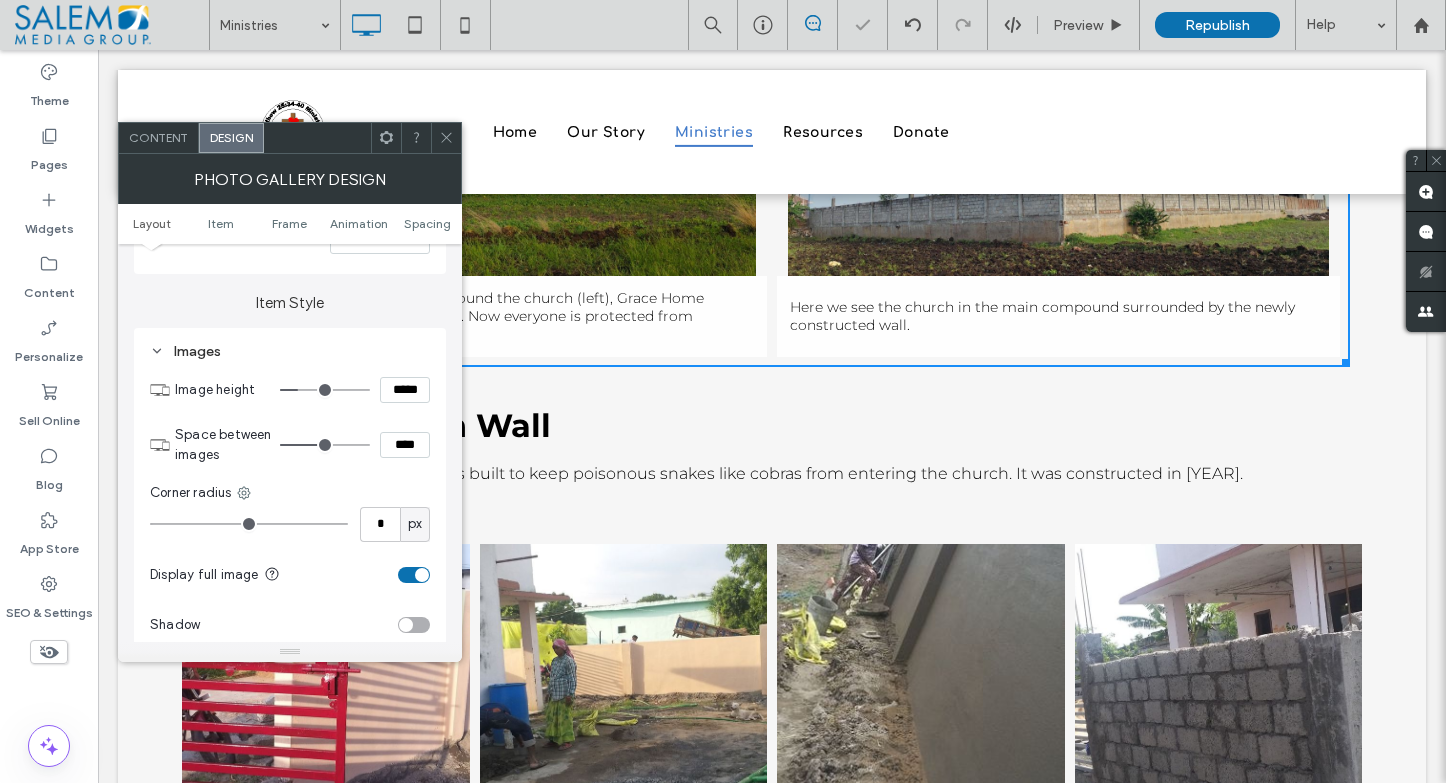 type on "***" 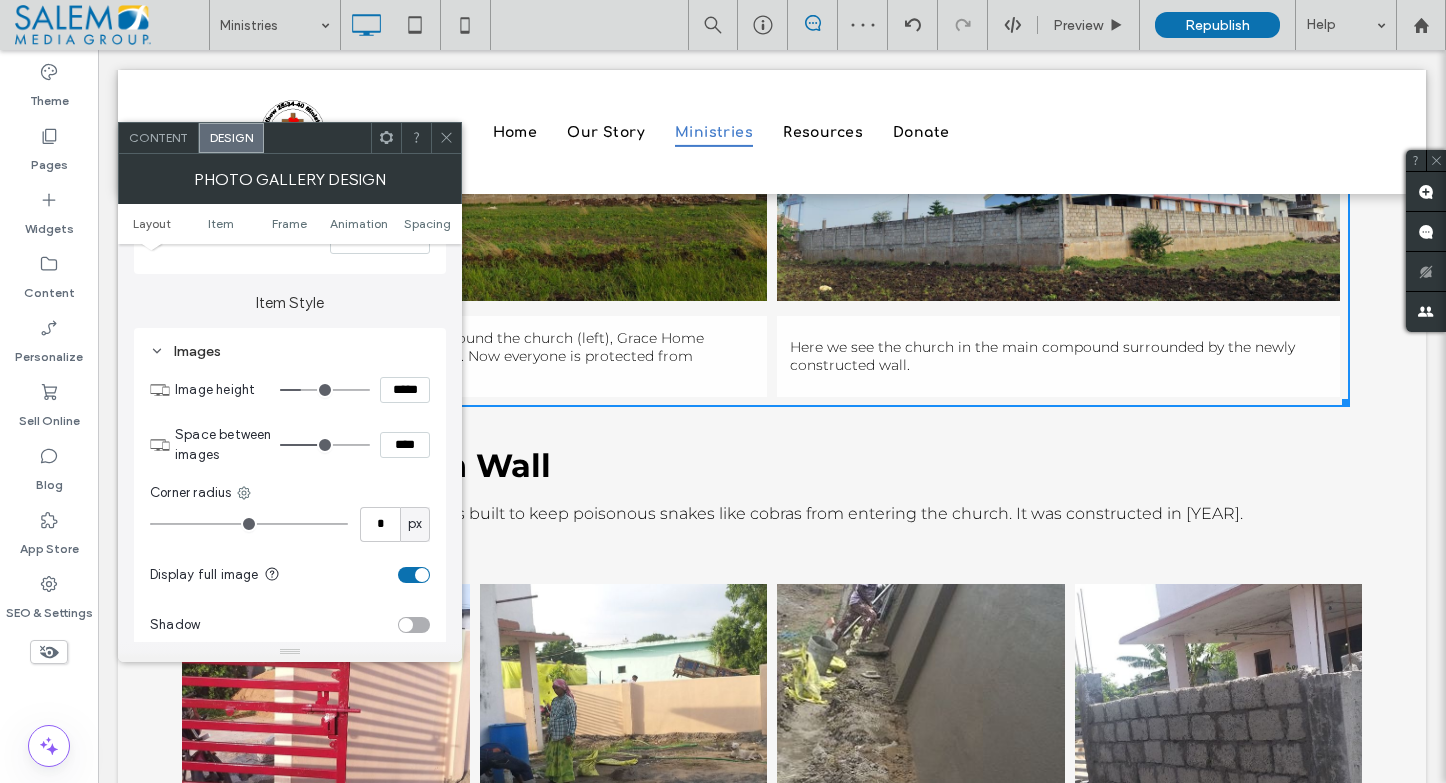 type on "***" 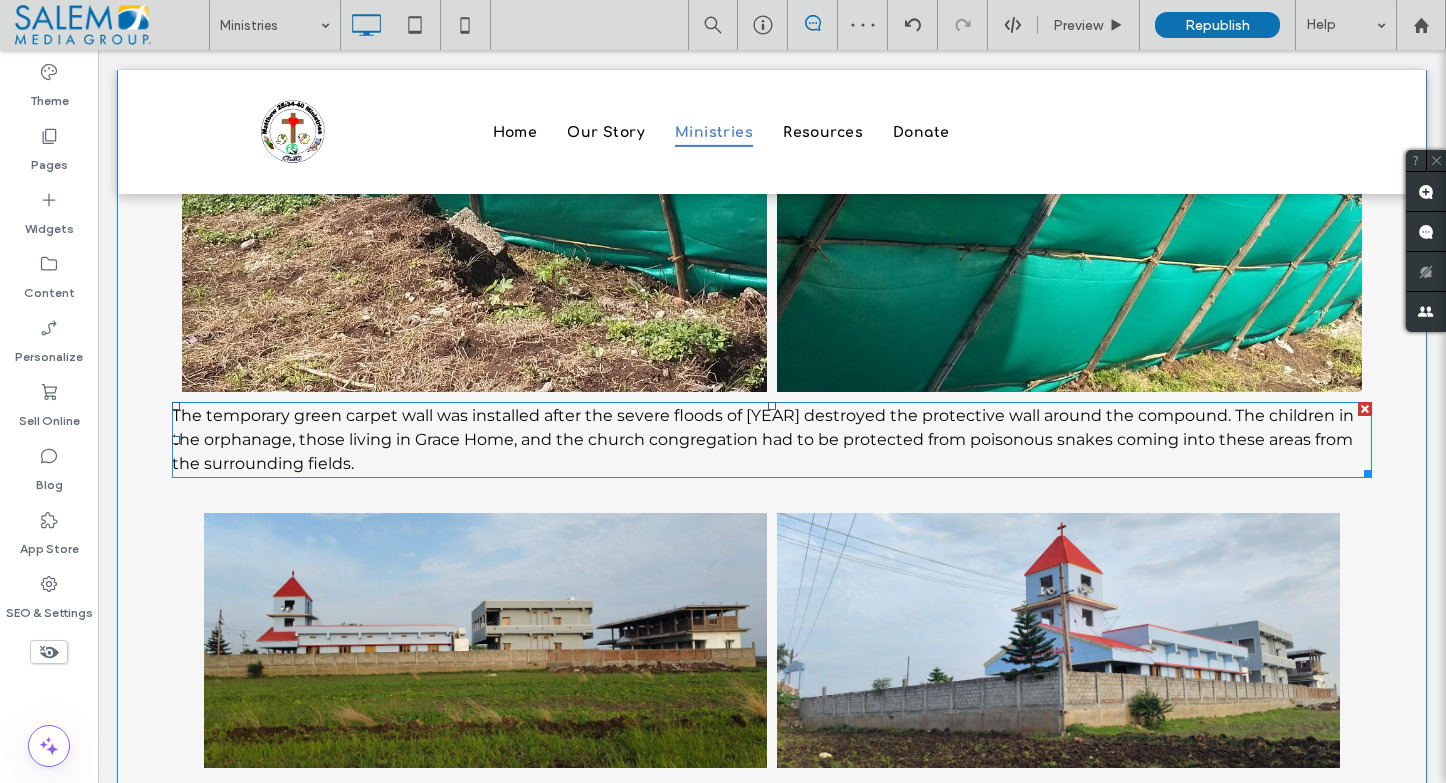scroll, scrollTop: 5529, scrollLeft: 0, axis: vertical 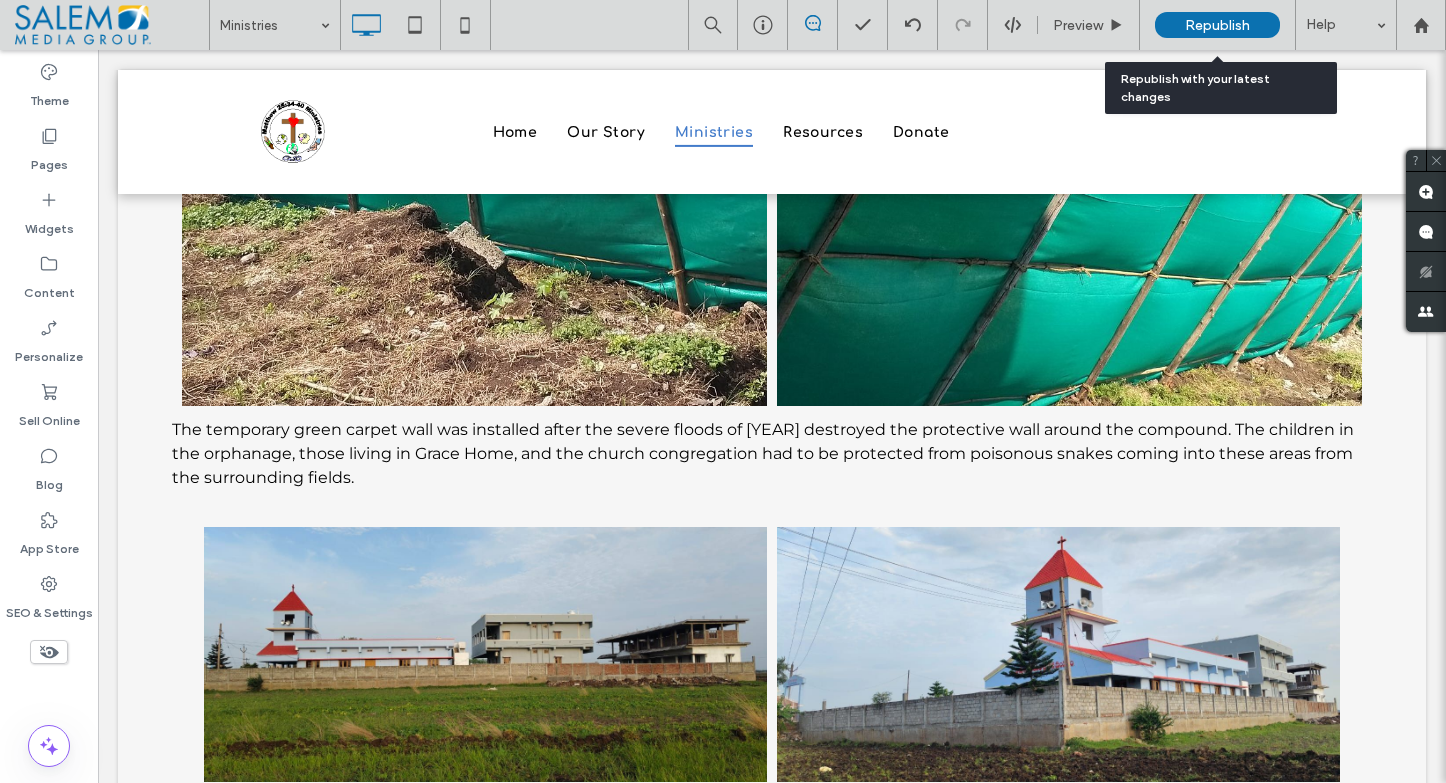 click on "Republish" at bounding box center [1217, 25] 